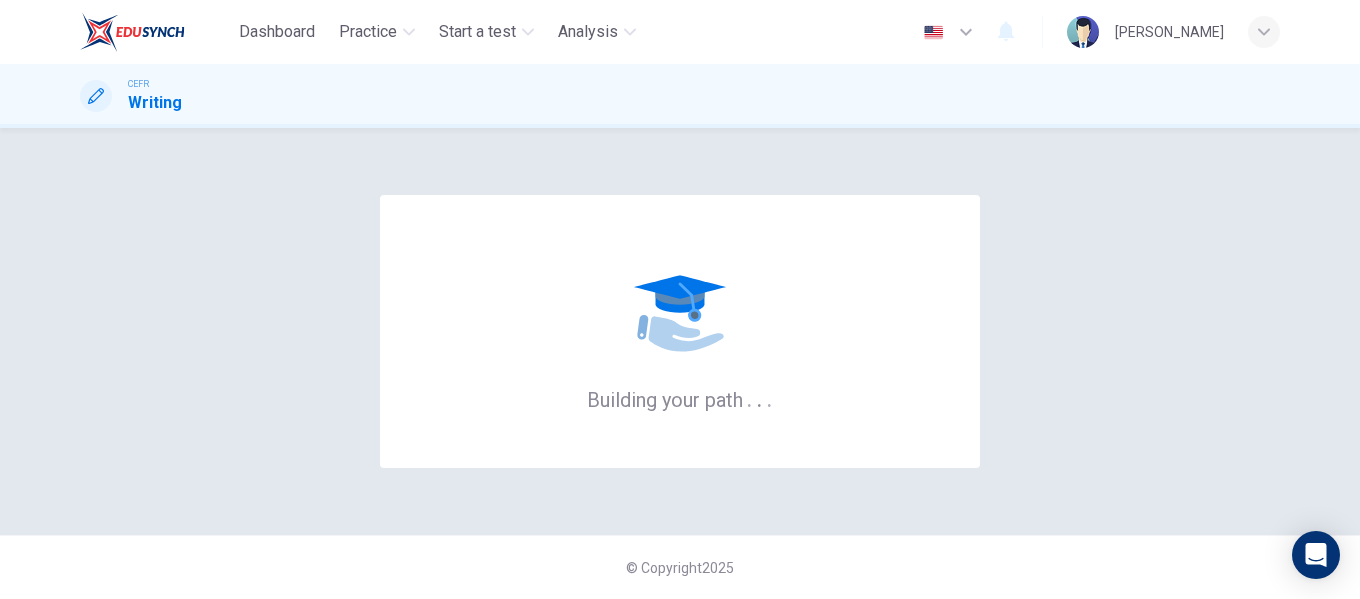 scroll, scrollTop: 0, scrollLeft: 0, axis: both 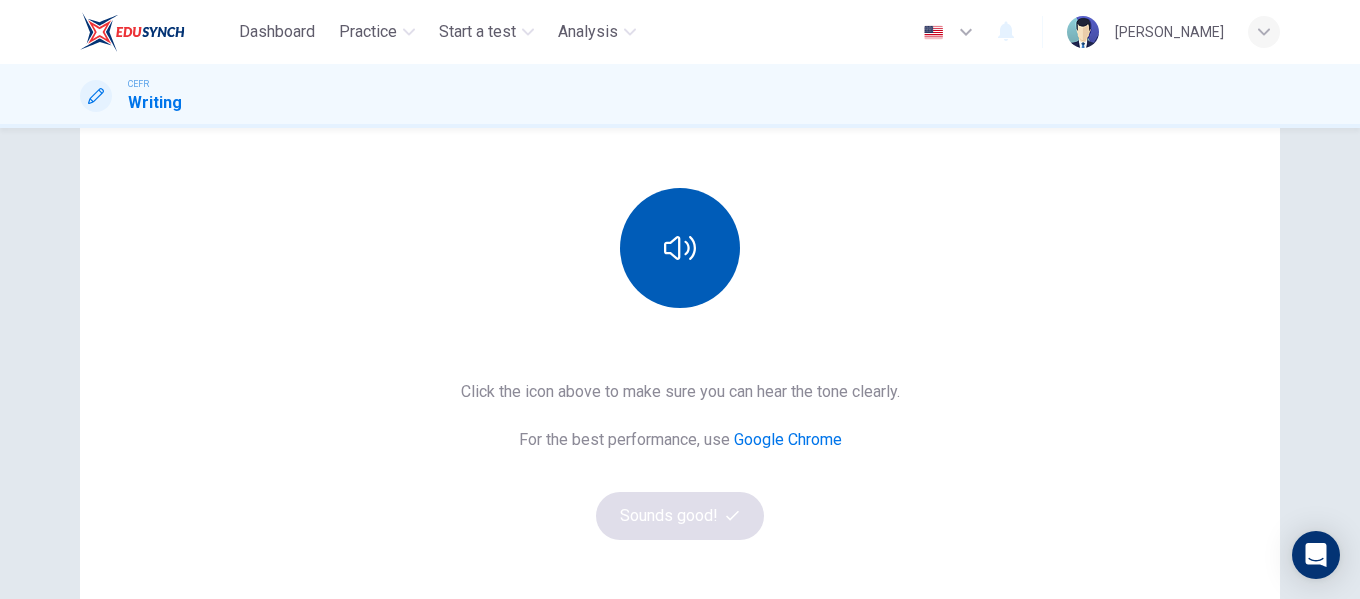 click at bounding box center [680, 248] 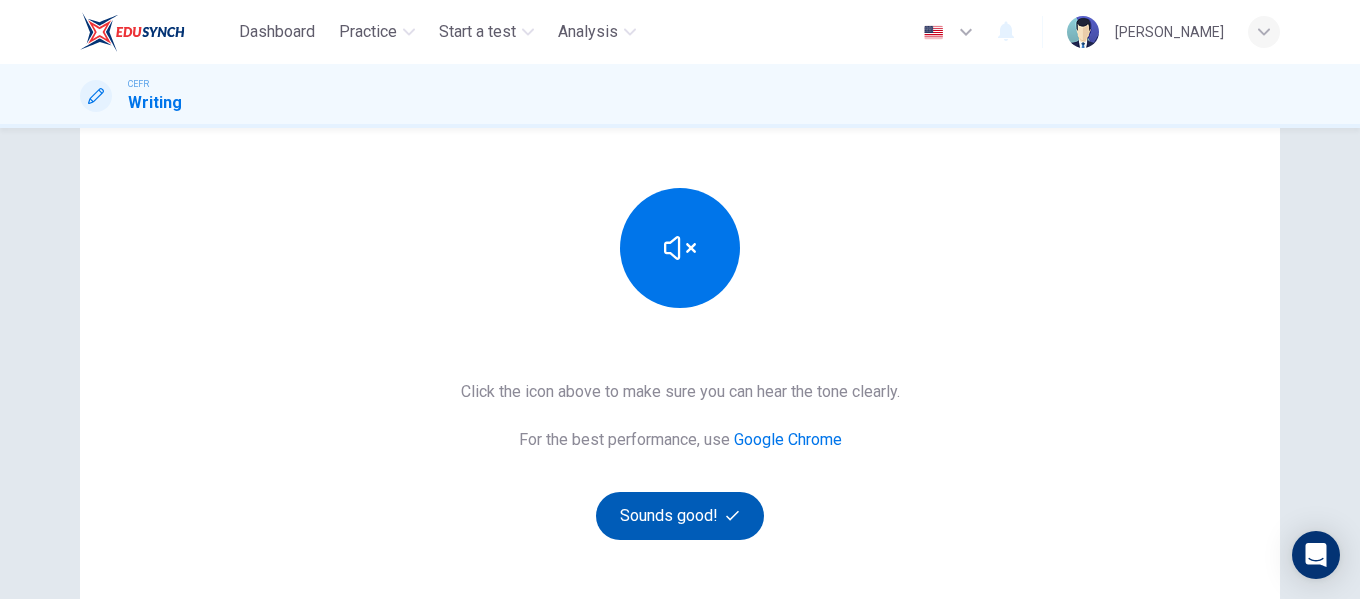 click on "Sounds good!" at bounding box center (680, 516) 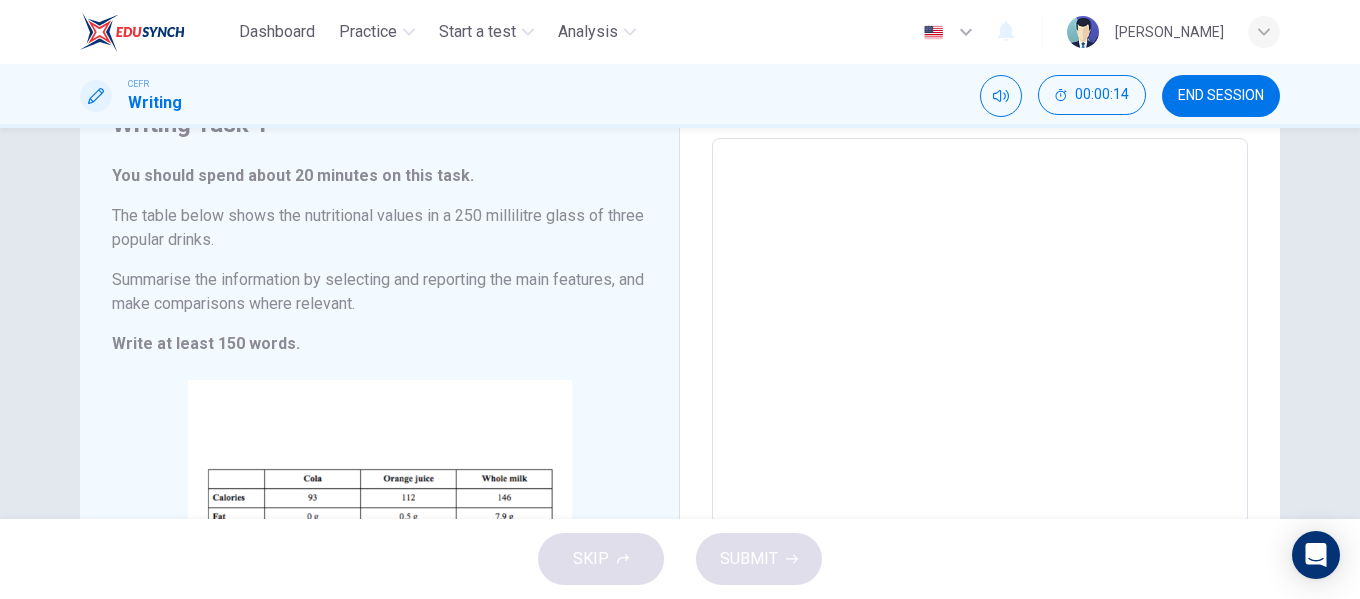 scroll, scrollTop: 0, scrollLeft: 0, axis: both 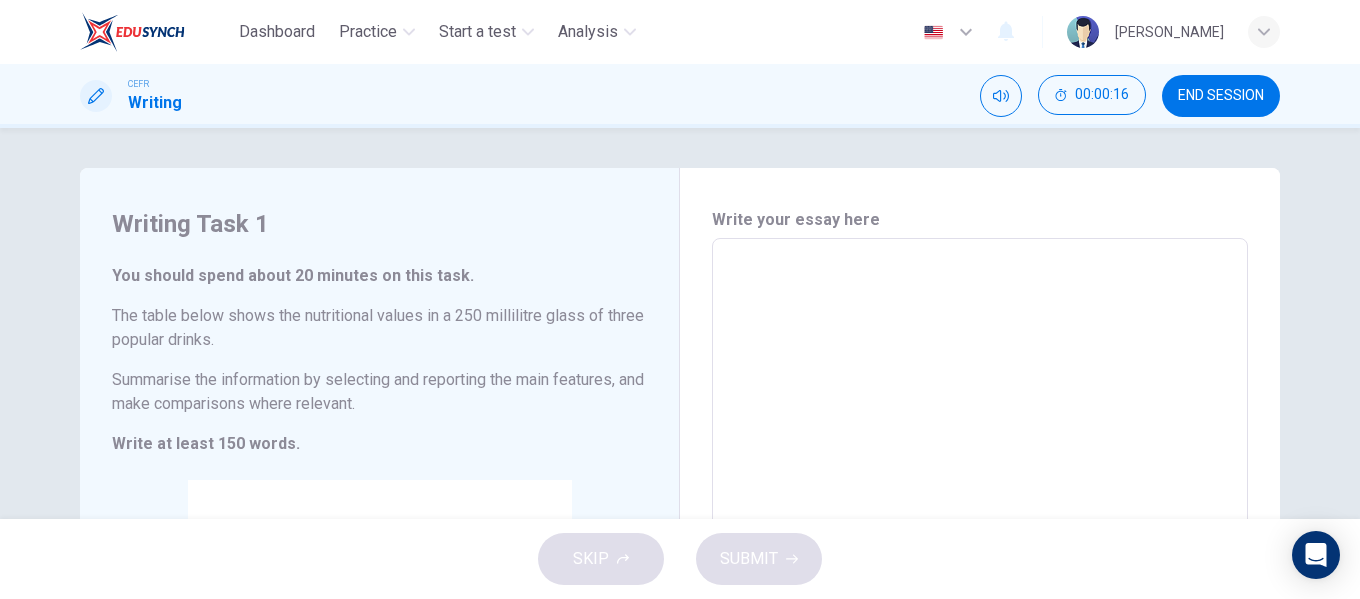 click at bounding box center (980, 534) 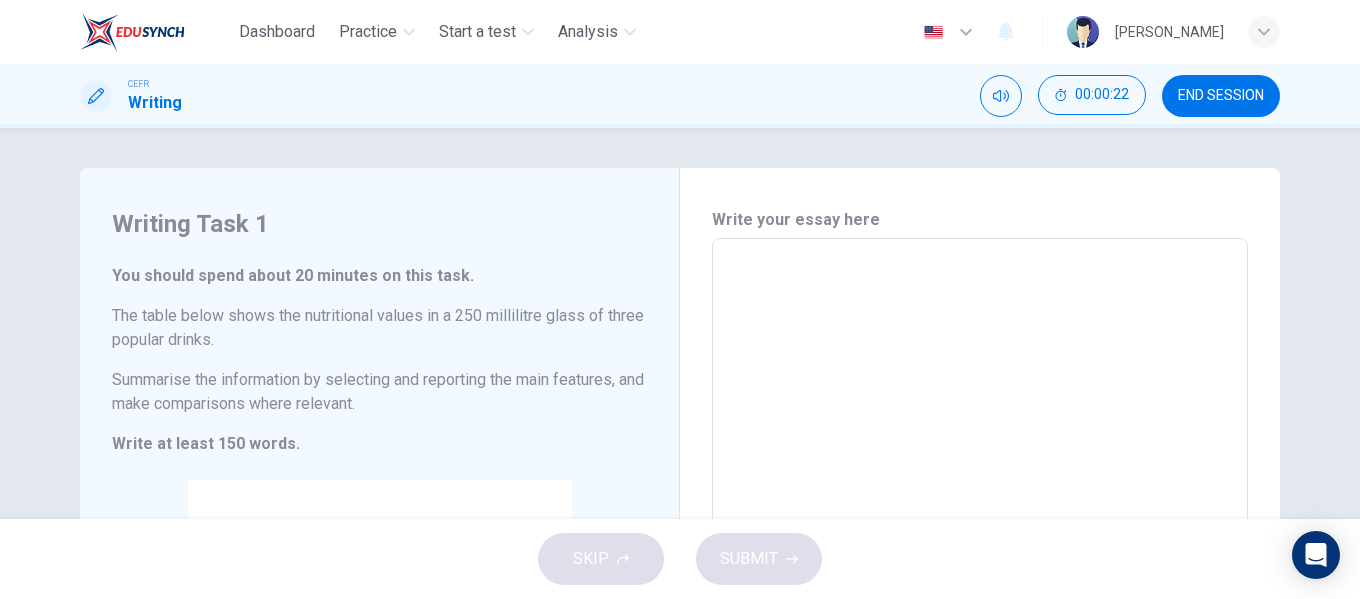 type on "T" 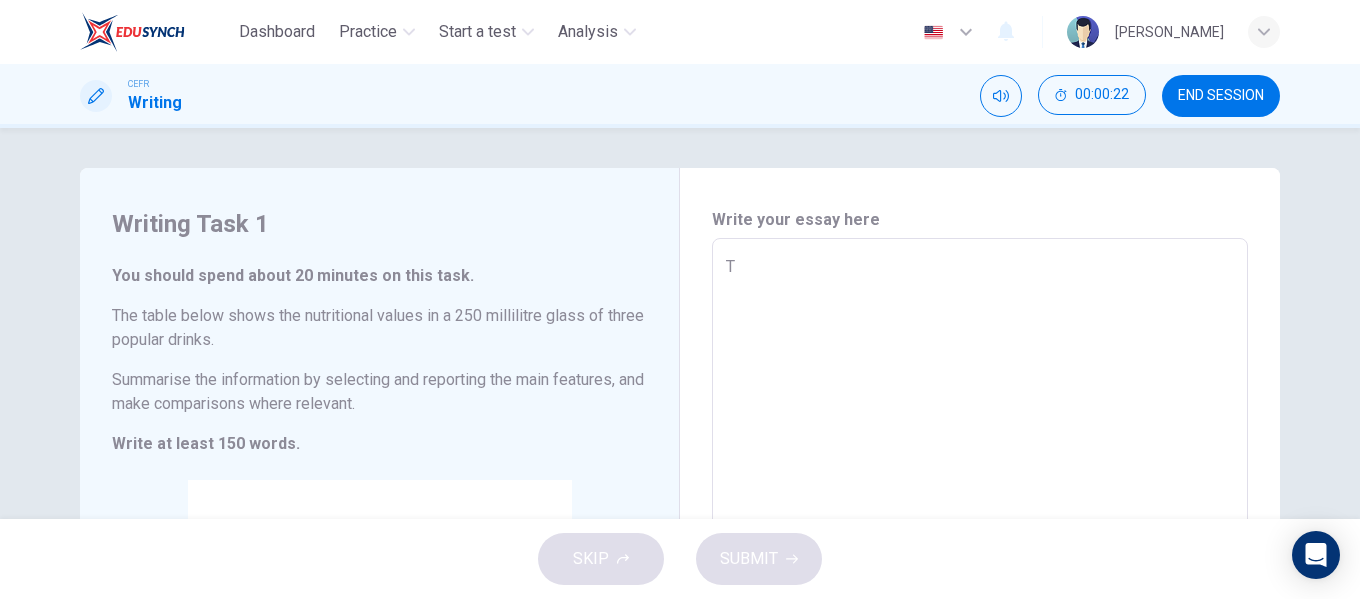 type on "x" 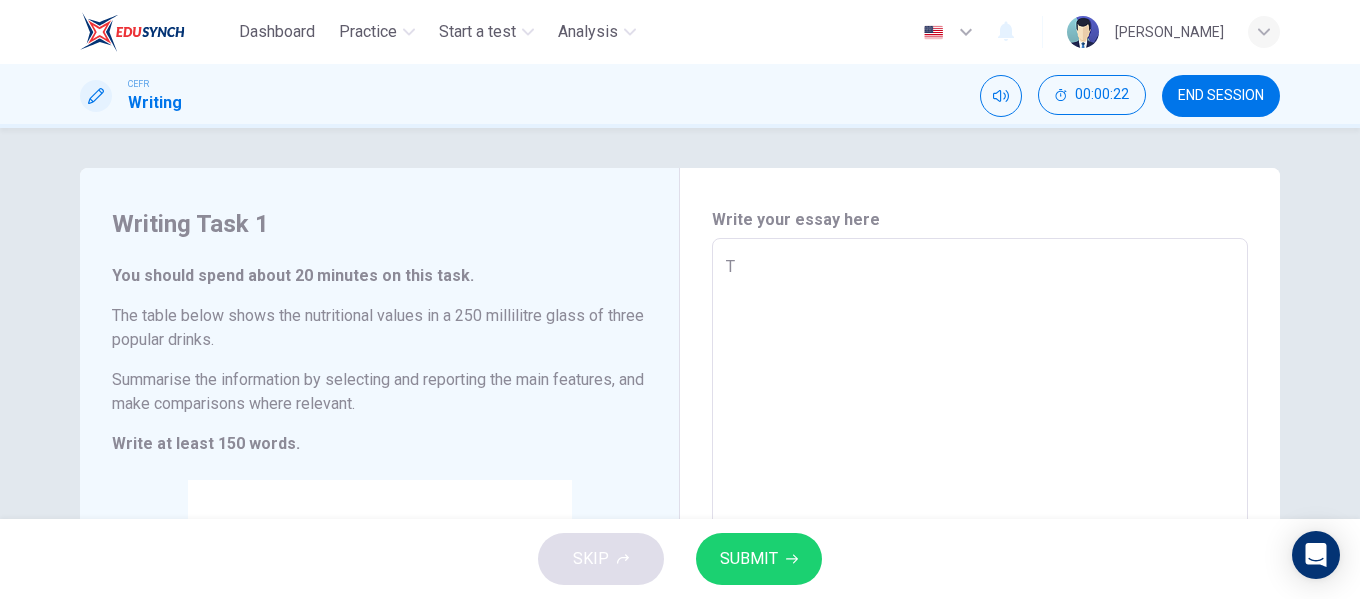 type on "Th" 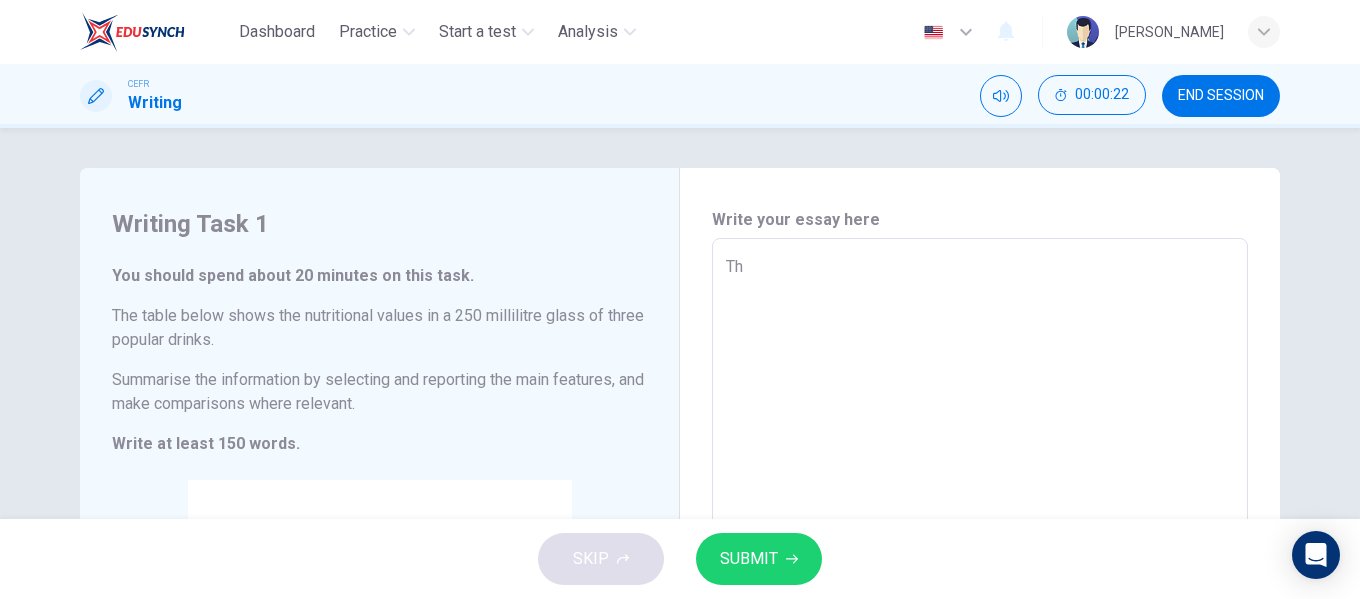 type on "x" 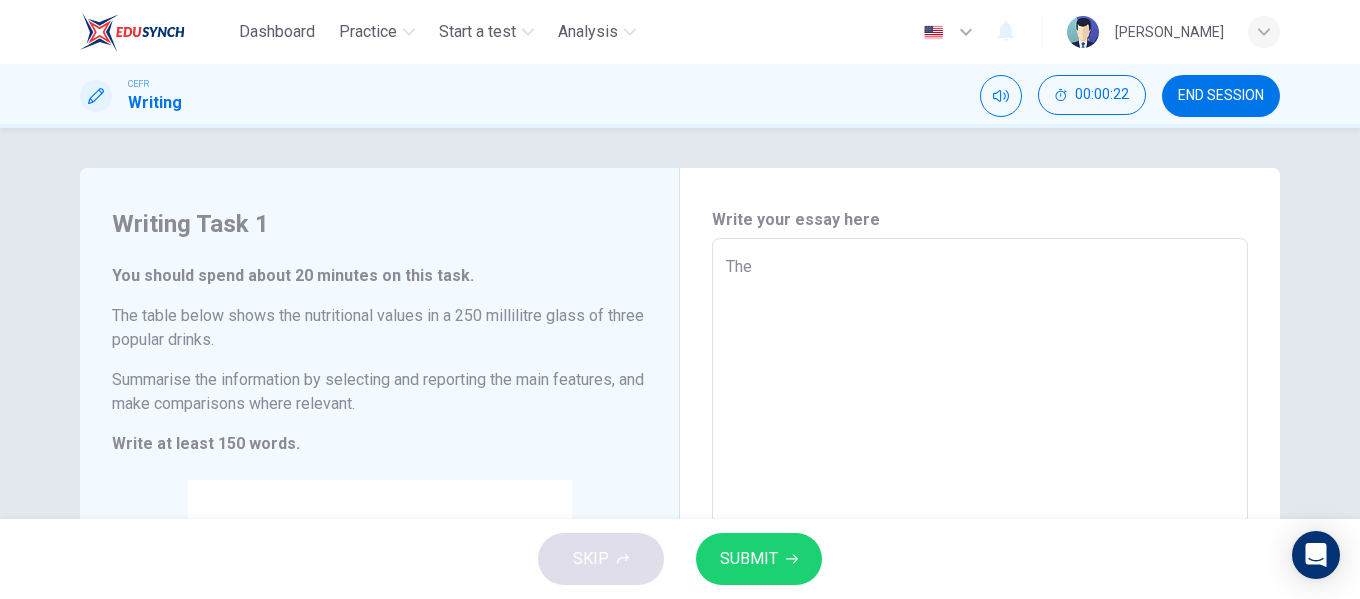 type on "The" 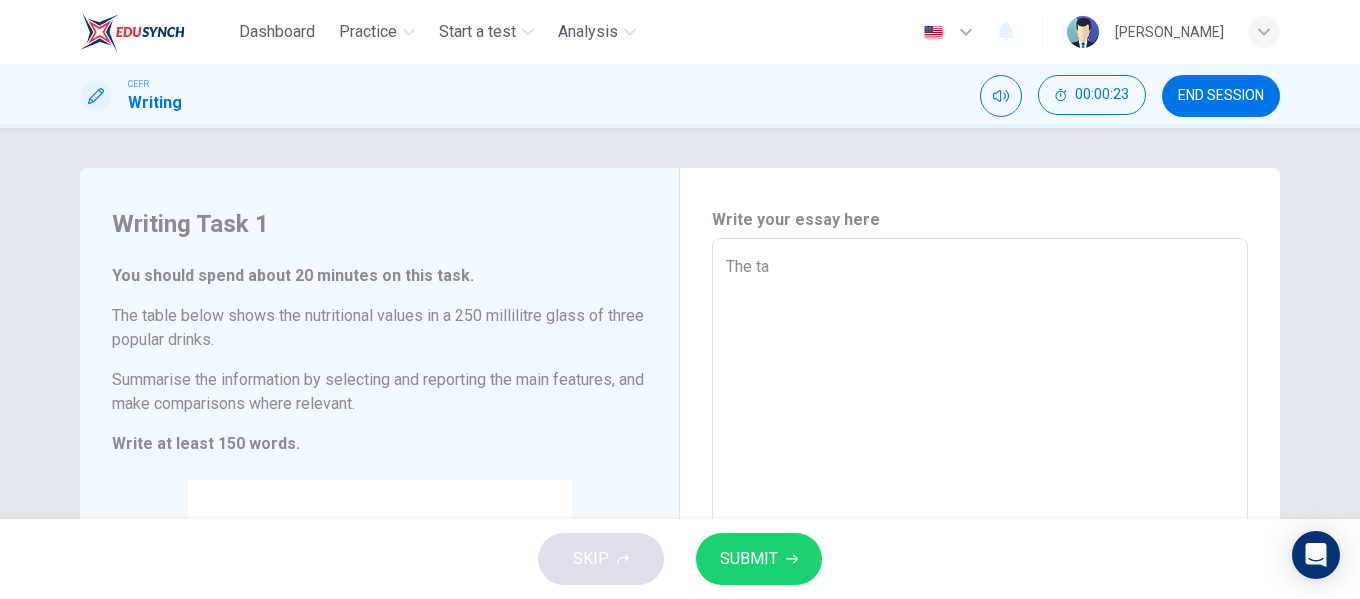 type on "The tab" 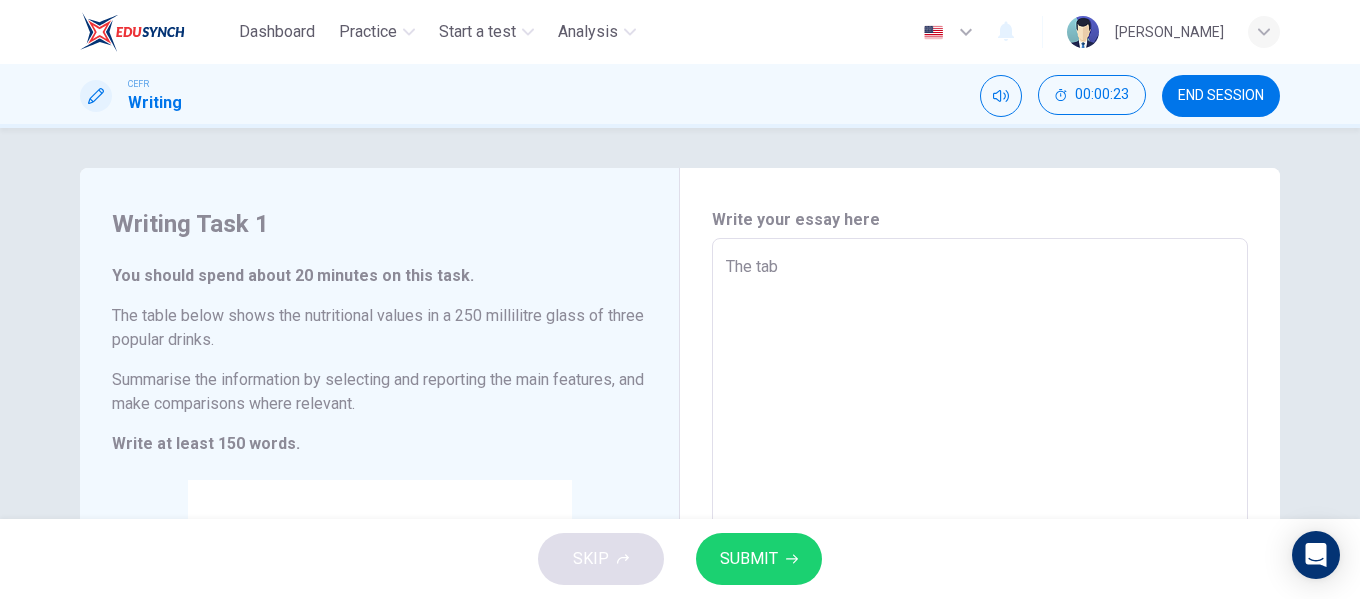 type on "x" 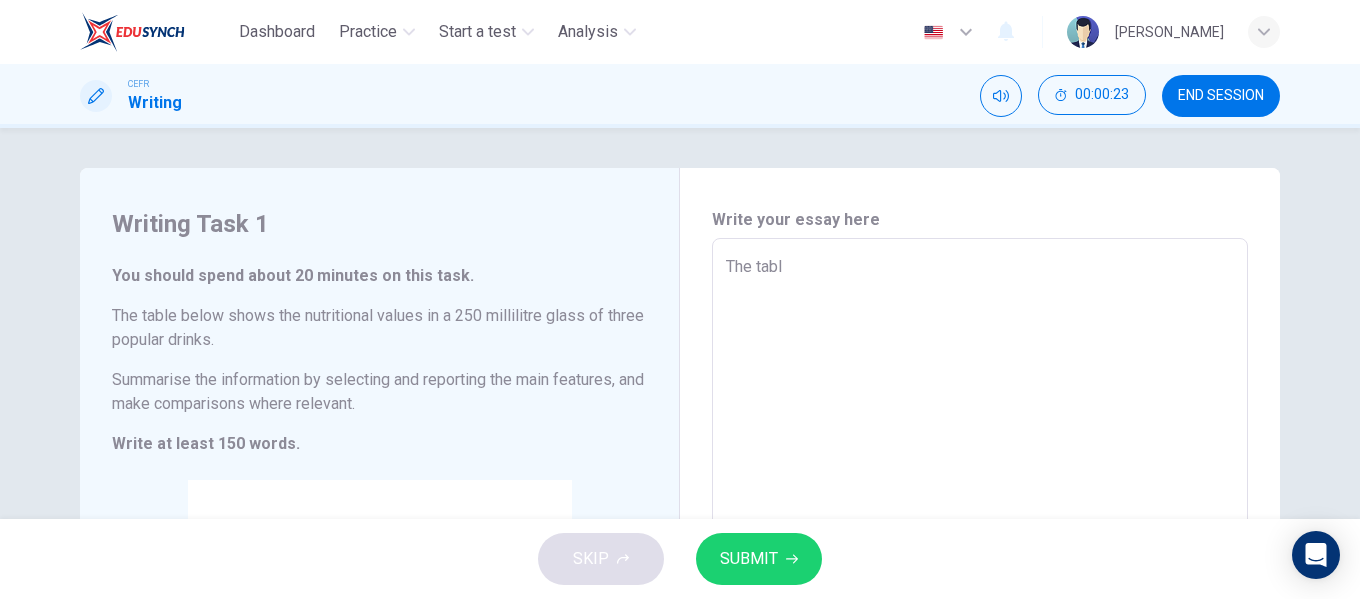 type on "The table" 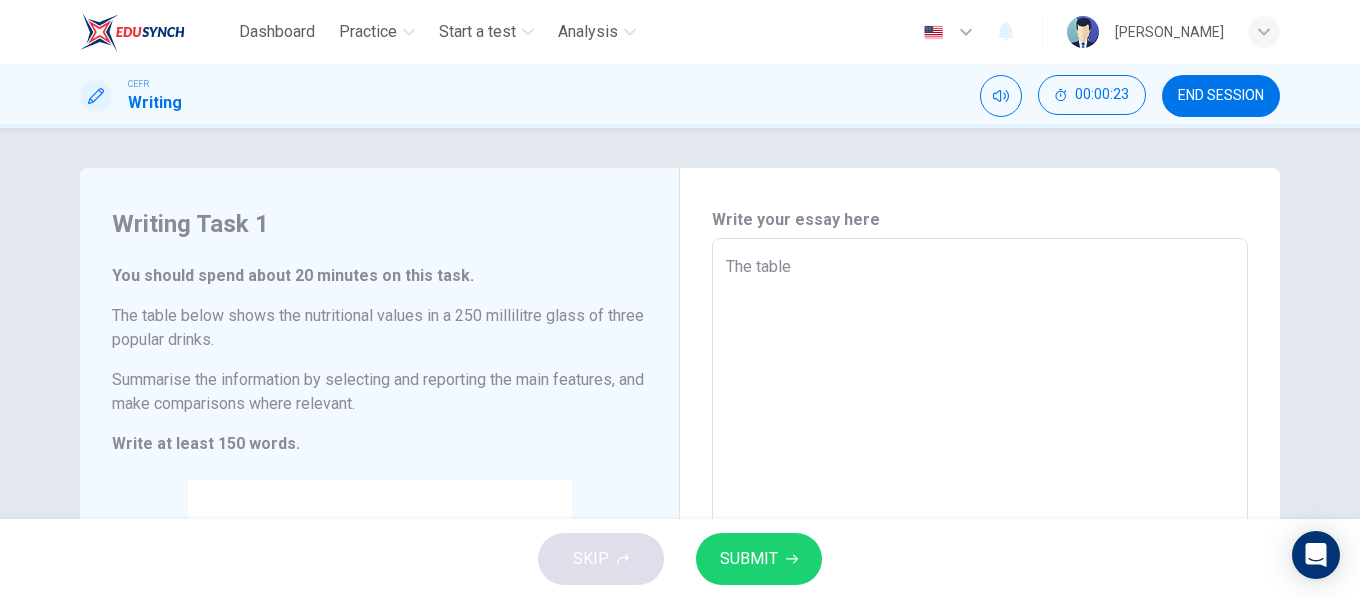 type on "x" 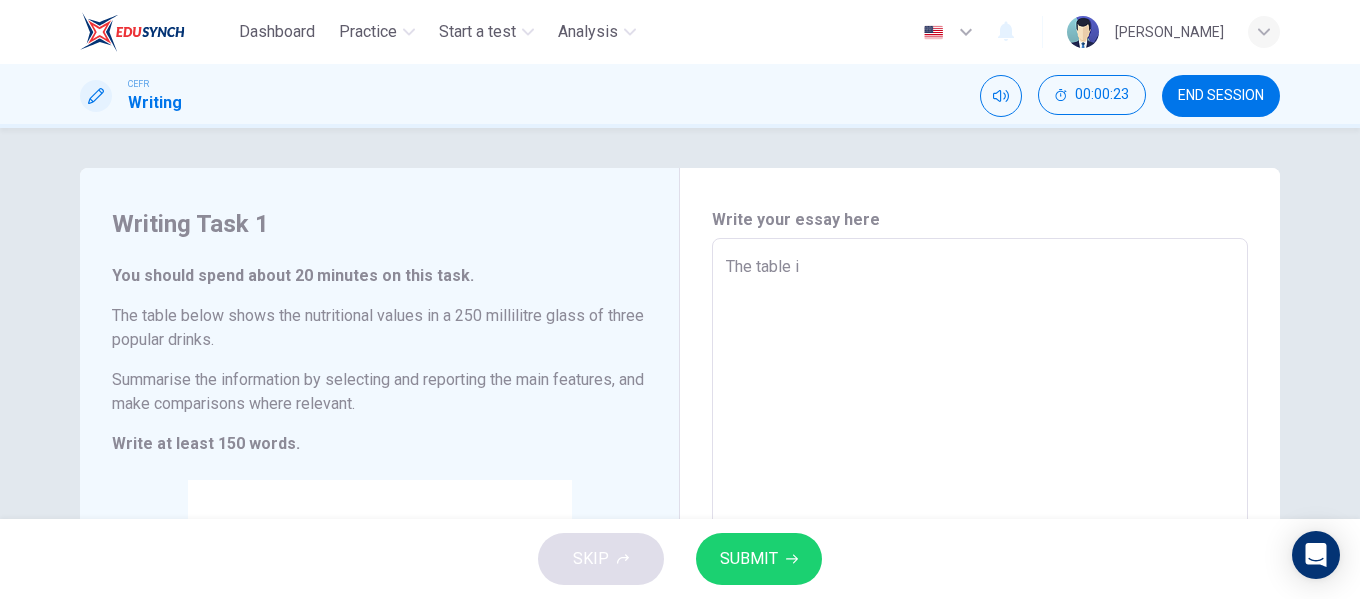 type on "x" 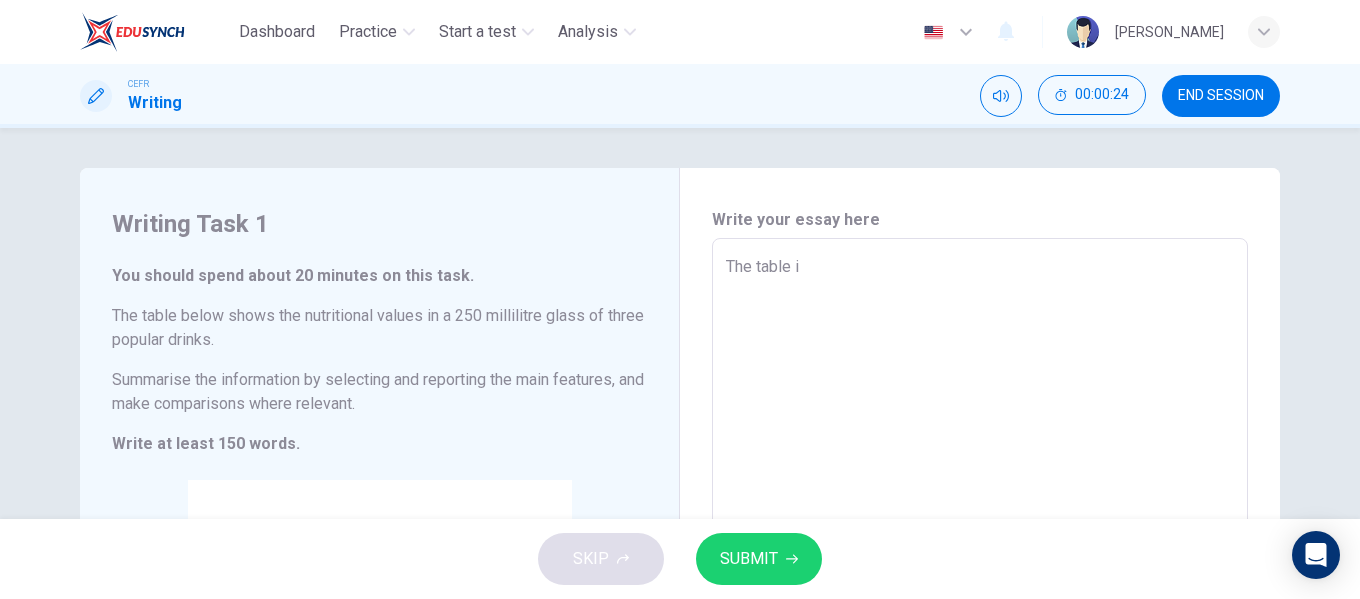 type on "The table il" 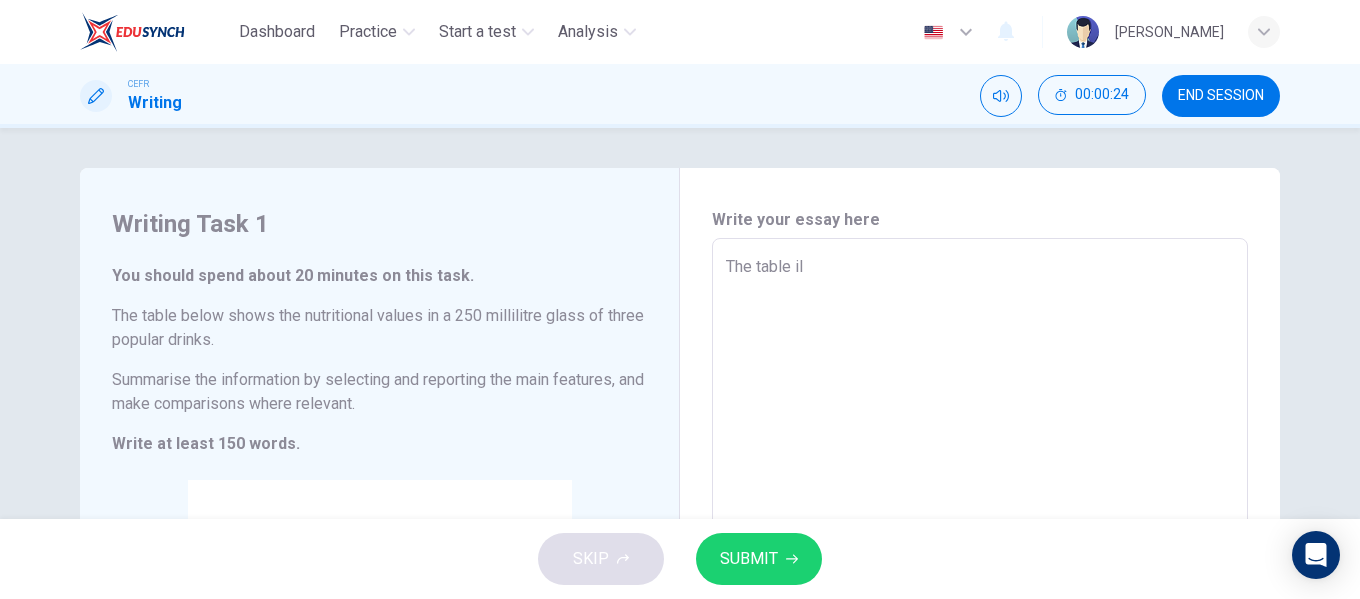 type on "x" 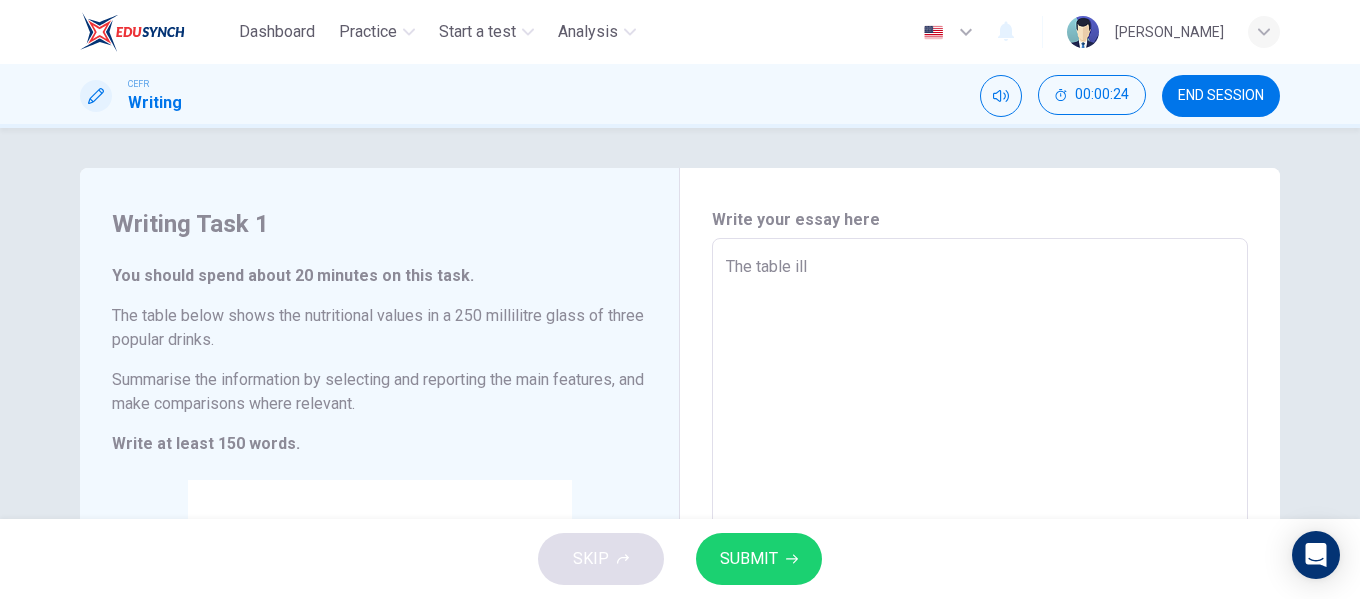 type on "x" 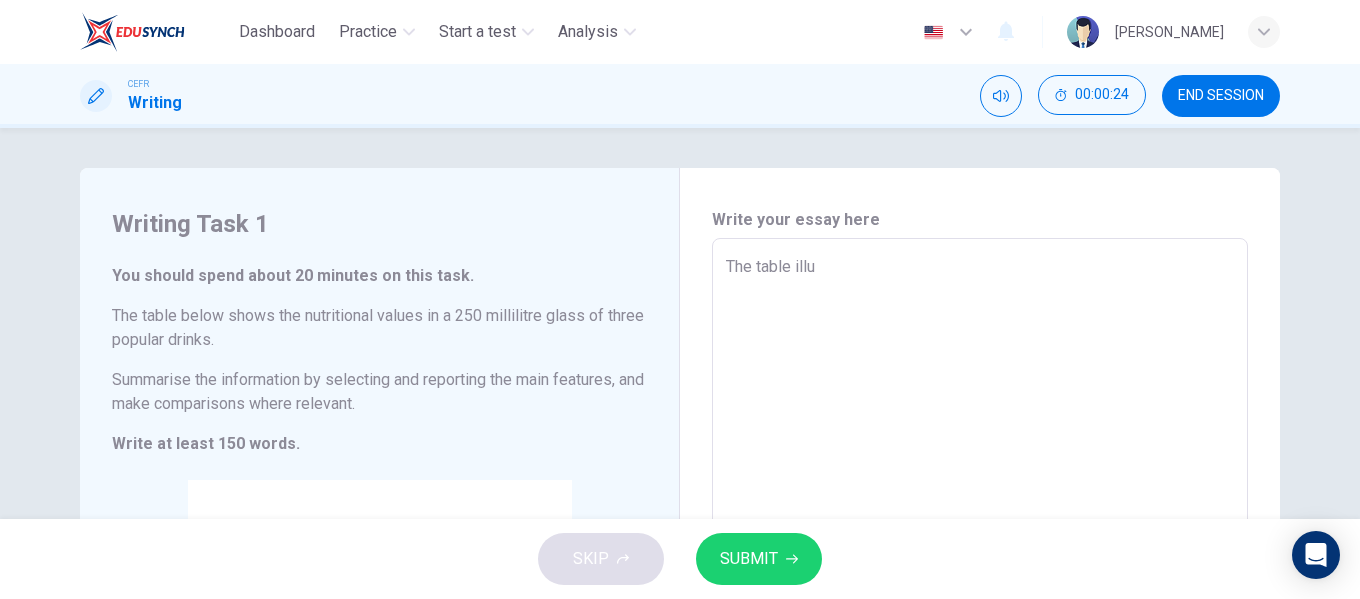type on "x" 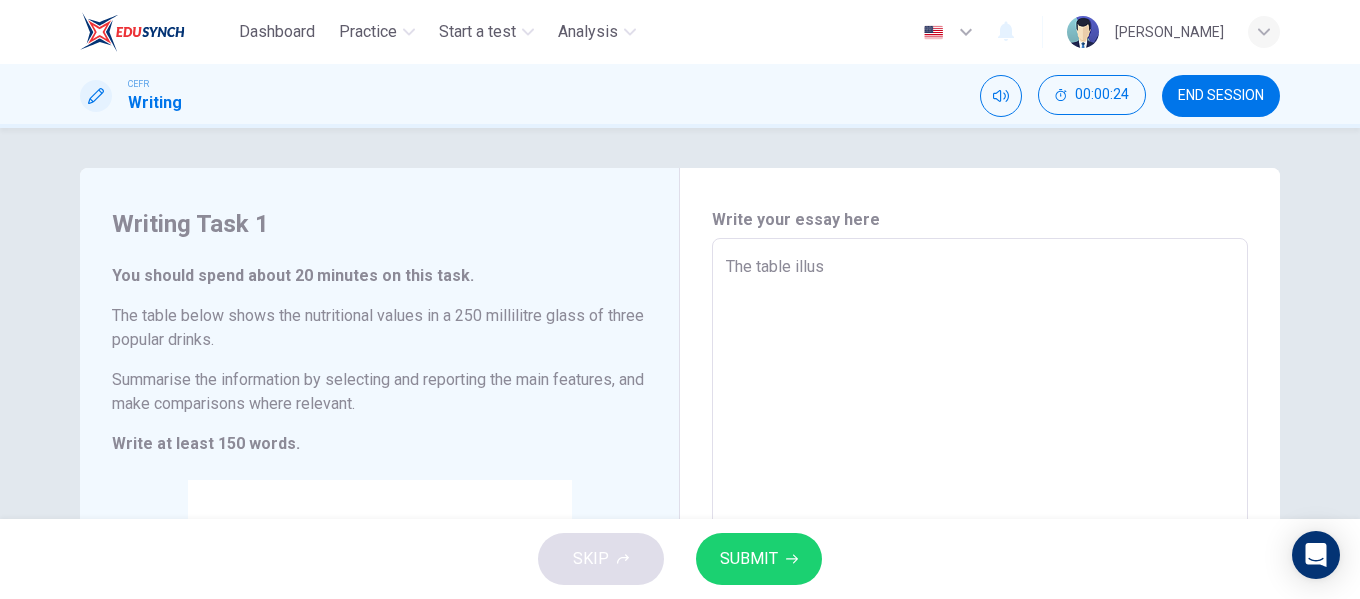 type on "The table illust" 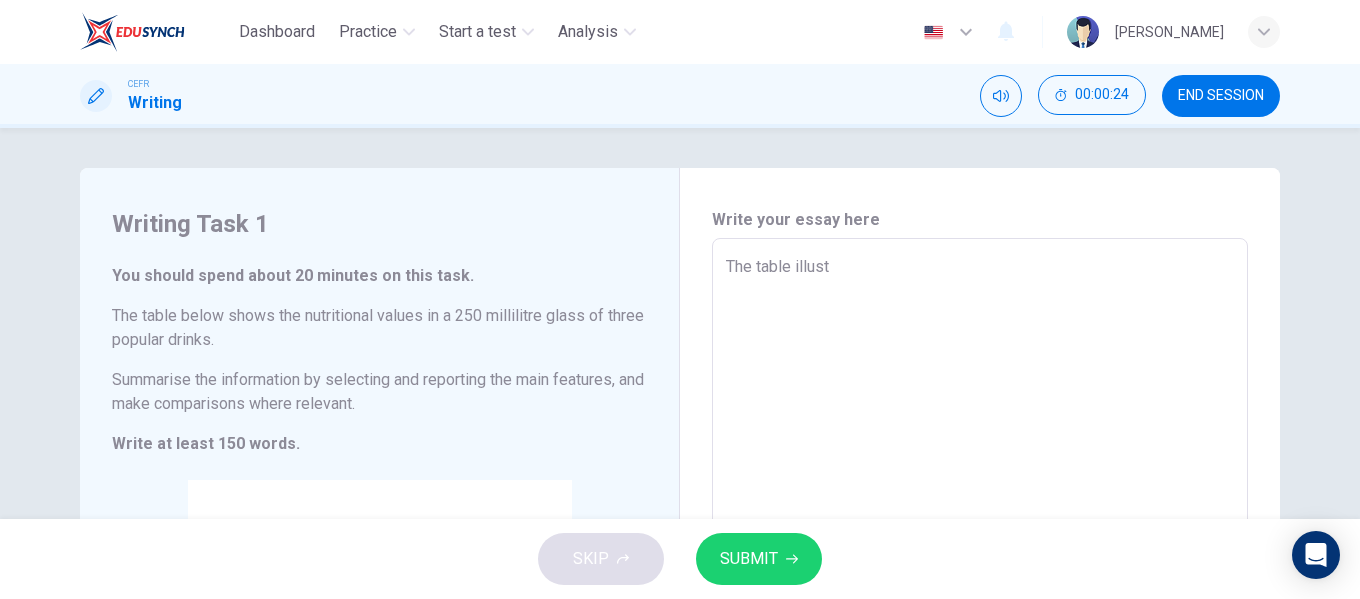 type on "x" 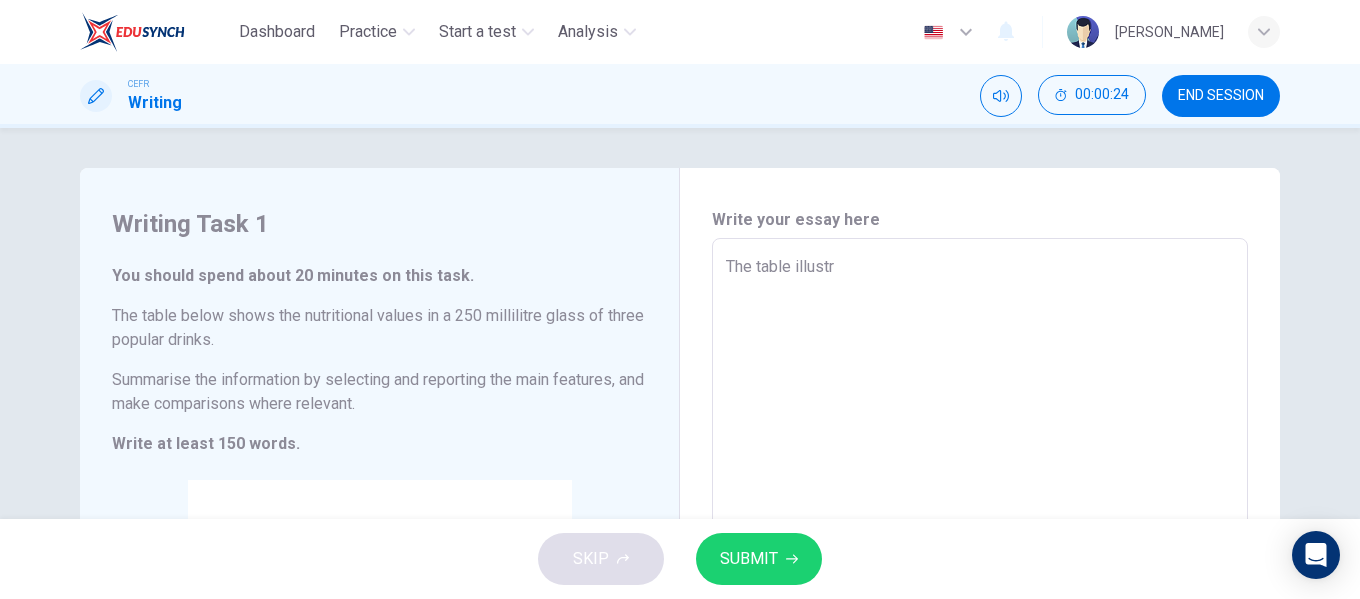 type on "x" 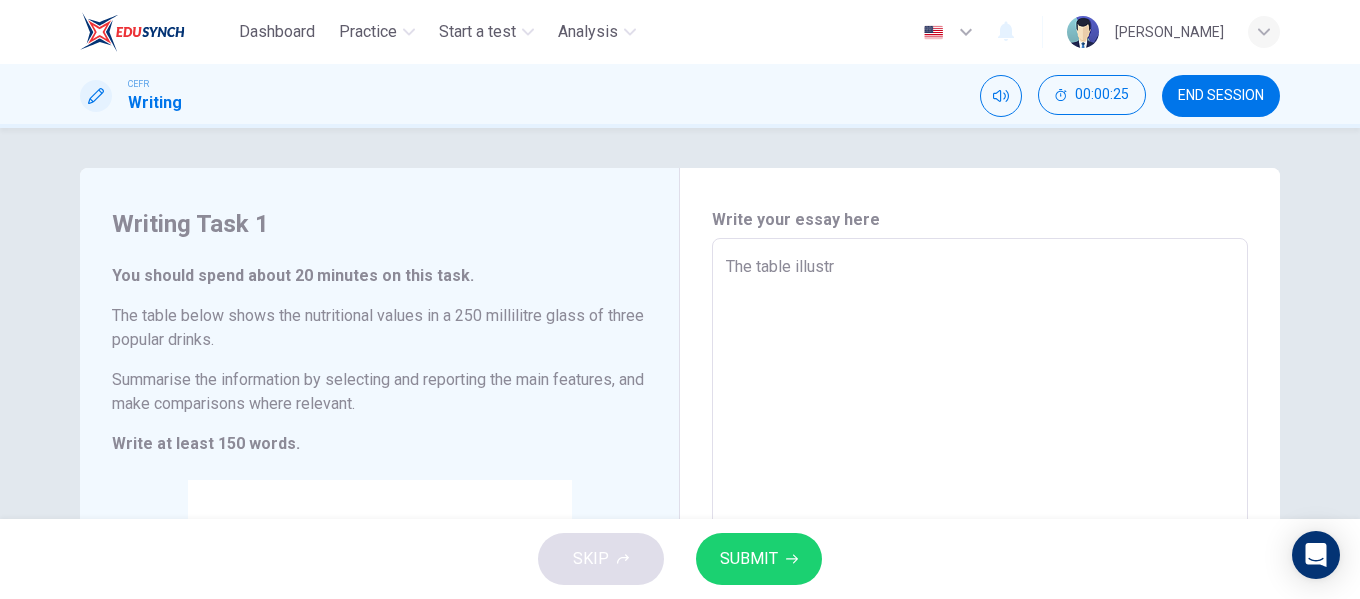 type on "The table illustra" 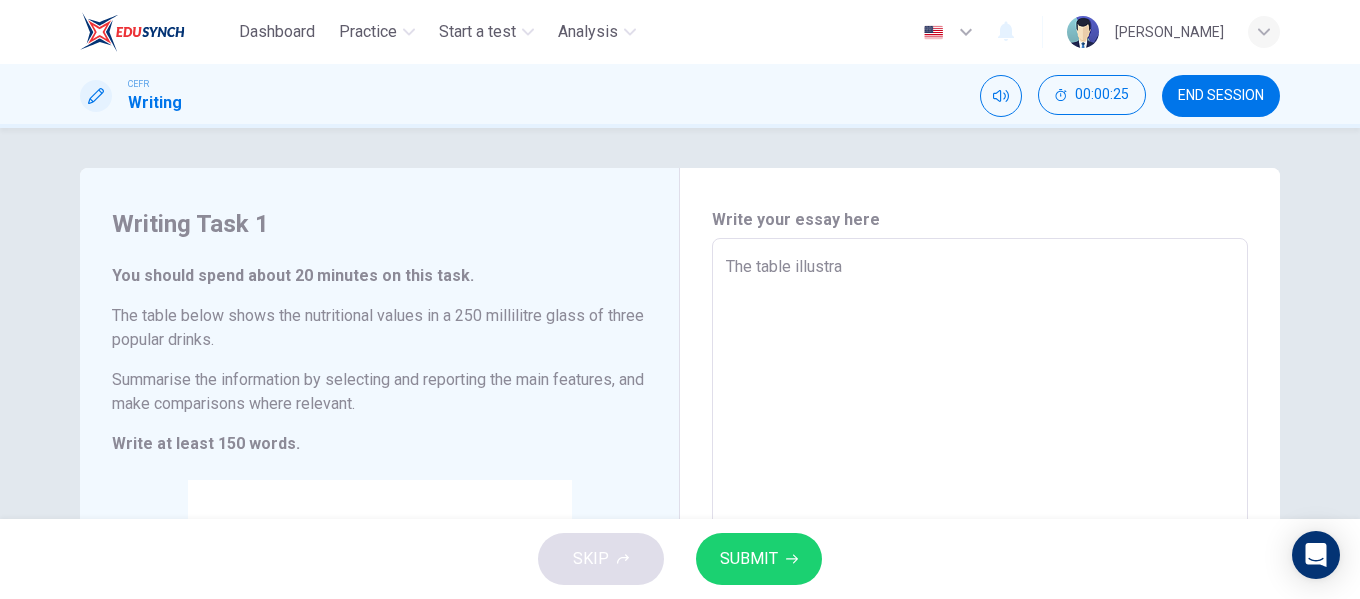 type on "x" 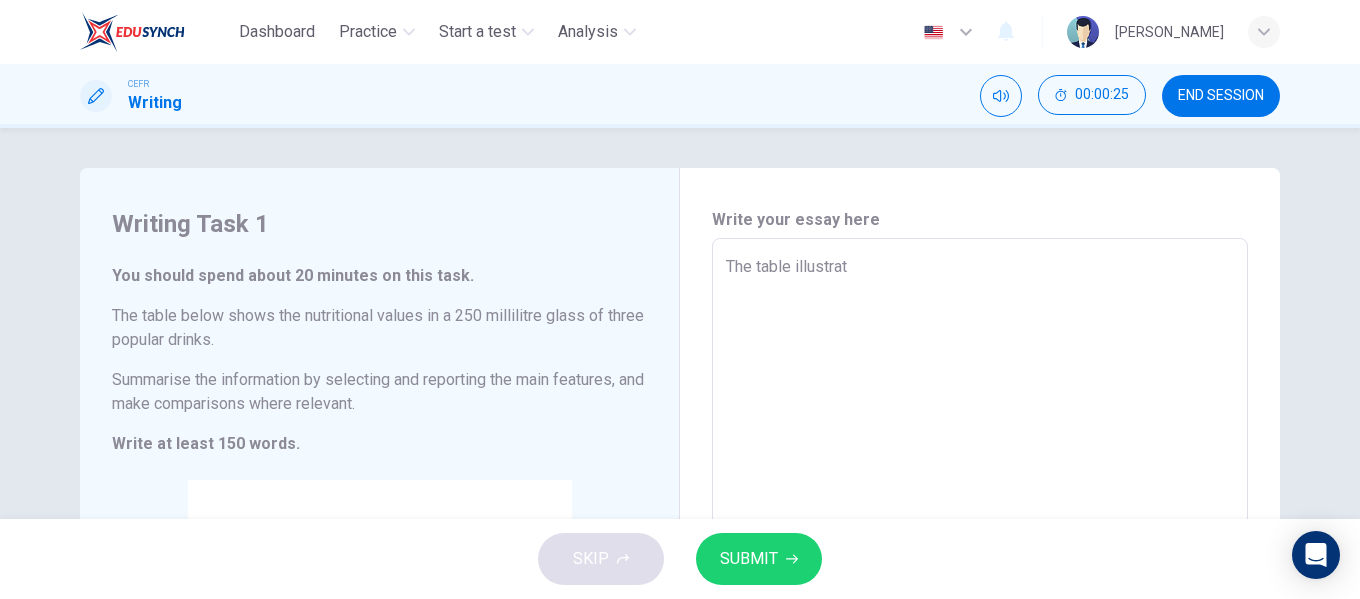 type on "x" 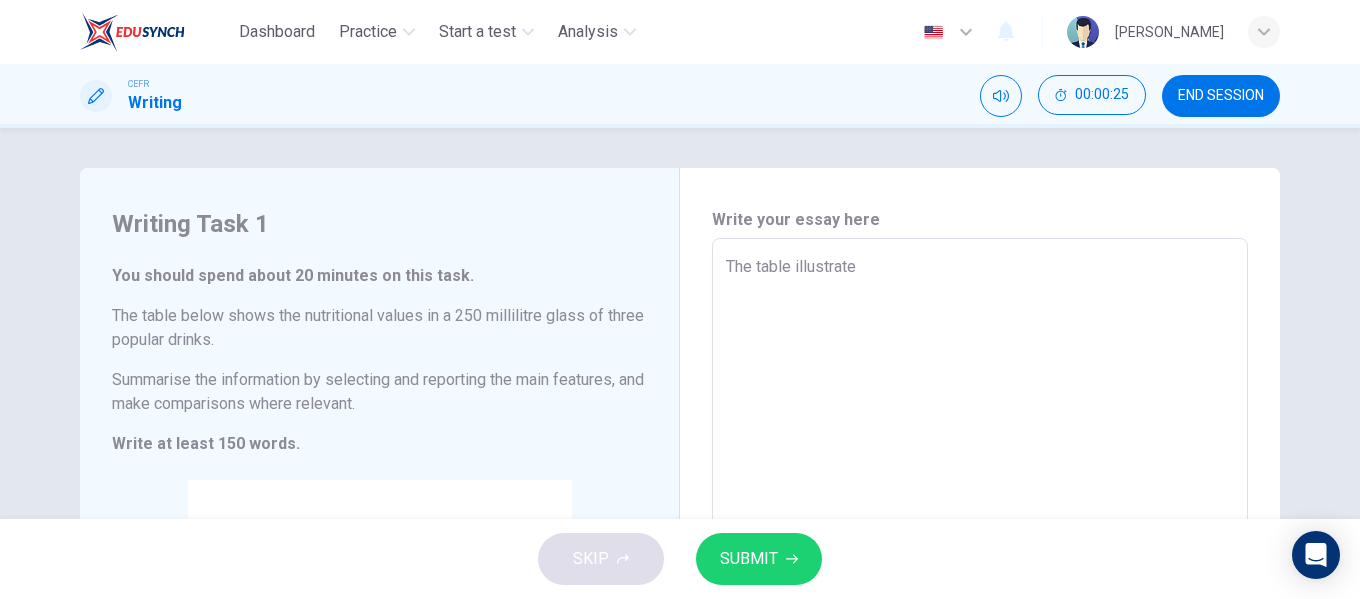 type on "x" 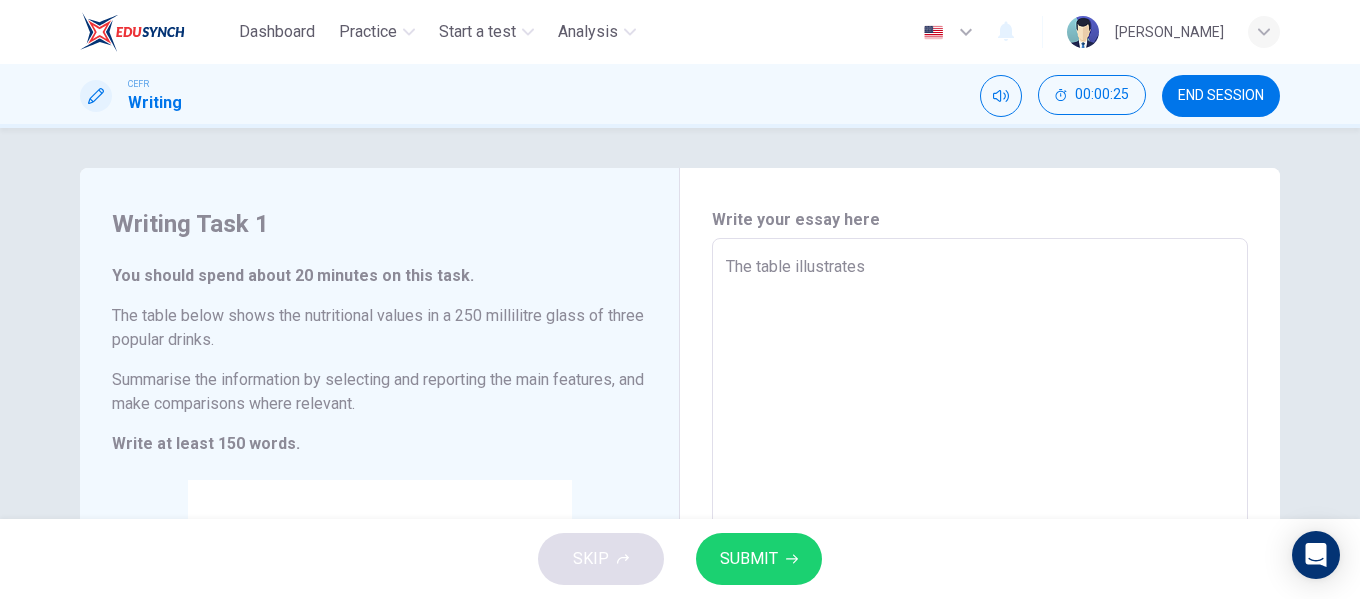 type on "The table illustrates" 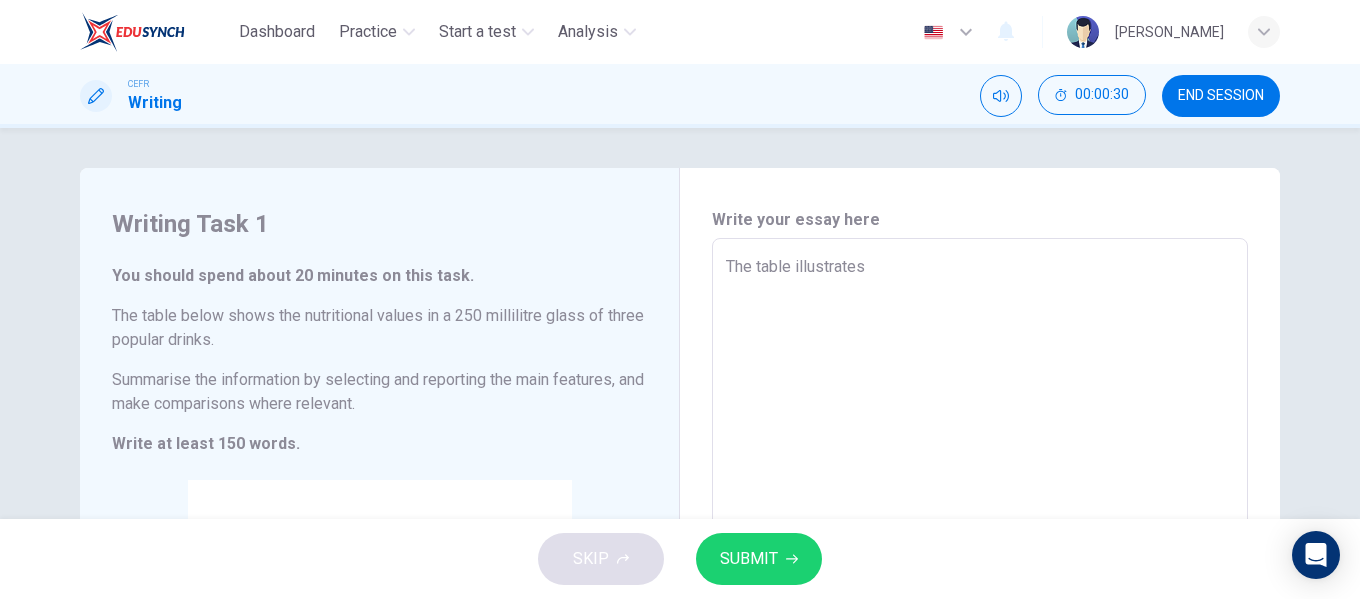 type on "The table illustrates t" 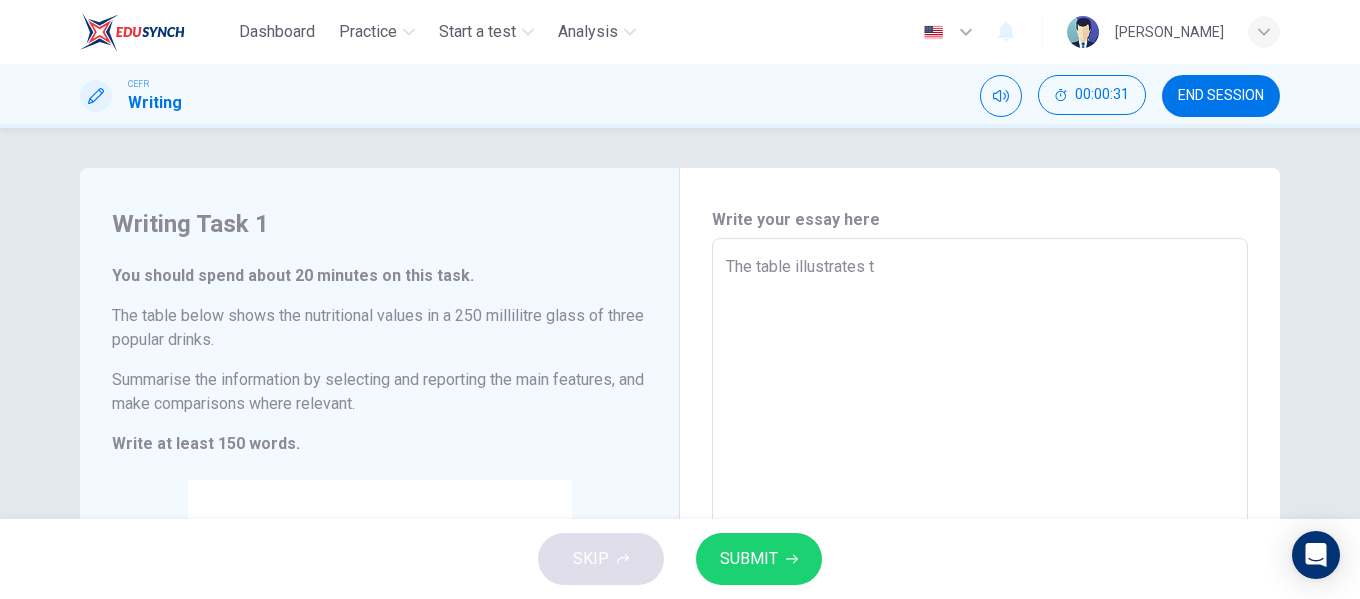 type on "The table illustrates th" 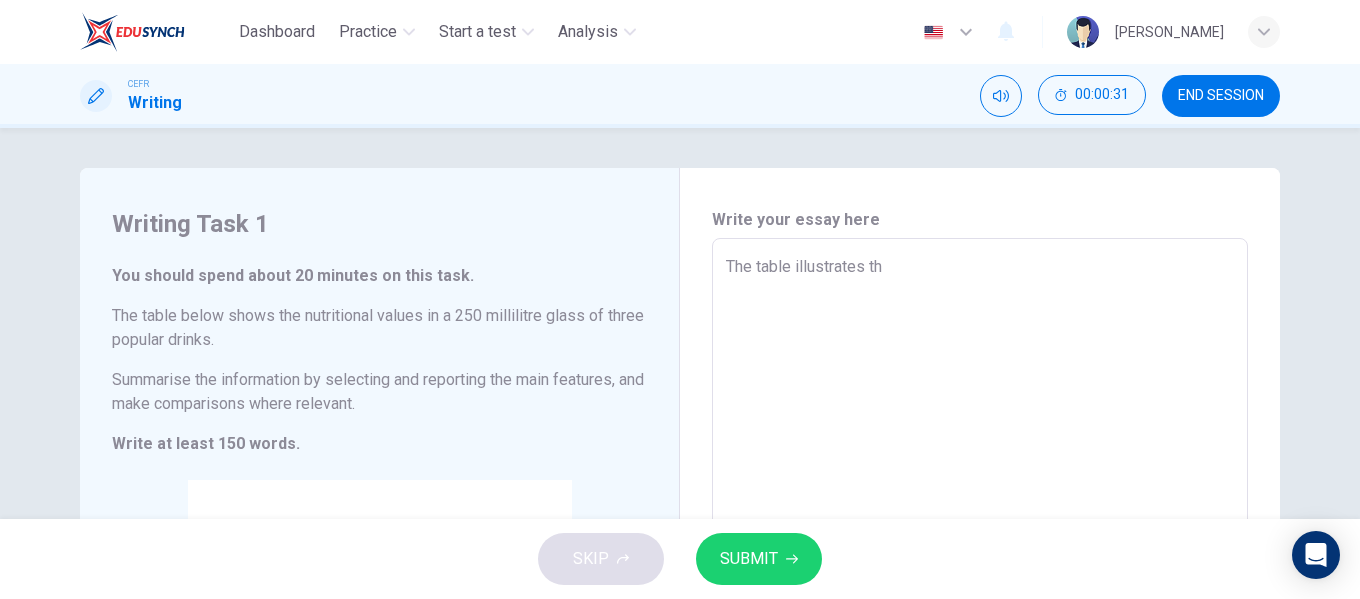 type on "x" 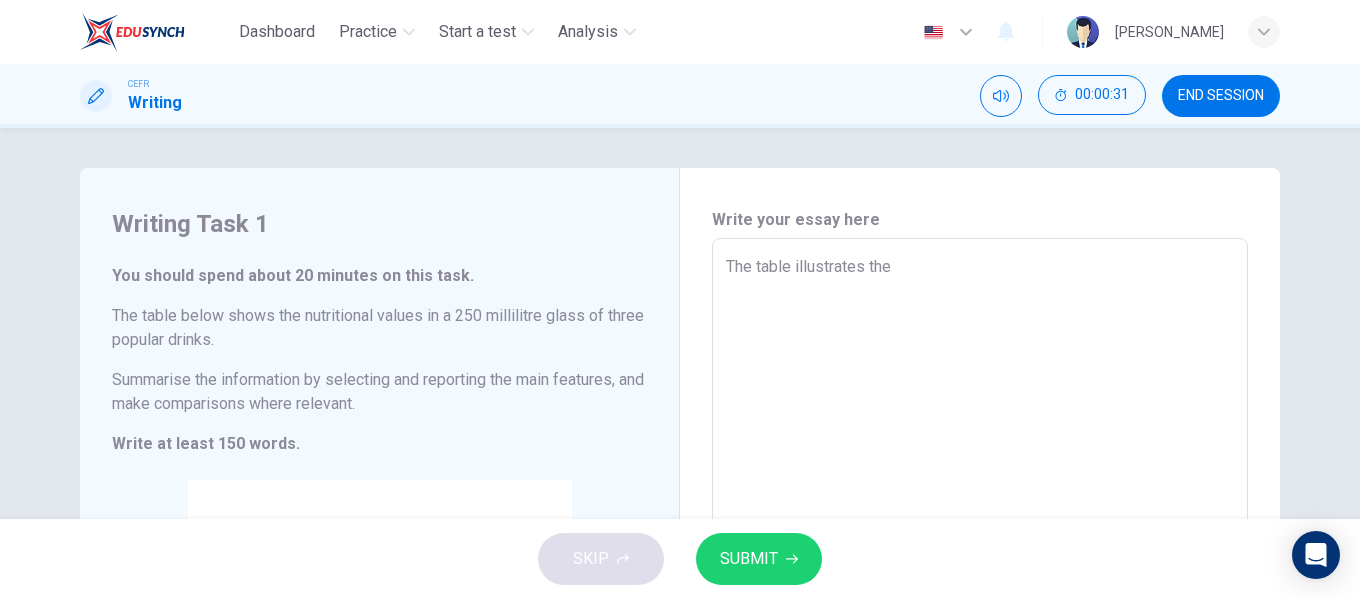 type on "x" 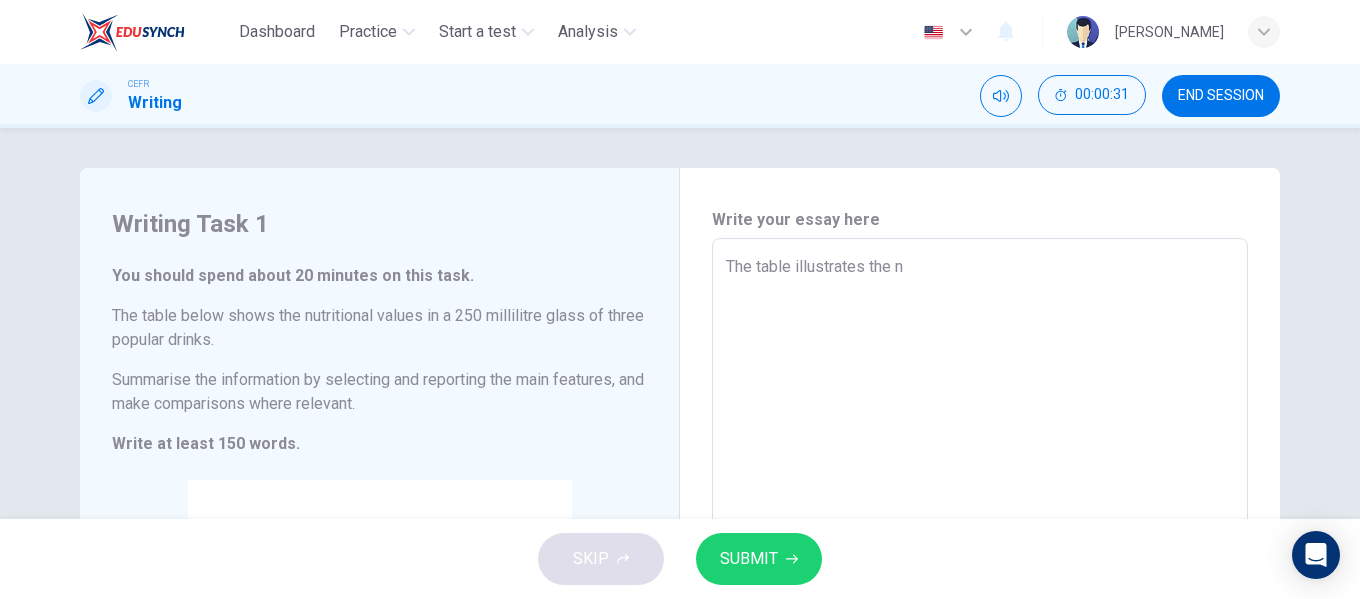 type on "x" 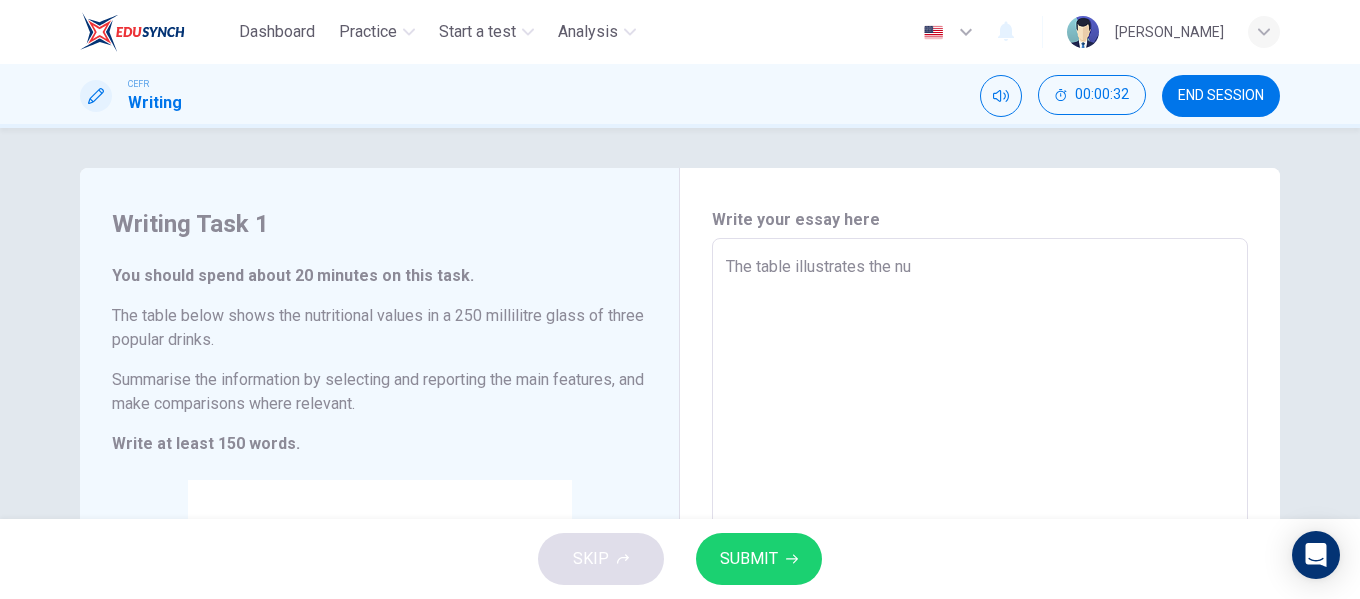 type on "The table illustrates the nut" 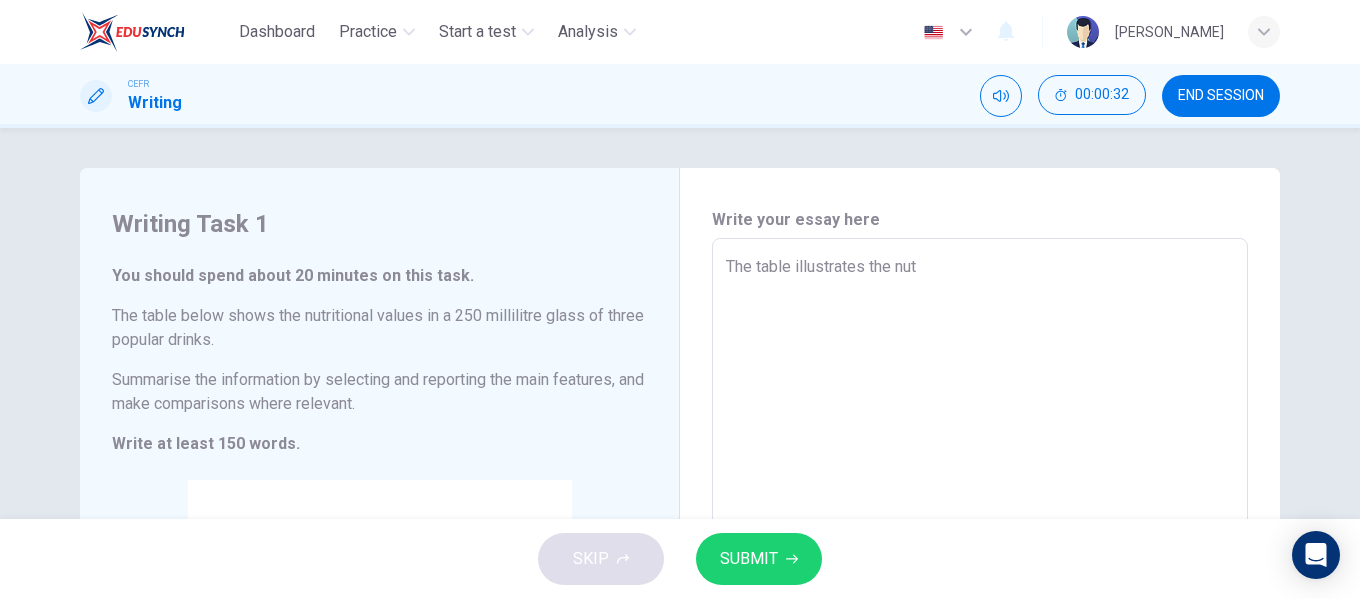 type on "x" 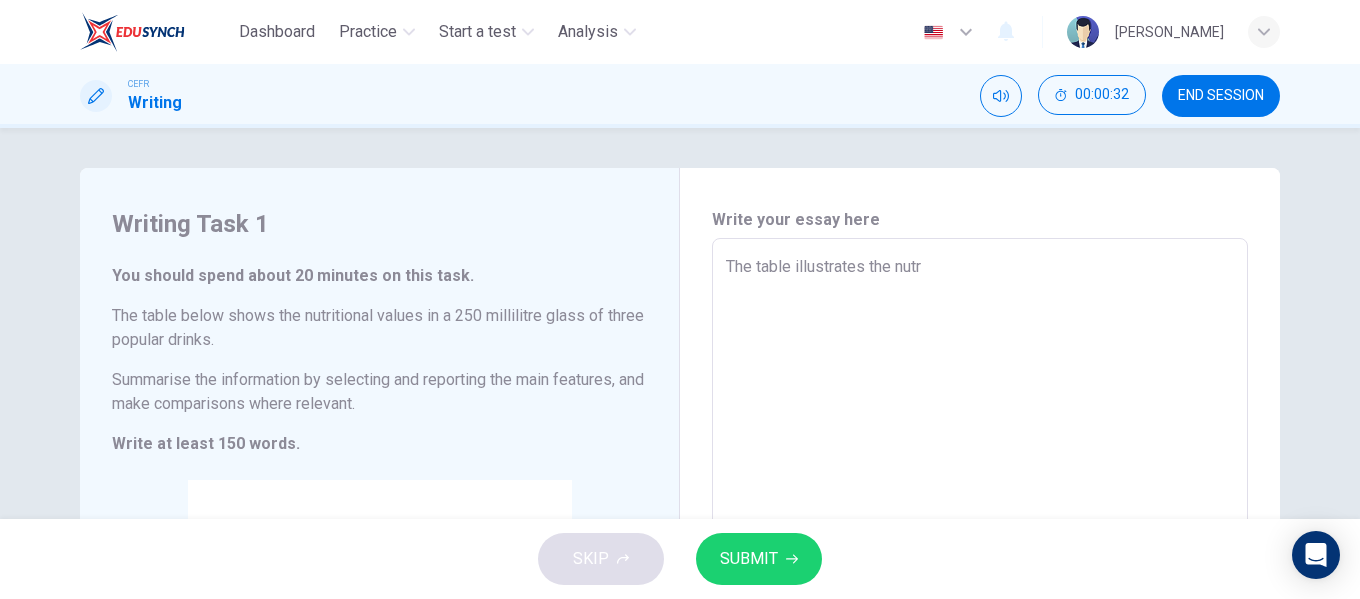 type on "x" 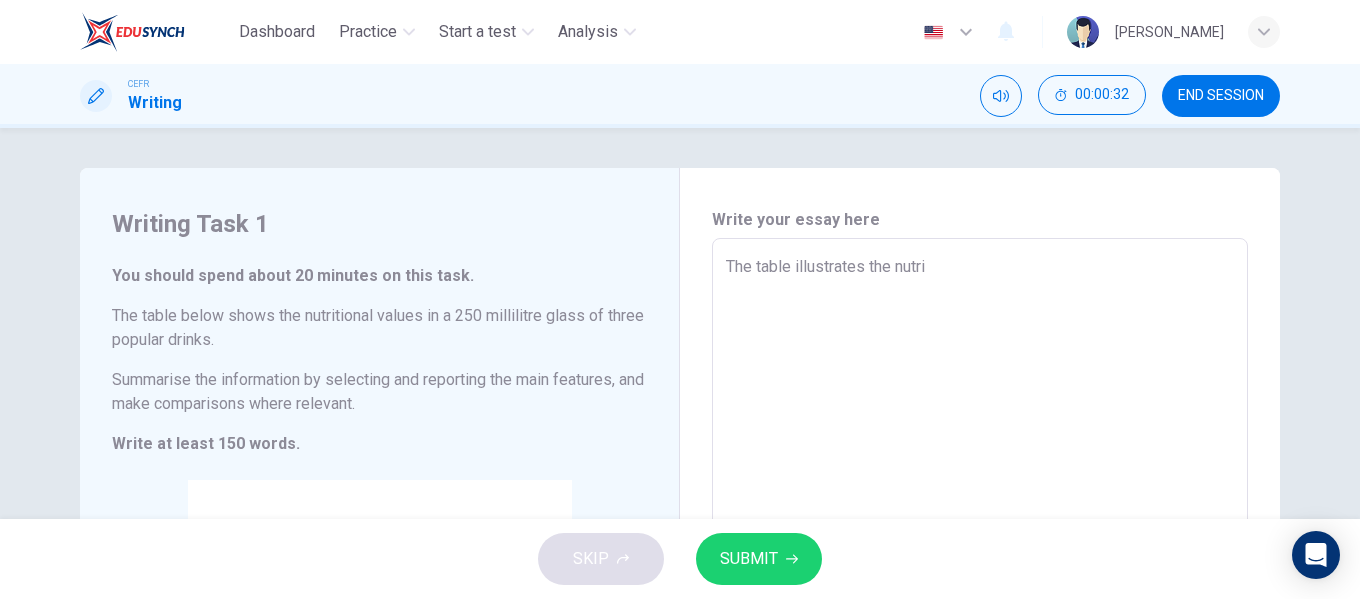 type on "x" 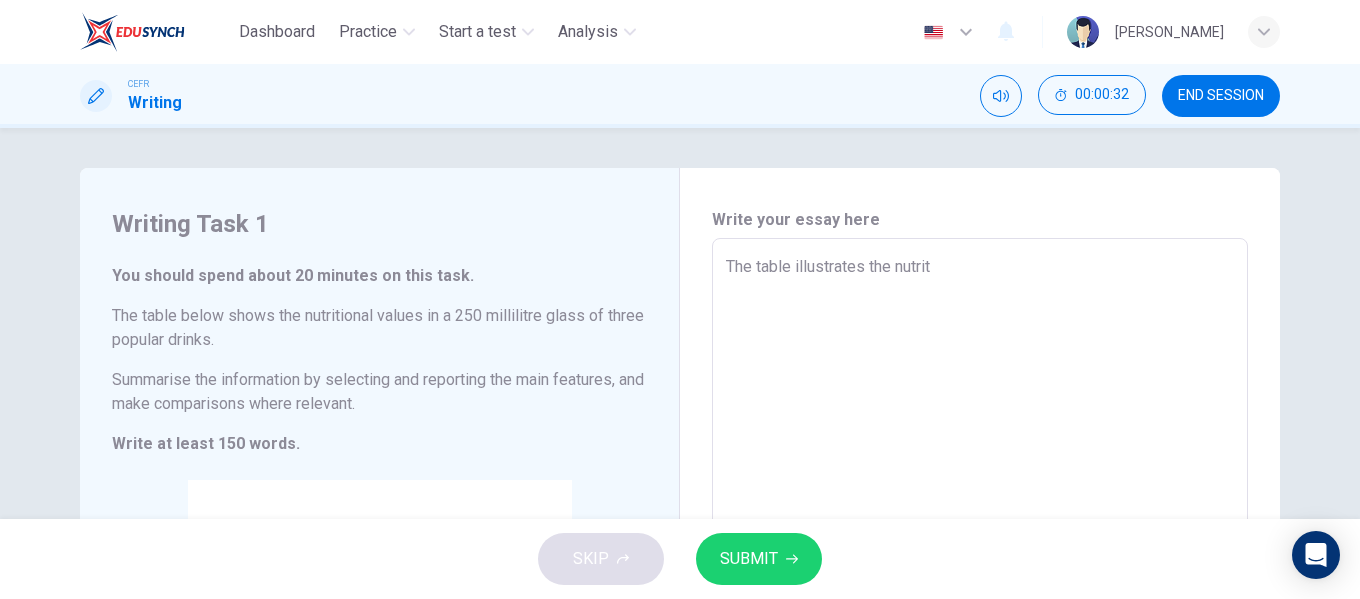 type on "The table illustrates the nutriti" 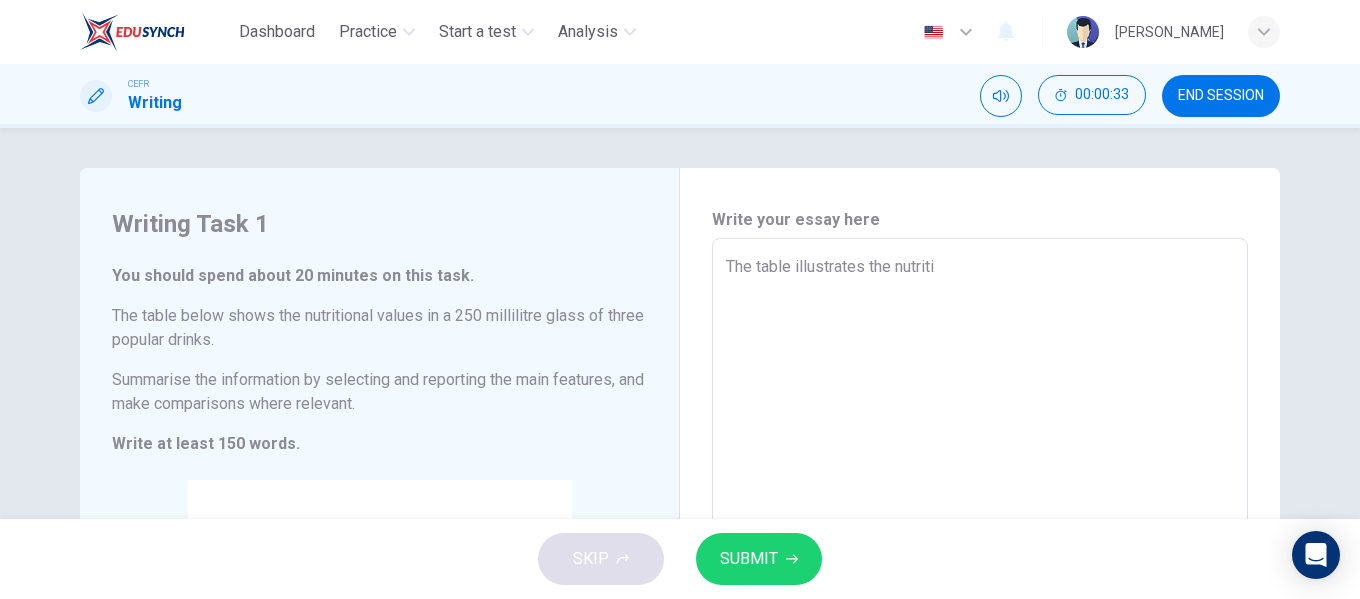type on "The table illustrates the nutritio" 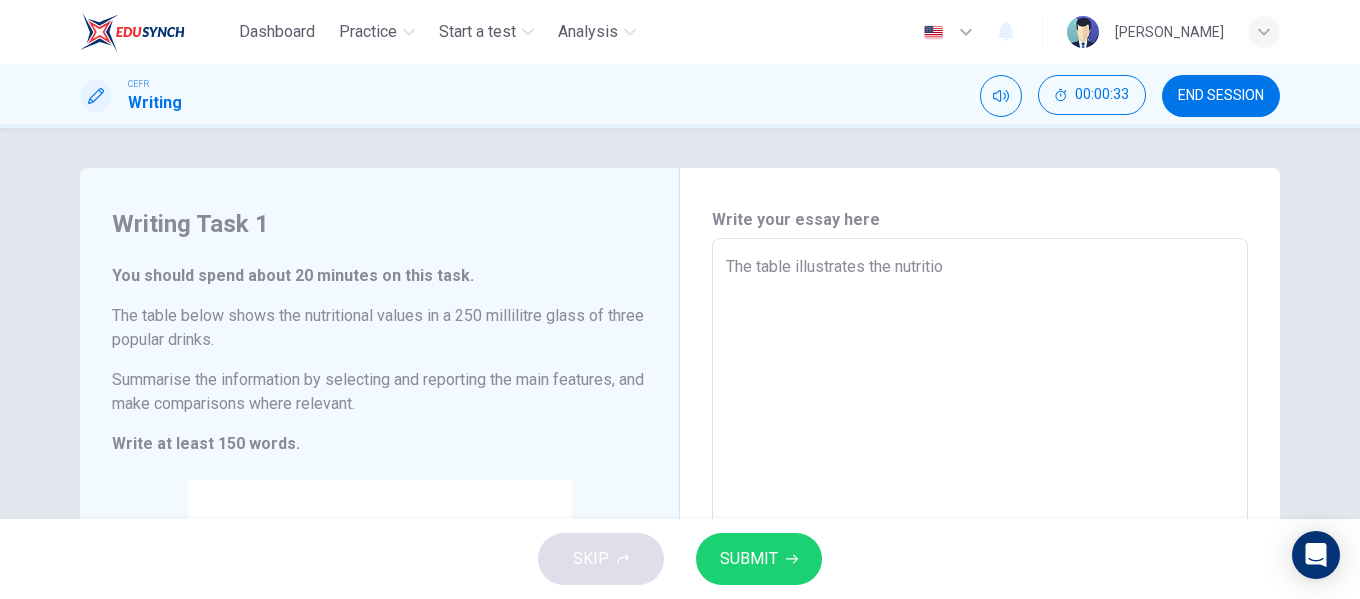 type on "x" 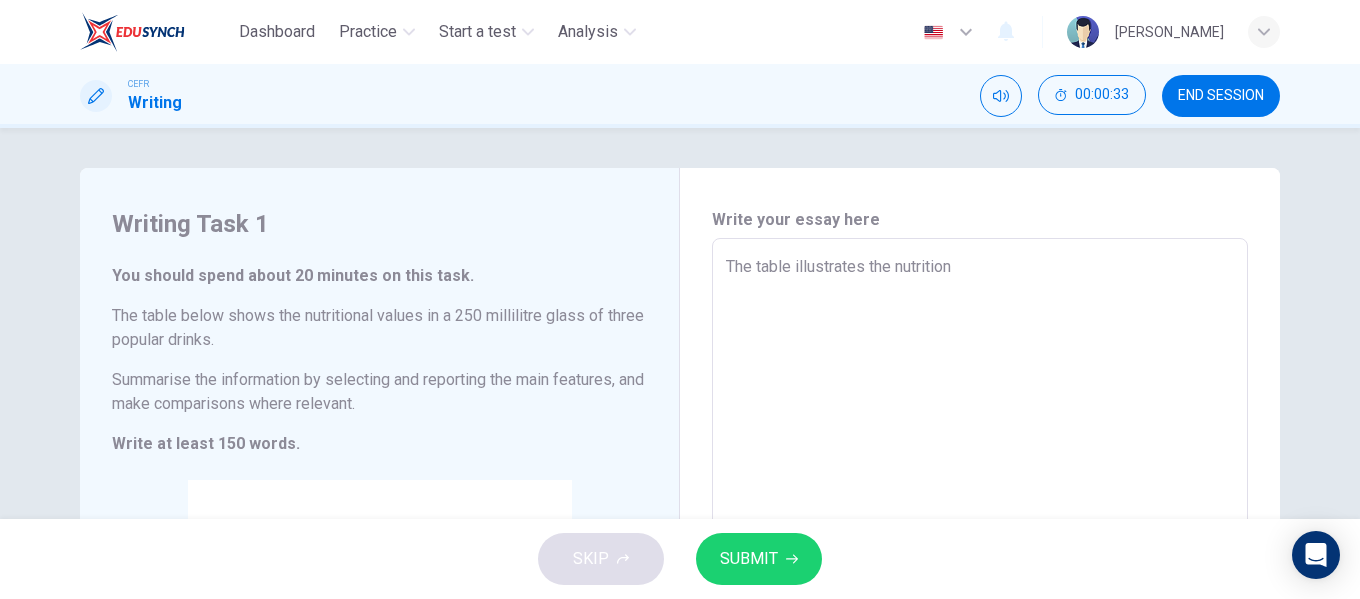 type on "x" 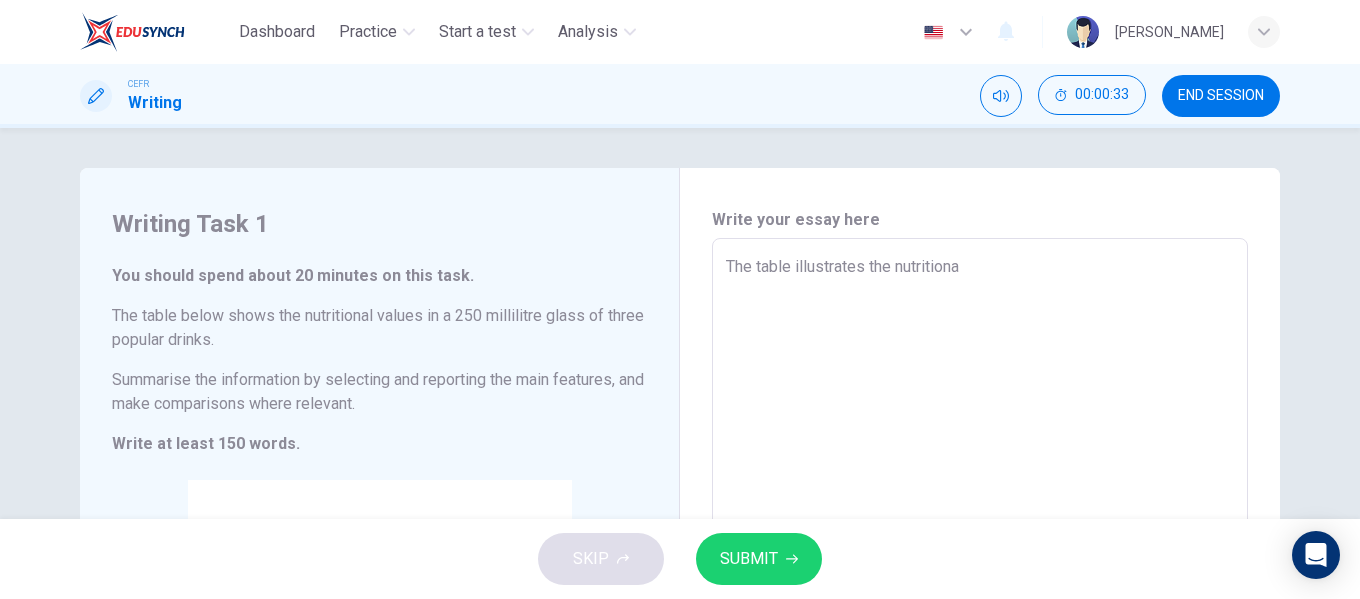 type on "x" 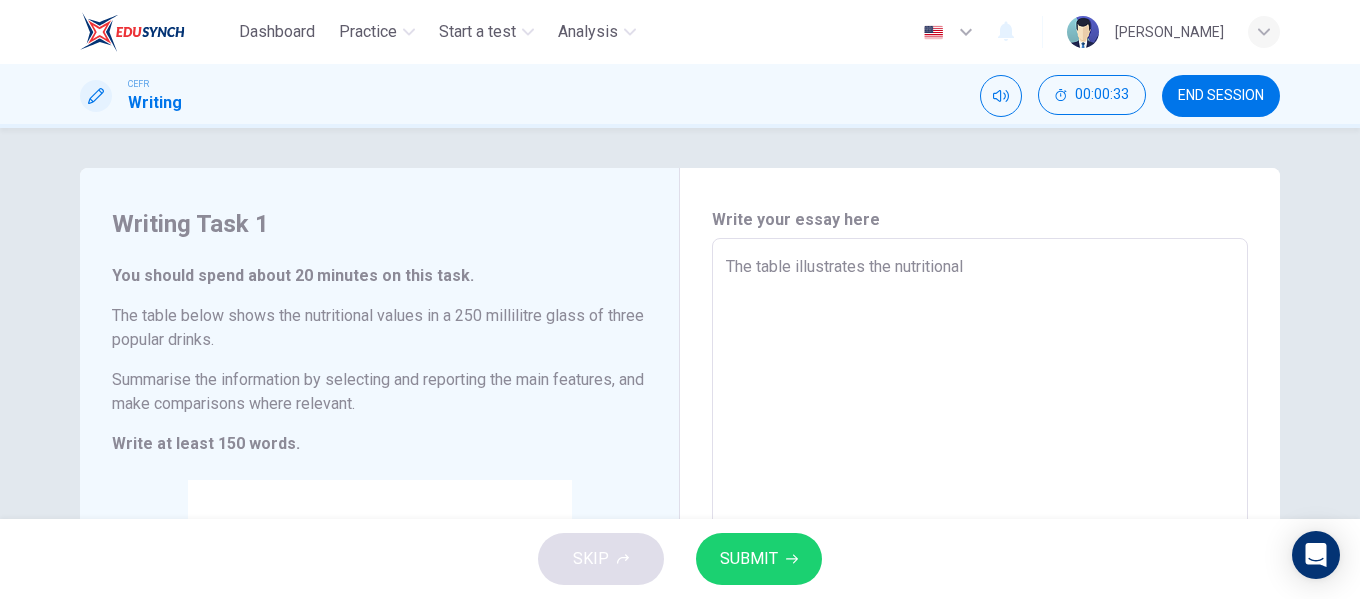 type on "x" 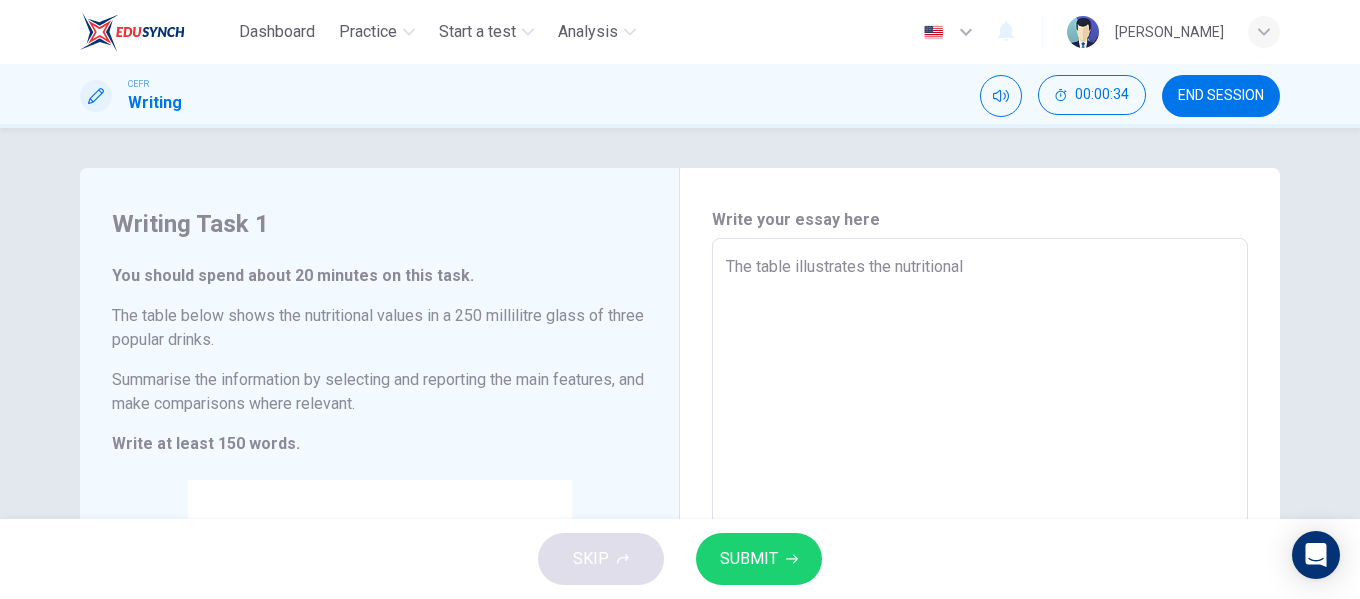 type on "The table illustrates the nutritional v" 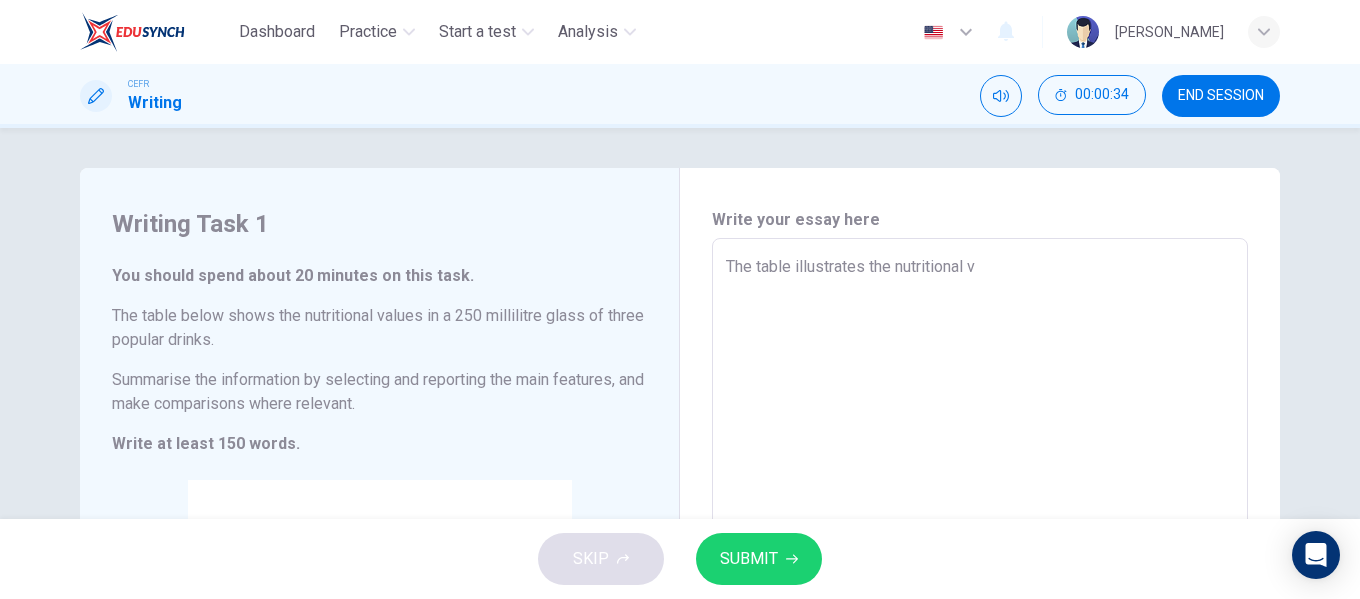 type on "x" 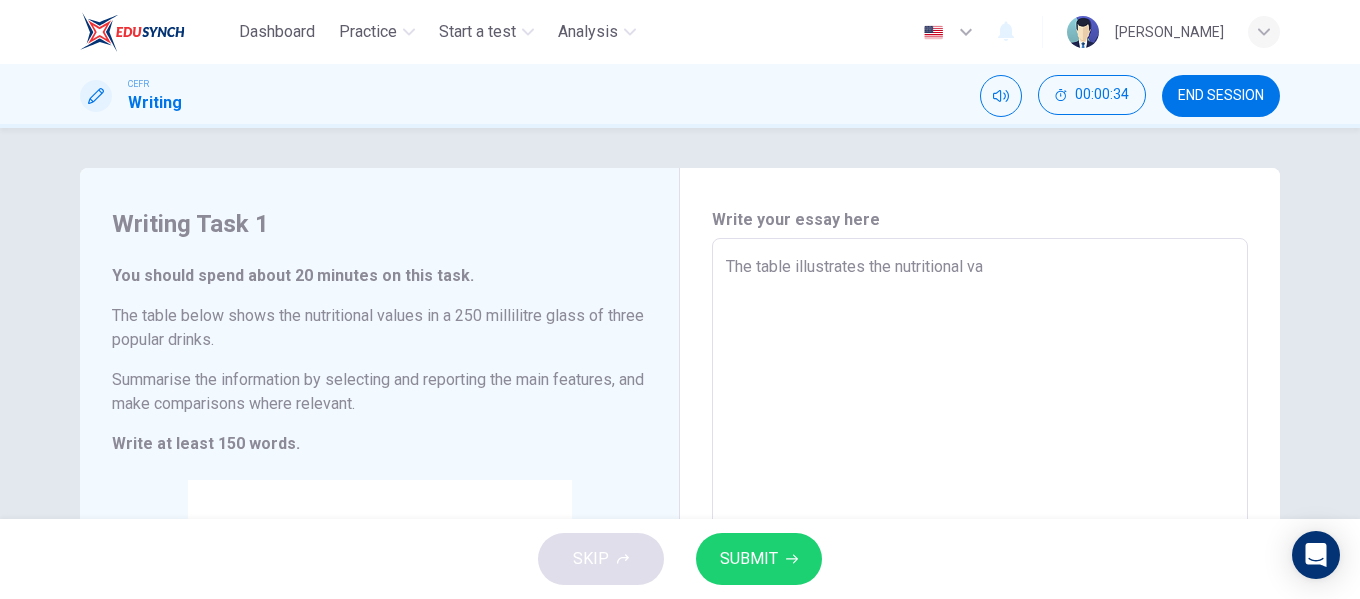 type on "x" 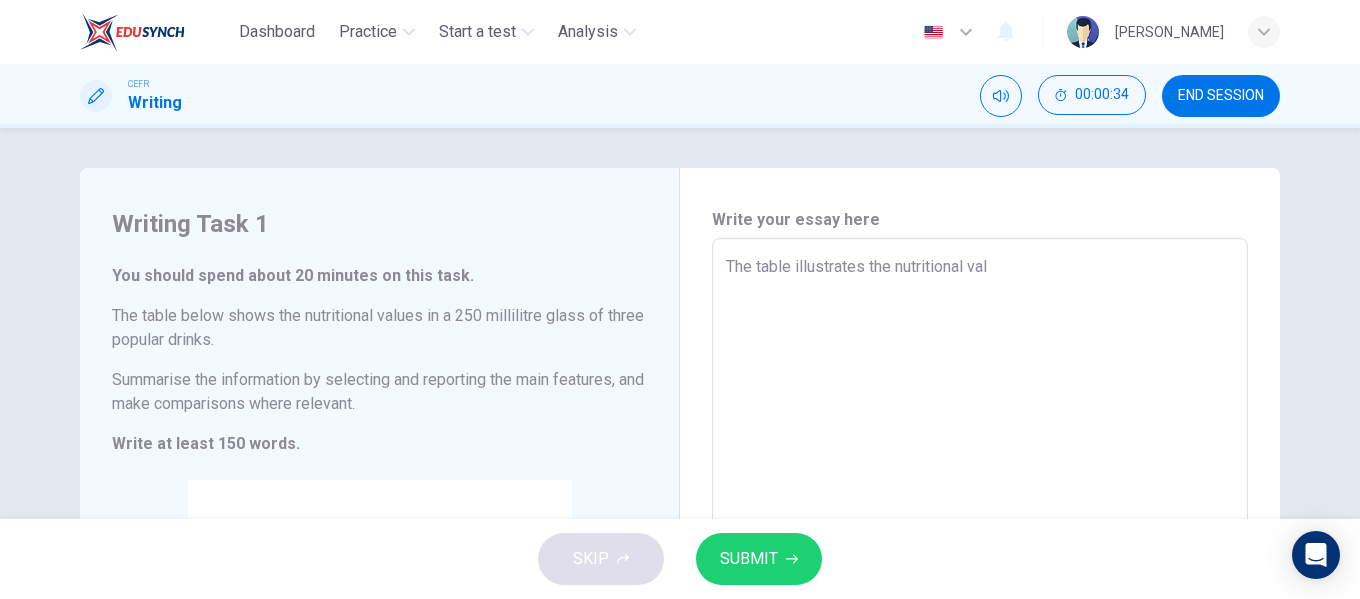 type on "x" 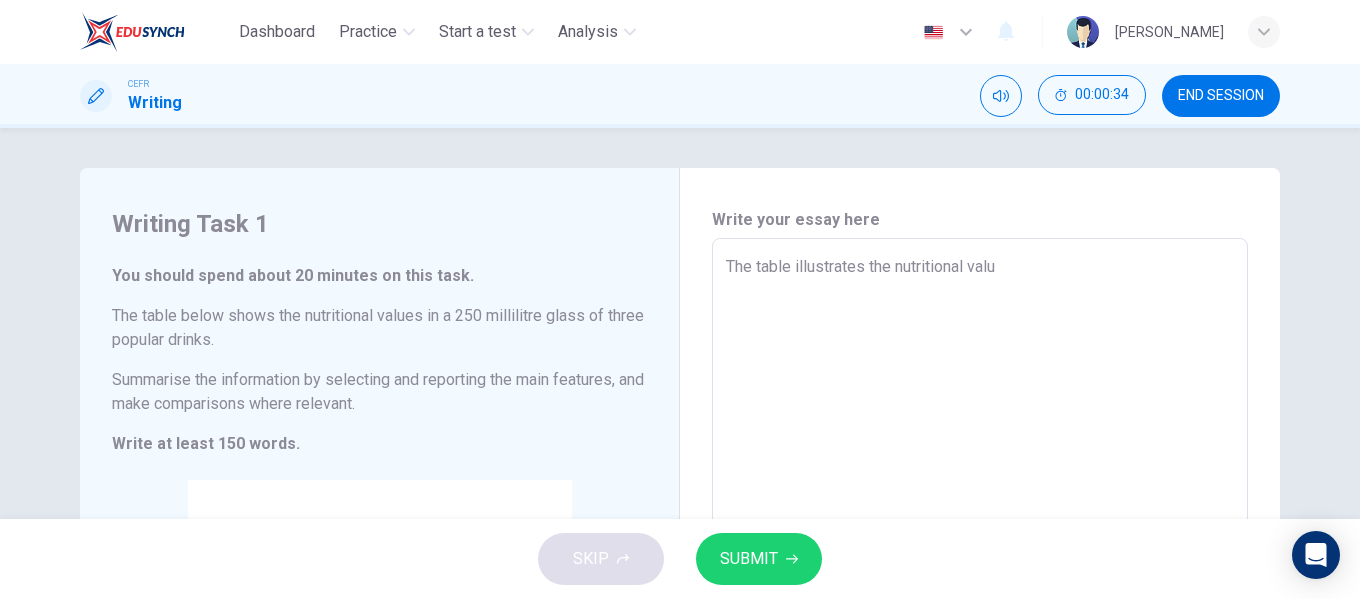type on "The table illustrates the nutritional value" 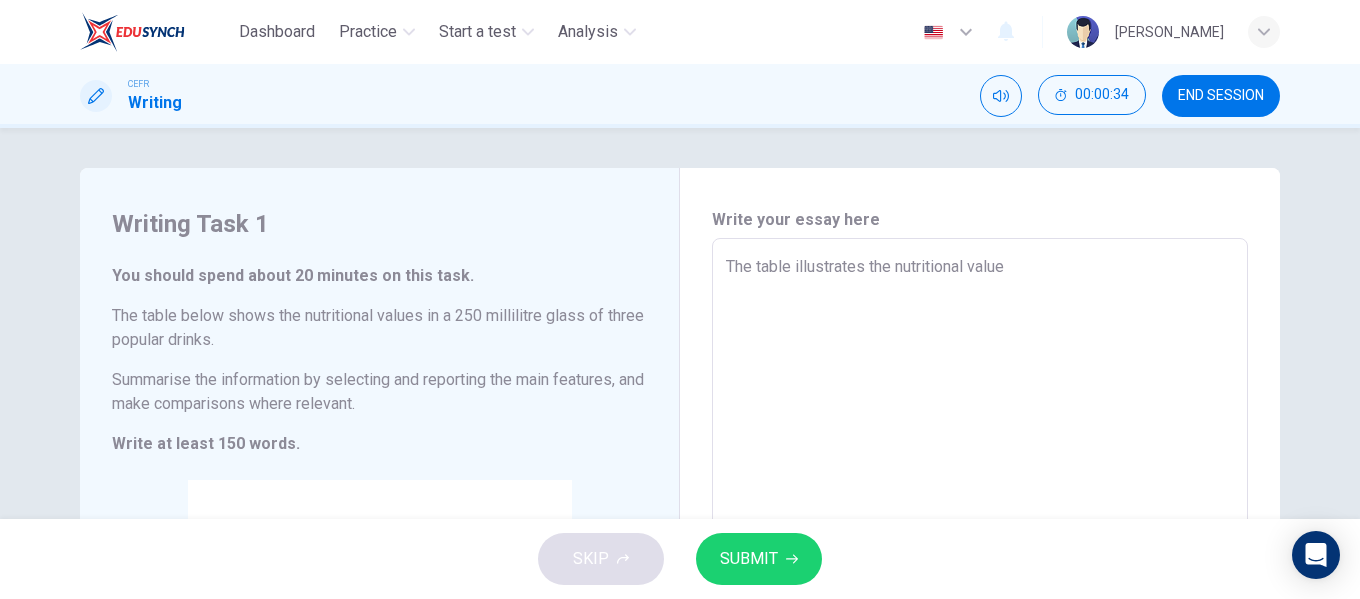 type on "x" 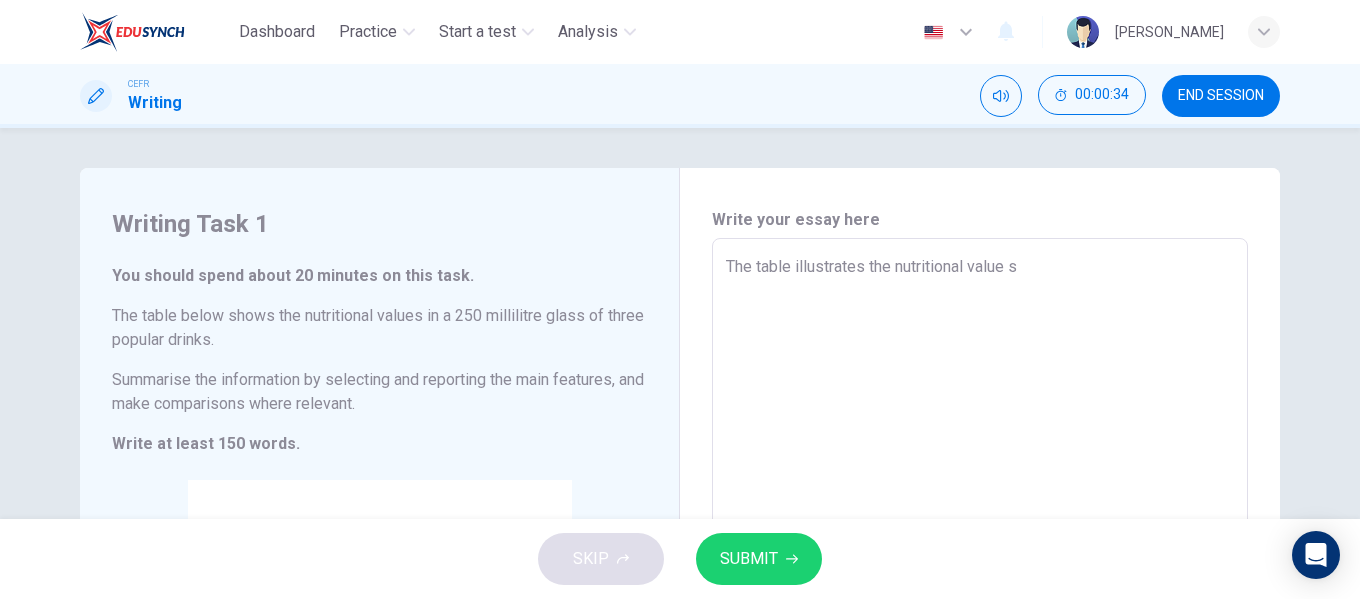 type on "x" 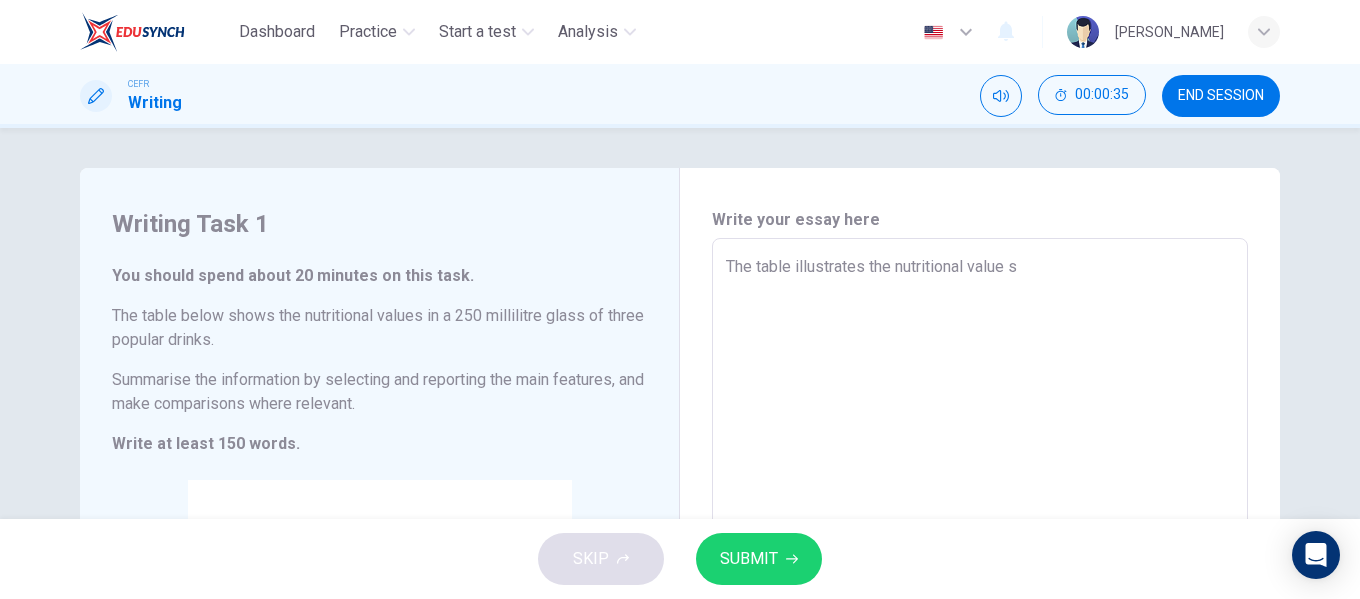 type on "The table illustrates the nutritional value si" 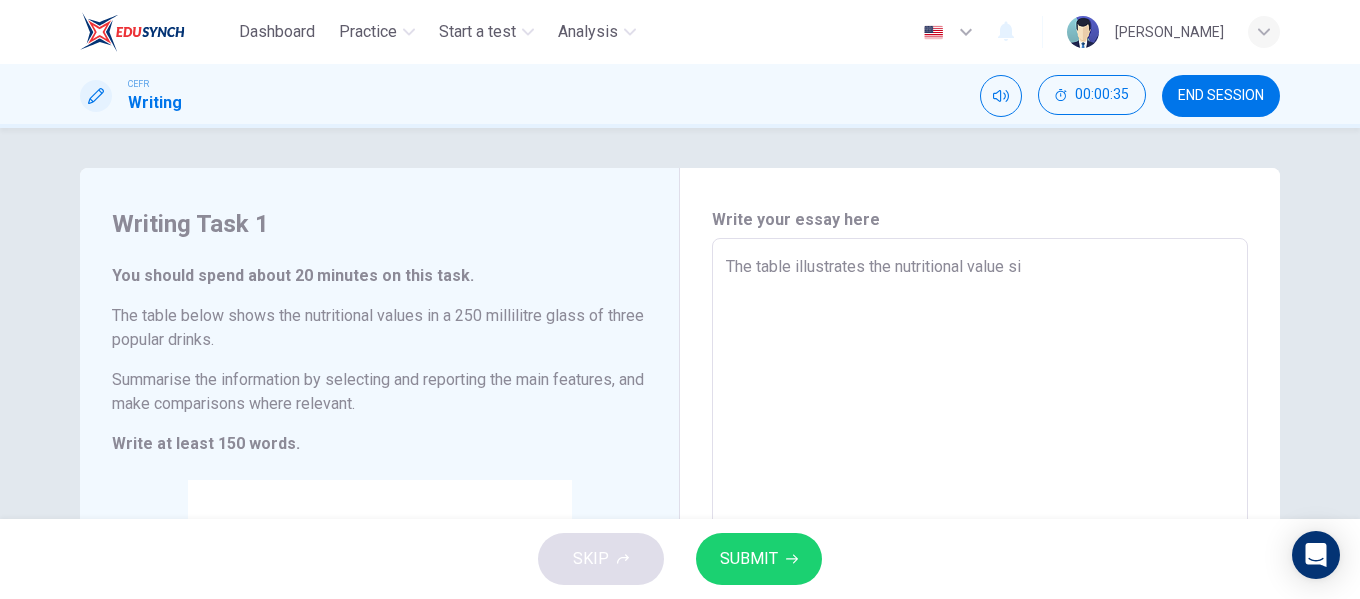 type on "x" 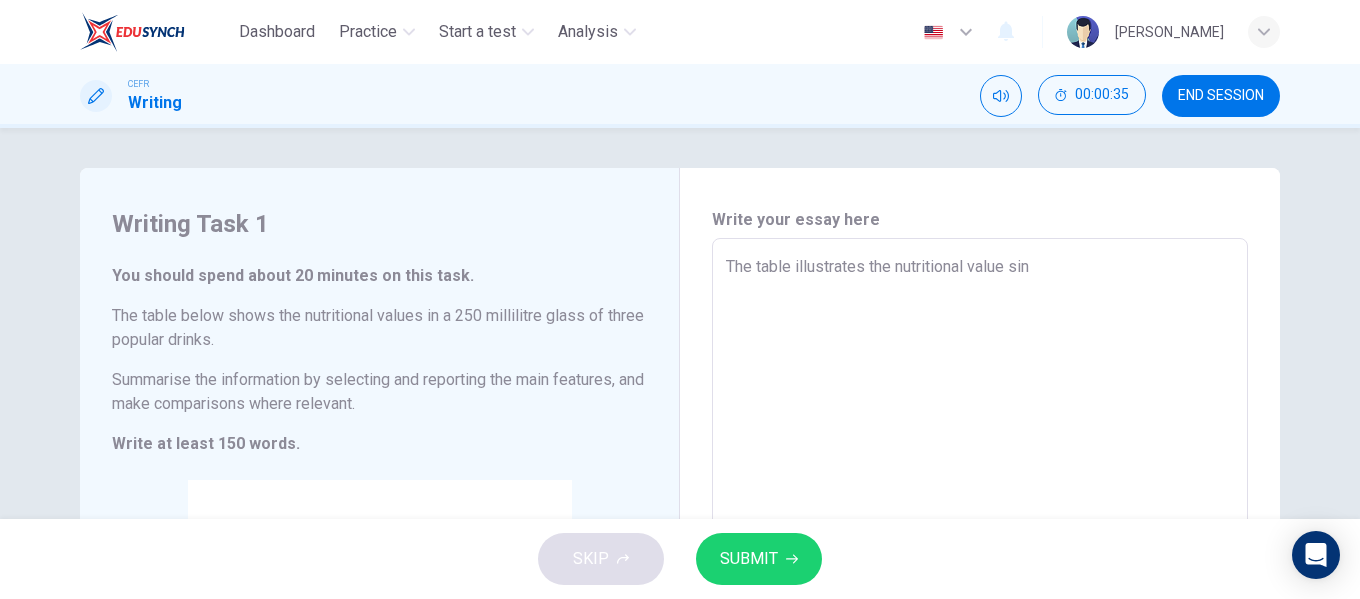 type on "x" 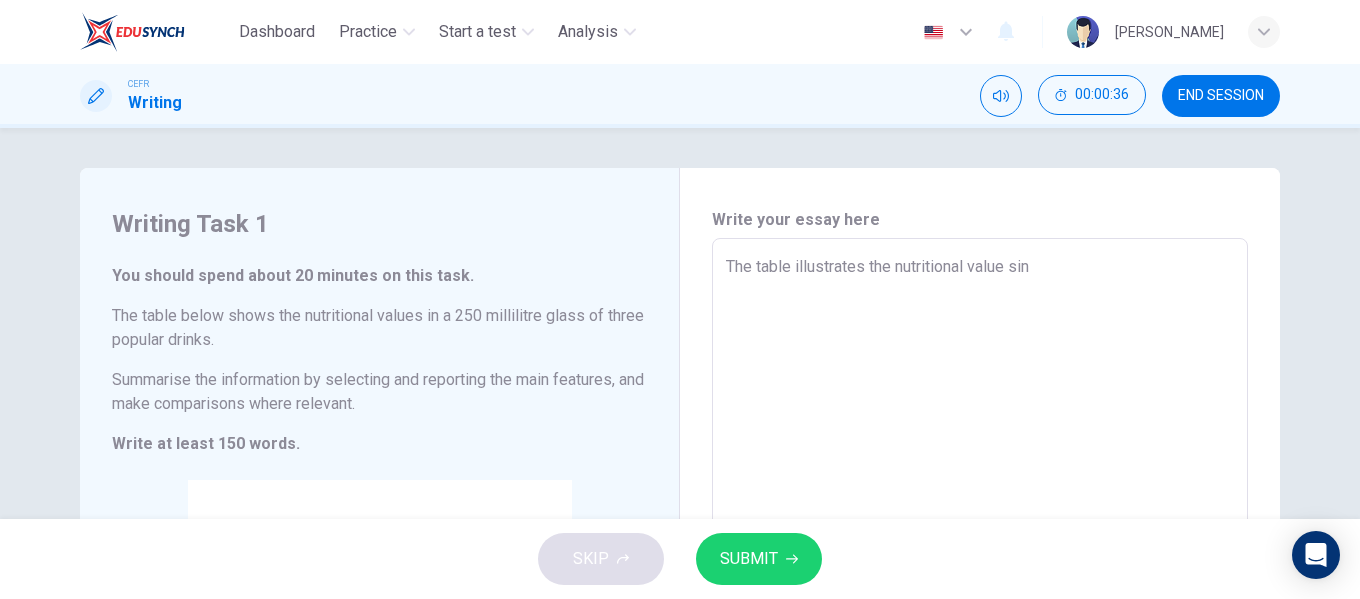 type on "The table illustrates the nutritional value sin a" 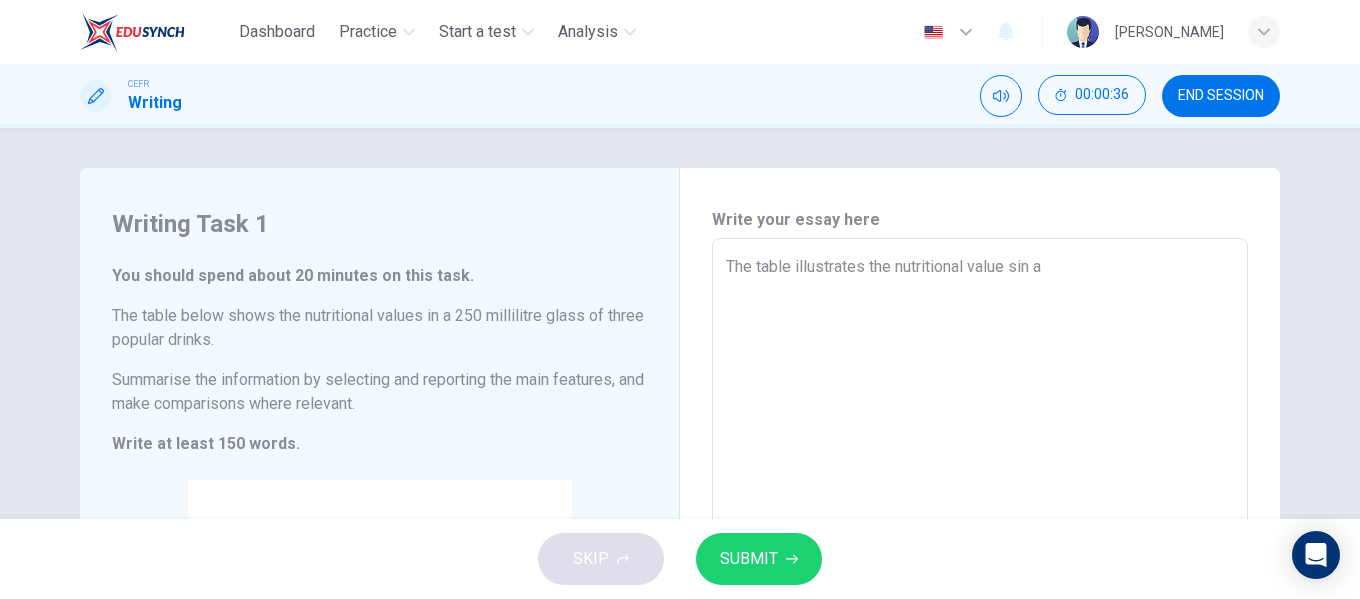 type on "x" 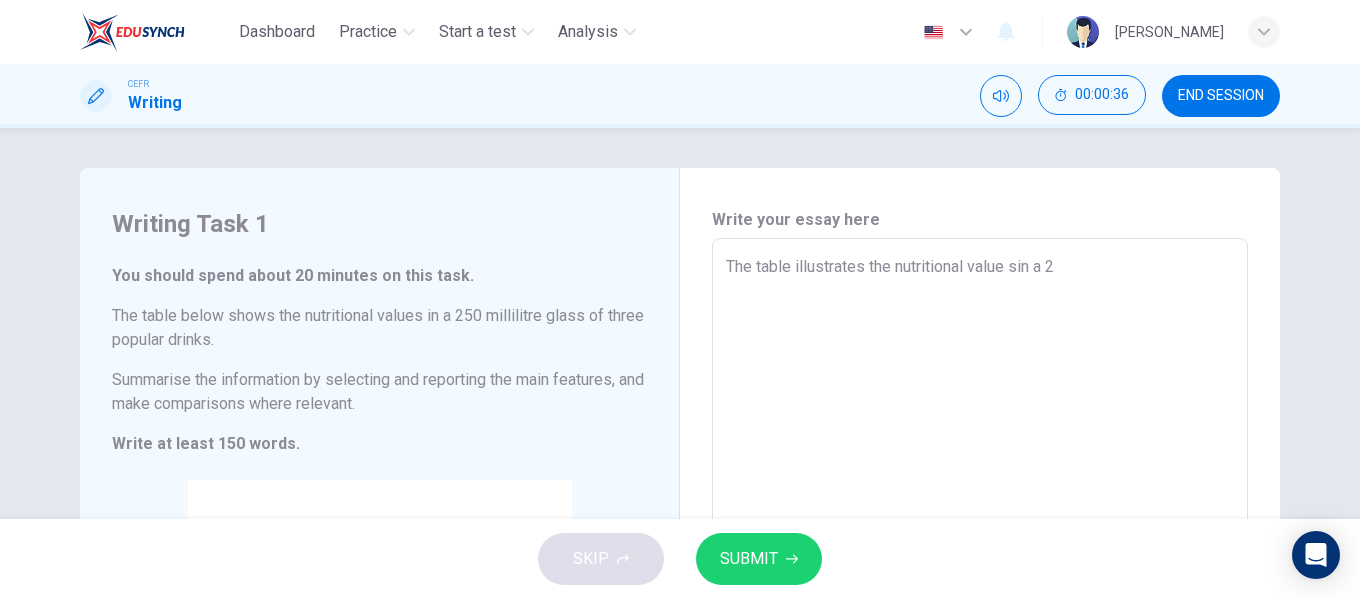 type on "x" 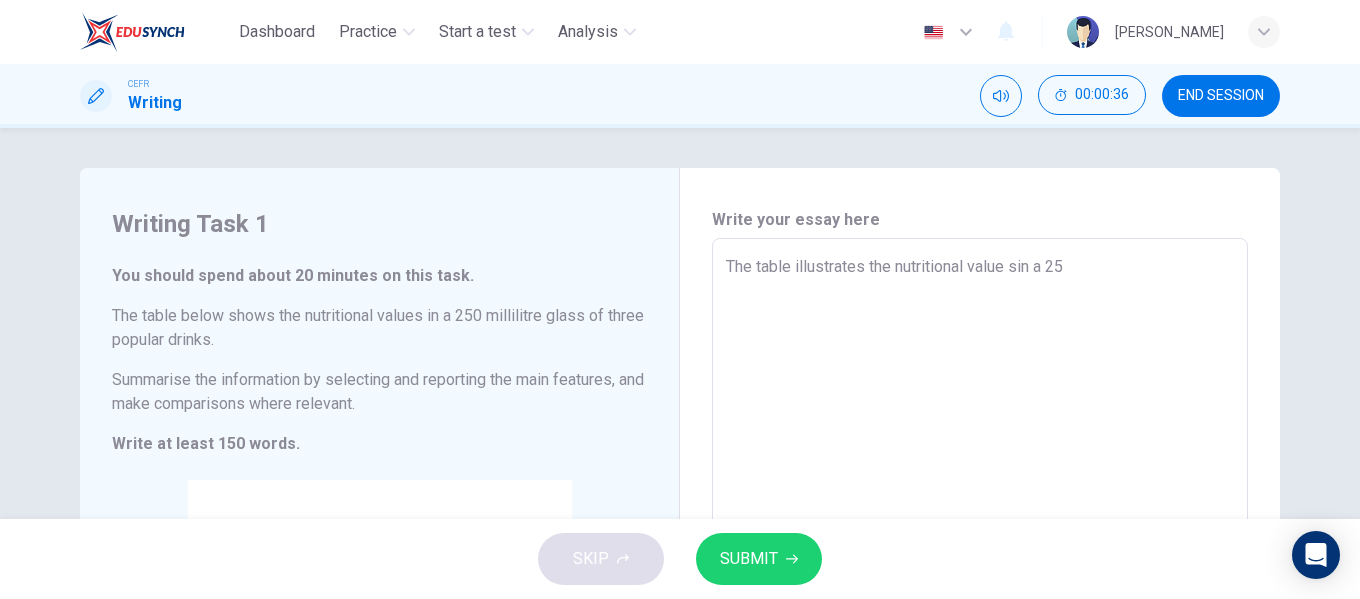 type on "The table illustrates the nutritional value sin a 250" 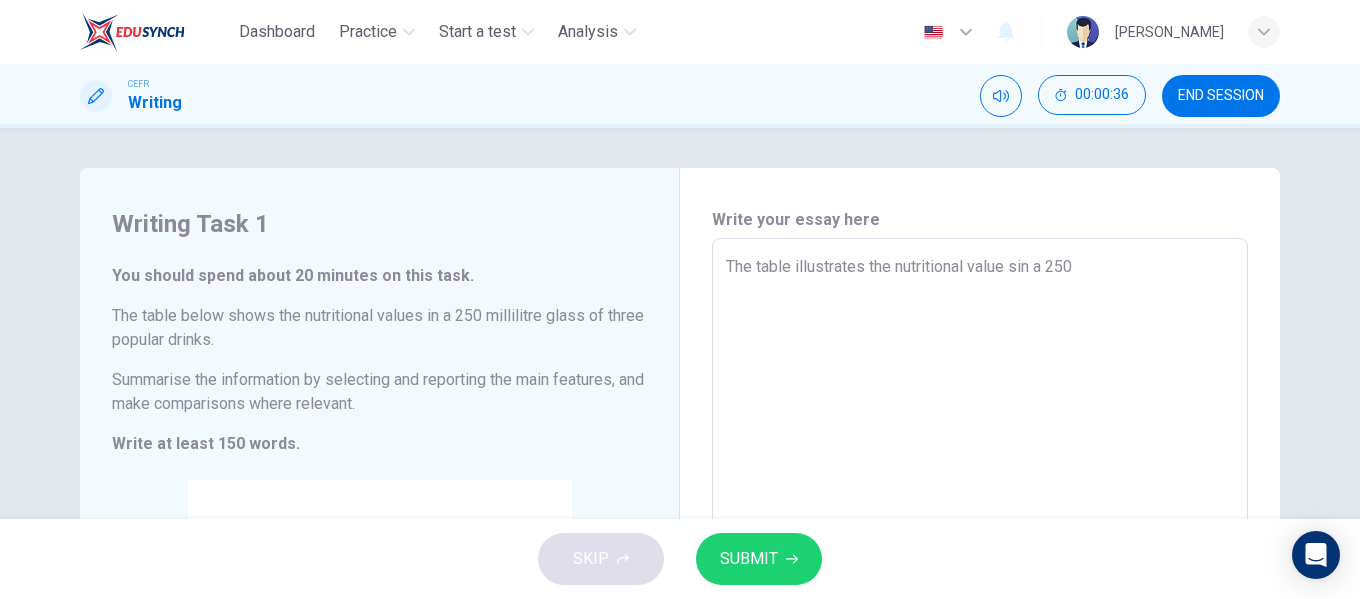 type on "x" 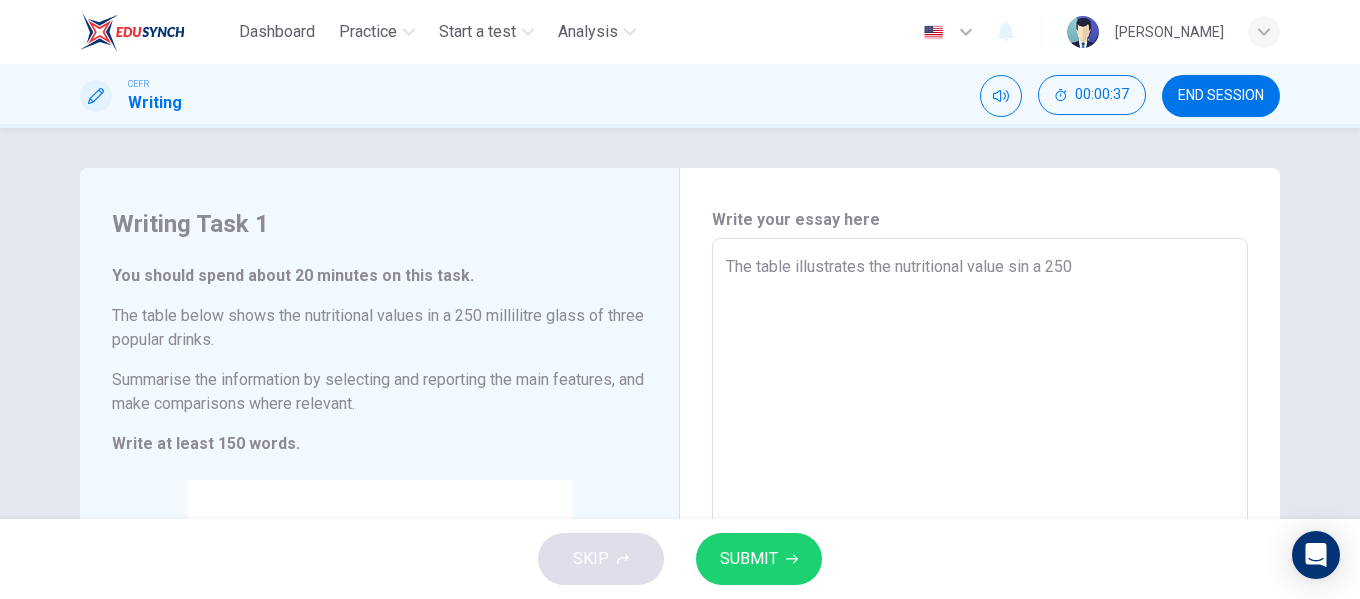 type on "x" 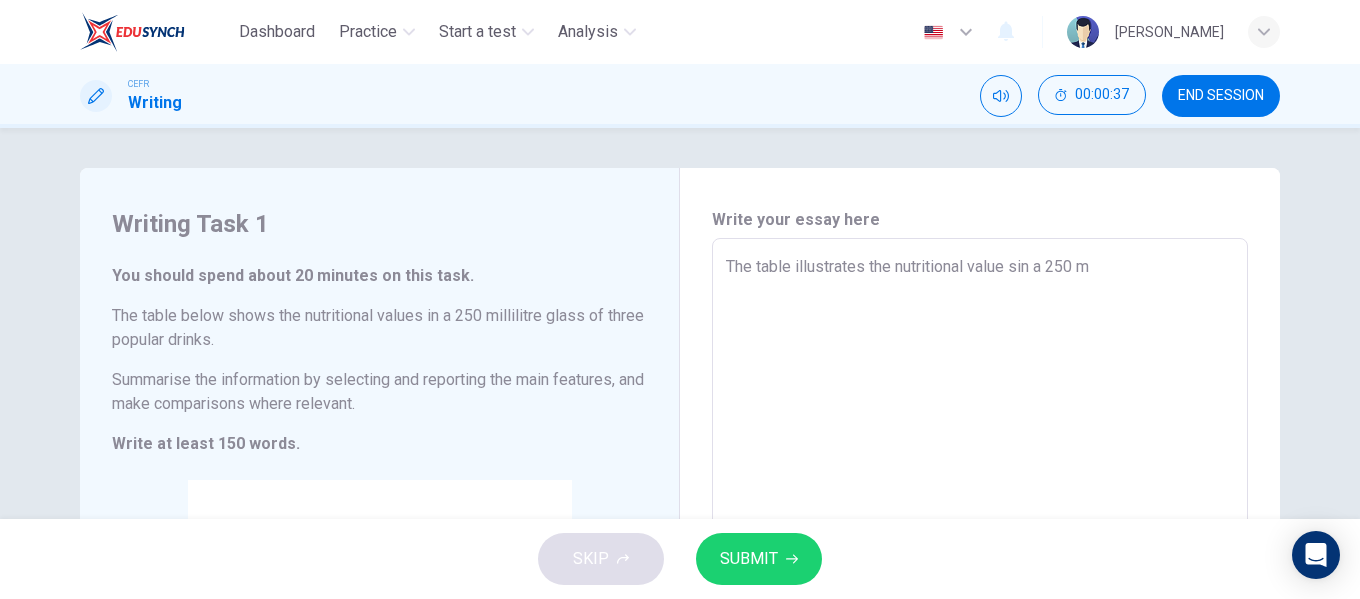type on "x" 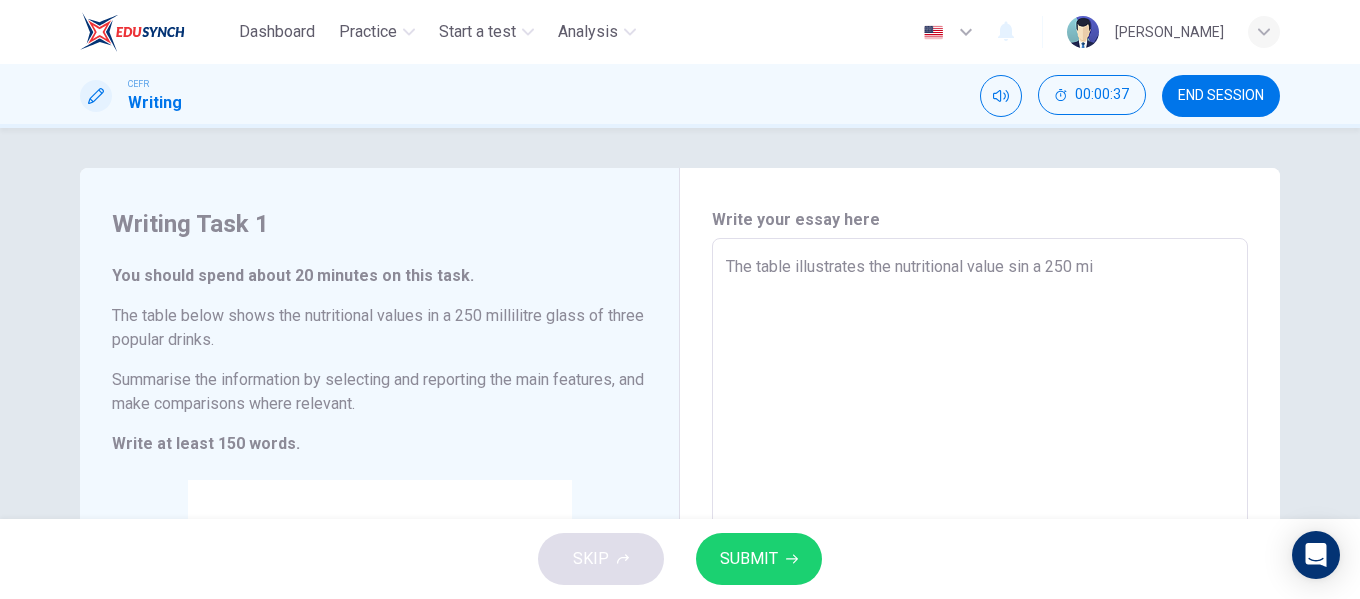 type on "x" 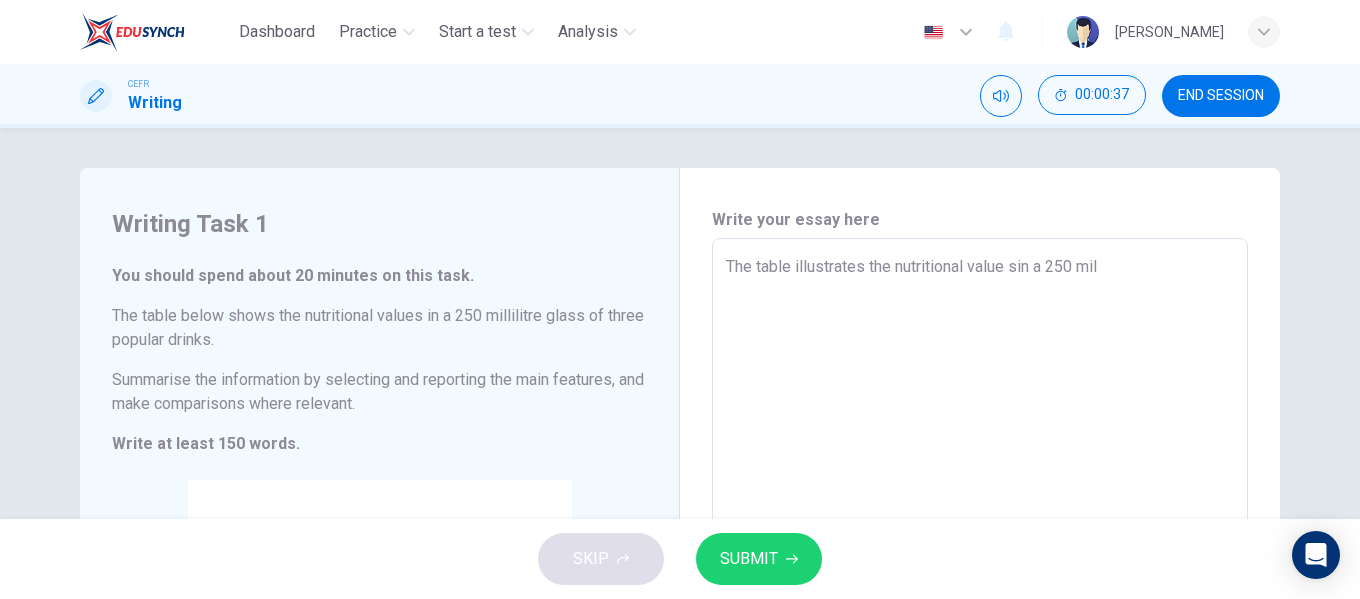 type on "The table illustrates the nutritional value sin a 250 mill" 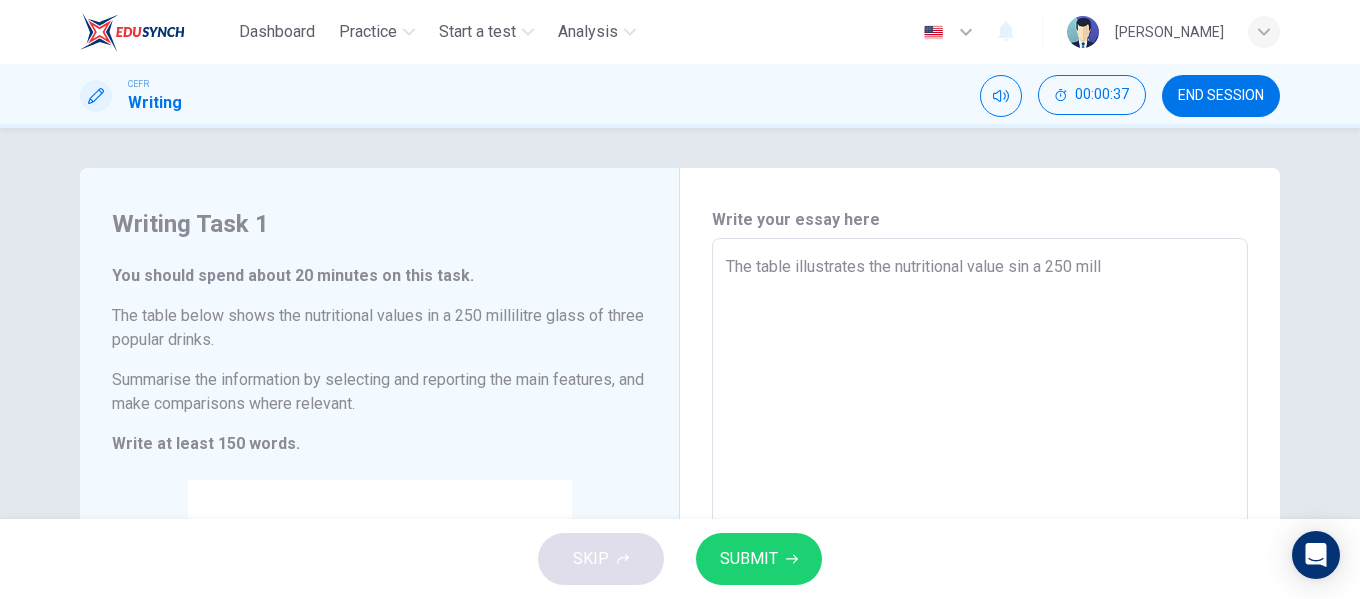 type on "x" 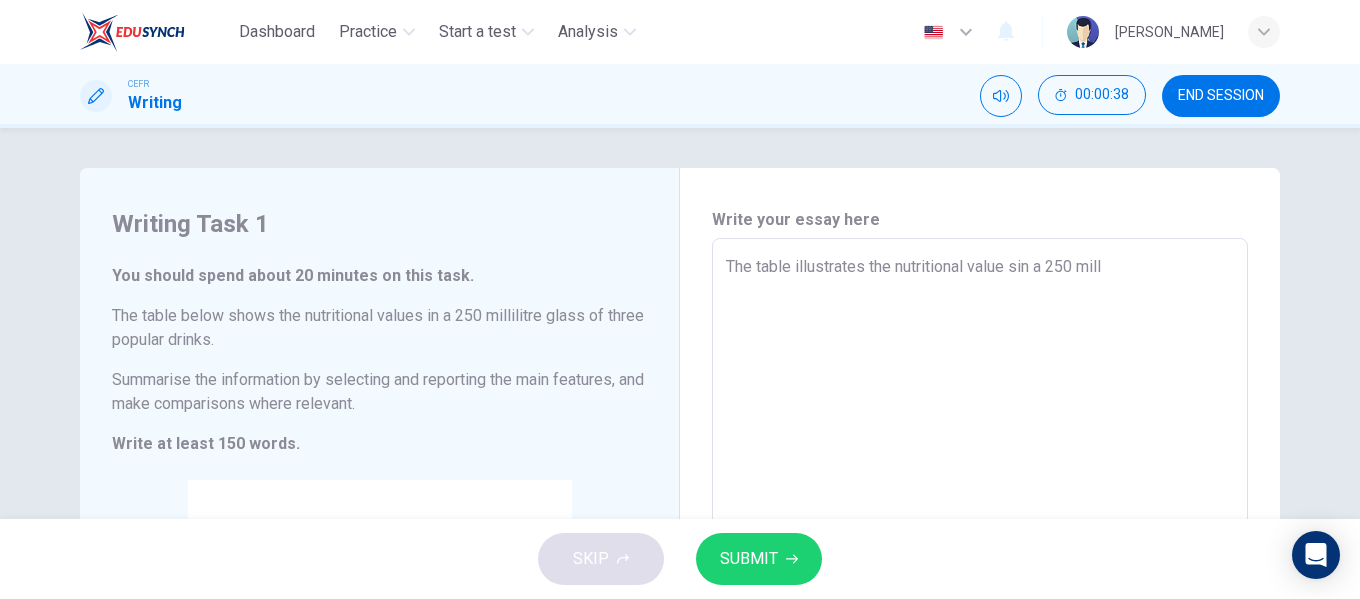 type on "The table illustrates the nutritional value sin a 250 milli" 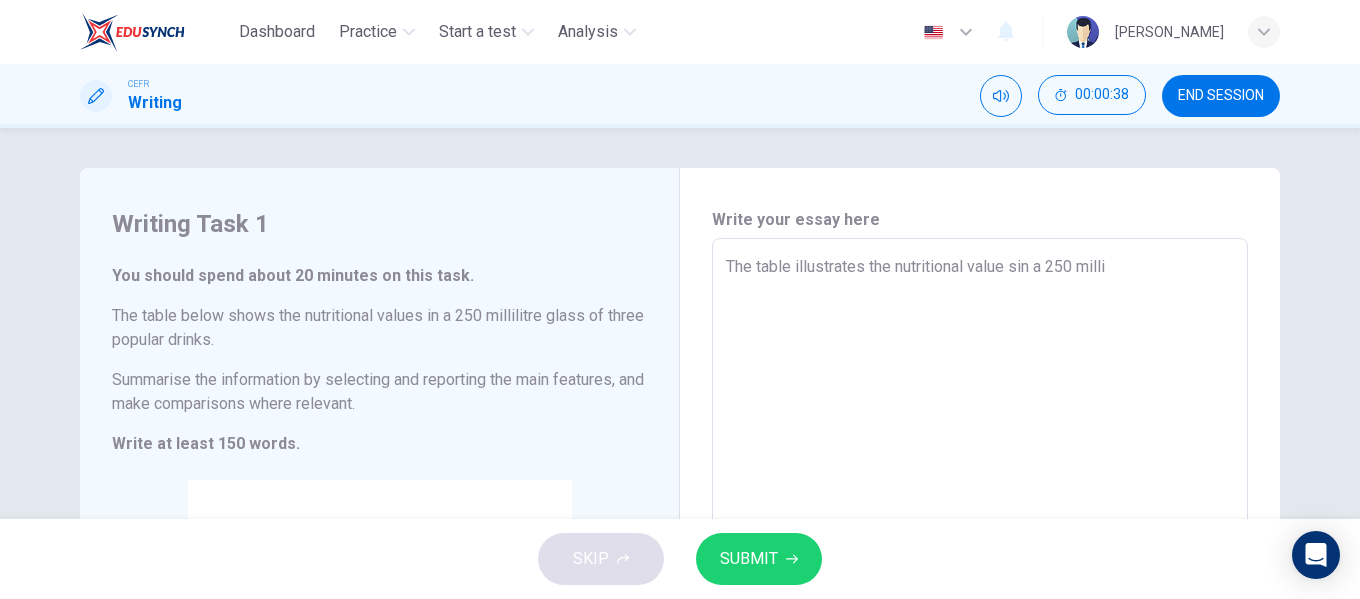 type on "x" 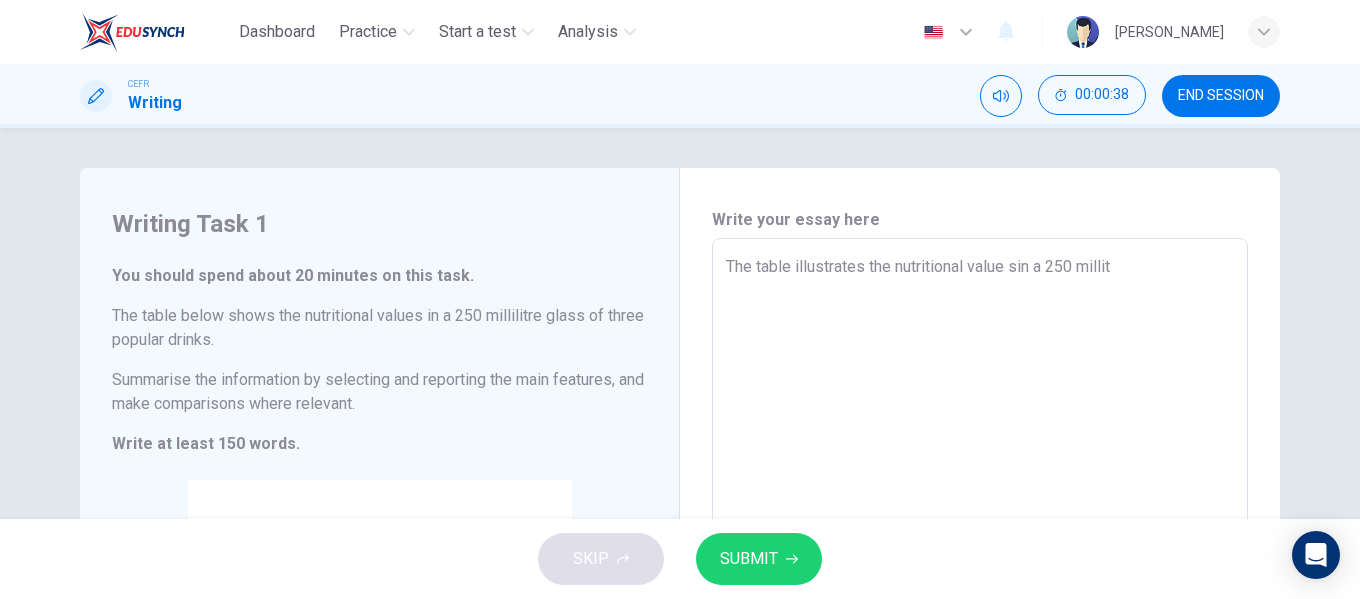 type on "x" 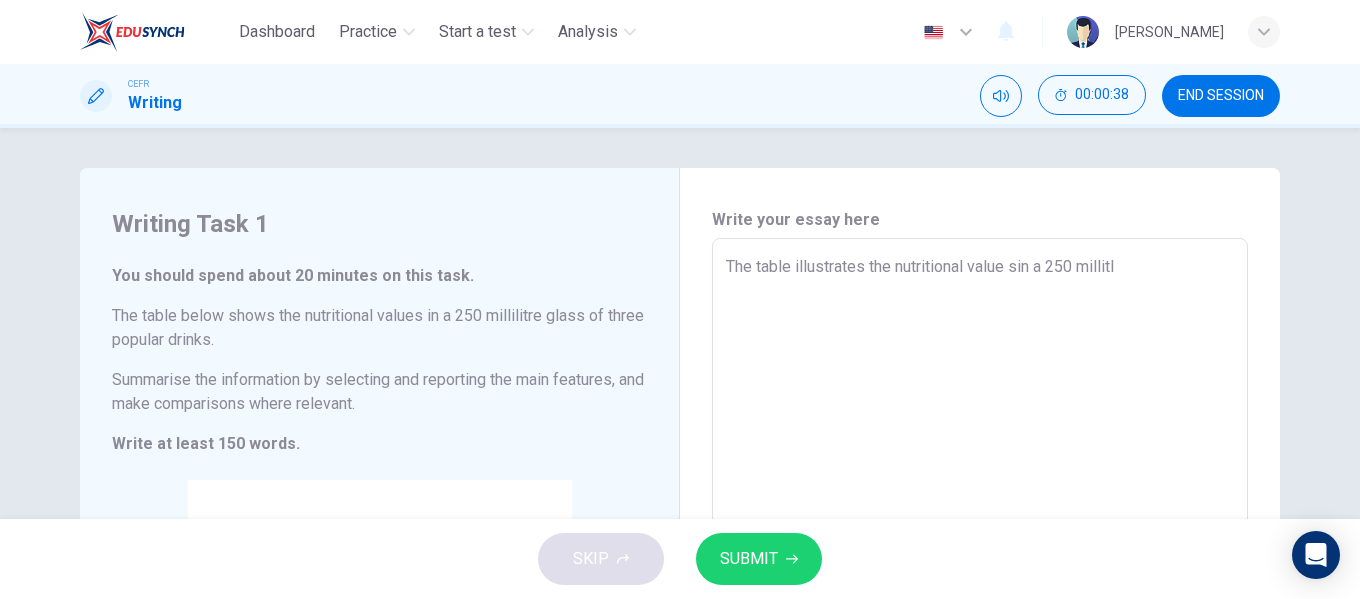 type on "x" 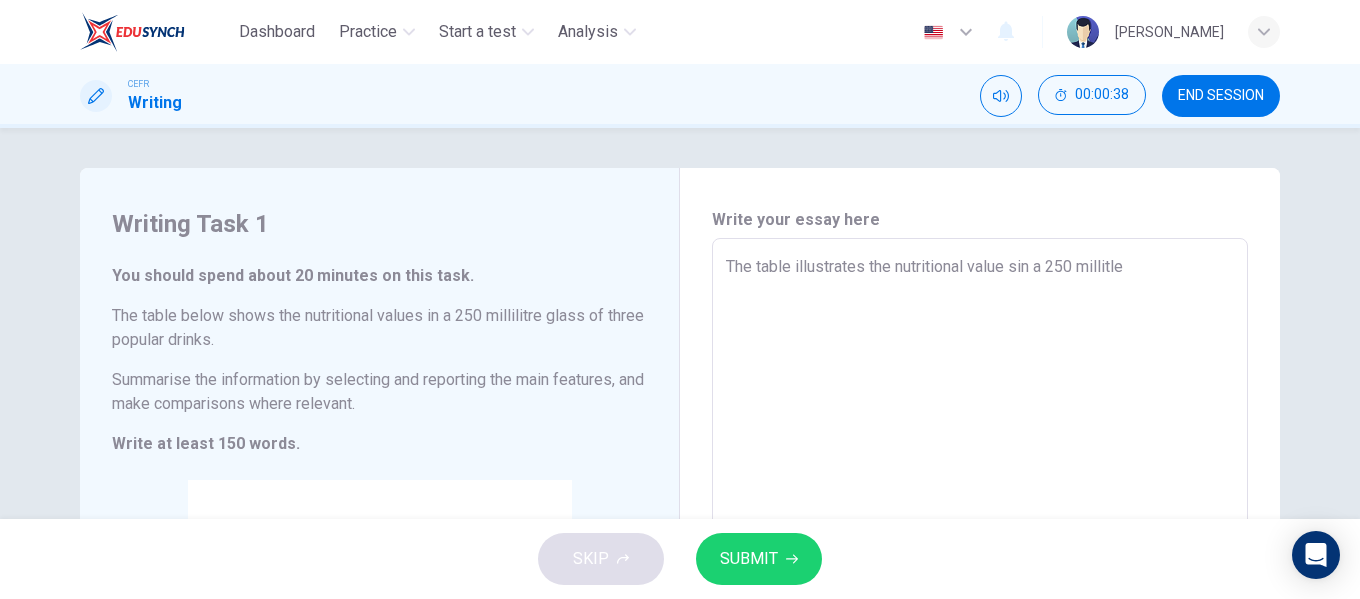 type on "x" 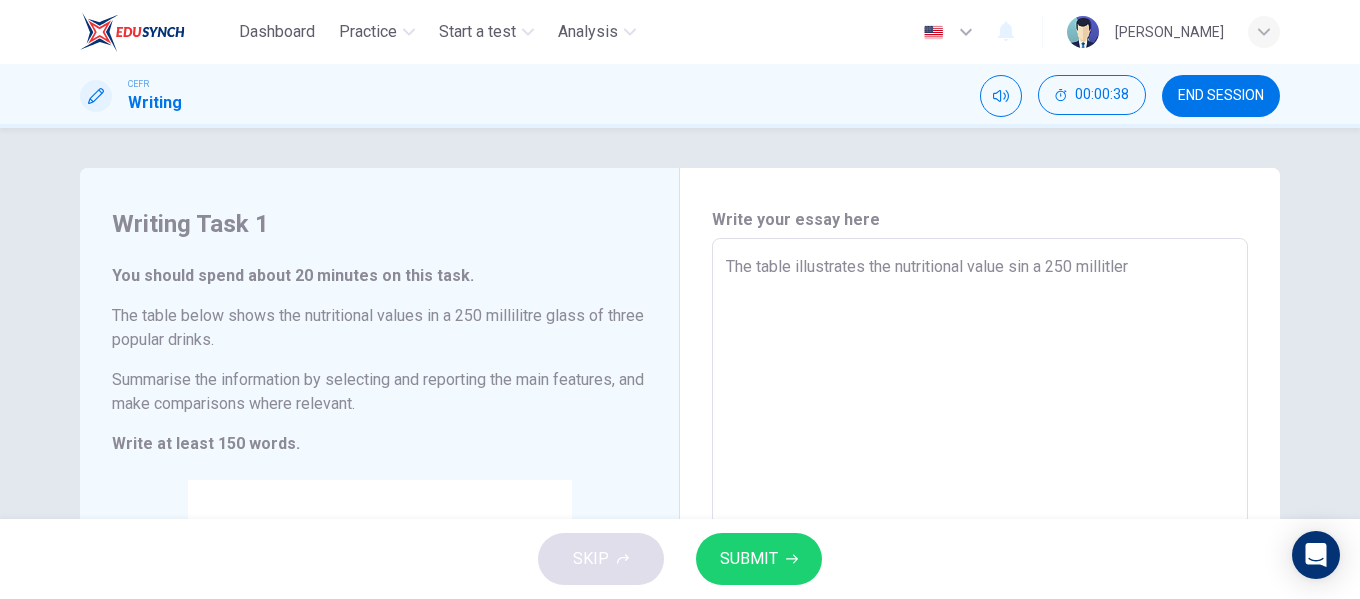 type on "The table illustrates the nutritional value sin a 250 millitler" 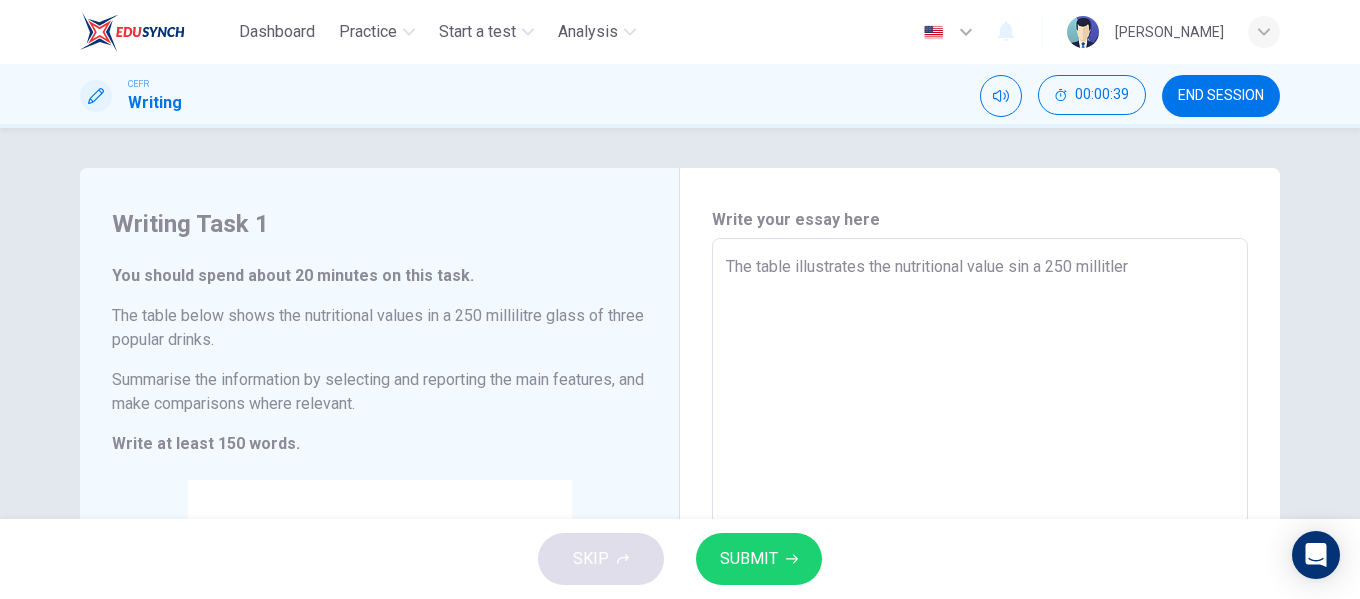 type on "The table illustrates the nutritional value sin a 250 millitler" 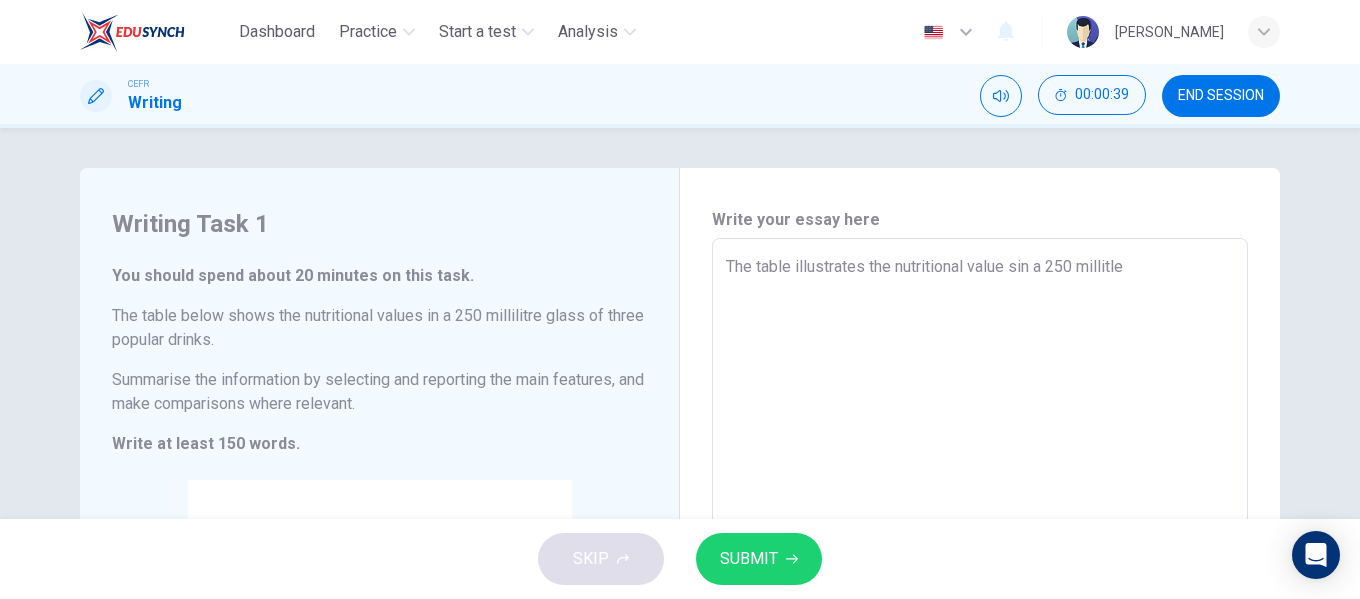 type on "x" 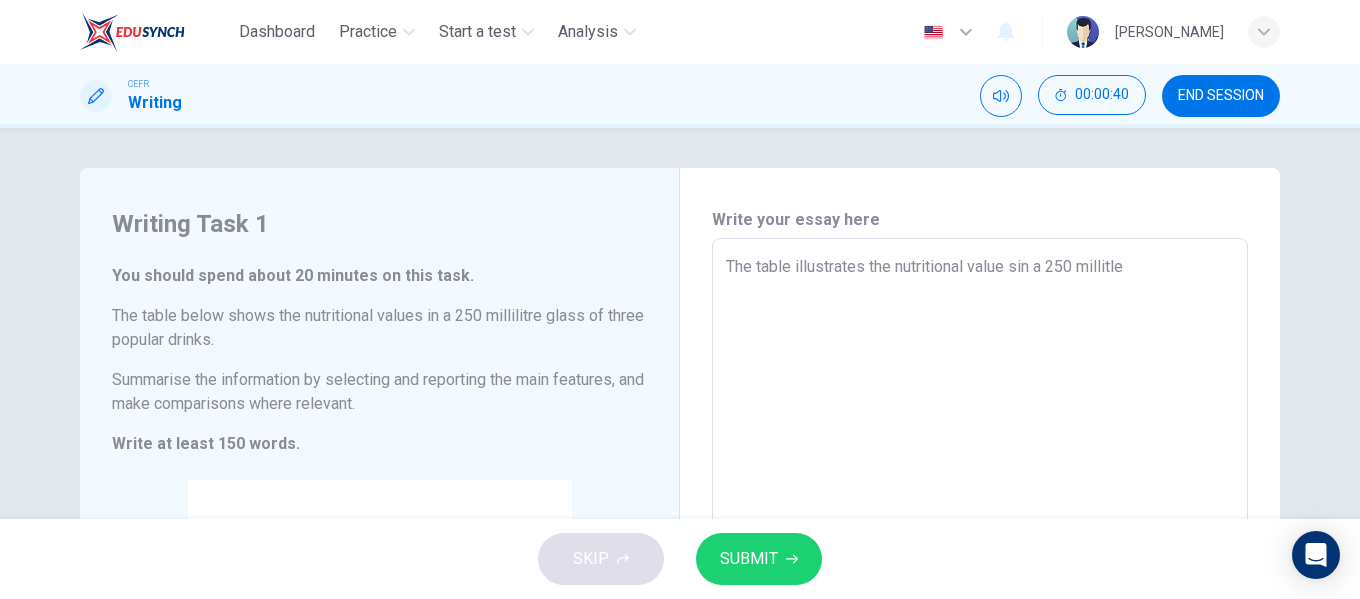 type on "The table illustrates the nutritional value sin a 250 millitl" 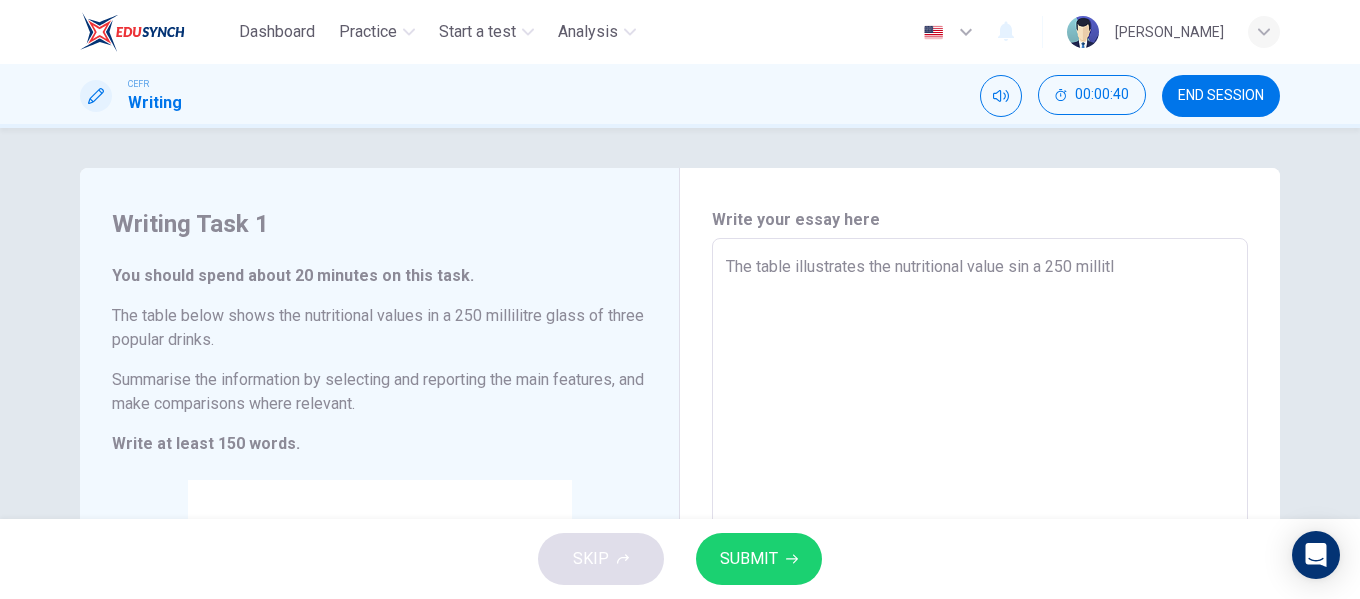 type on "x" 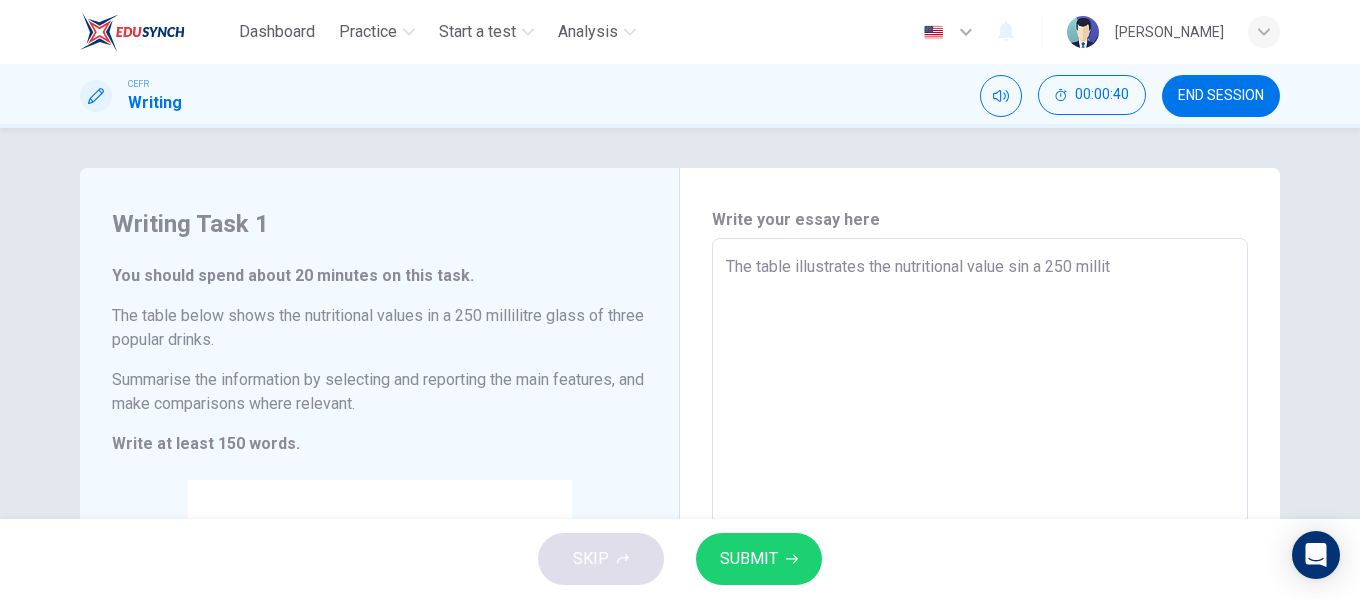 type on "x" 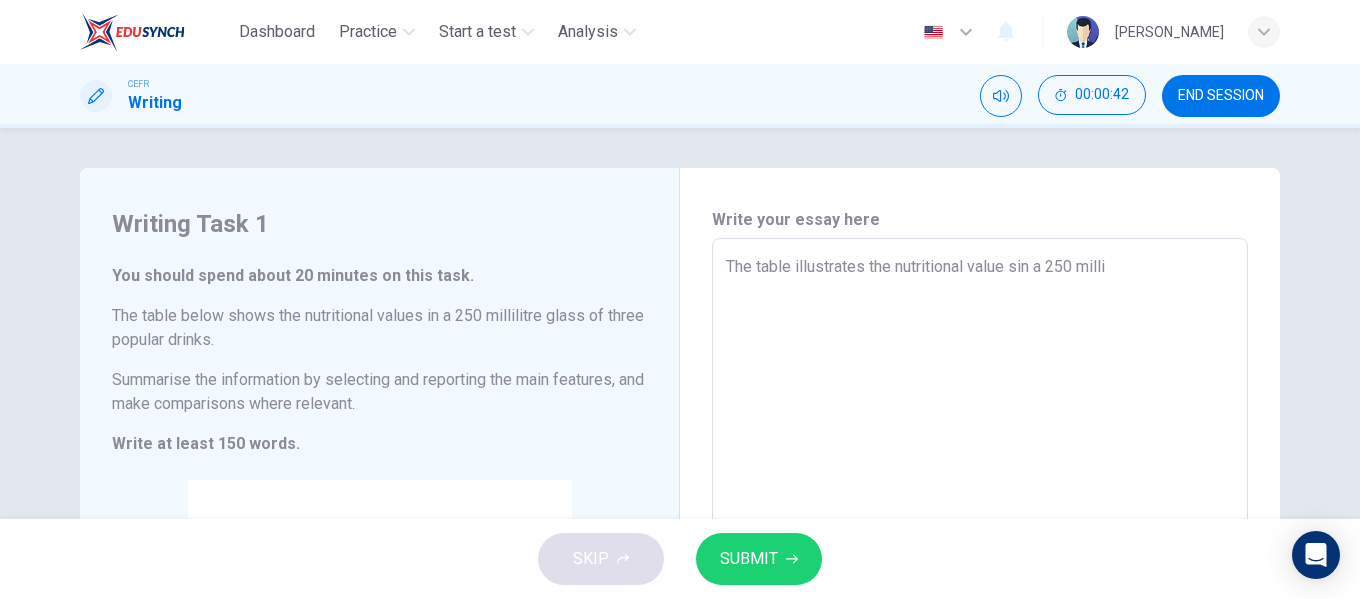 type on "The table illustrates the nutritional value sin a 250 millil" 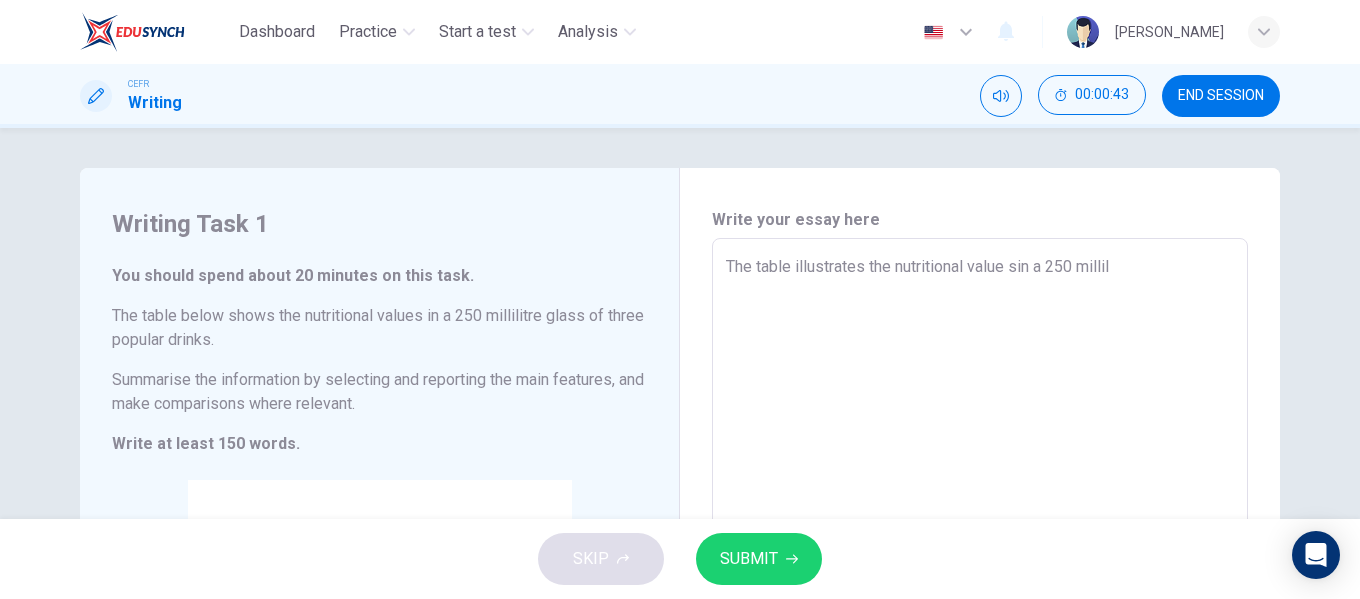 type on "The table illustrates the nutritional value sin a 250 millili" 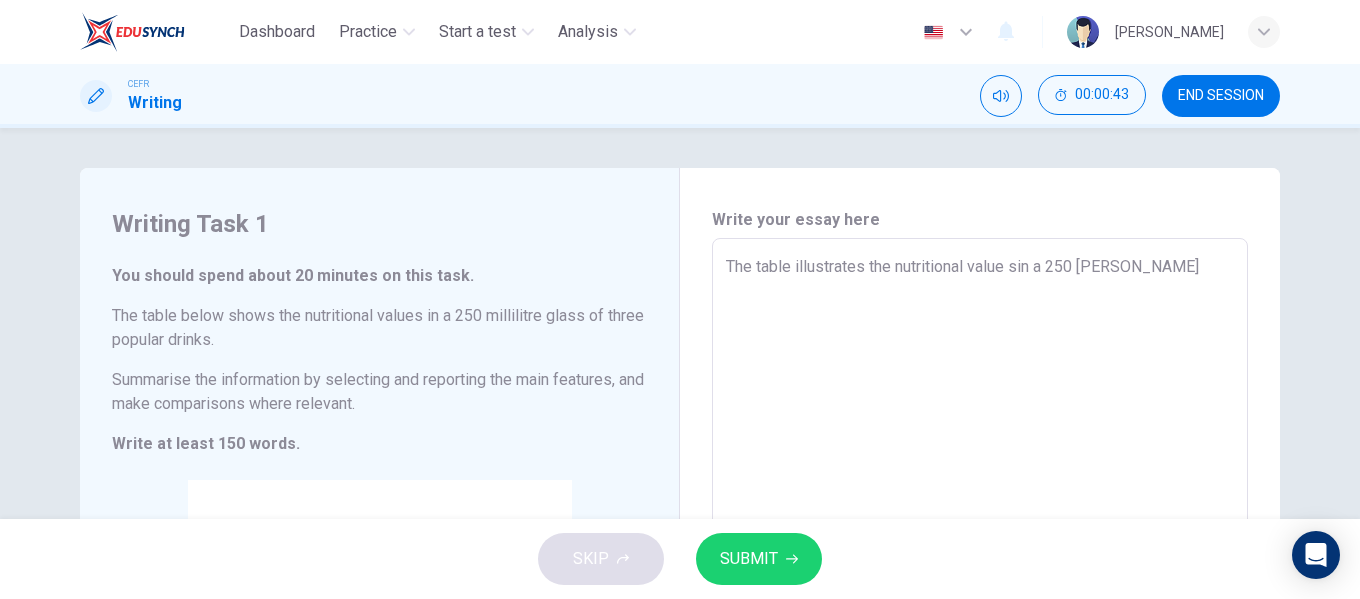 type on "x" 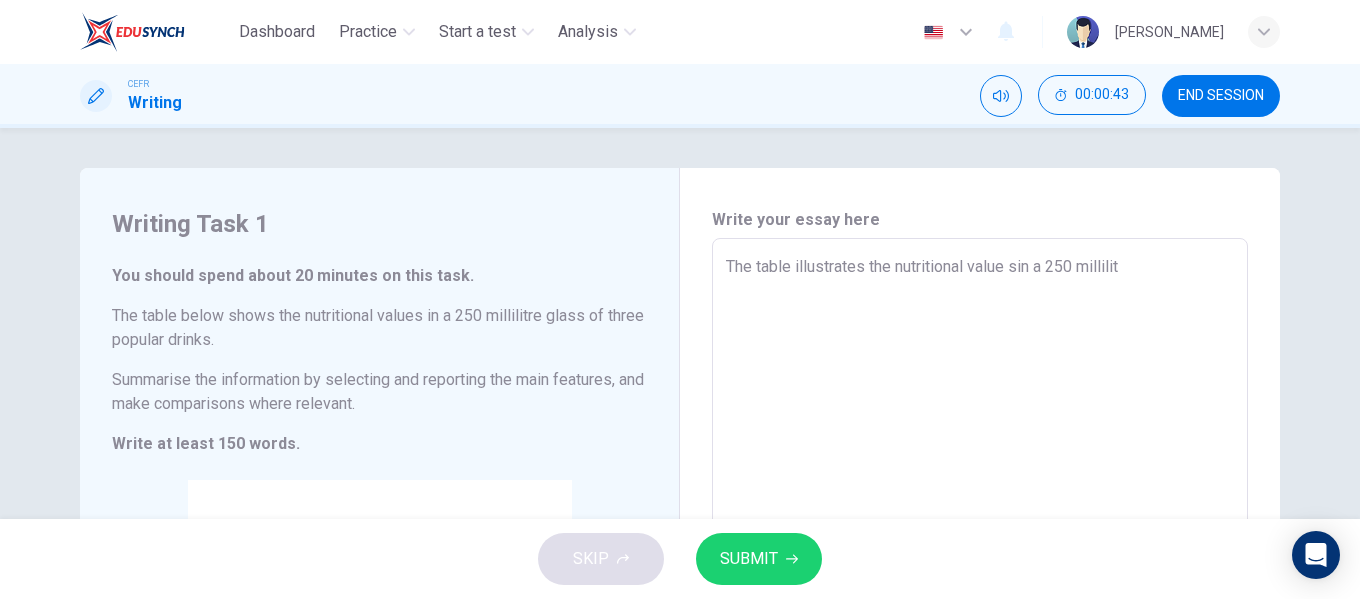 type on "x" 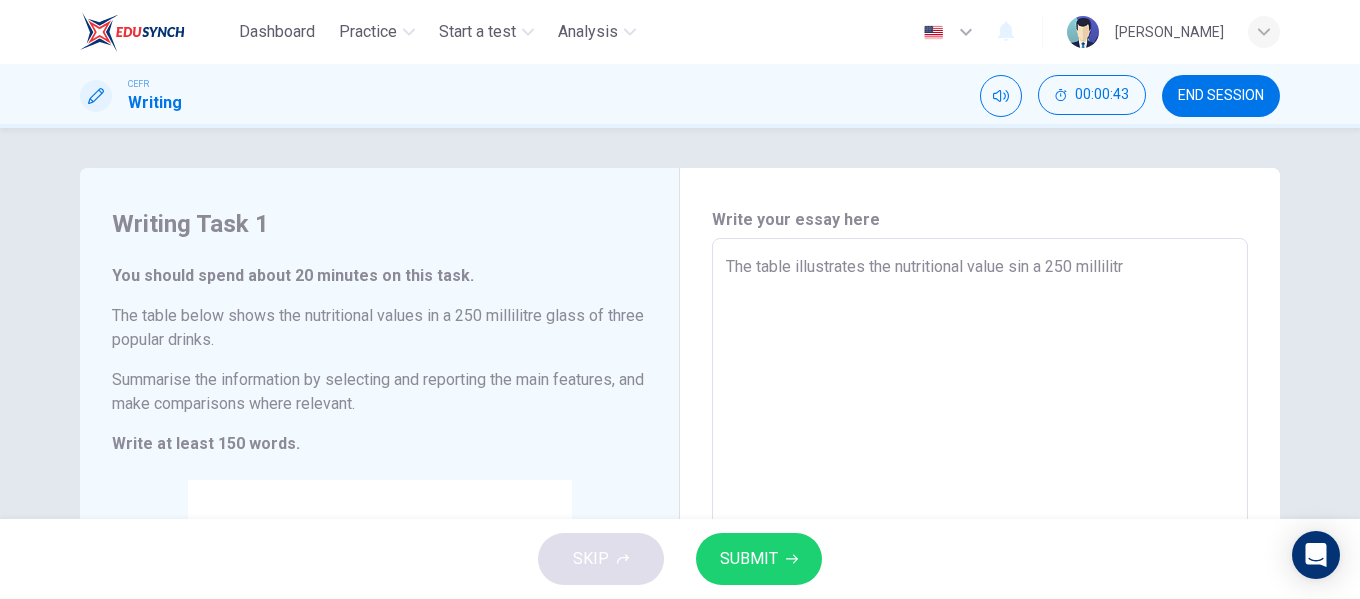 type on "x" 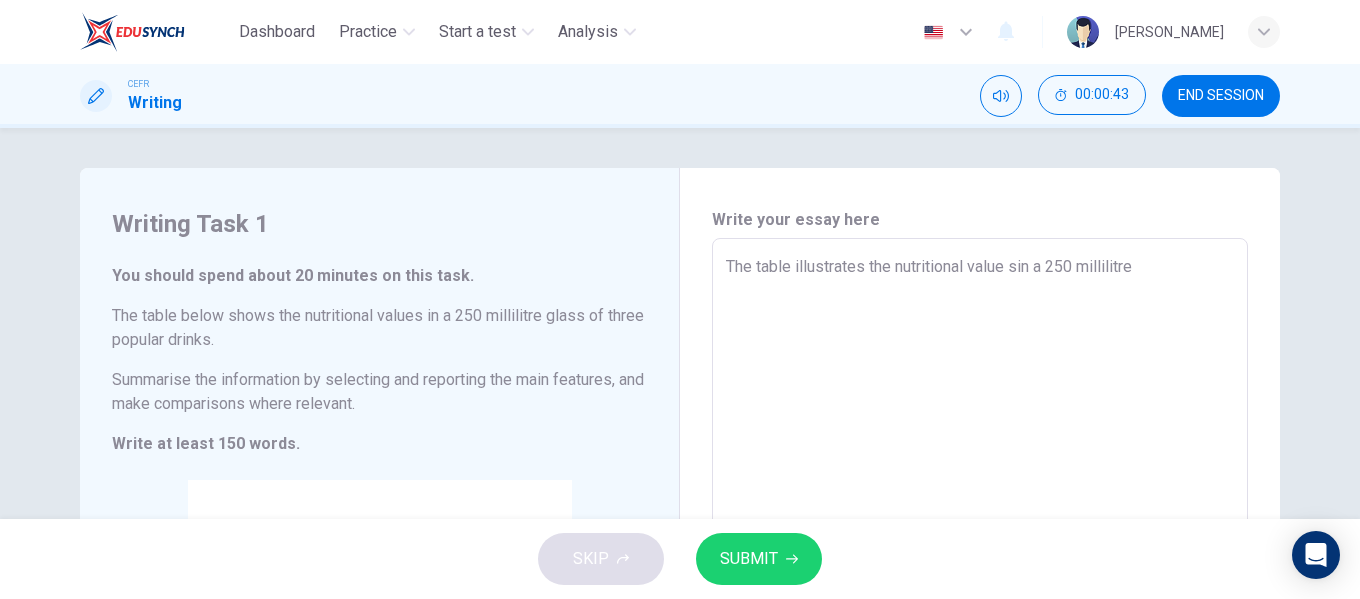 type on "x" 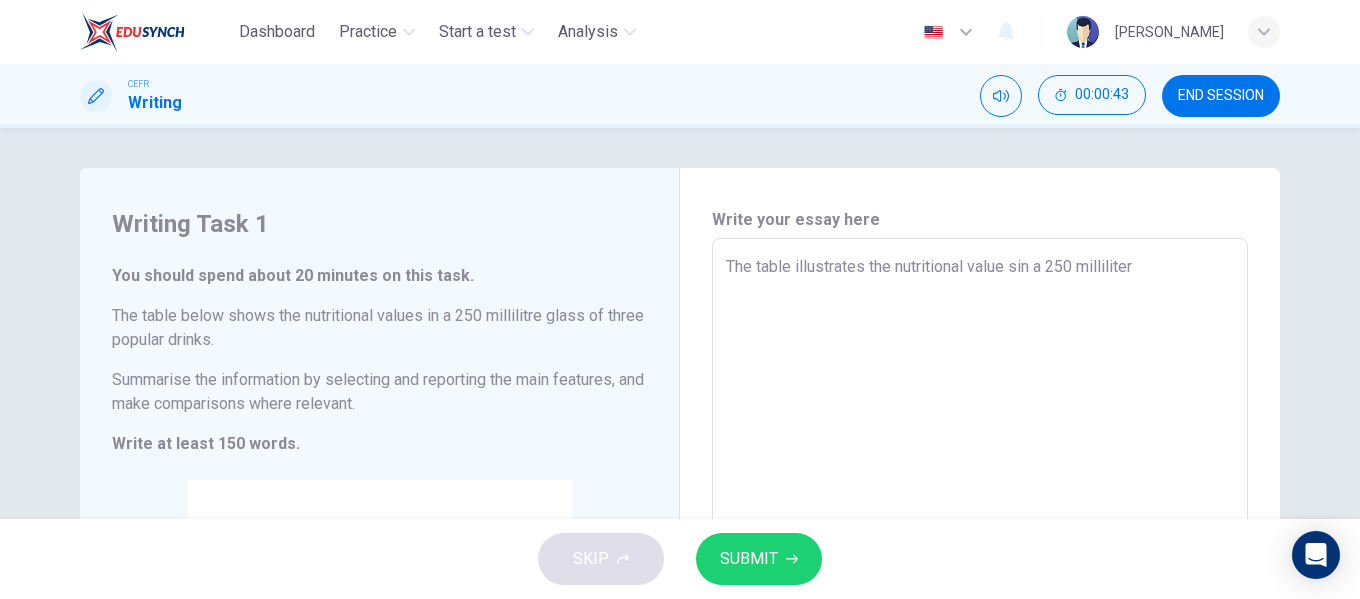 type on "x" 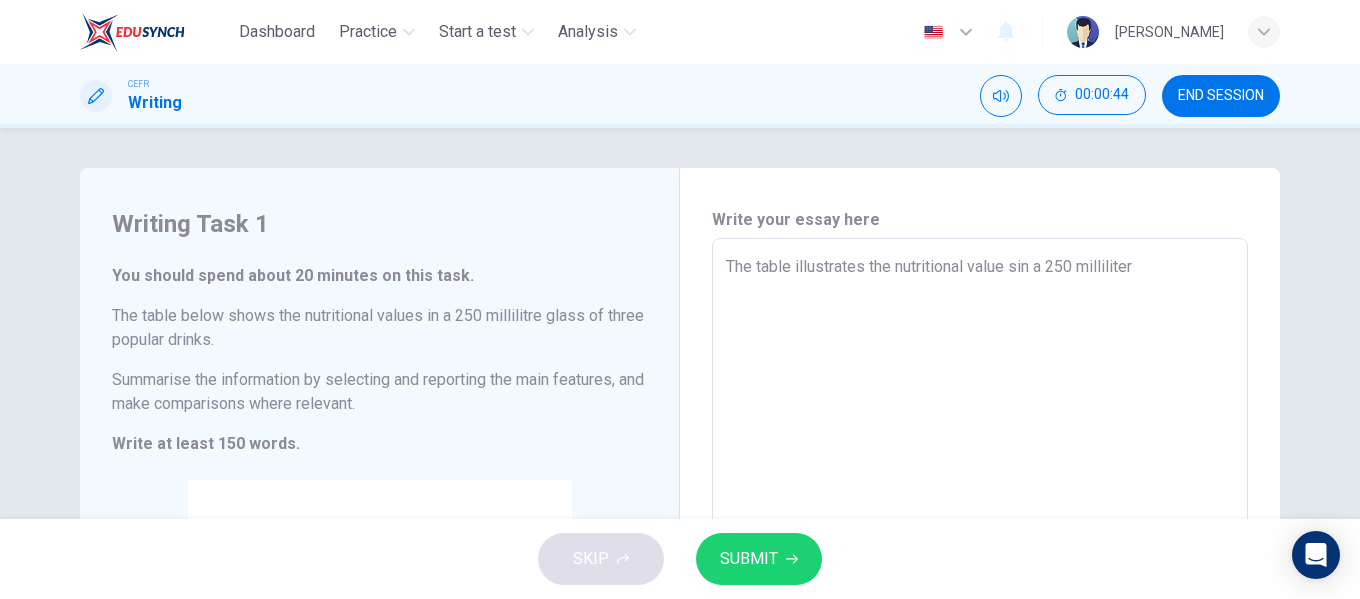 type on "The table illustrates the nutritional value sin a 250 milliliter g" 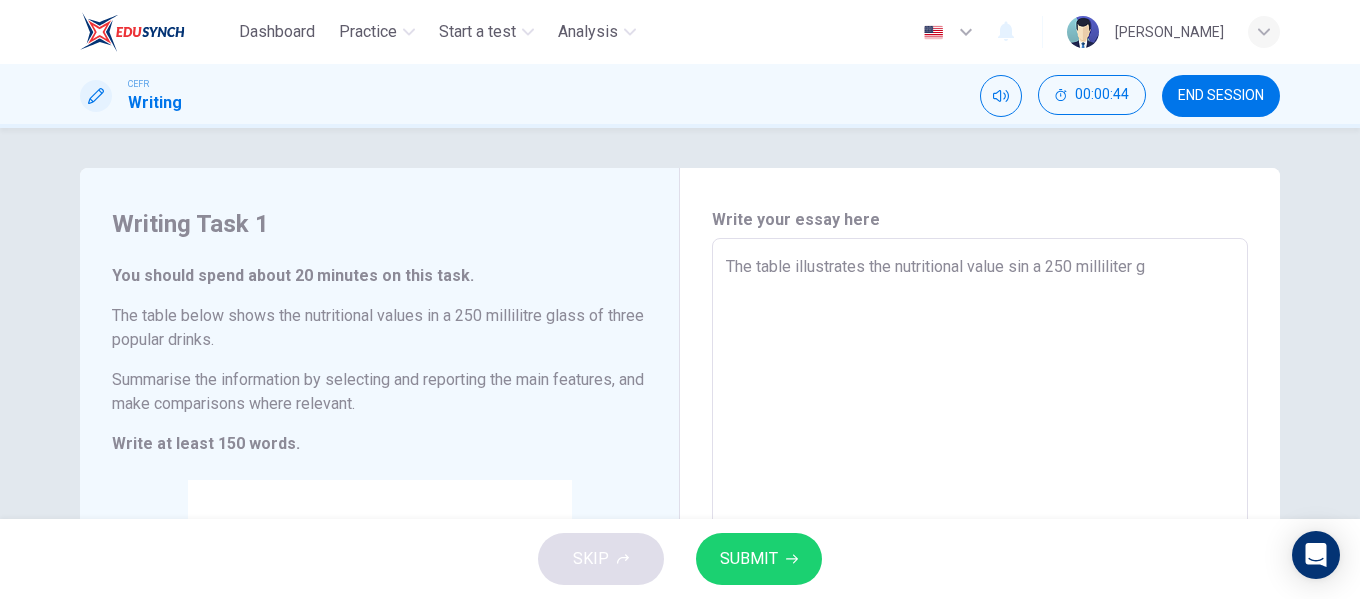 type on "x" 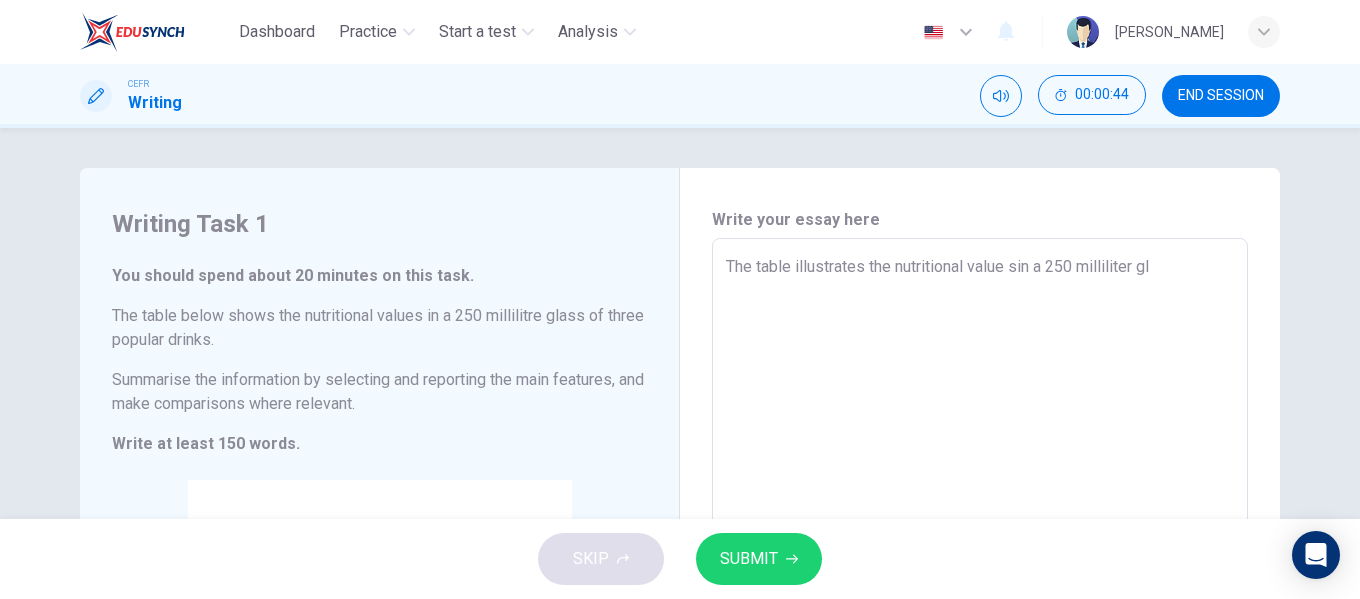 type on "x" 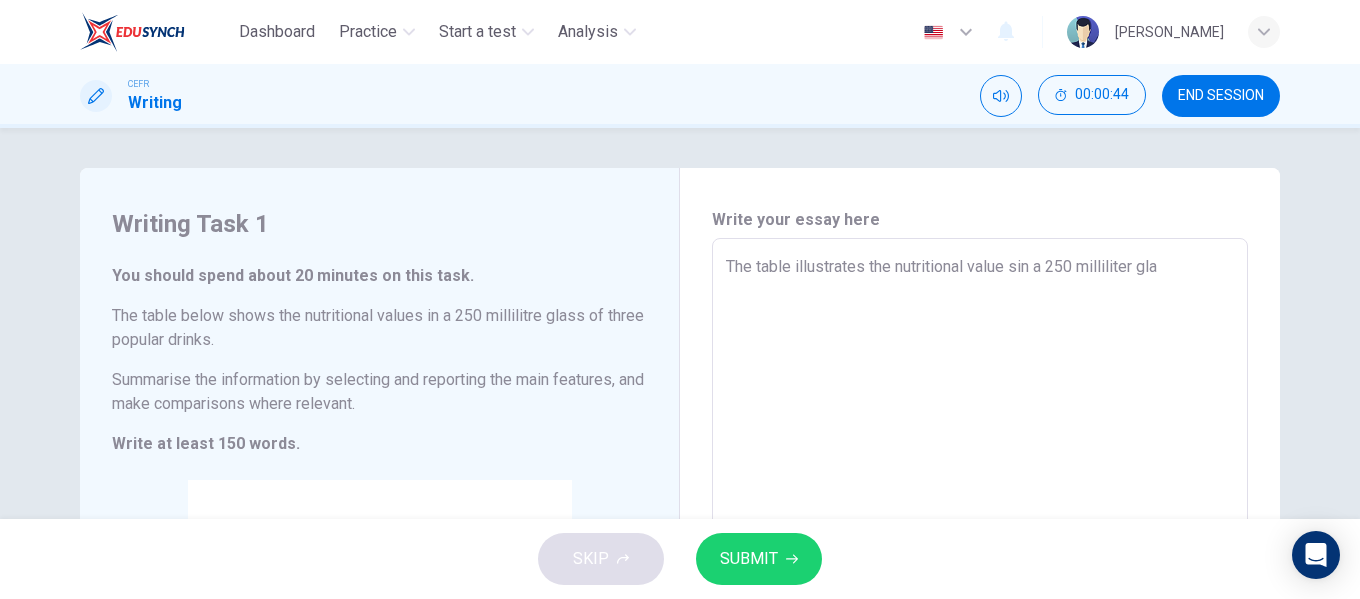 type on "x" 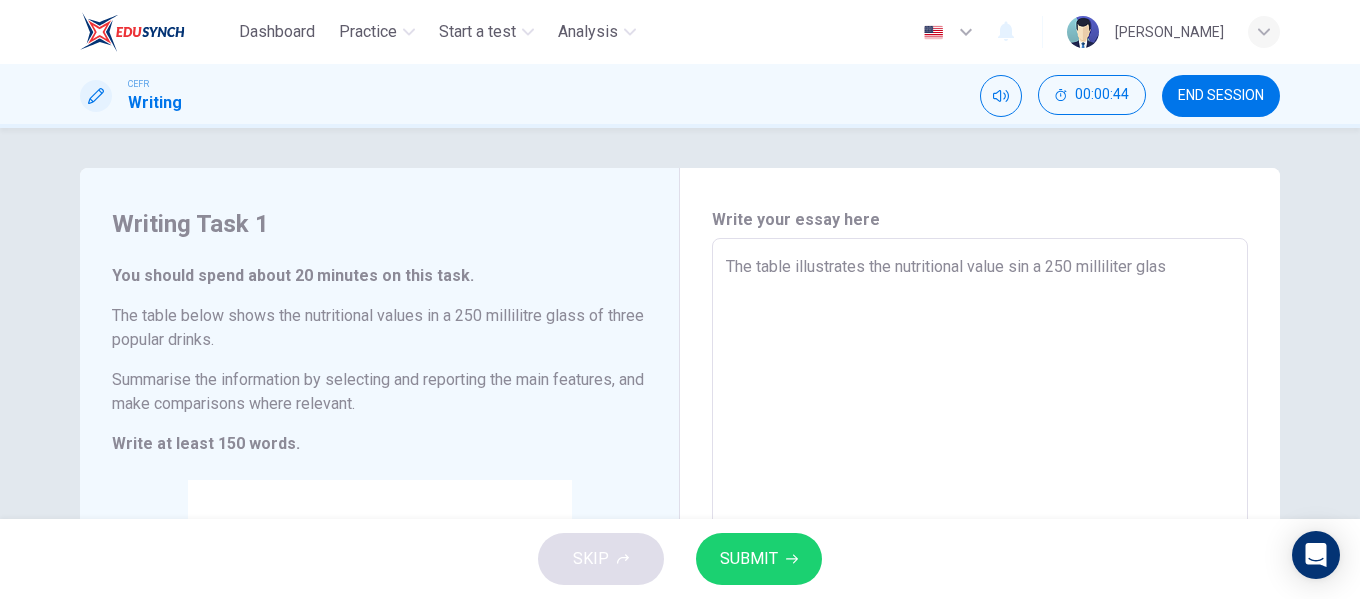 type on "The table illustrates the nutritional value sin a 250 milliliter glass" 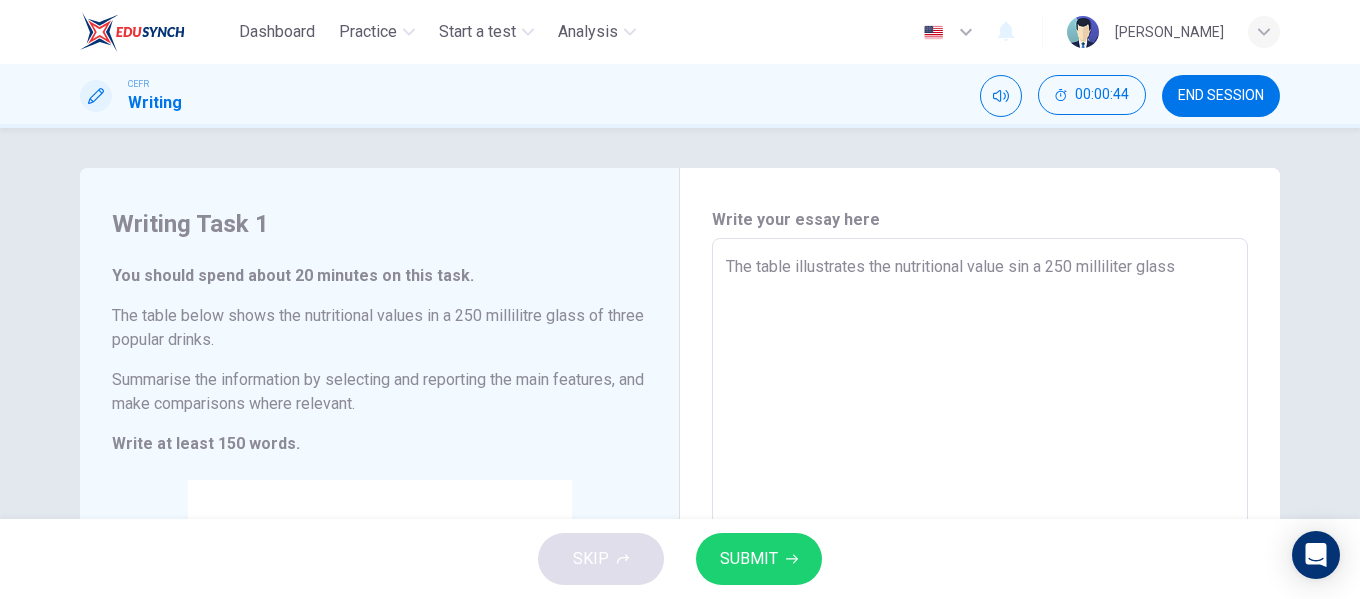 type on "x" 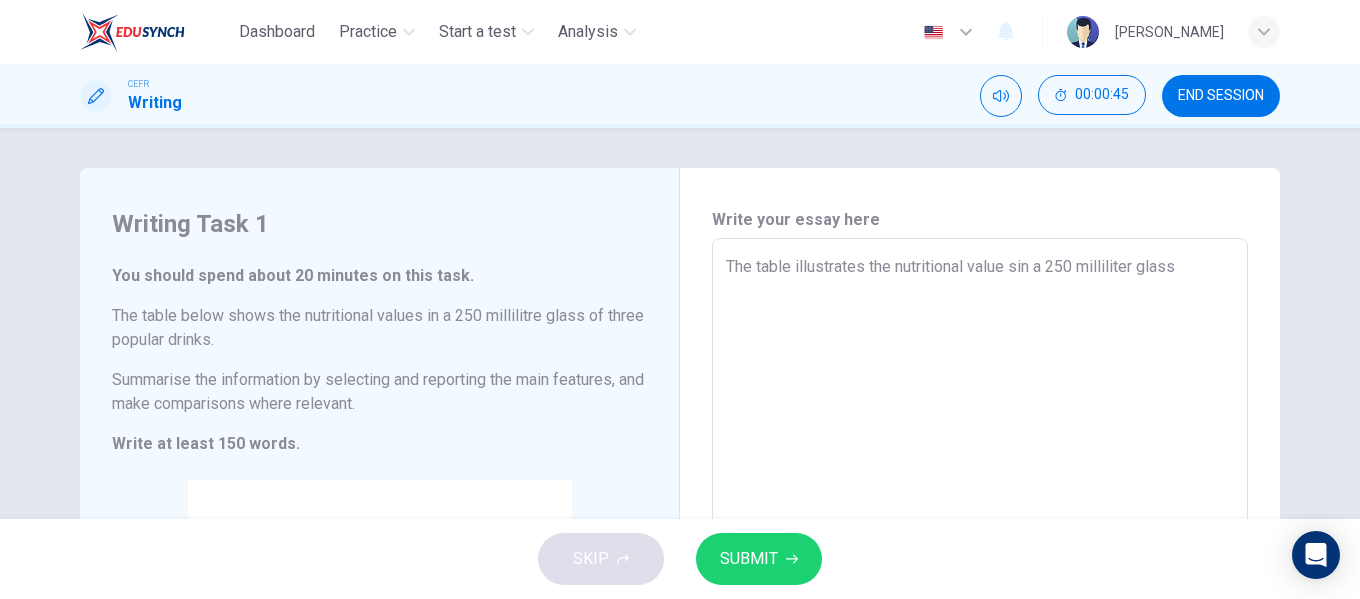 type on "The table illustrates the nutritional value sin a 250 milliliter glass" 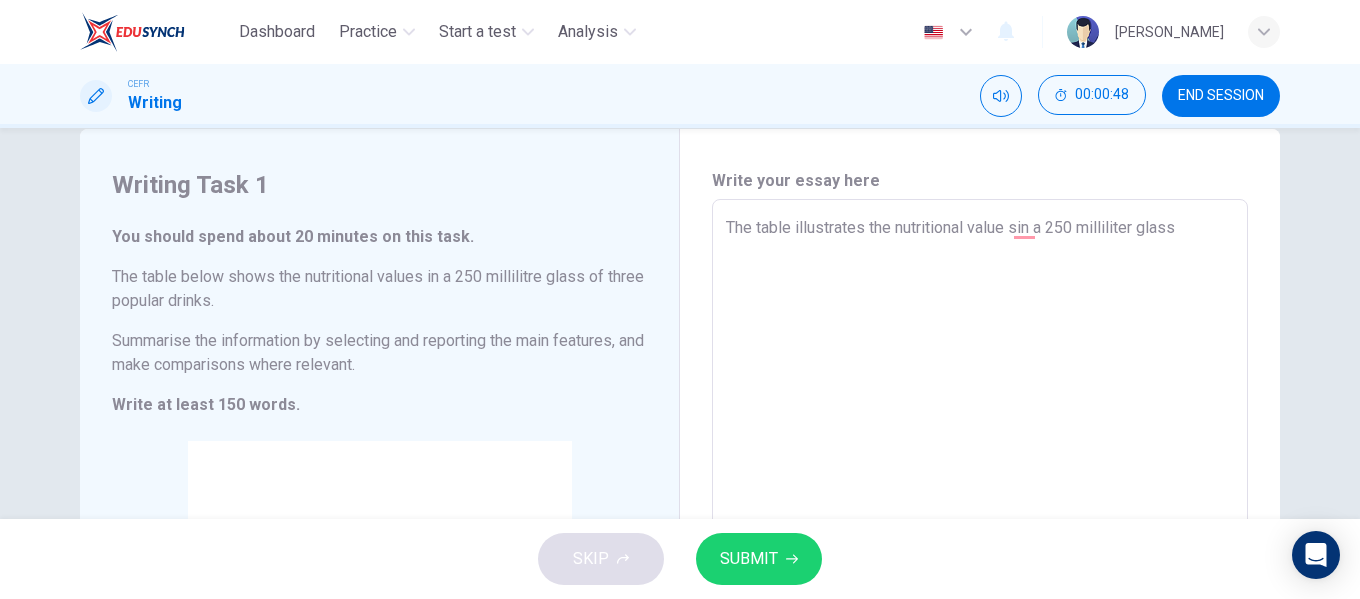 scroll, scrollTop: 0, scrollLeft: 0, axis: both 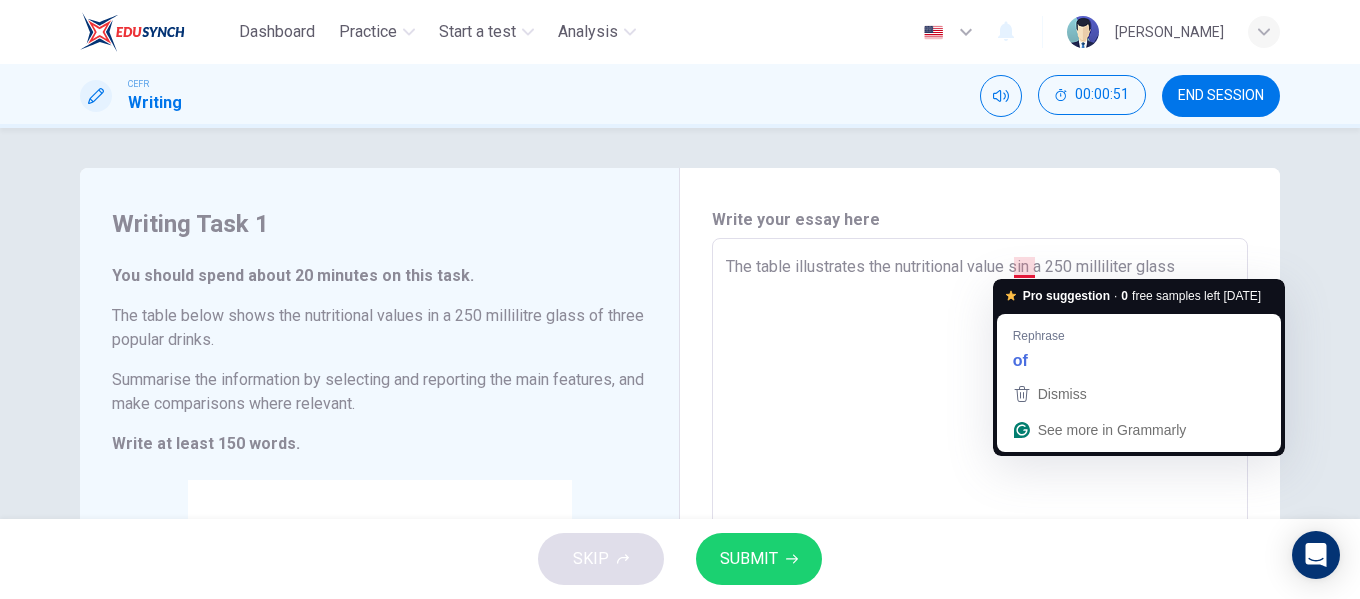 type on "The table illustrates the nutritional value sin a 250 milliliter glass" 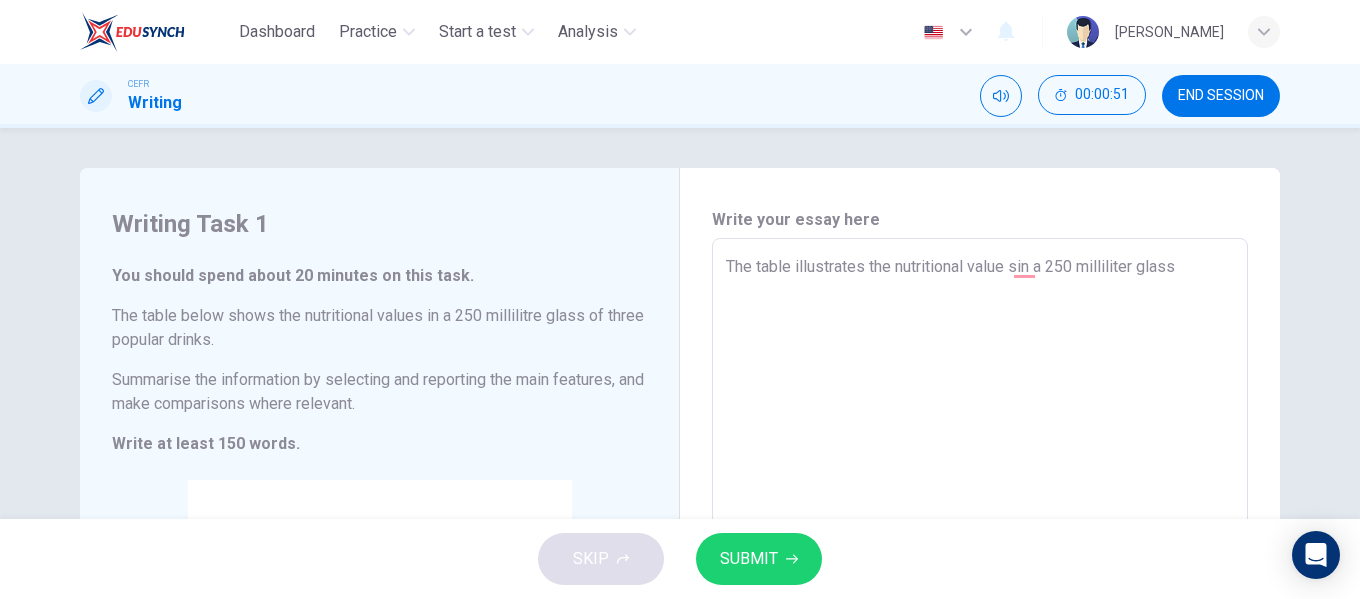 click on "The table illustrates the nutritional value sin a 250 milliliter glass  x ​" at bounding box center (980, 533) 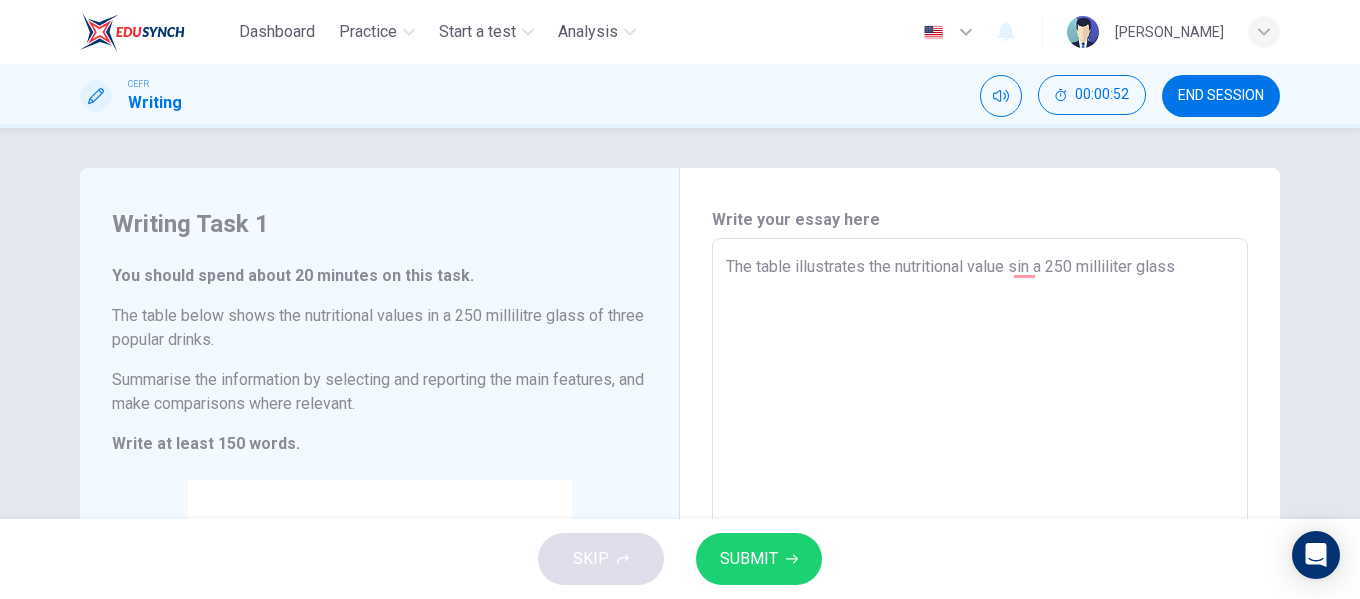 click on "The table illustrates the nutritional value sin a 250 milliliter glass" at bounding box center [980, 534] 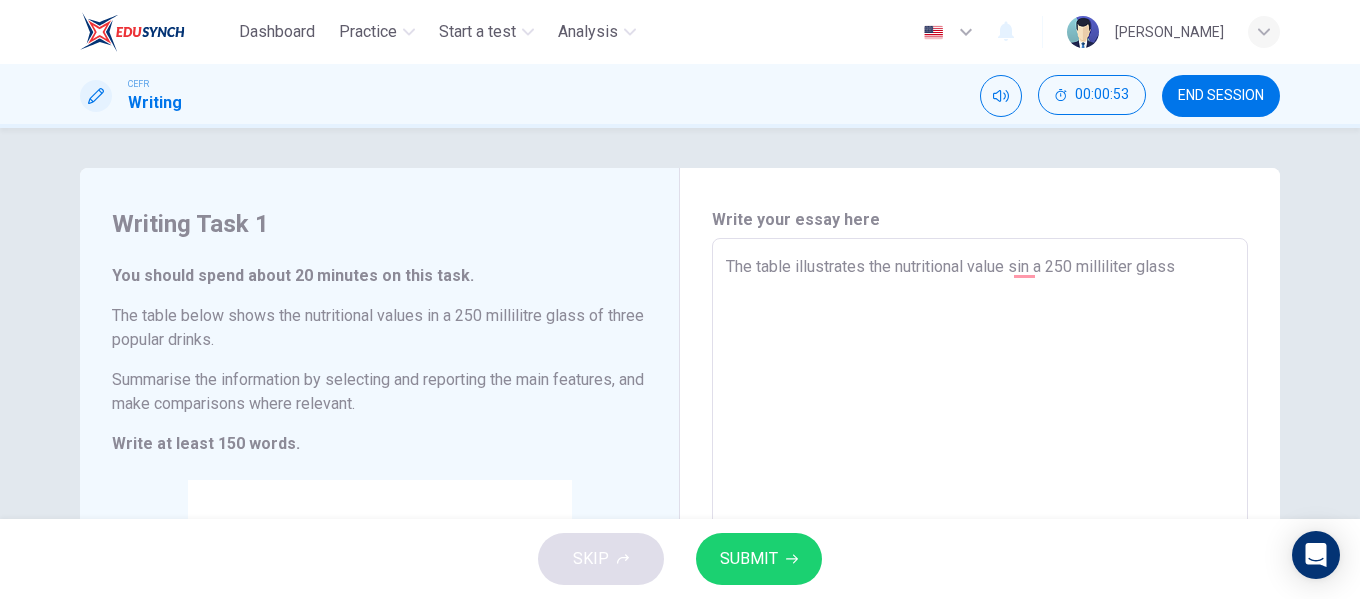 type on "The table illustrates the nutritional value si a 250 milliliter glass" 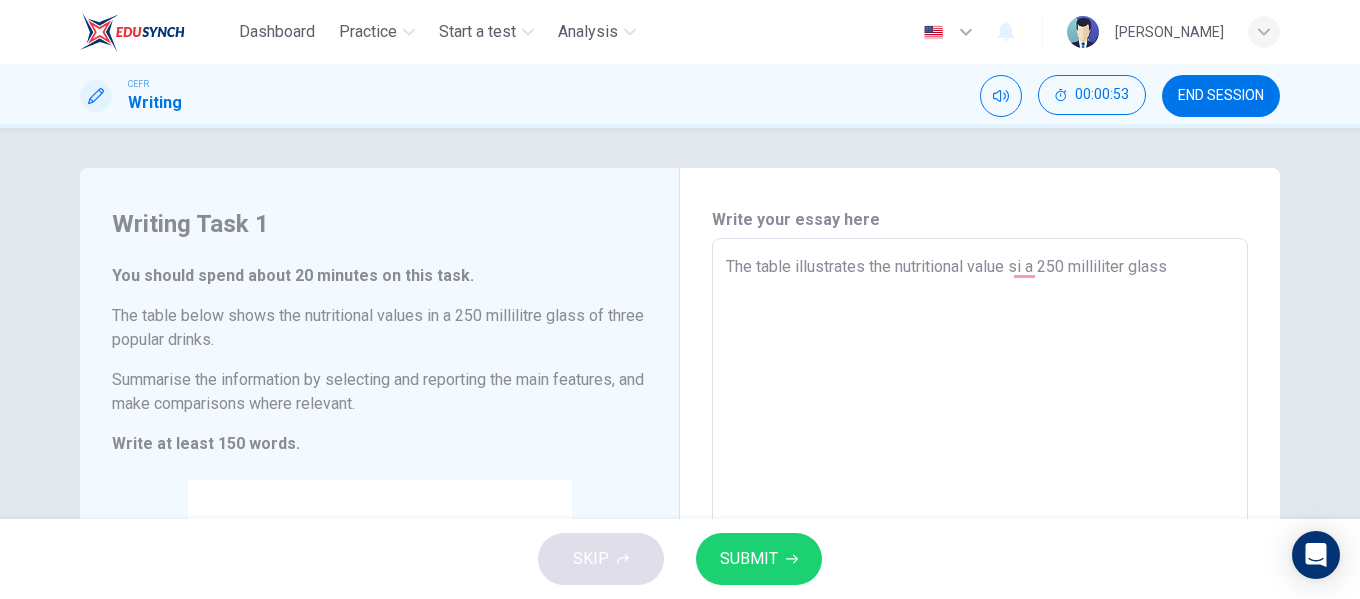 type on "x" 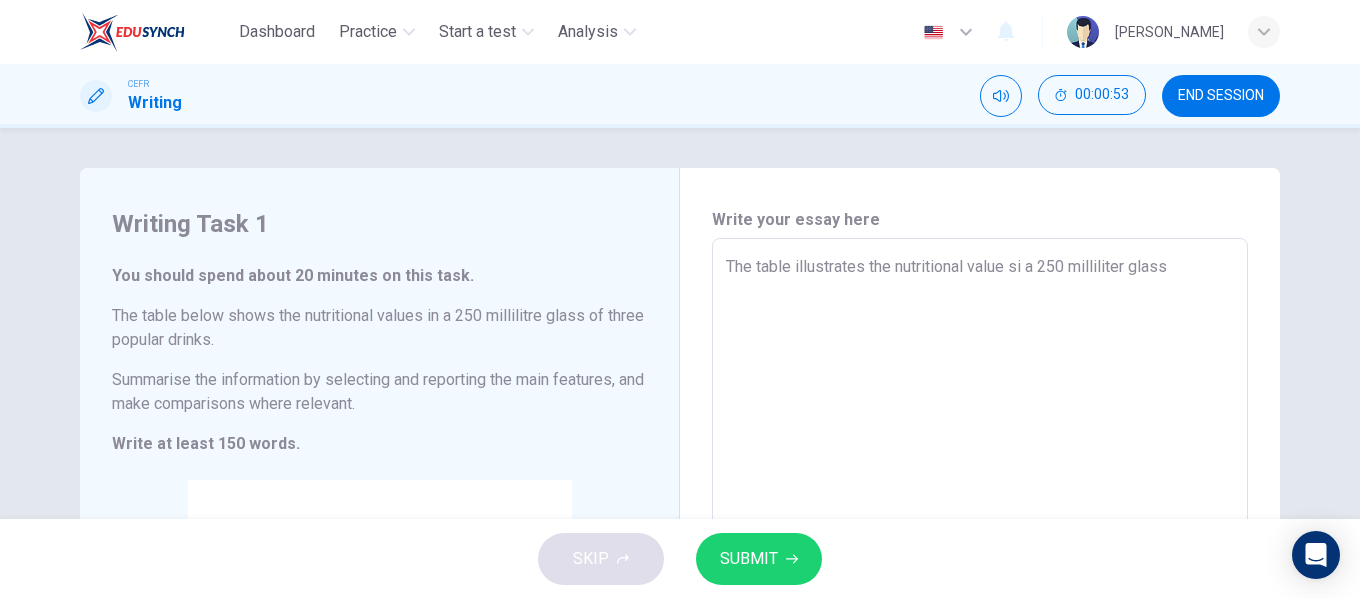 type on "The table illustrates the nutritional value s a 250 milliliter glass" 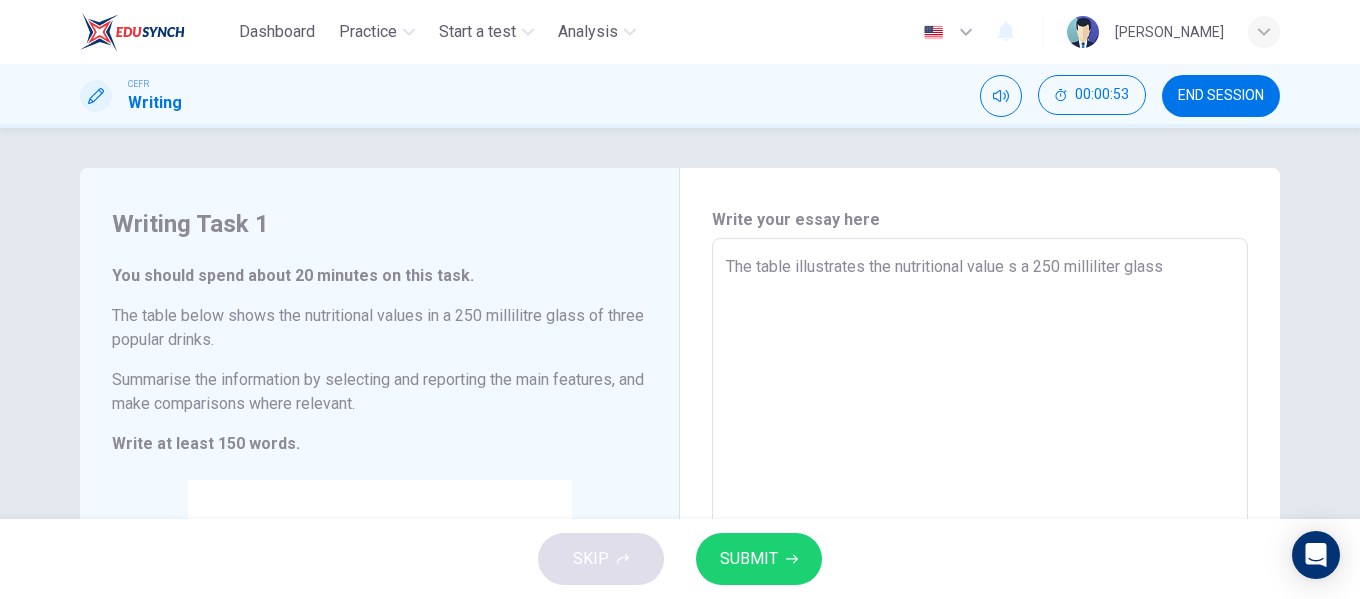 type on "x" 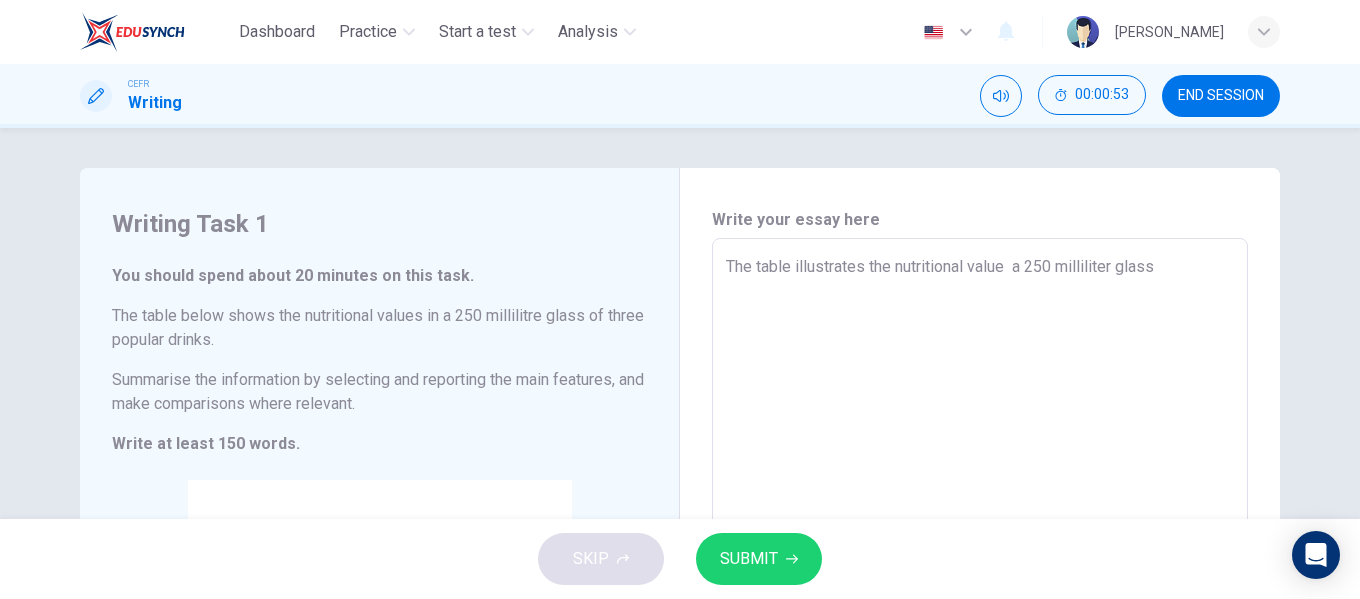 type on "x" 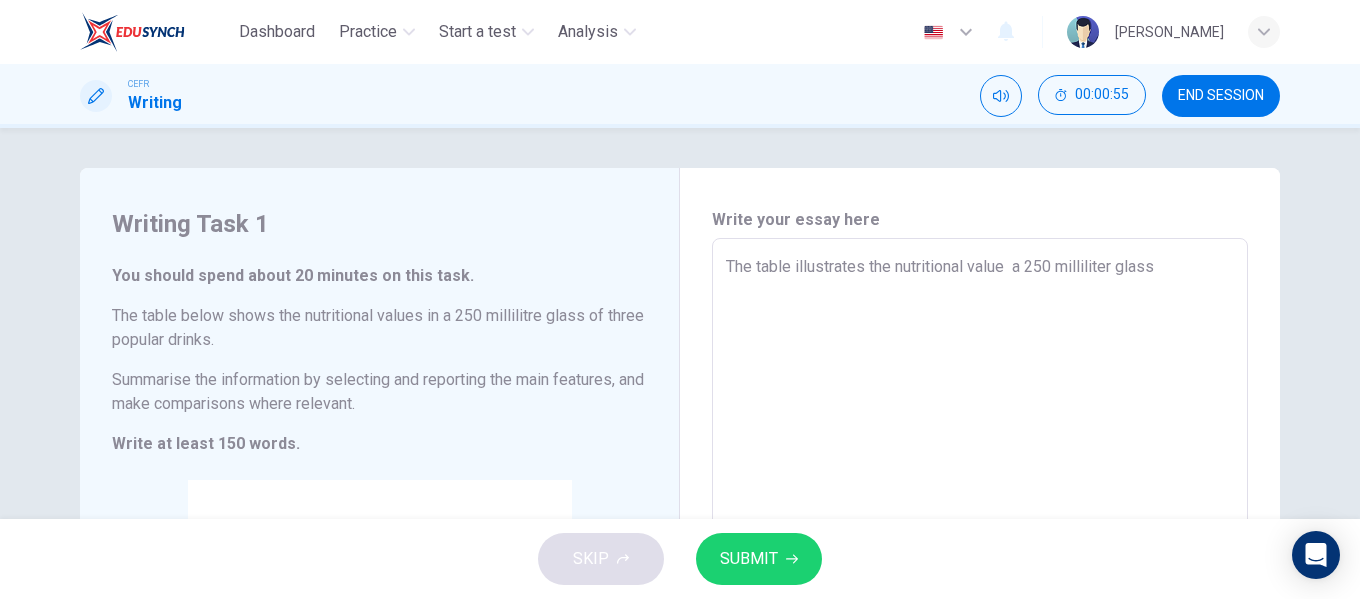 type on "The table illustrates the nutritional value i a 250 milliliter glass" 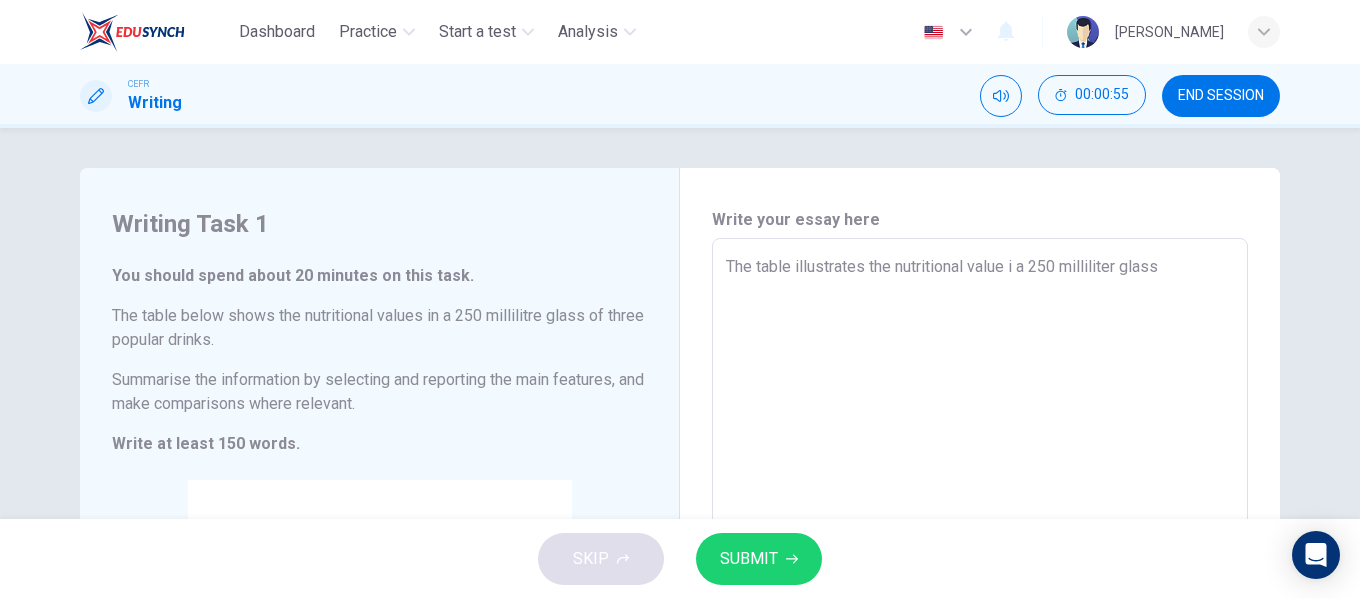 type on "x" 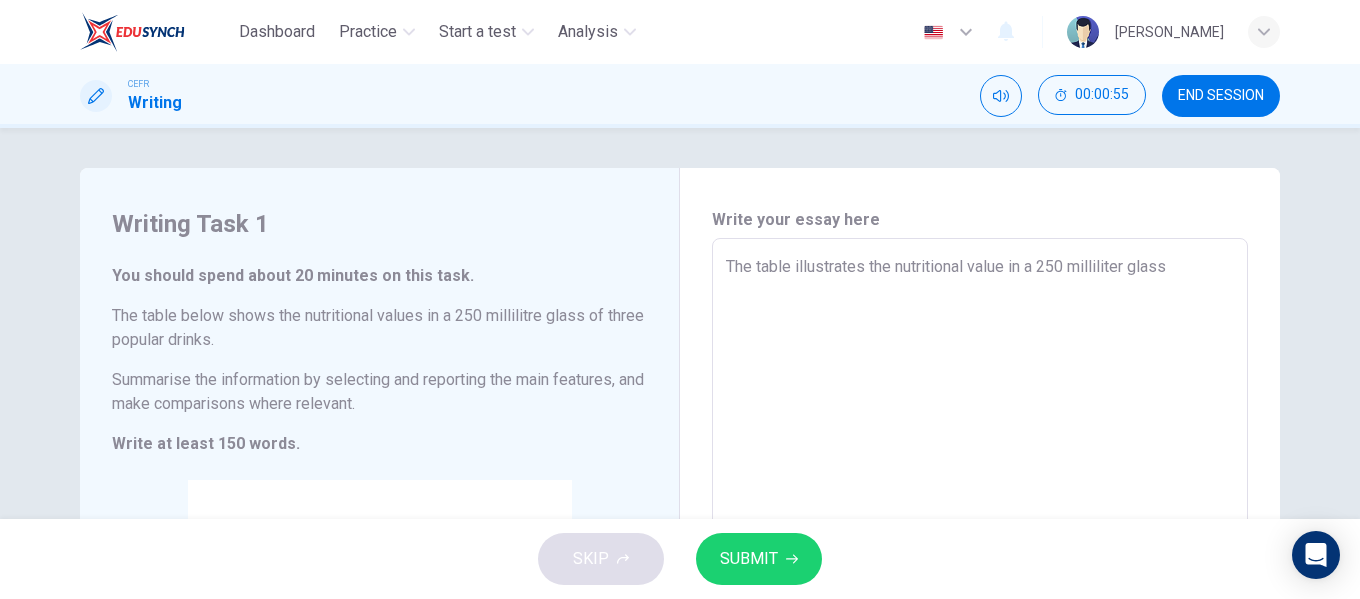 type on "x" 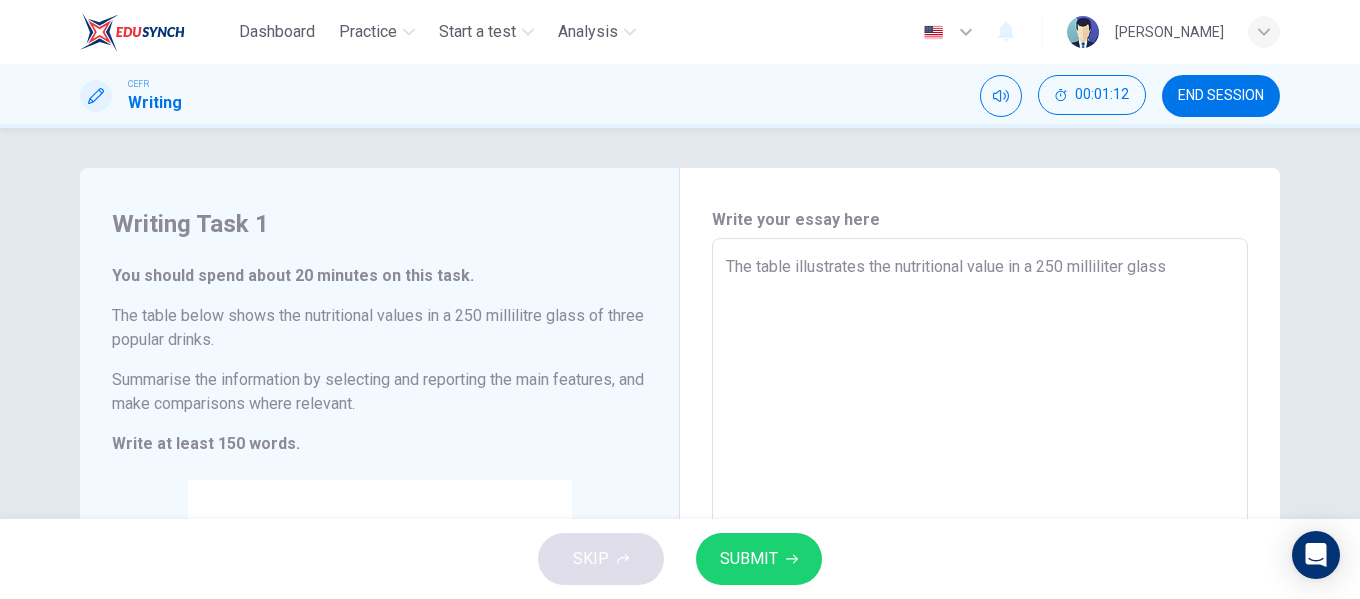 type on "The table illustrates the nutritional value in a 250 milliliter glass" 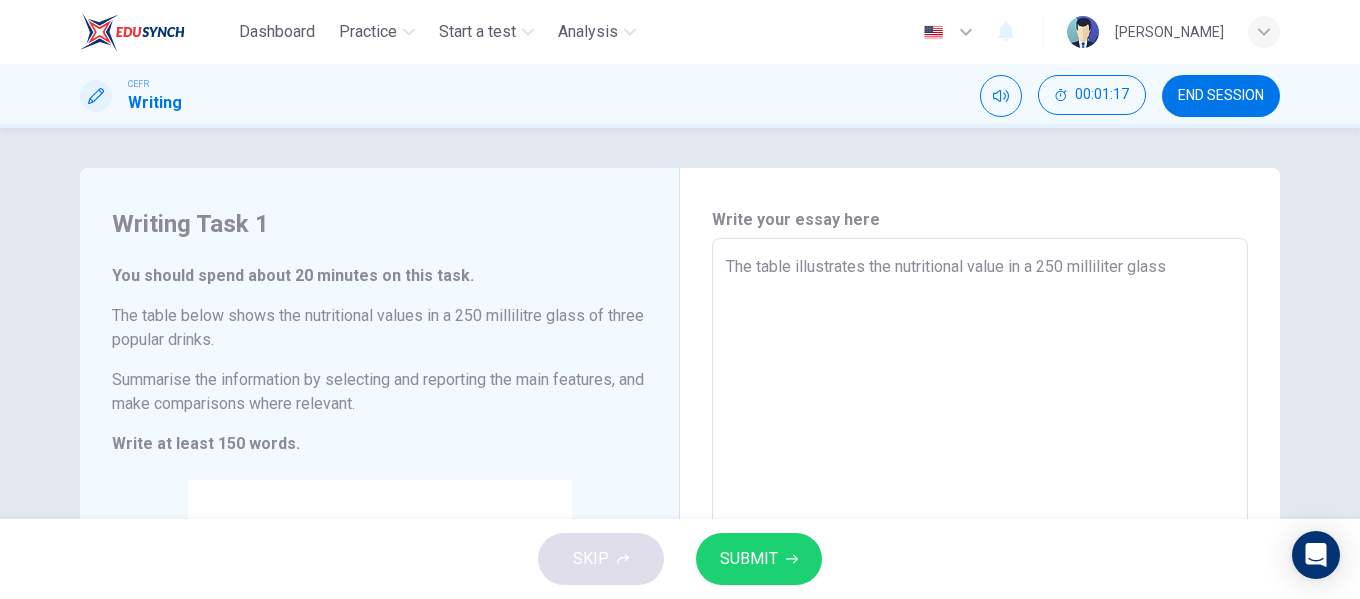 type on "x" 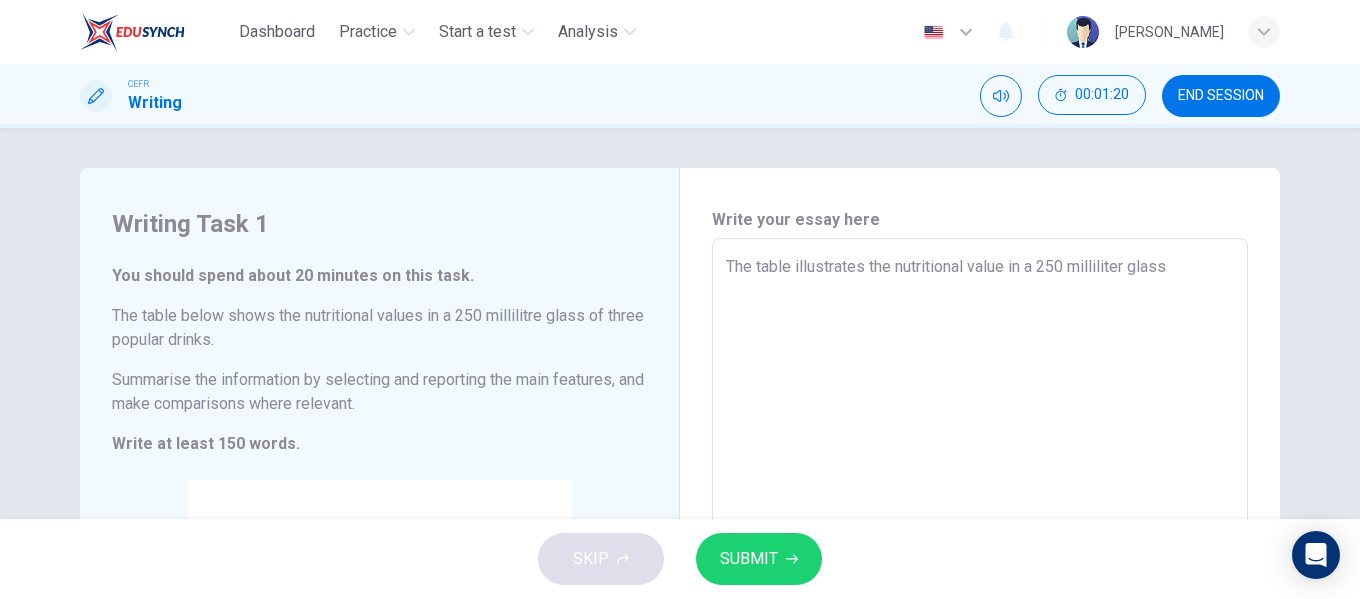 click on "The table illustrates the nutritional value in a 250 milliliter glass" at bounding box center (980, 534) 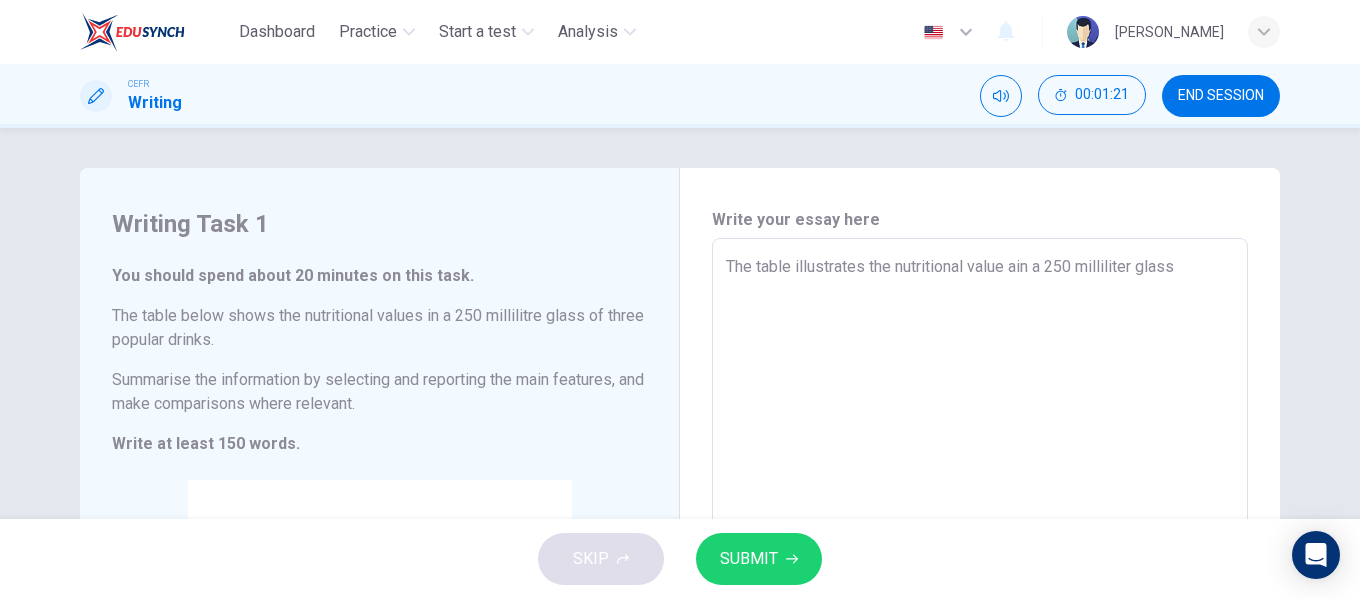 type on "The table illustrates the nutritional value avin a 250 milliliter glass" 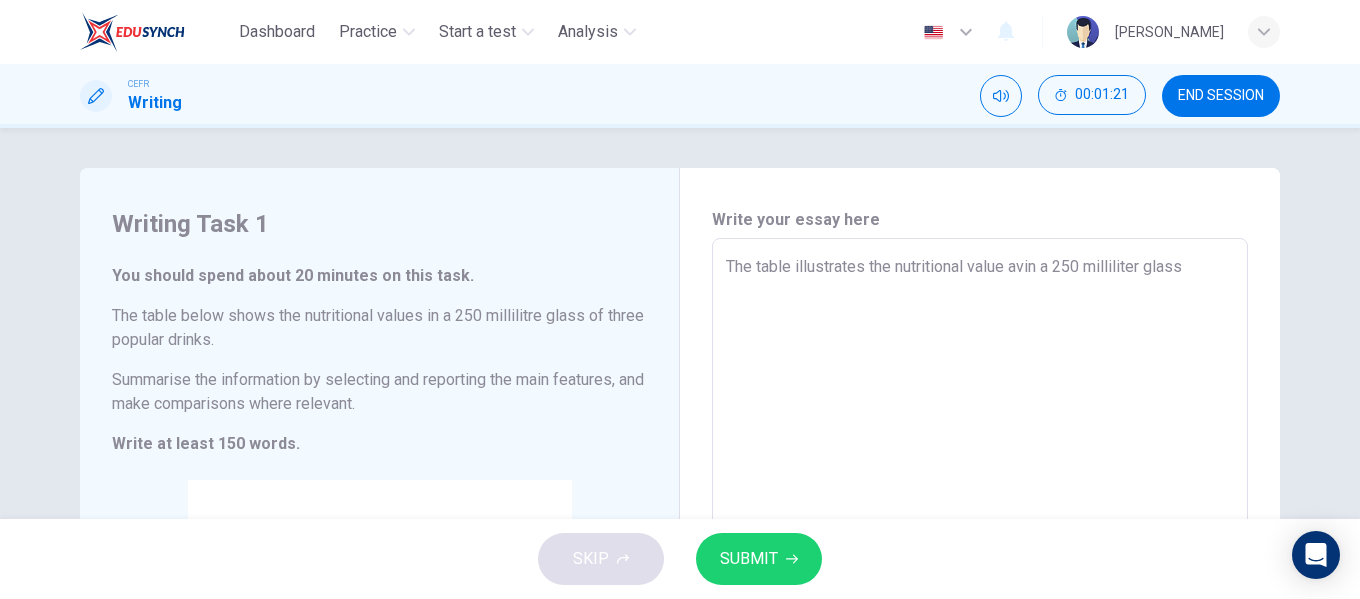 type on "x" 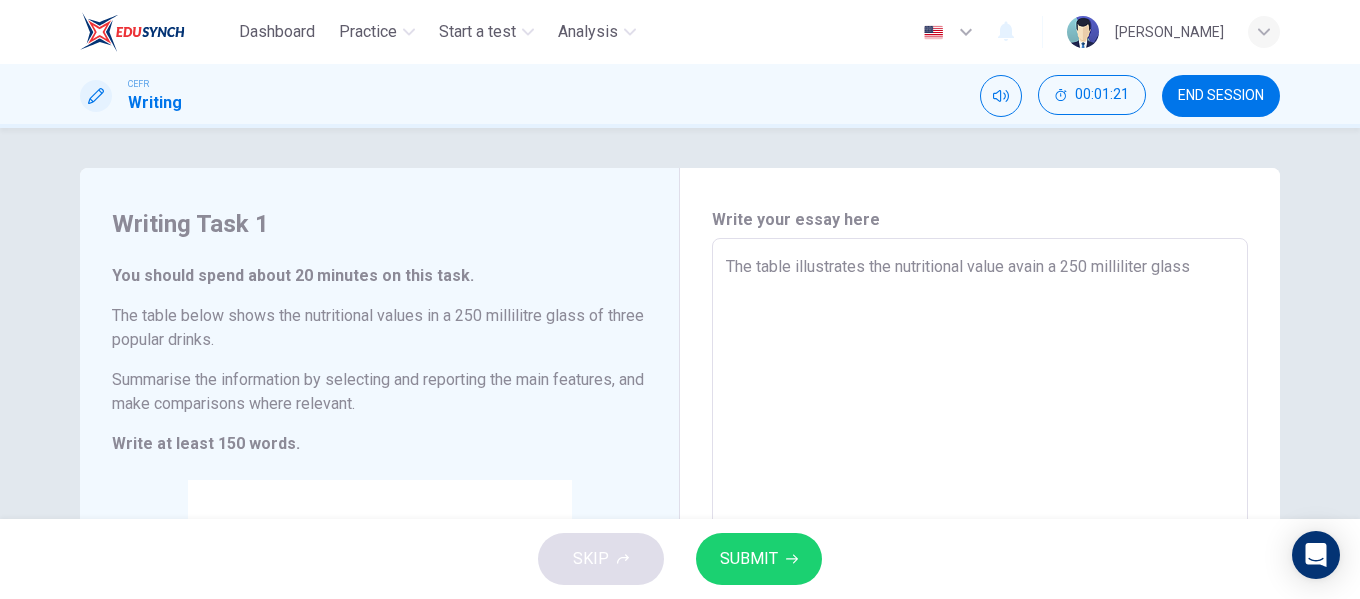 type on "x" 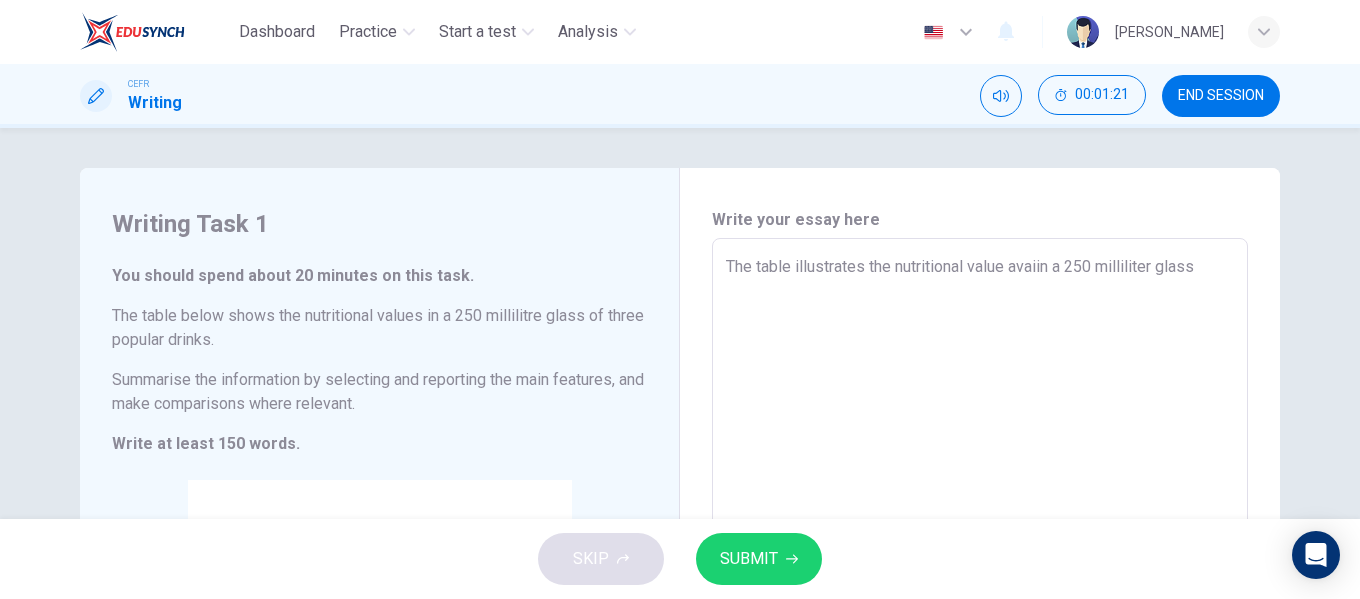 type on "x" 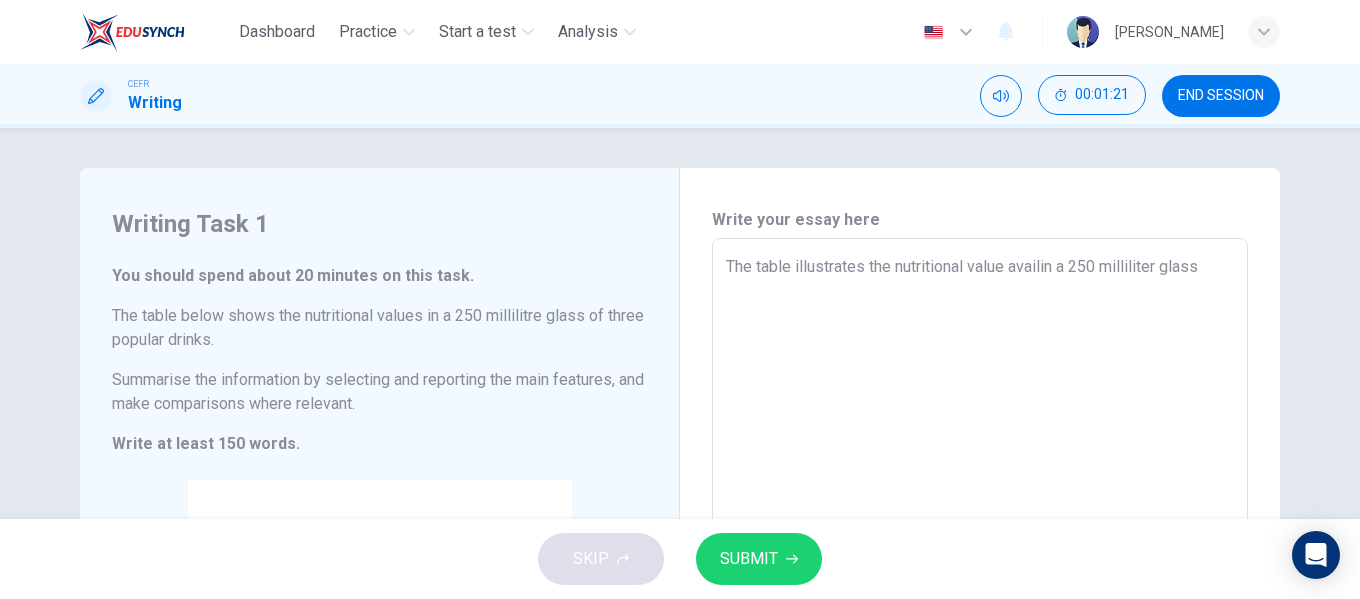 type on "x" 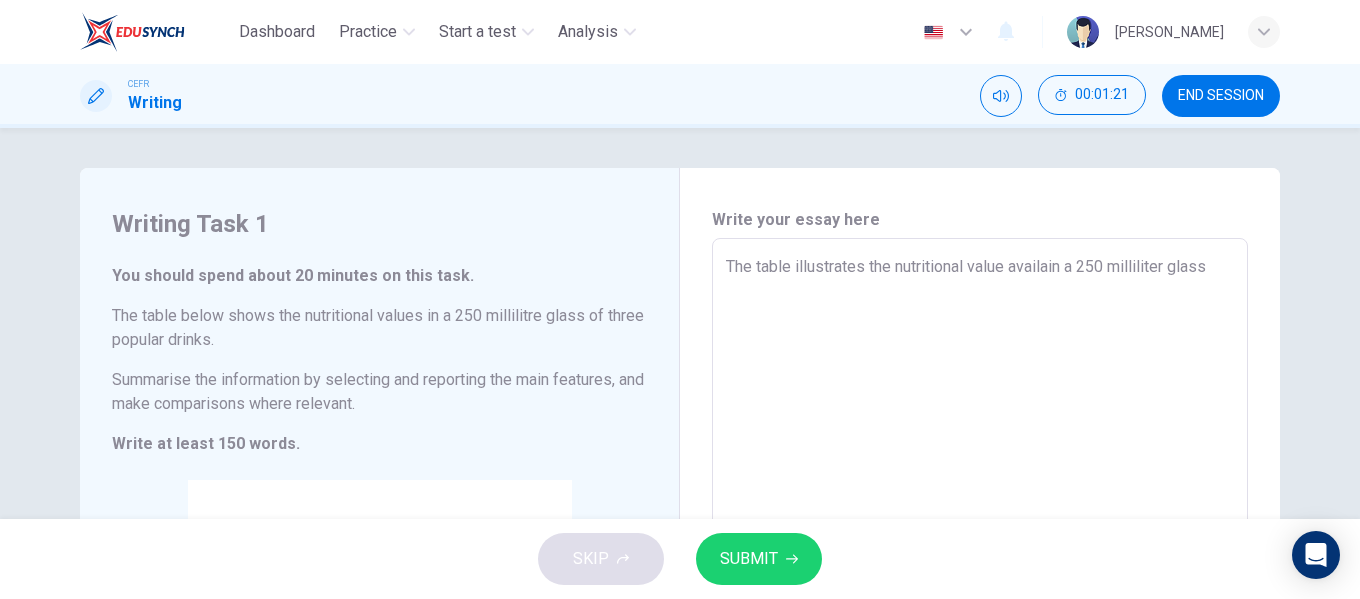 type on "The table illustrates the nutritional value availabin a 250 milliliter glass" 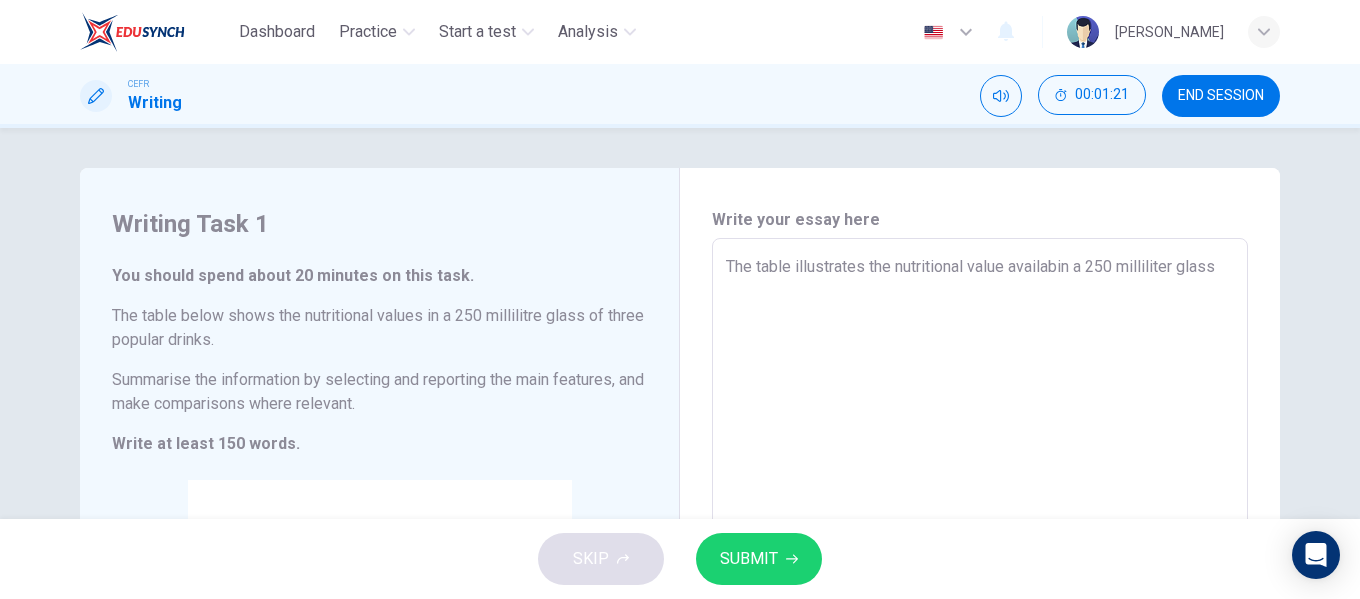 type on "x" 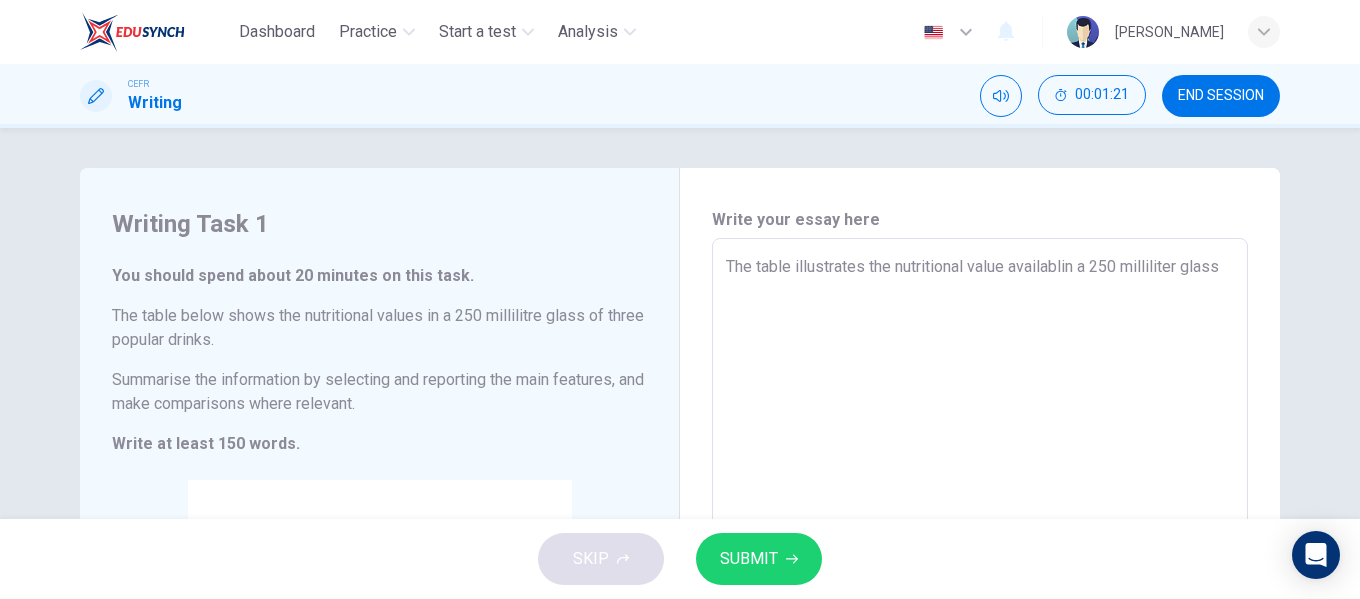 type on "x" 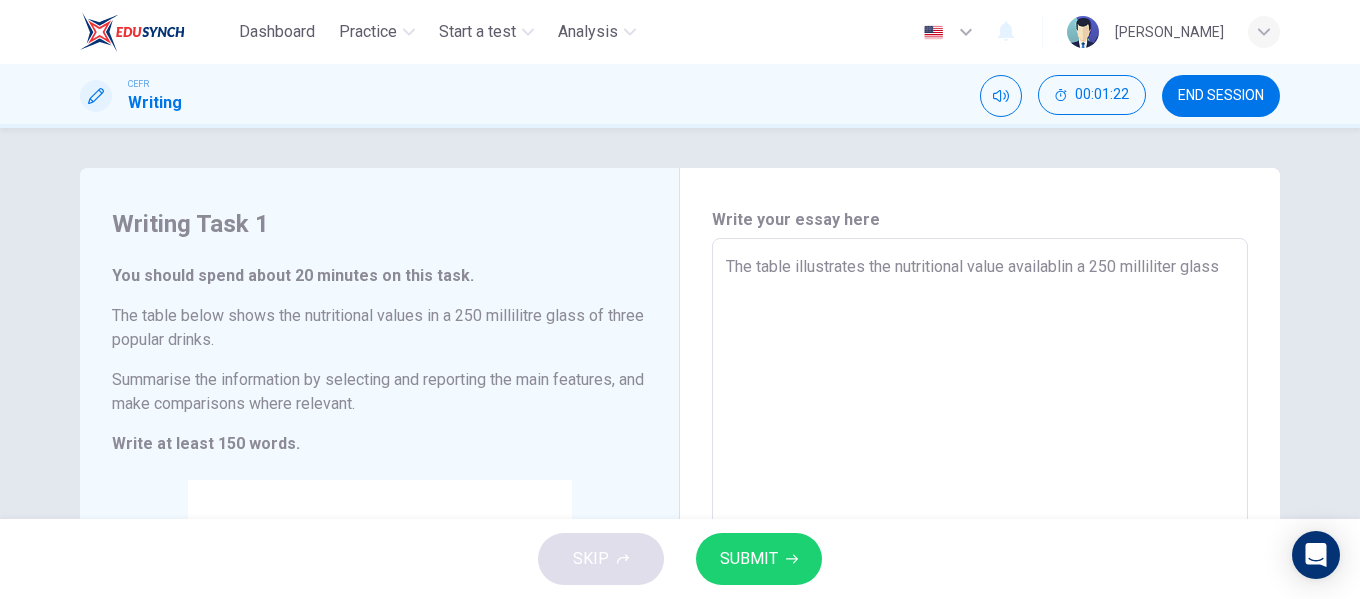 type on "The table illustrates the nutritional value availablein a 250 milliliter glass" 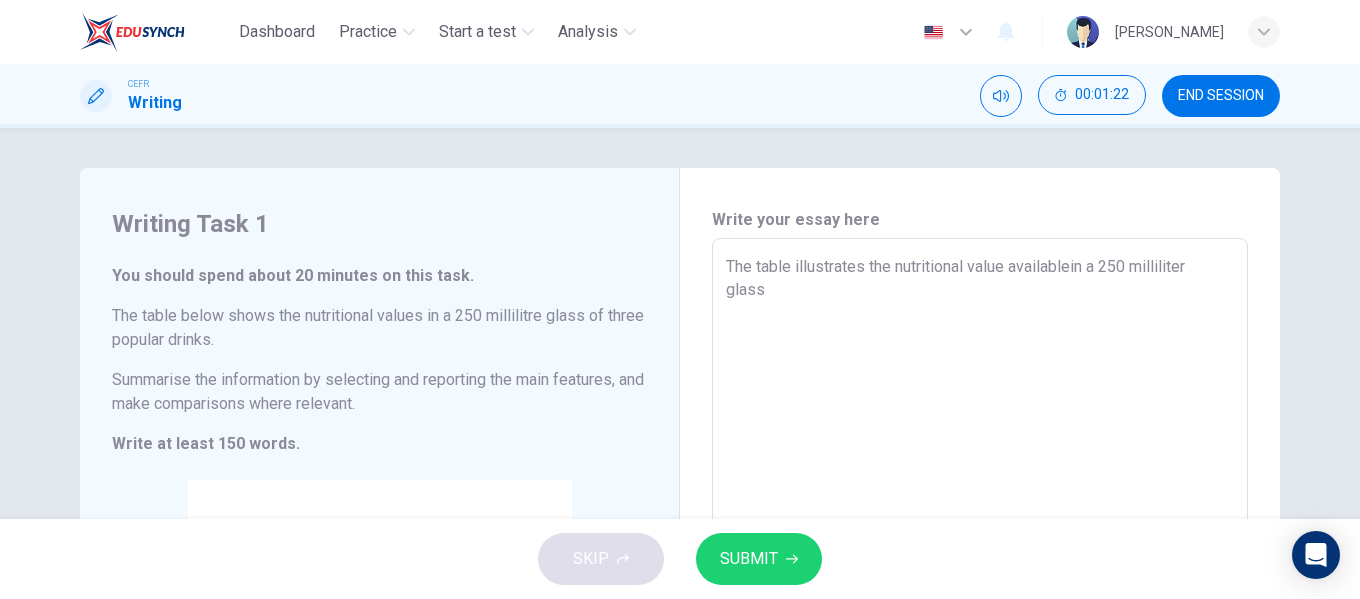type on "x" 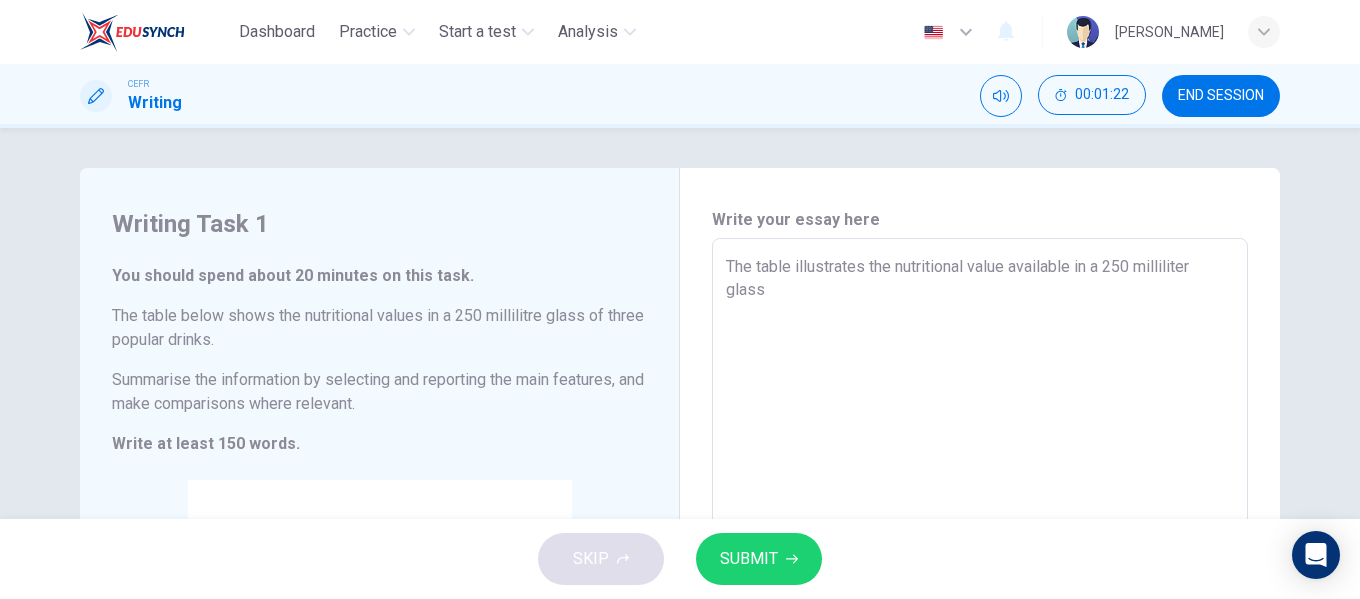 type on "x" 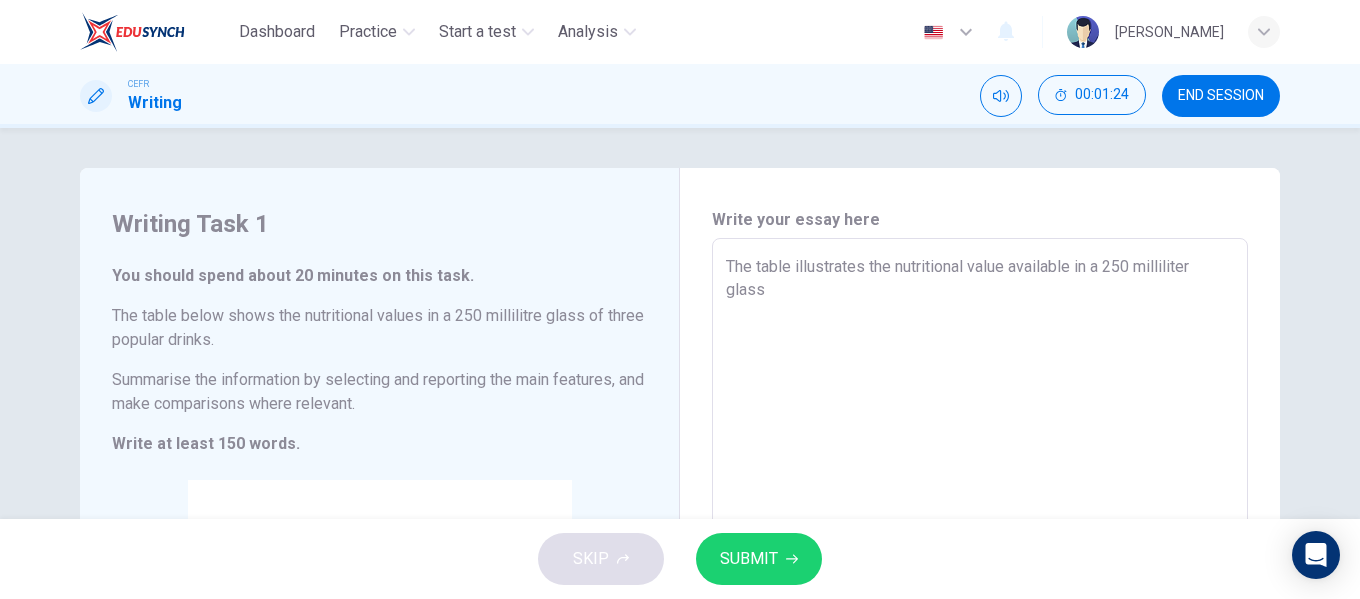 click on "The table illustrates the nutritional value available in a 250 milliliter glass" at bounding box center (980, 534) 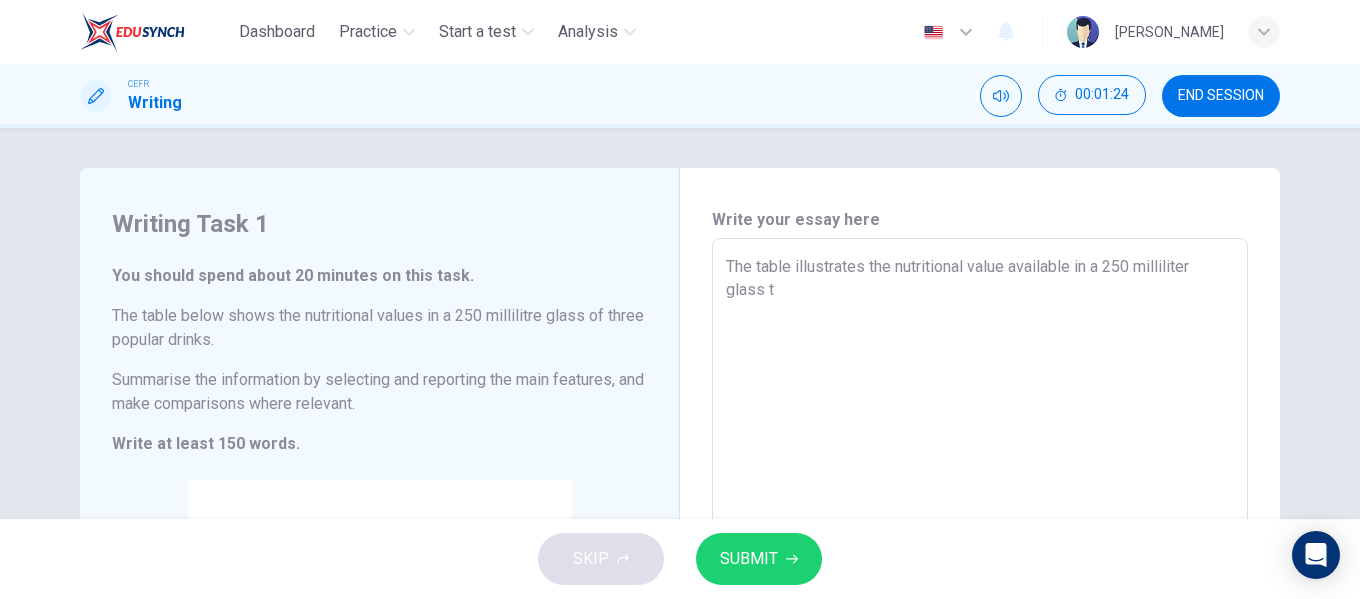 type on "x" 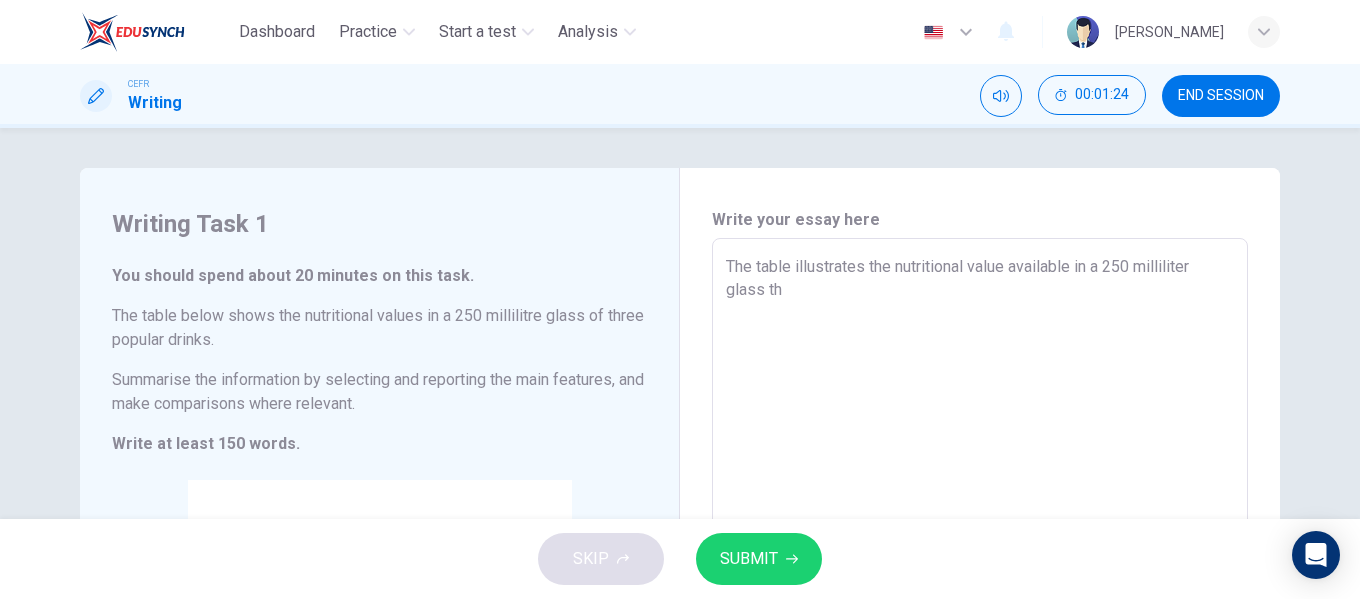 type on "x" 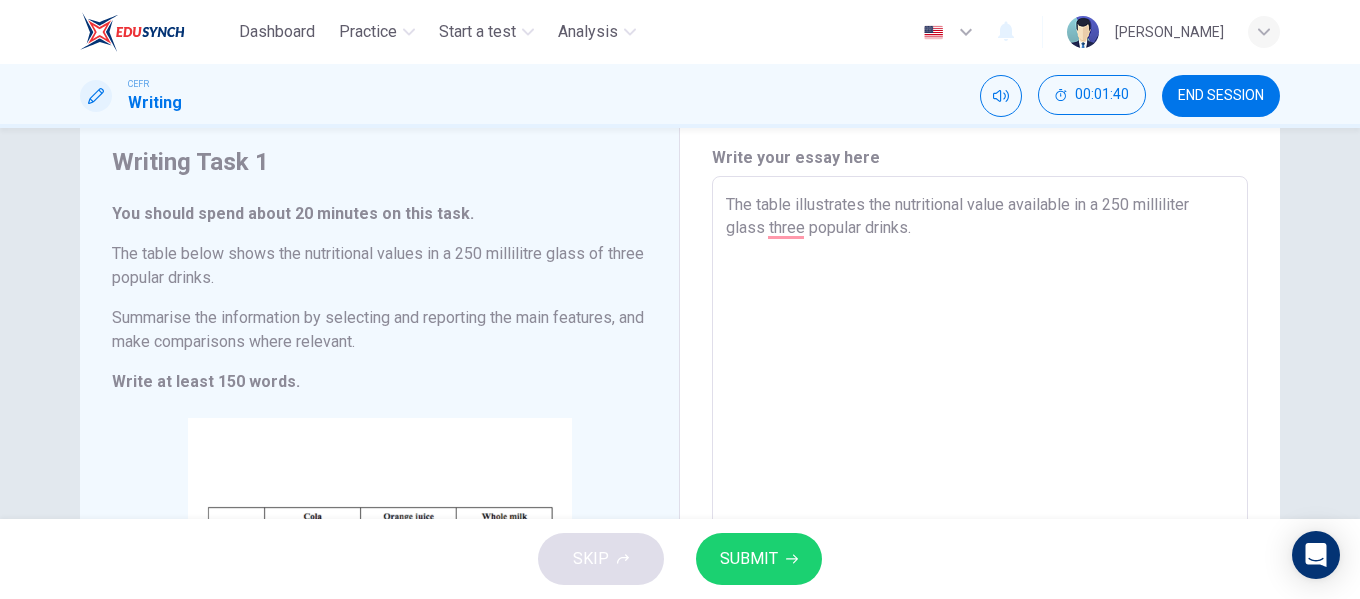 scroll, scrollTop: 60, scrollLeft: 0, axis: vertical 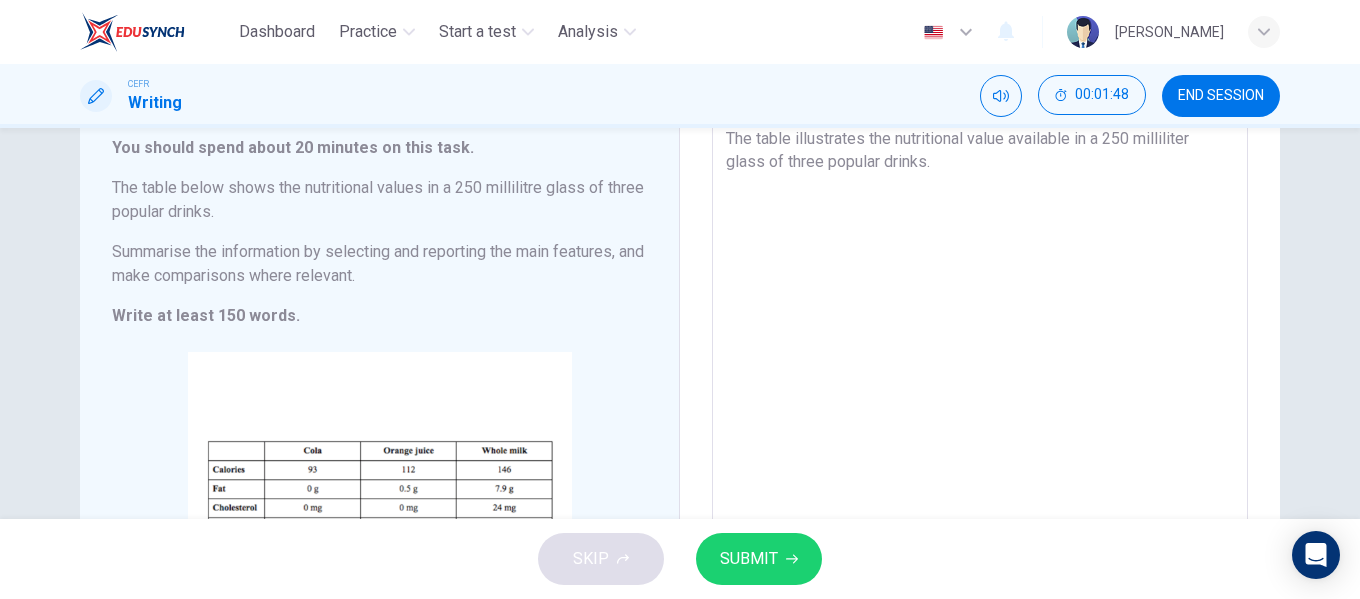 click on "The table illustrates the nutritional value available in a 250 milliliter glass of three popular drinks." at bounding box center [980, 406] 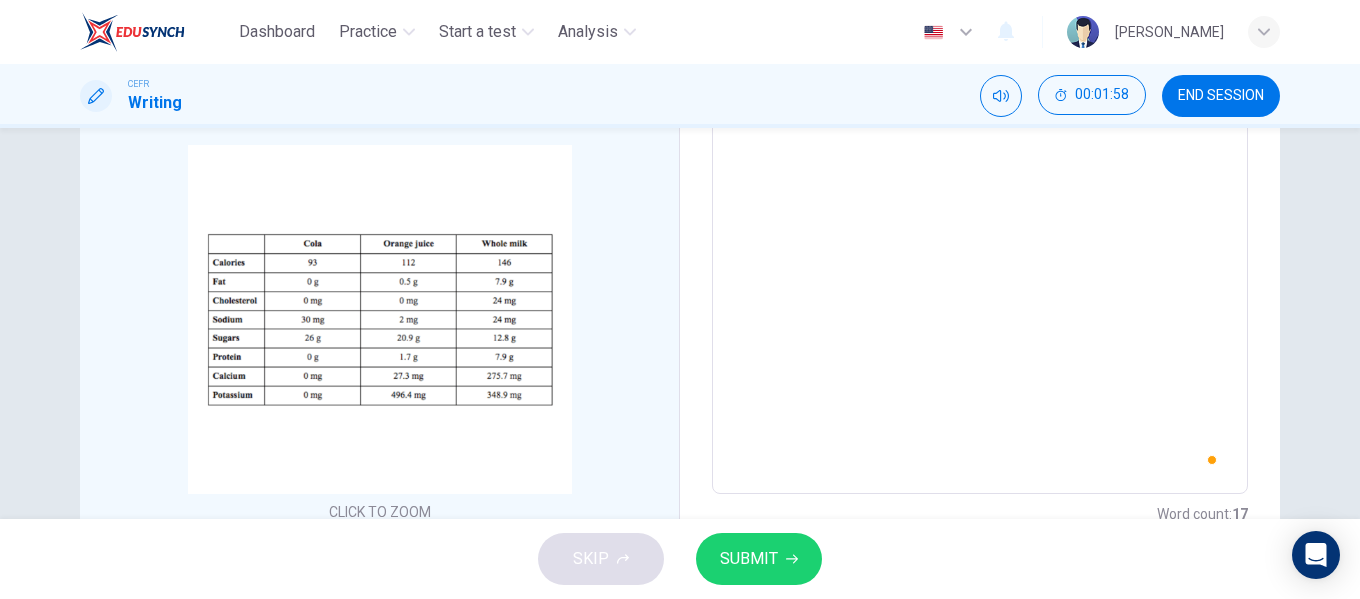 scroll, scrollTop: 330, scrollLeft: 0, axis: vertical 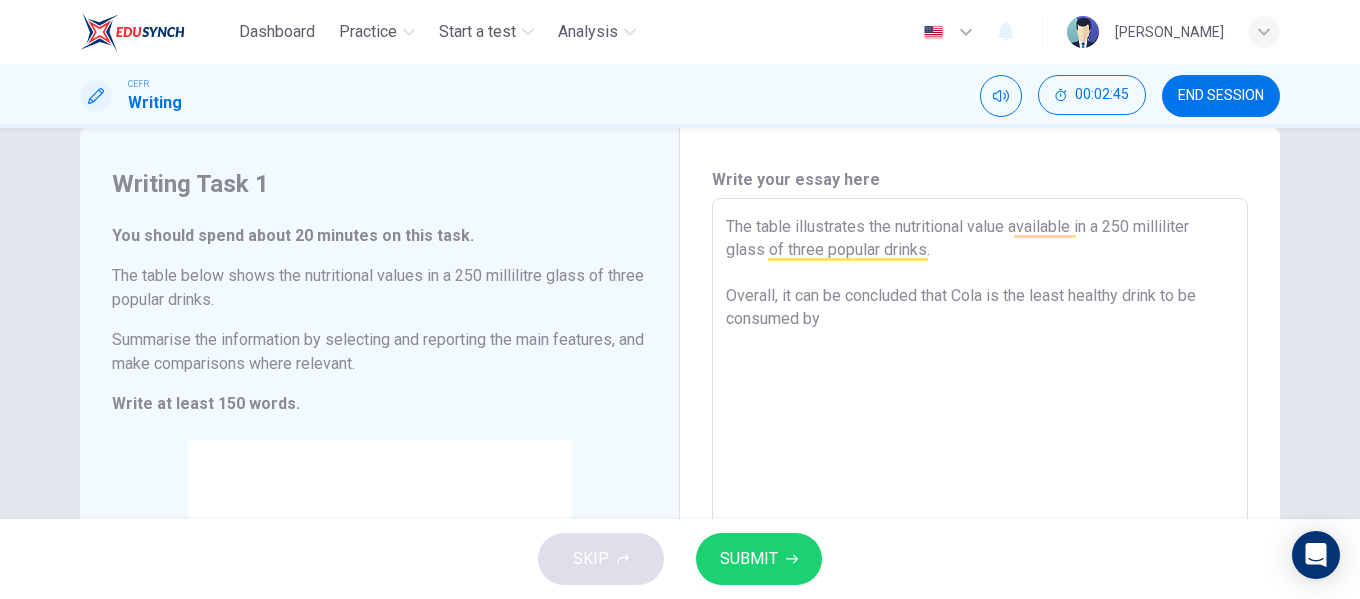 click on "The table illustrates the nutritional value available in a 250 milliliter glass of three popular drinks.
Overall, it can be concluded that Cola is the least healthy drink to be consumed by" at bounding box center (980, 494) 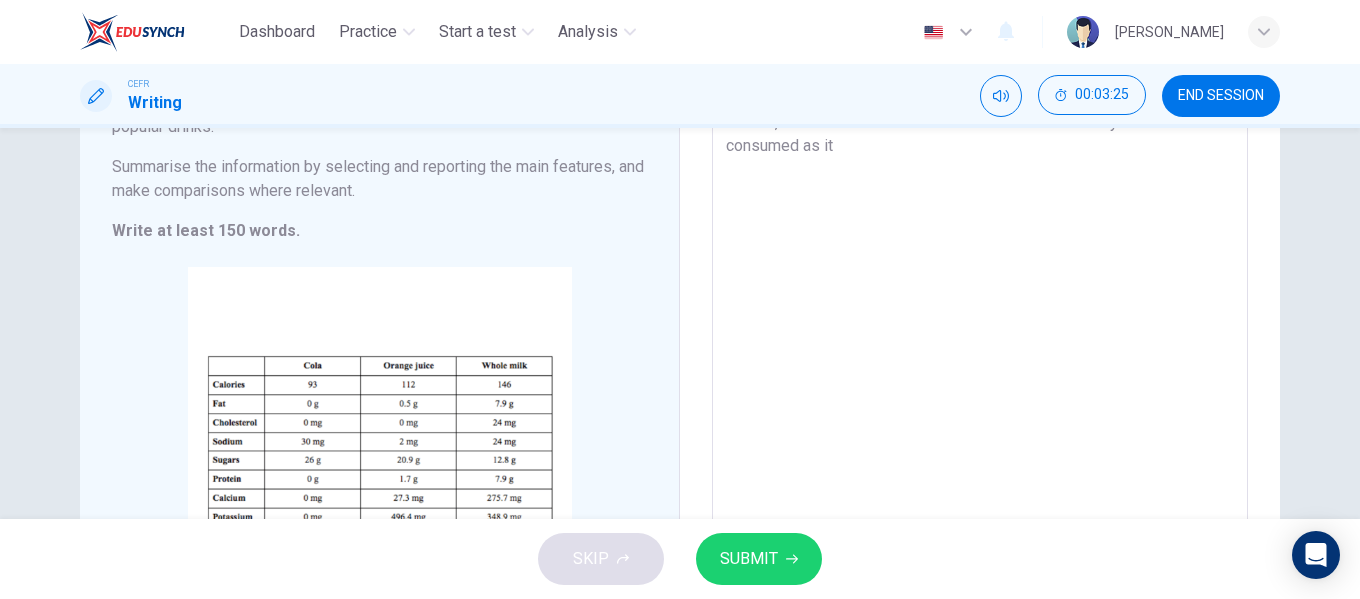 scroll, scrollTop: 214, scrollLeft: 0, axis: vertical 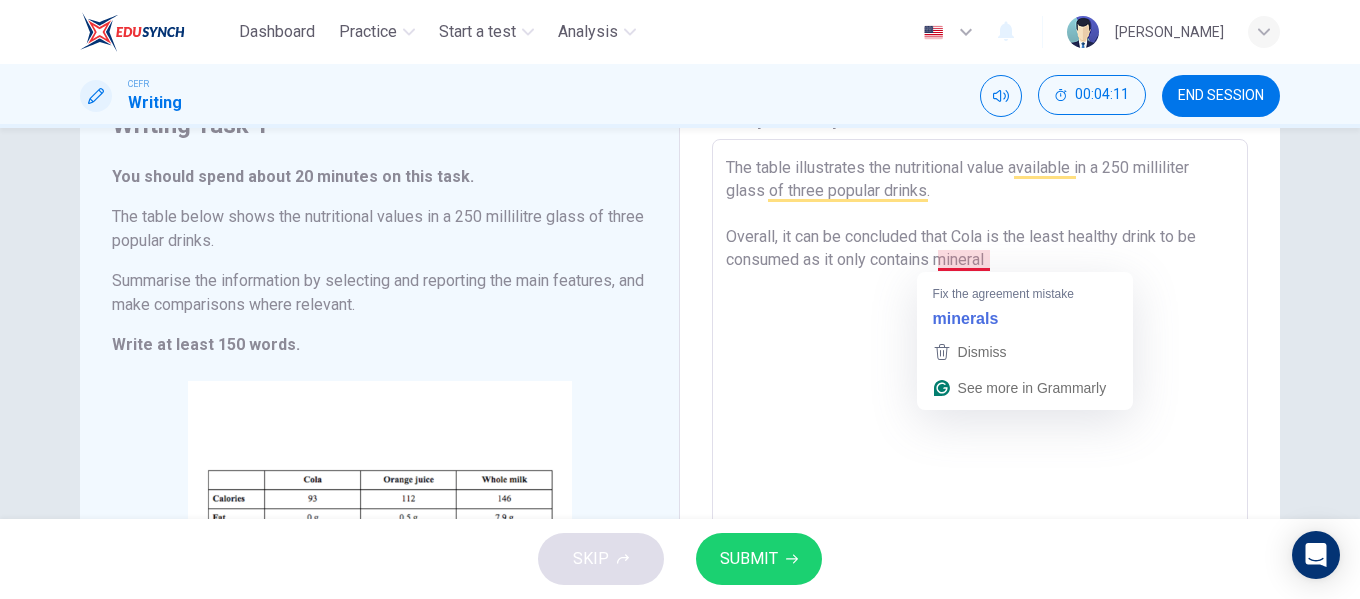 drag, startPoint x: 994, startPoint y: 266, endPoint x: 935, endPoint y: 271, distance: 59.211487 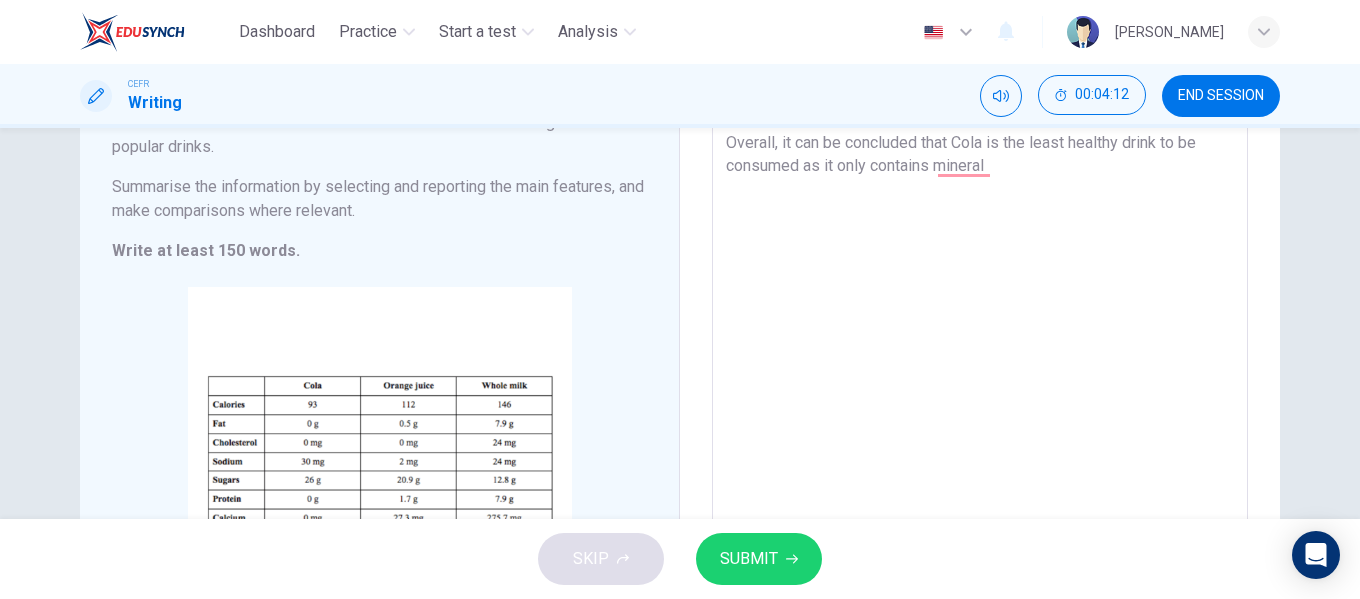 scroll, scrollTop: 194, scrollLeft: 0, axis: vertical 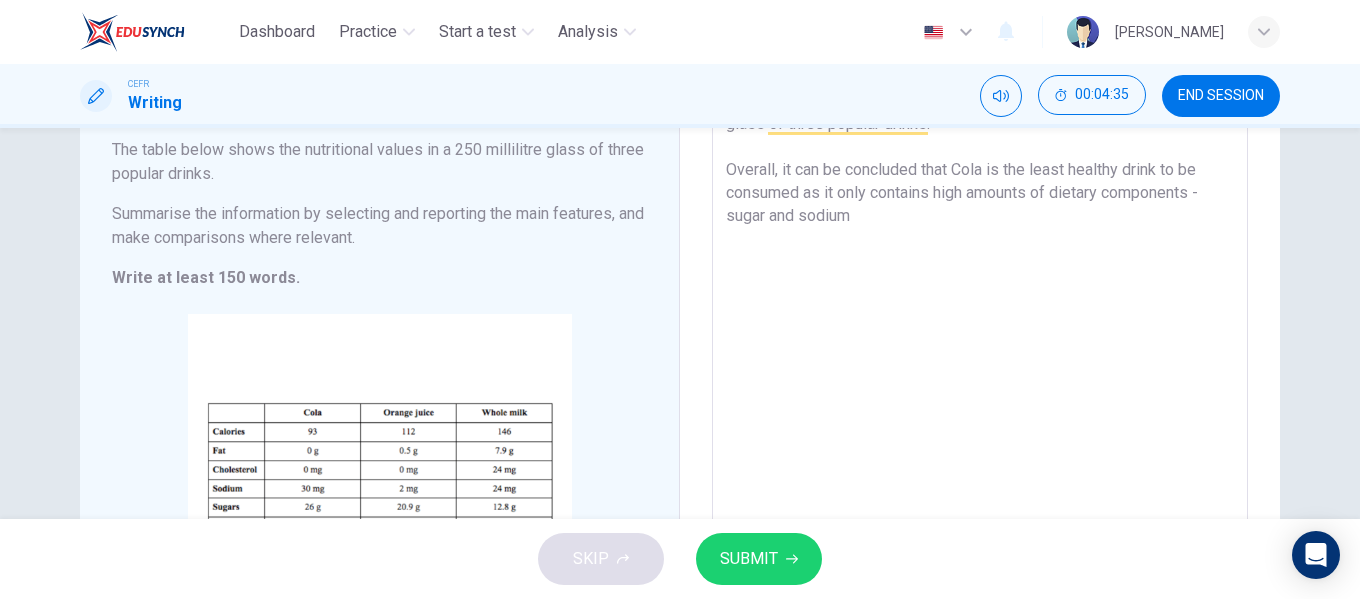 click on "The table illustrates the nutritional value available in a 250 milliliter glass of three popular drinks.
Overall, it can be concluded that Cola is the least healthy drink to be consumed as it only contains high amounts of dietary components - sugar and sodium" at bounding box center [980, 368] 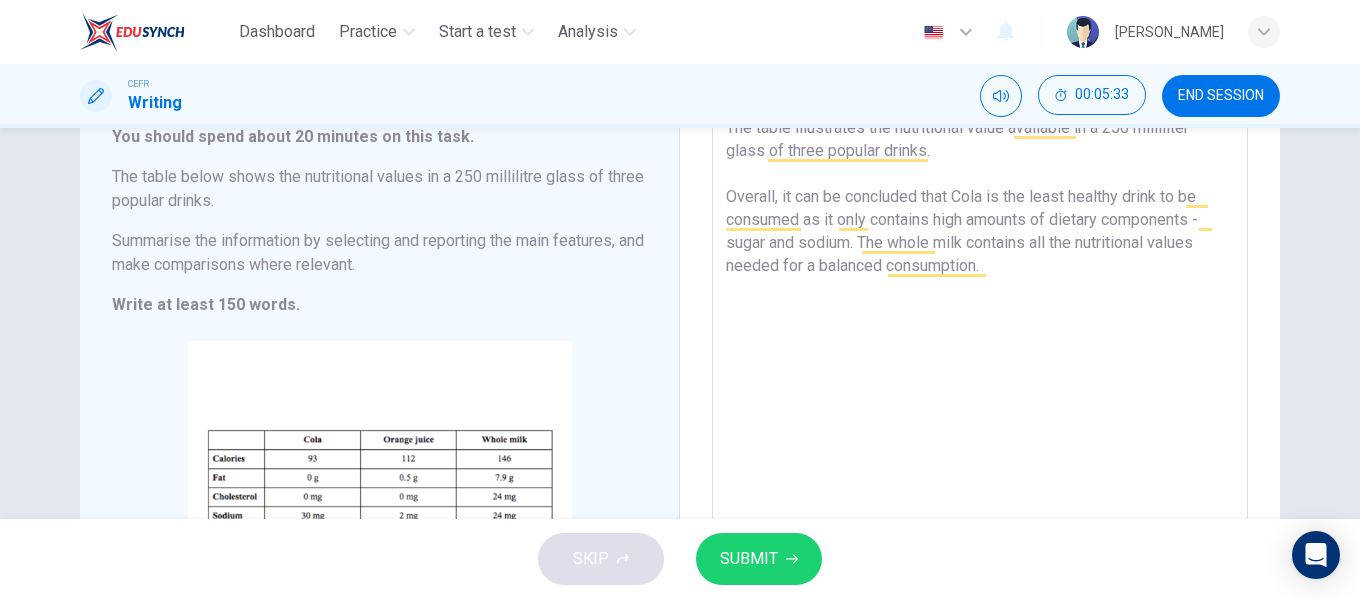 scroll, scrollTop: 141, scrollLeft: 0, axis: vertical 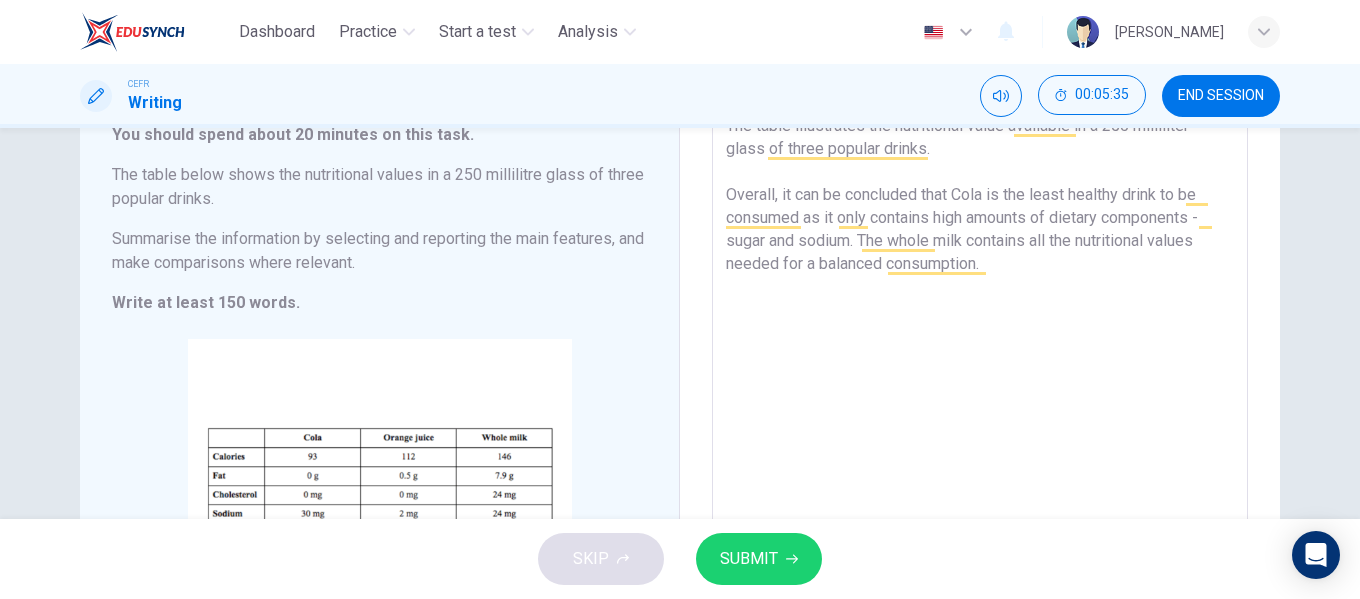 click on "The table illustrates the nutritional value available in a 250 milliliter glass of three popular drinks.
Overall, it can be concluded that Cola is the least healthy drink to be consumed as it only contains high amounts of dietary components - sugar and sodium. The whole milk contains all the nutritional values needed for a balanced consumption." at bounding box center (980, 393) 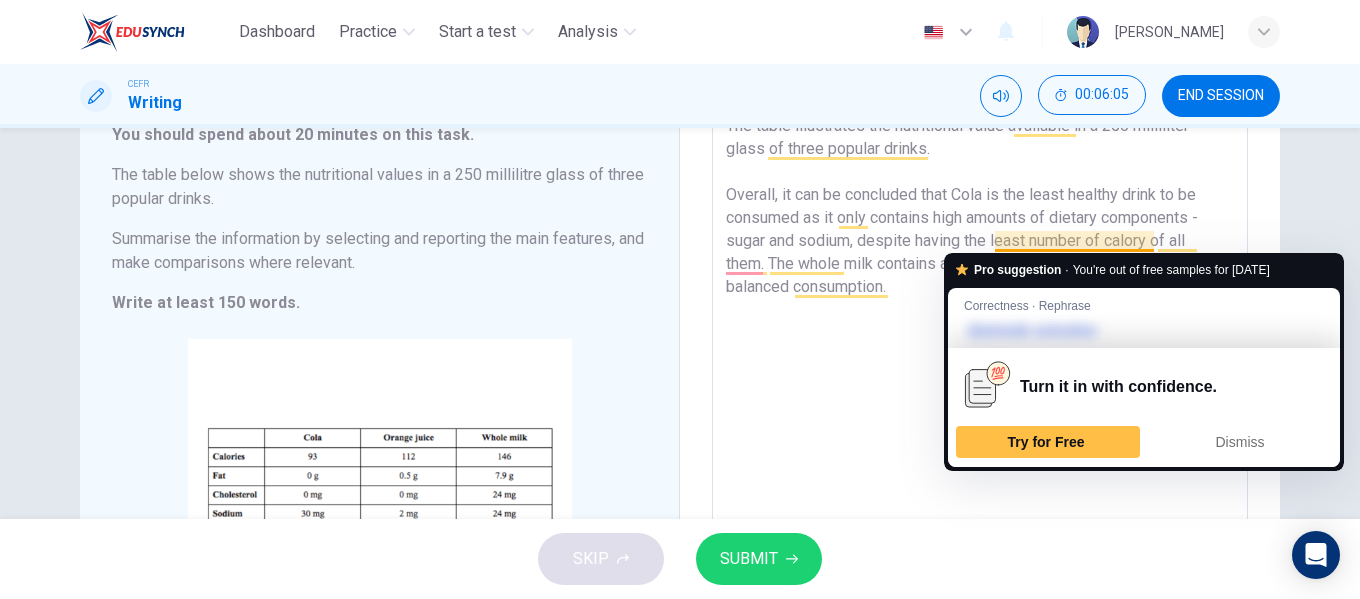 click on "The table illustrates the nutritional value available in a 250 milliliter glass of three popular drinks.
Overall, it can be concluded that Cola is the least healthy drink to be consumed as it only contains high amounts of dietary components - sugar and sodium, despite having the least number of calory of all them. The whole milk contains all the nutritional values needed for a balanced consumption." at bounding box center [980, 393] 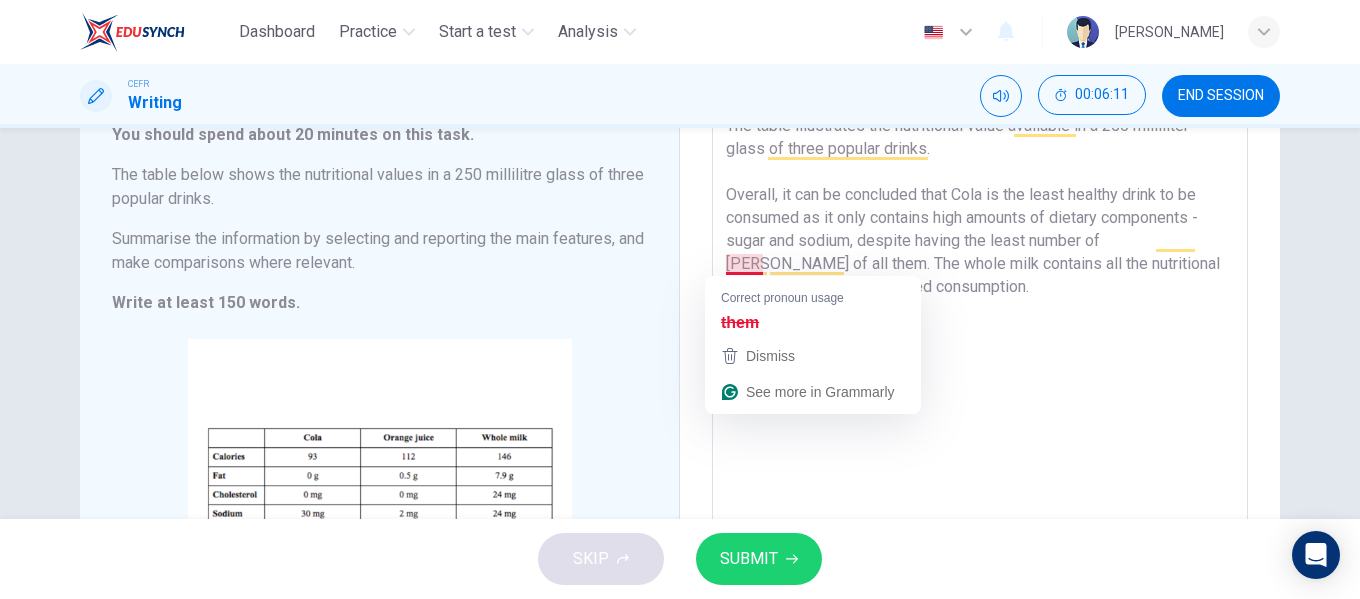 click on "The table illustrates the nutritional value available in a 250 milliliter glass of three popular drinks.
Overall, it can be concluded that Cola is the least healthy drink to be consumed as it only contains high amounts of dietary components - sugar and sodium, despite having the least number of calies of all them. The whole milk contains all the nutritional values needed for a balanced consumption." at bounding box center [980, 393] 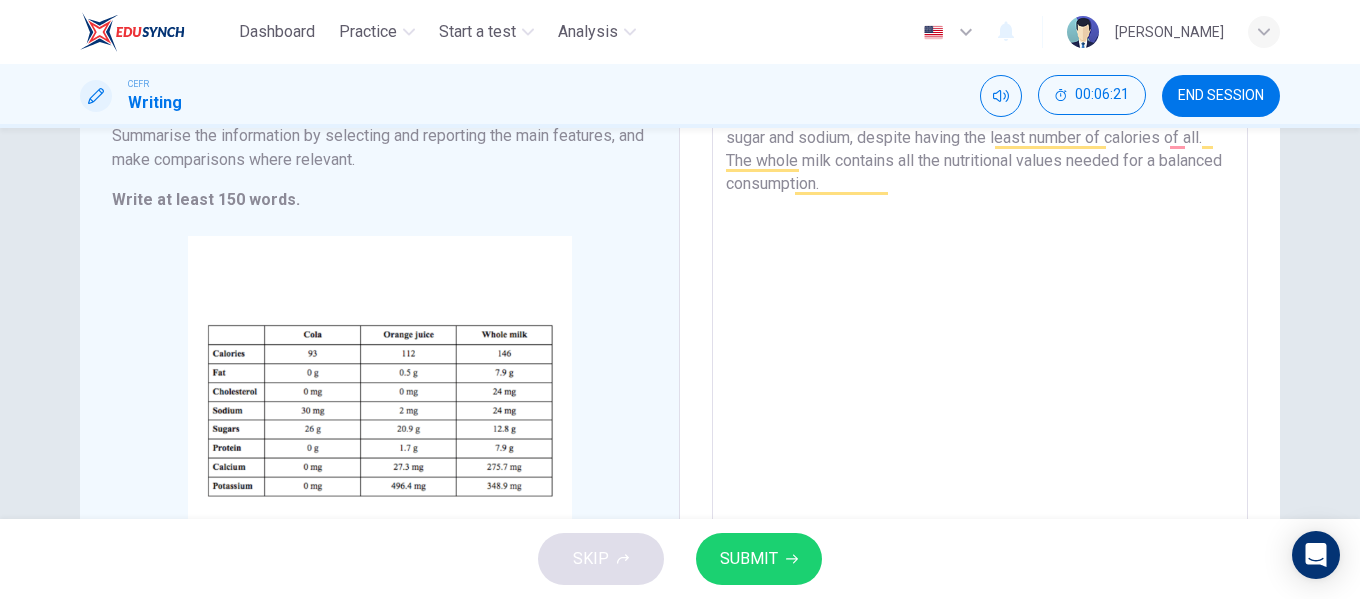 scroll, scrollTop: 245, scrollLeft: 0, axis: vertical 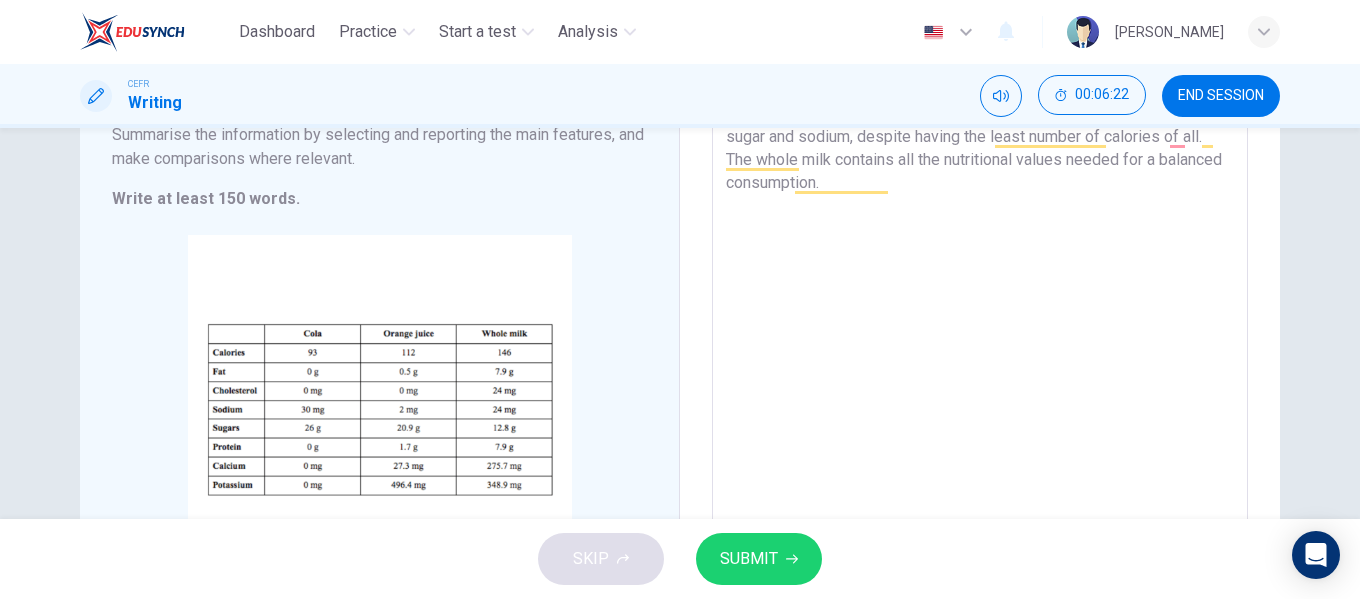 click on "The table illustrates the nutritional value available in a 250 milliliter glass of three popular drinks.
Overall, it can be concluded that Cola is the least healthy drink to be consumed as it only contains high amounts of dietary components - sugar and sodium, despite having the least number of calories of all. The whole milk contains all the nutritional values needed for a balanced consumption." at bounding box center (980, 289) 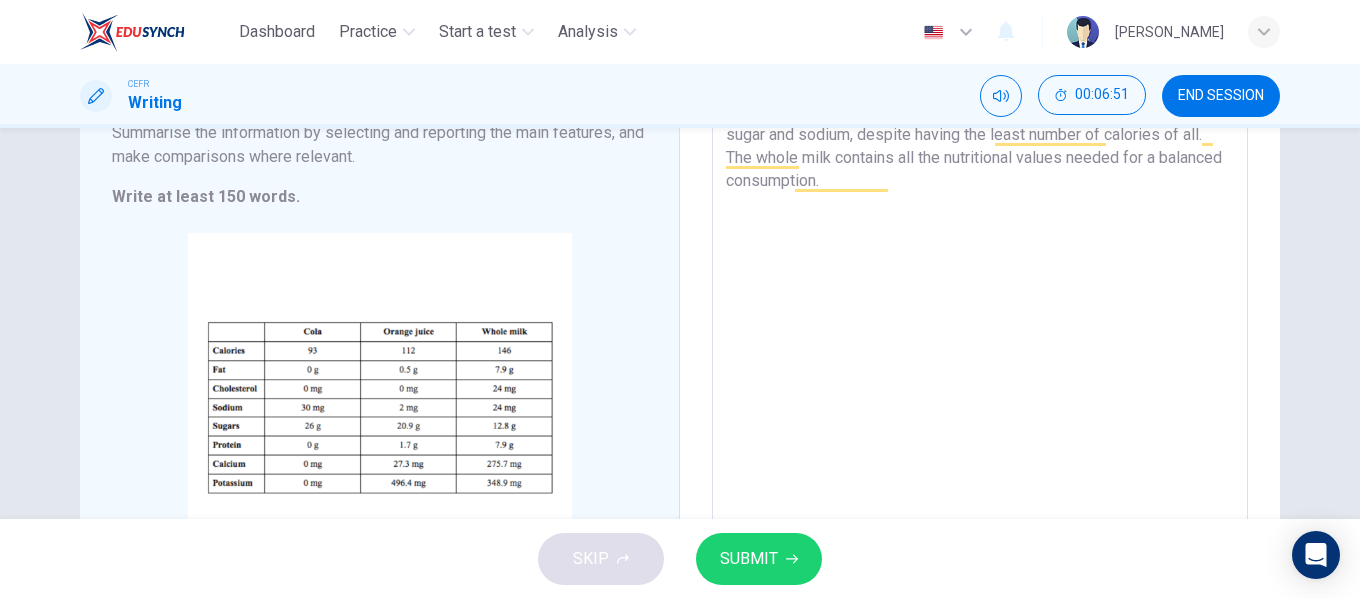 scroll, scrollTop: 248, scrollLeft: 0, axis: vertical 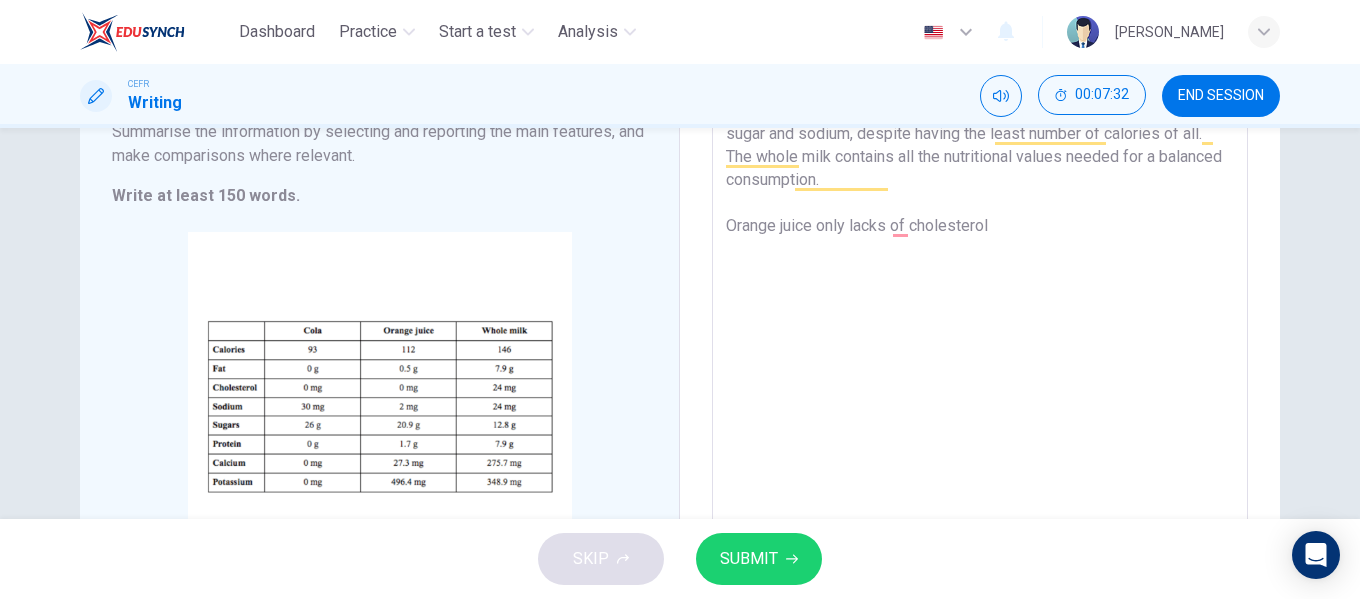 click on "The table illustrates the nutritional value available in a 250 milliliter glass of three popular drinks.
Overall, it can be concluded that Cola is the least healthy drink to be consumed as it only contains high amounts of dietary components - sugar and sodium, despite having the least number of calories of all. The whole milk contains all the nutritional values needed for a balanced consumption.
Orange juice only lacks of cholesterol  x ​" at bounding box center [980, 285] 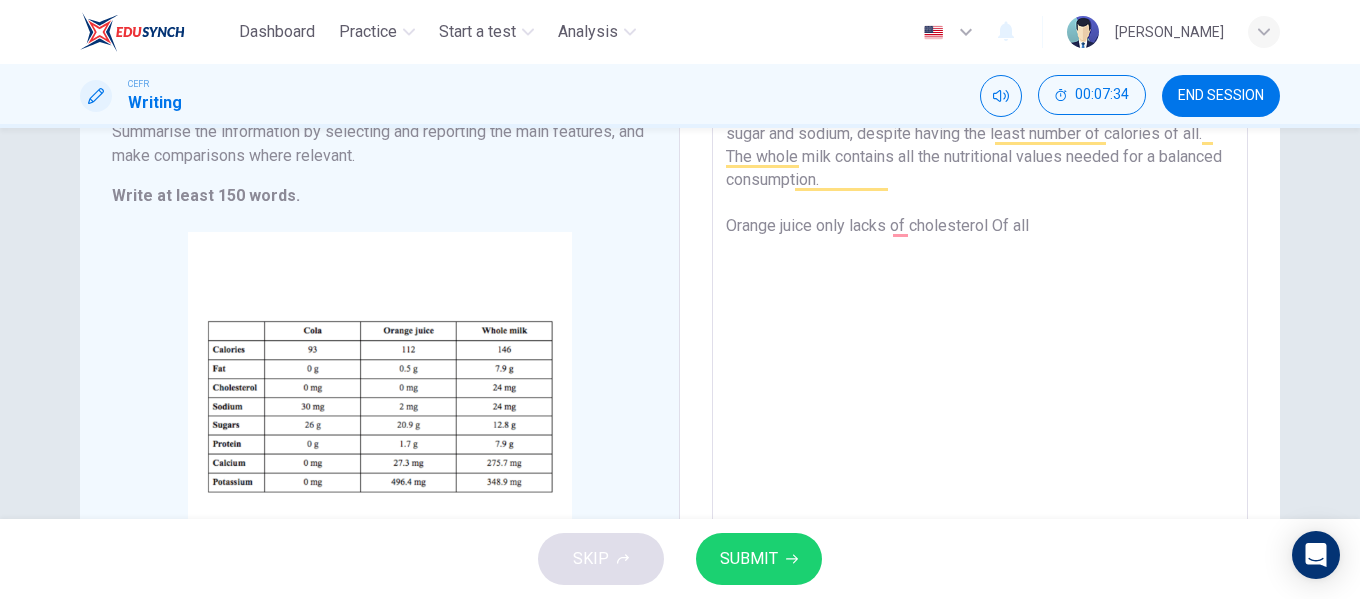 click on "The table illustrates the nutritional value available in a 250 milliliter glass of three popular drinks.
Overall, it can be concluded that Cola is the least healthy drink to be consumed as it only contains high amounts of dietary components - sugar and sodium, despite having the least number of calories of all. The whole milk contains all the nutritional values needed for a balanced consumption.
Orange juice only lacks of cholesterol Of all x ​" at bounding box center (980, 285) 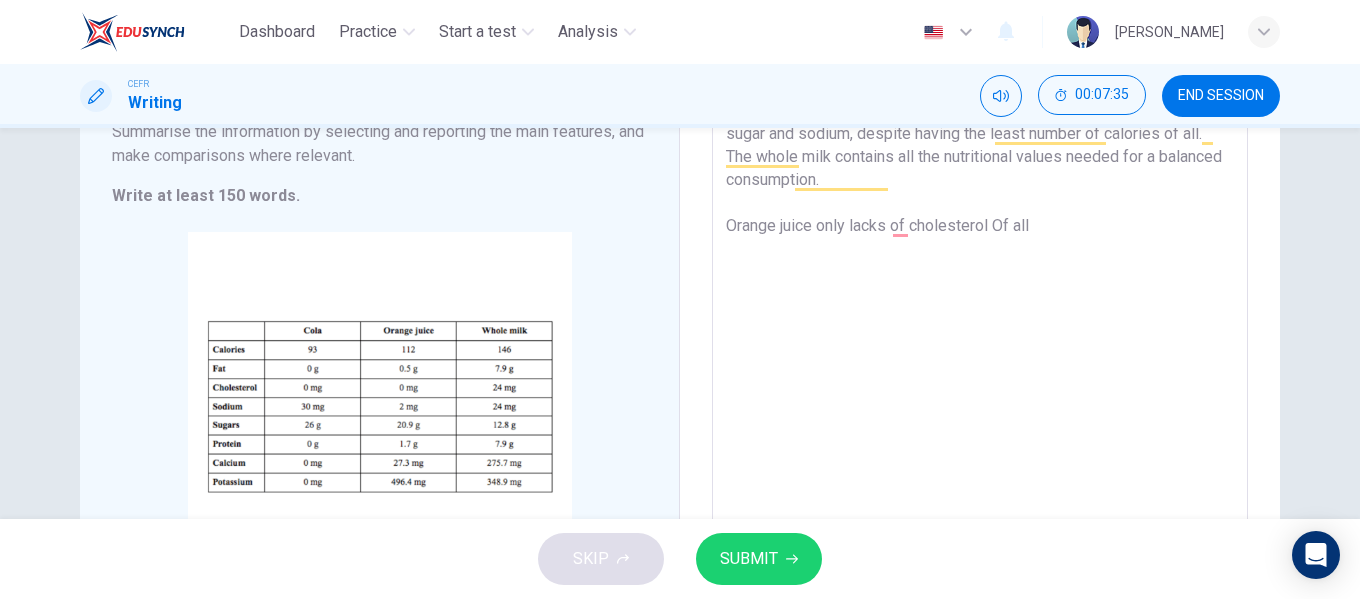 click on "The table illustrates the nutritional value available in a 250 milliliter glass of three popular drinks.
Overall, it can be concluded that Cola is the least healthy drink to be consumed as it only contains high amounts of dietary components - sugar and sodium, despite having the least number of calories of all. The whole milk contains all the nutritional values needed for a balanced consumption.
Orange juice only lacks of cholesterol Of all" at bounding box center (980, 286) 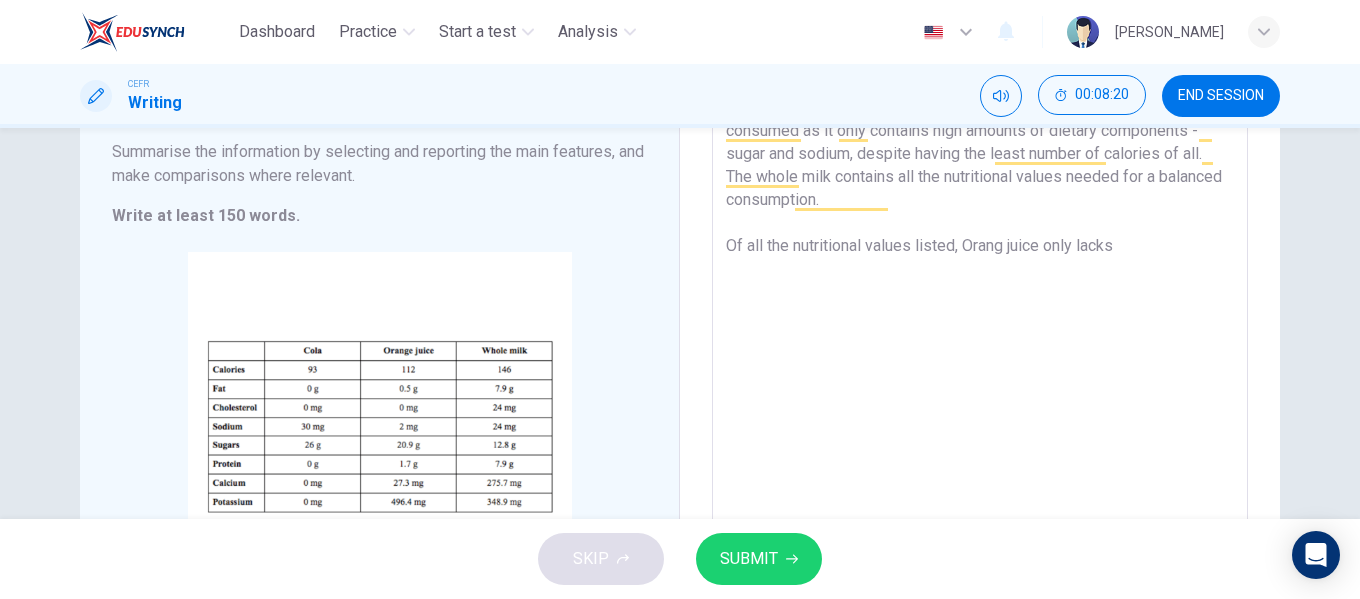 scroll, scrollTop: 229, scrollLeft: 0, axis: vertical 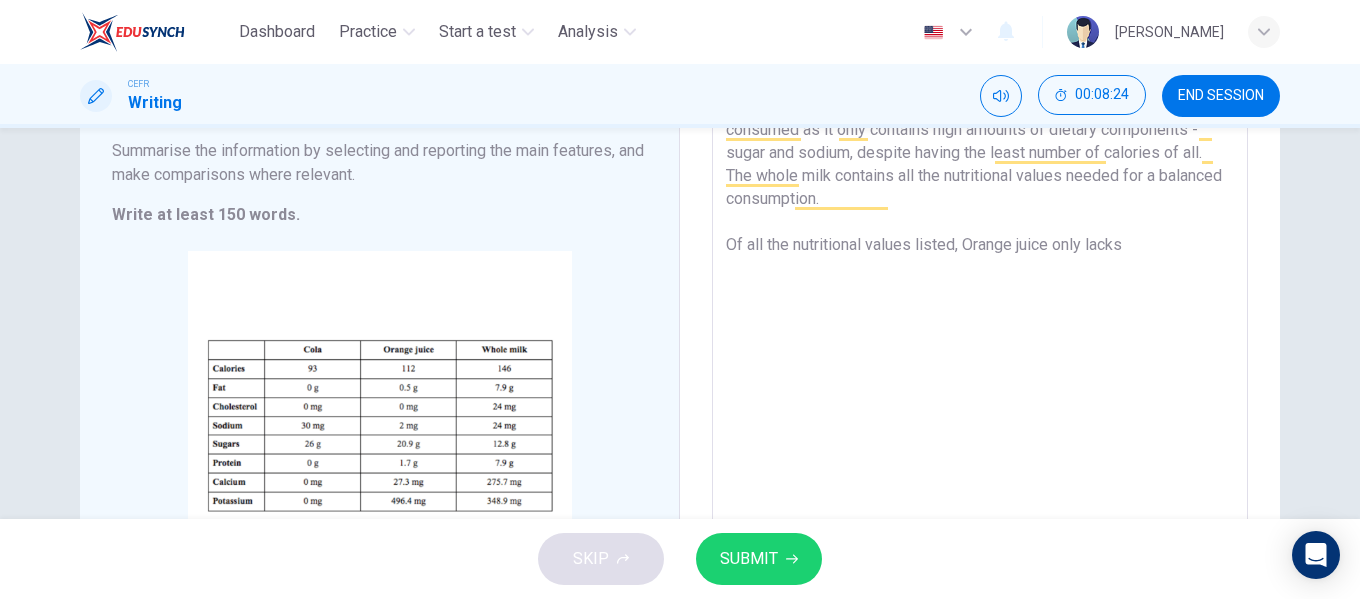 click on "The table illustrates the nutritional value available in a 250 milliliter glass of three popular drinks.
Overall, it can be concluded that Cola is the least healthy drink to be consumed as it only contains high amounts of dietary components - sugar and sodium, despite having the least number of calories of all. The whole milk contains all the nutritional values needed for a balanced consumption.
Of all the nutritional values listed, Orange juice only lacks" at bounding box center [980, 305] 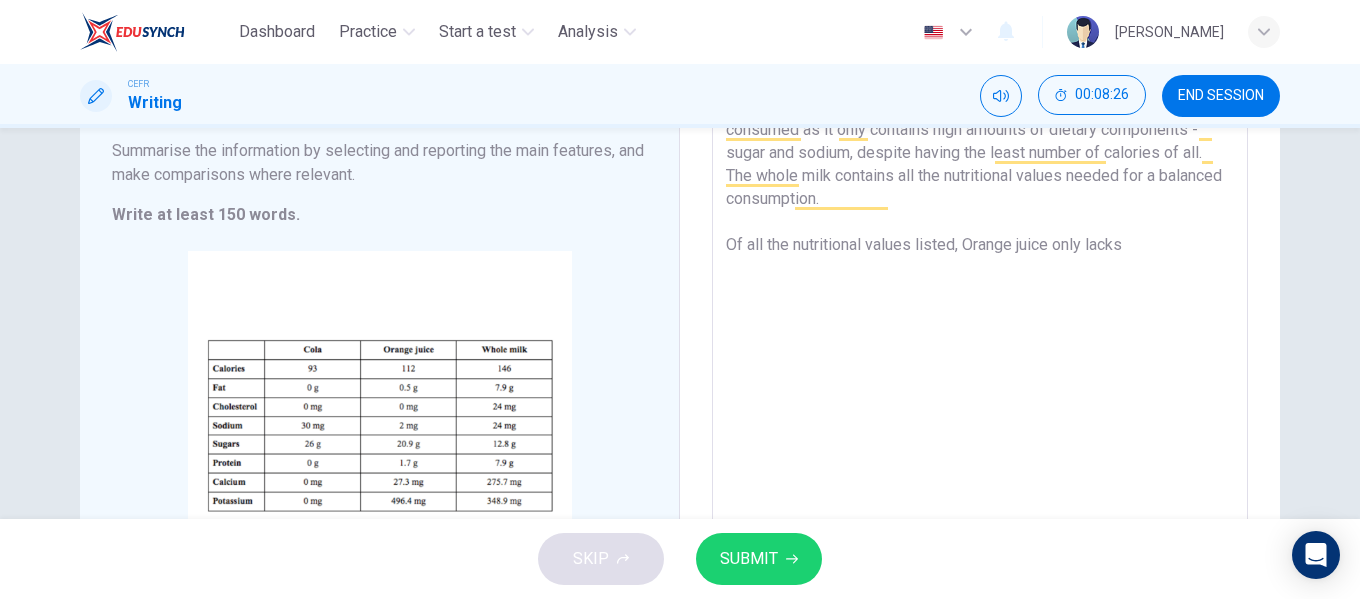 click on "The table illustrates the nutritional value available in a 250 milliliter glass of three popular drinks.
Overall, it can be concluded that Cola is the least healthy drink to be consumed as it only contains high amounts of dietary components - sugar and sodium, despite having the least number of calories of all. The whole milk contains all the nutritional values needed for a balanced consumption.
Of all the nutritional values listed, Orange juice only lacks" at bounding box center (980, 305) 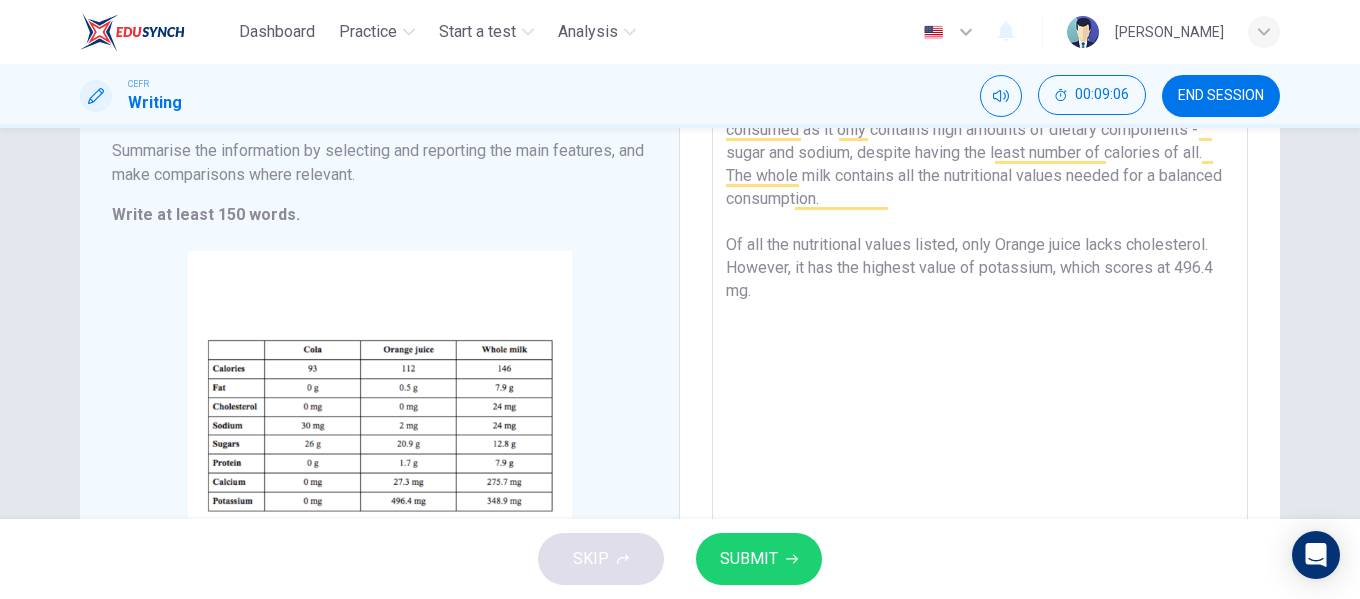 click on "The table illustrates the nutritional value available in a 250 milliliter glass of three popular drinks.
Overall, it can be concluded that Cola is the least healthy drink to be consumed as it only contains high amounts of dietary components - sugar and sodium, despite having the least number of calories of all. The whole milk contains all the nutritional values needed for a balanced consumption.
Of all the nutritional values listed, only Orange juice lacks cholesterol. However, it has the highest value of potassium, which scores at 496.4 mg." at bounding box center (980, 305) 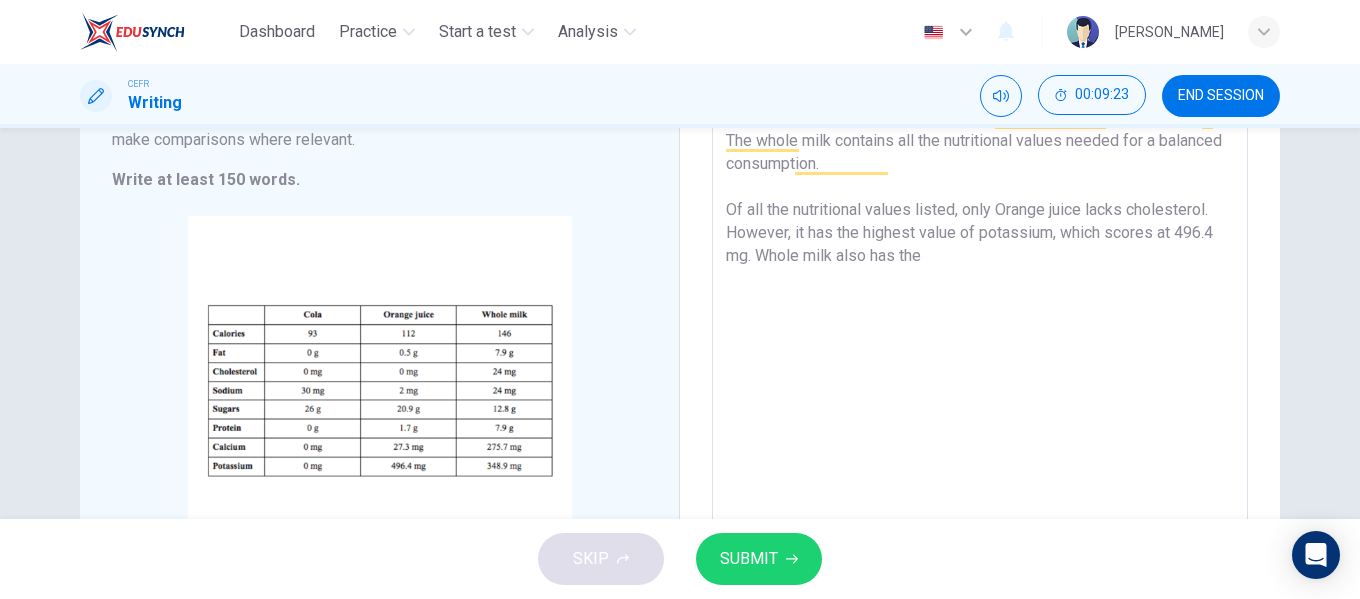 scroll, scrollTop: 265, scrollLeft: 0, axis: vertical 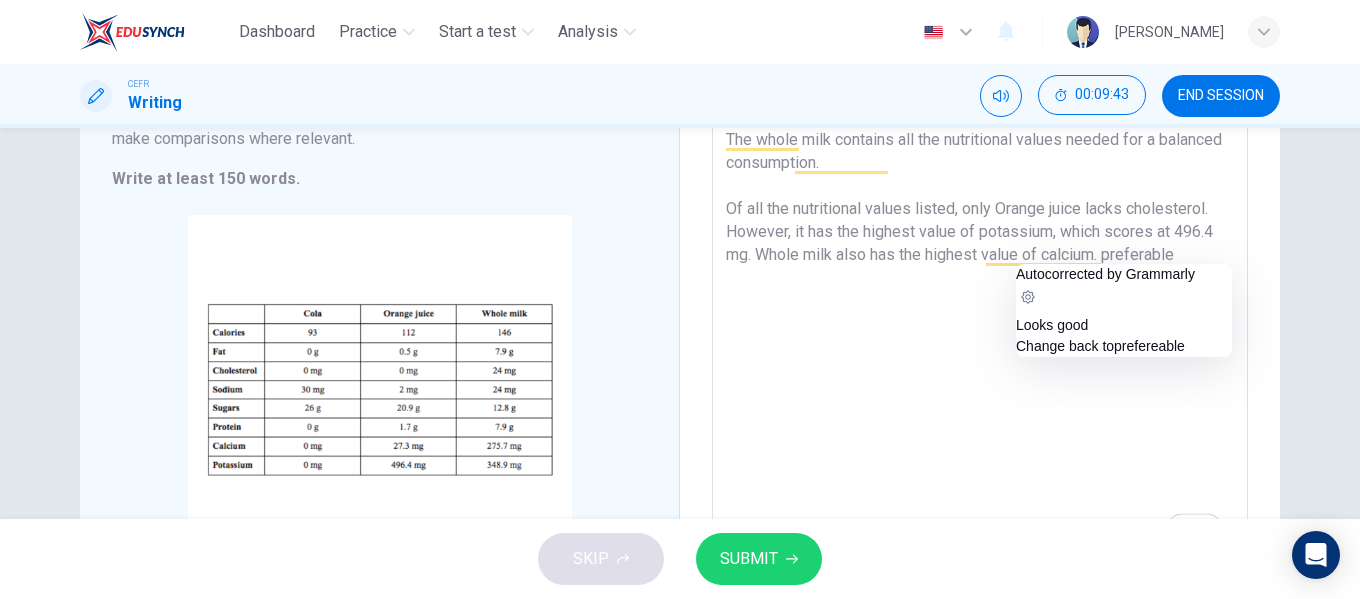 click on "The table illustrates the nutritional value available in a 250 milliliter glass of three popular drinks.
Overall, it can be concluded that Cola is the least healthy drink to be consumed as it only contains high amounts of dietary components - sugar and sodium, despite having the least number of calories of all. The whole milk contains all the nutritional values needed for a balanced consumption.
Of all the nutritional values listed, only Orange juice lacks cholesterol. However, it has the highest value of potassium, which scores at 496.4 mg. Whole milk also has the highest value of calcium. preferable" at bounding box center [980, 269] 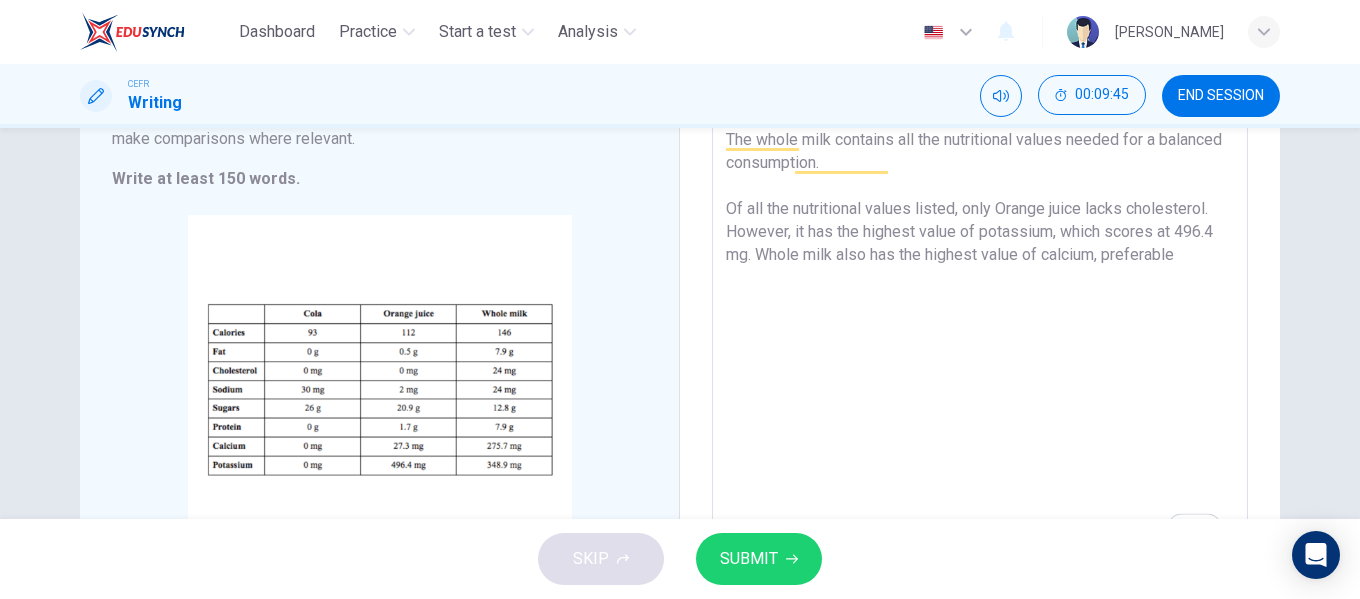 click on "The table illustrates the nutritional value available in a 250 milliliter glass of three popular drinks.
Overall, it can be concluded that Cola is the least healthy drink to be consumed as it only contains high amounts of dietary components - sugar and sodium, despite having the least number of calories of all. The whole milk contains all the nutritional values needed for a balanced consumption.
Of all the nutritional values listed, only Orange juice lacks cholesterol. However, it has the highest value of potassium, which scores at 496.4 mg. Whole milk also has the highest value of calcium, preferable" at bounding box center [980, 269] 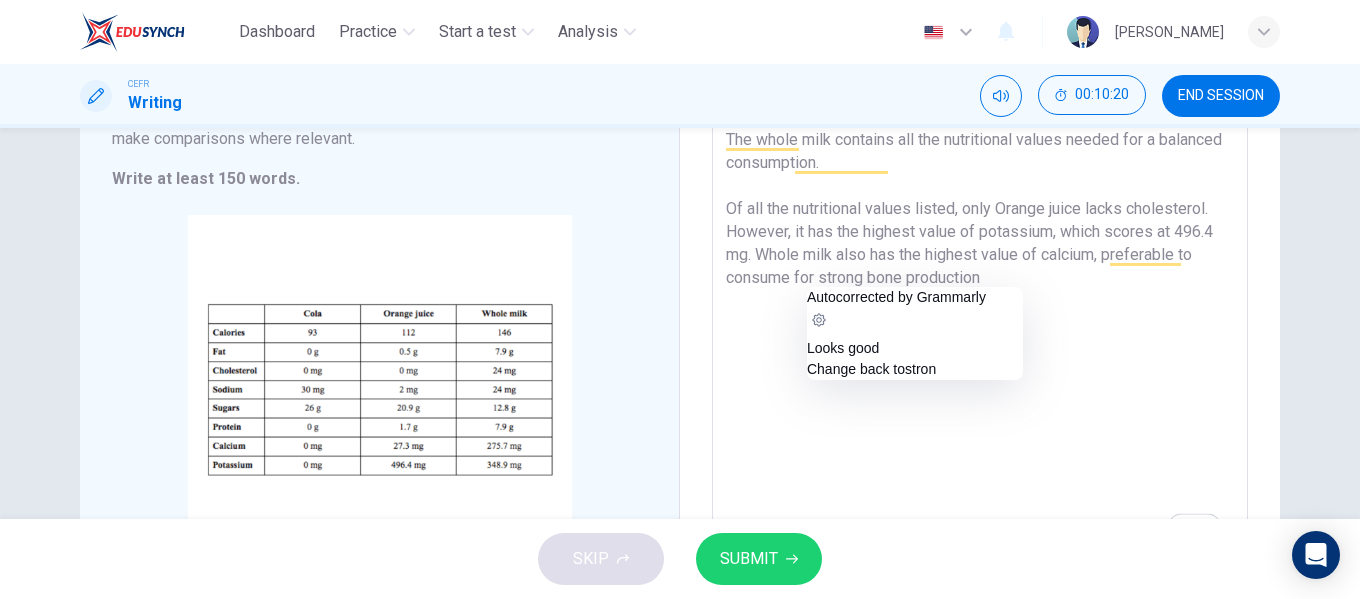 click on "The table illustrates the nutritional value available in a 250 milliliter glass of three popular drinks.
Overall, it can be concluded that Cola is the least healthy drink to be consumed as it only contains high amounts of dietary components - sugar and sodium, despite having the least number of calories of all. The whole milk contains all the nutritional values needed for a balanced consumption.
Of all the nutritional values listed, only Orange juice lacks cholesterol. However, it has the highest value of potassium, which scores at 496.4 mg. Whole milk also has the highest value of calcium, preferable to consume for strong bone production" at bounding box center [980, 269] 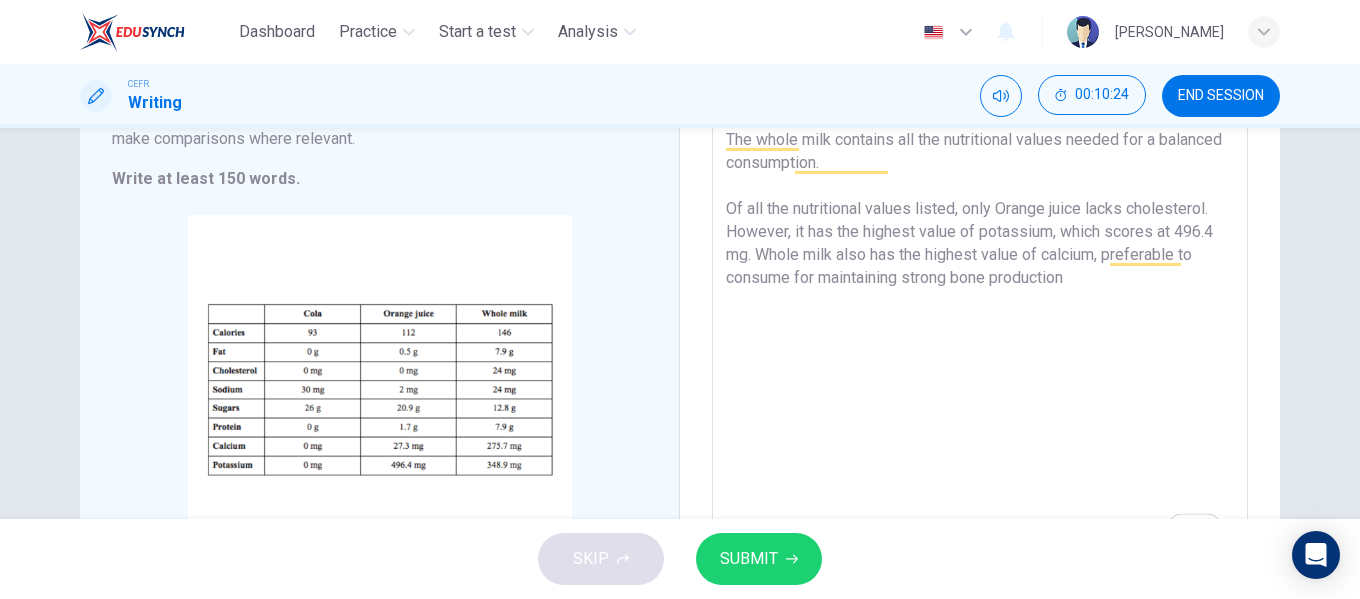 drag, startPoint x: 1074, startPoint y: 275, endPoint x: 991, endPoint y: 296, distance: 85.61542 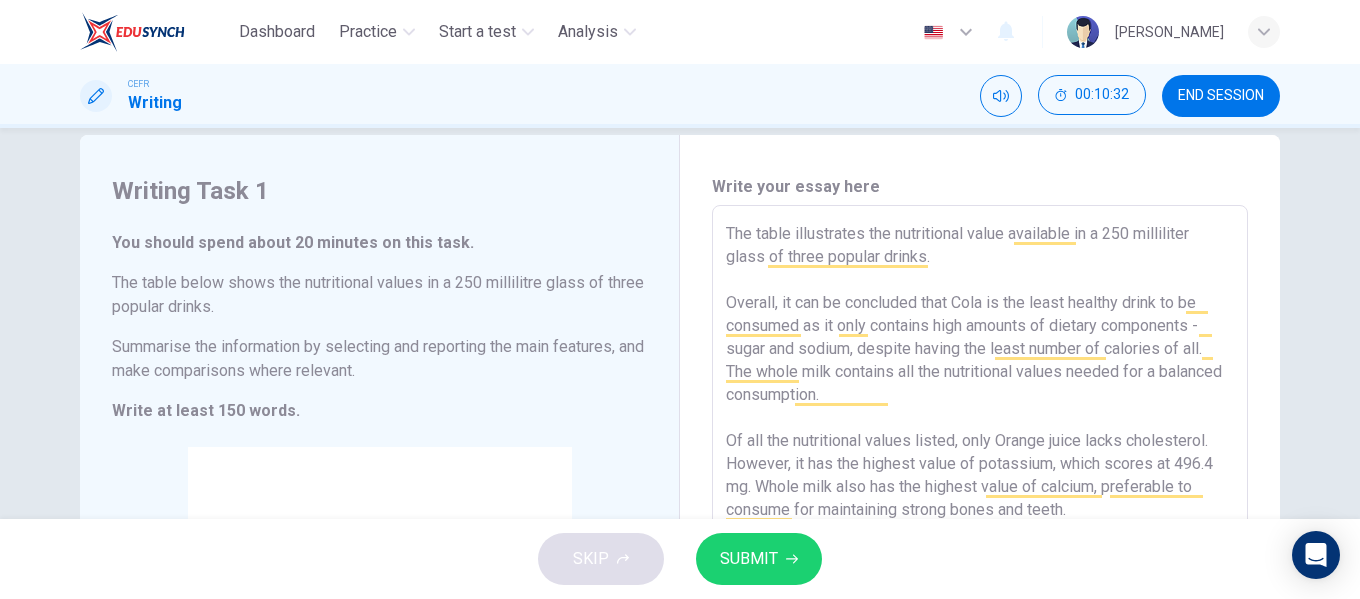 scroll, scrollTop: 26, scrollLeft: 0, axis: vertical 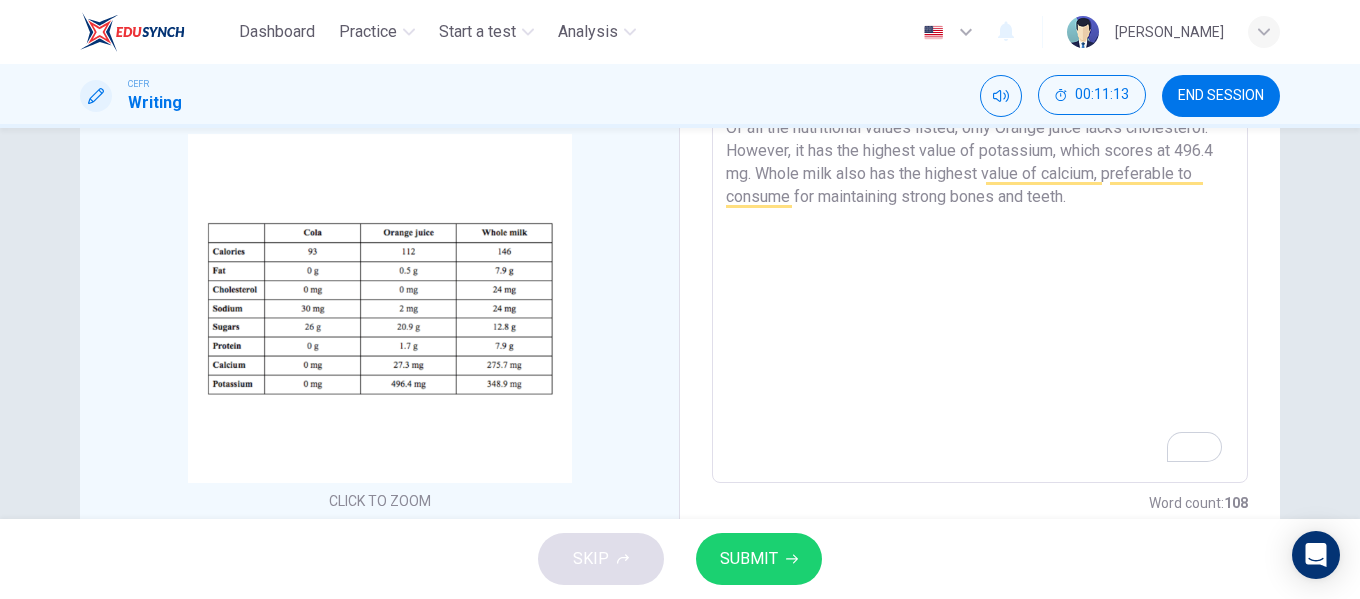 click on "The table illustrates the nutritional value available in a 250 milliliter glass of three popular drinks.
Overall, it can be concluded that Cola is the least healthy drink to be consumed as it only contains high amounts of dietary components - sugar and sodium, despite having the least number of calories of all. The whole milk contains all the nutritional values needed for a balanced consumption.
Of all the nutritional values listed, only Orange juice lacks cholesterol. However, it has the highest value of potassium, which scores at 496.4 mg. Whole milk also has the highest value of calcium, preferable to consume for maintaining strong bones and teeth." at bounding box center [980, 188] 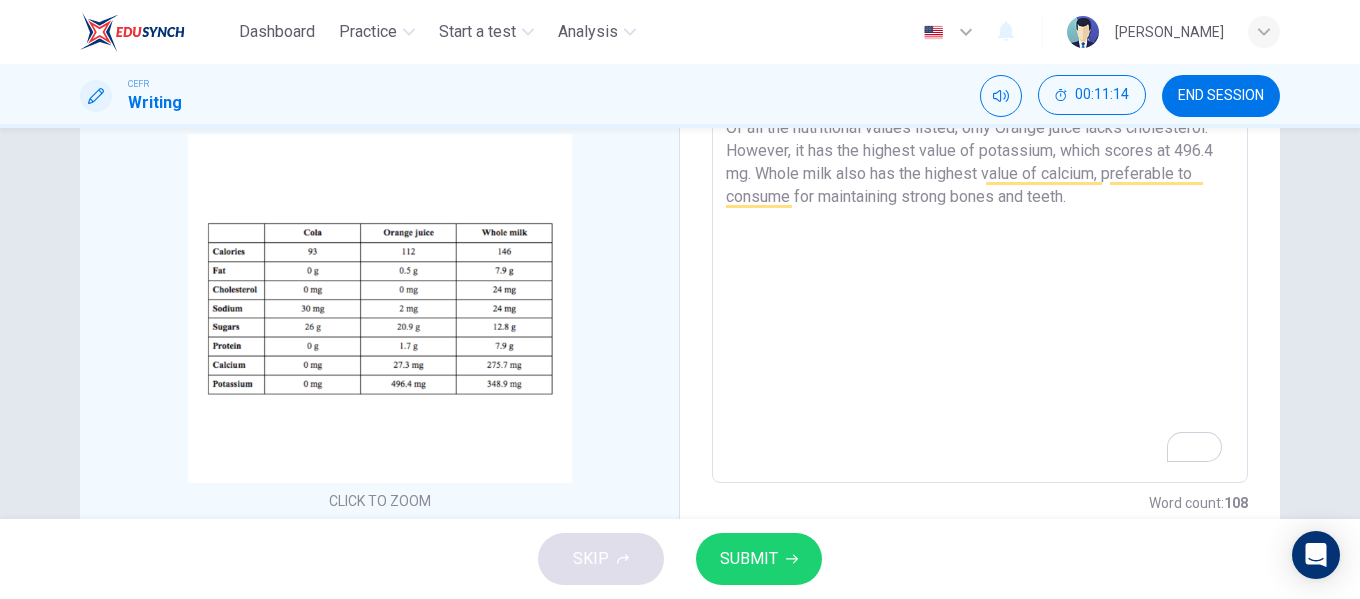 click on "The table illustrates the nutritional value available in a 250 milliliter glass of three popular drinks.
Overall, it can be concluded that Cola is the least healthy drink to be consumed as it only contains high amounts of dietary components - sugar and sodium, despite having the least number of calories of all. The whole milk contains all the nutritional values needed for a balanced consumption.
Of all the nutritional values listed, only Orange juice lacks cholesterol. However, it has the highest value of potassium, which scores at 496.4 mg. Whole milk also has the highest value of calcium, preferable to consume for maintaining strong bones and teeth." at bounding box center [980, 188] 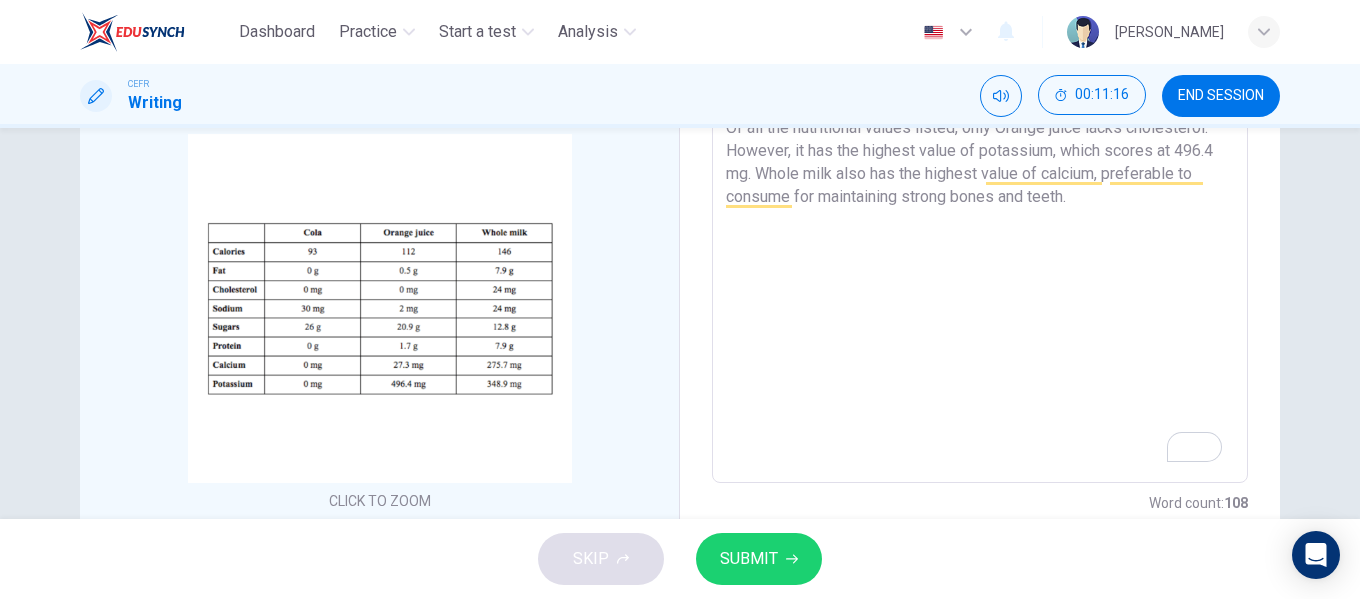 click on "The table illustrates the nutritional value available in a 250 milliliter glass of three popular drinks.
Overall, it can be concluded that Cola is the least healthy drink to be consumed as it only contains high amounts of dietary components - sugar and sodium, despite having the least number of calories of all. The whole milk contains all the nutritional values needed for a balanced consumption.
Of all the nutritional values listed, only Orange juice lacks cholesterol. However, it has the highest value of potassium, which scores at 496.4 mg. Whole milk also has the highest value of calcium, preferable to consume for maintaining strong bones and teeth." at bounding box center (980, 188) 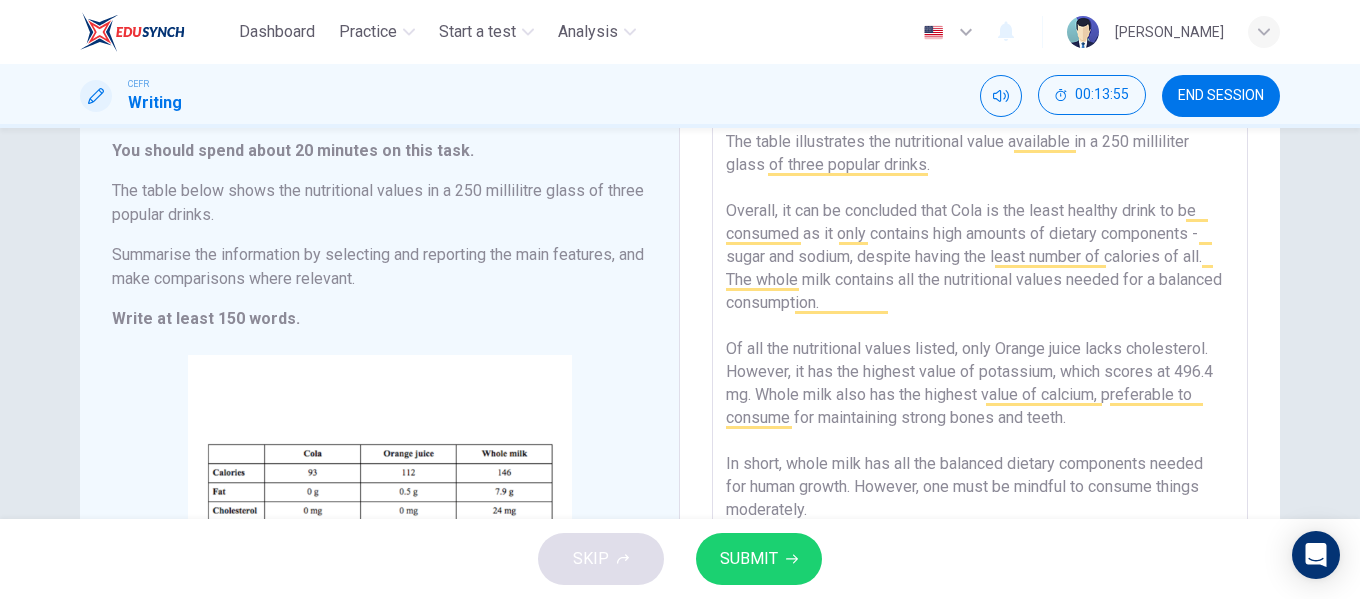 scroll, scrollTop: 119, scrollLeft: 0, axis: vertical 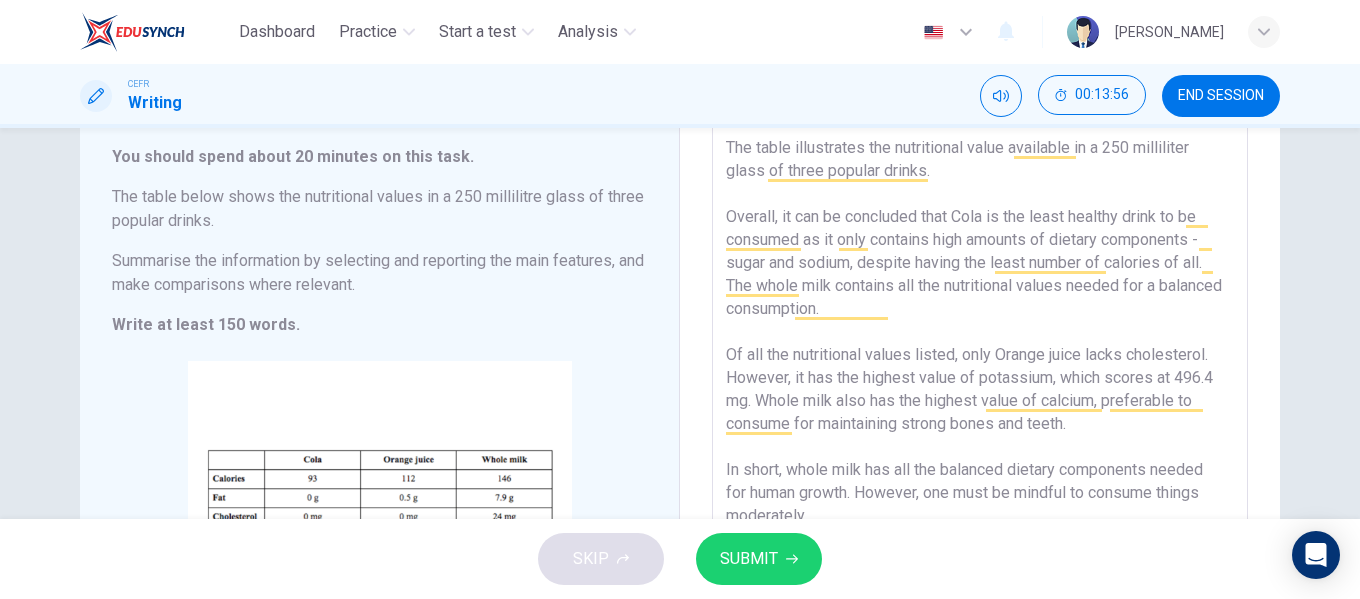 type on "The table illustrates the nutritional value available in a 250 milliliter glass of three popular drinks.
Overall, it can be concluded that Cola is the least healthy drink to be consumed as it only contains high amounts of dietary components - sugar and sodium, despite having the least number of calories of all. The whole milk contains all the nutritional values needed for a balanced consumption.
Of all the nutritional values listed, only Orange juice lacks cholesterol. However, it has the highest value of potassium, which scores at 496.4 mg. Whole milk also has the highest value of calcium, preferable to consume for maintaining strong bones and teeth.
In short, whole milk has all the balanced dietary components needed for human growth. However, one must be mindful to consume things moderately." 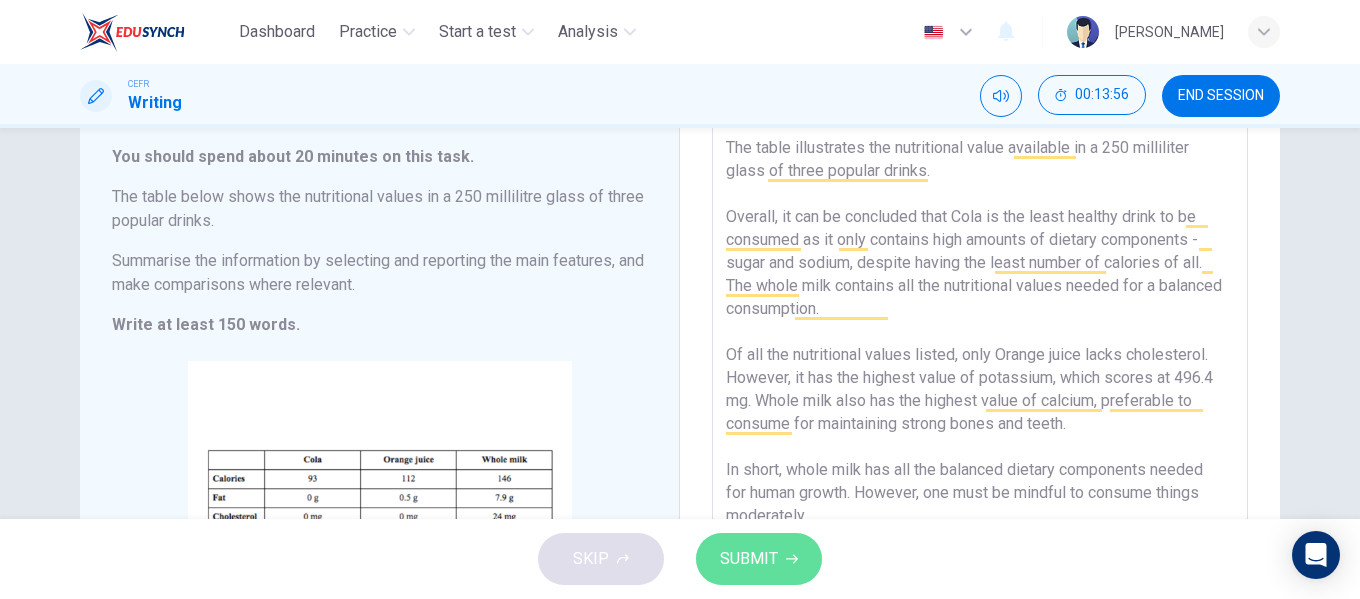 click on "SUBMIT" at bounding box center [749, 559] 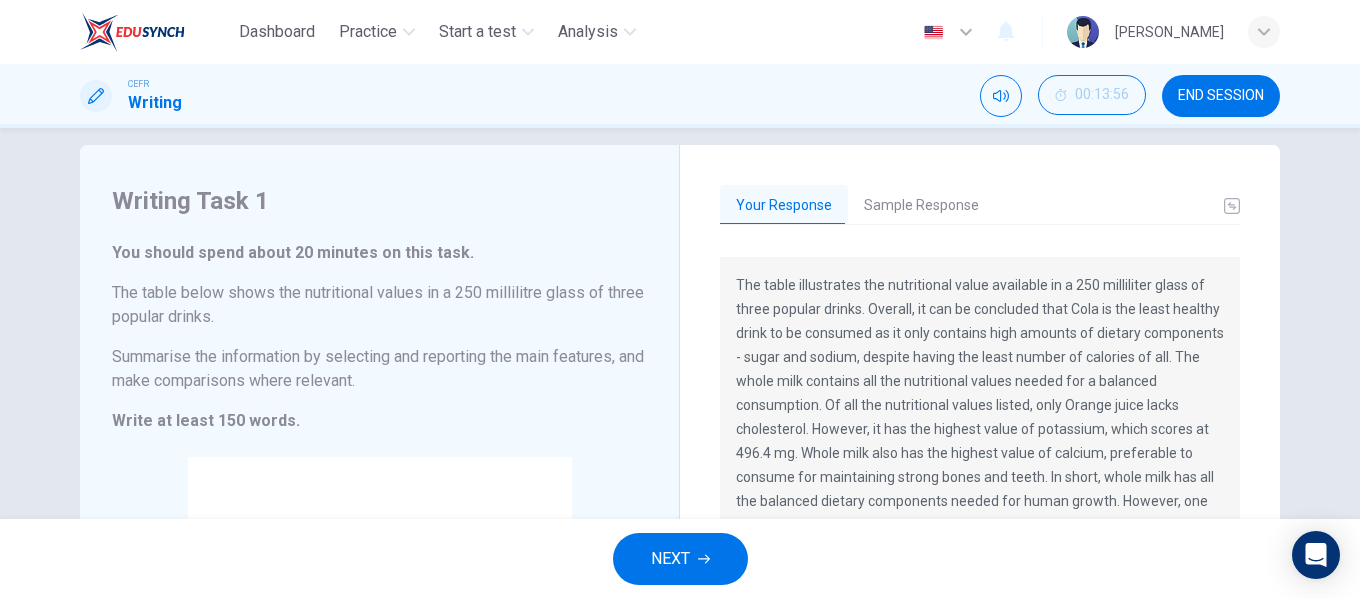 scroll, scrollTop: 22, scrollLeft: 0, axis: vertical 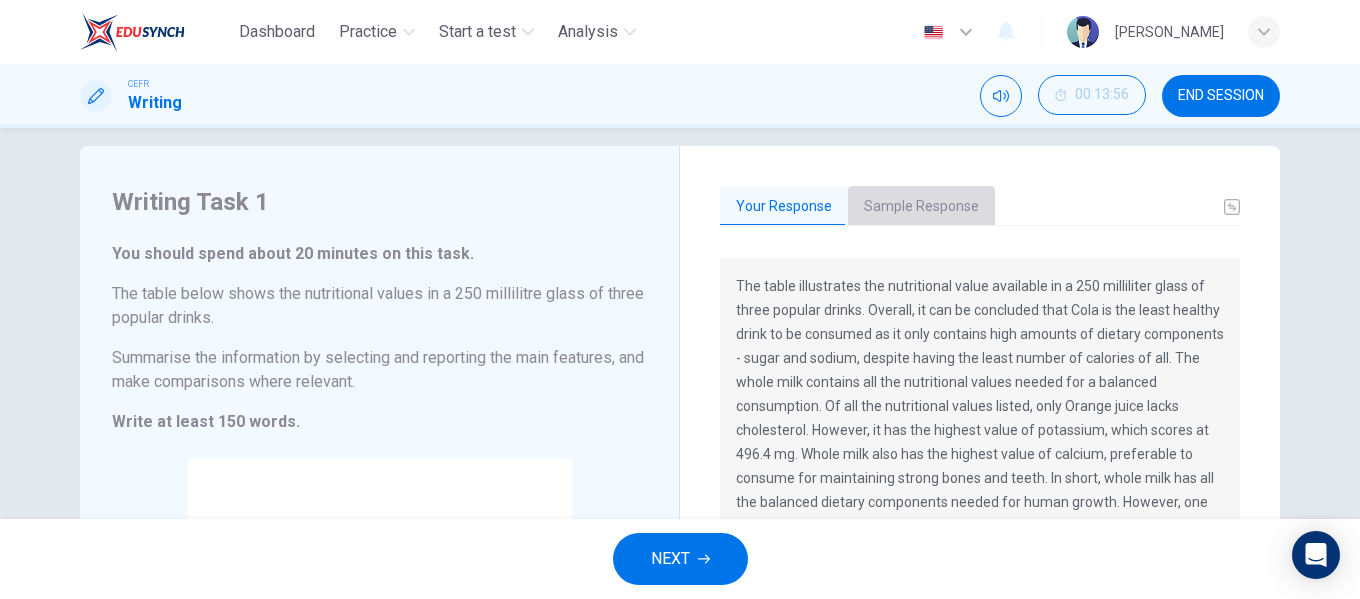 click on "Sample Response" at bounding box center [921, 207] 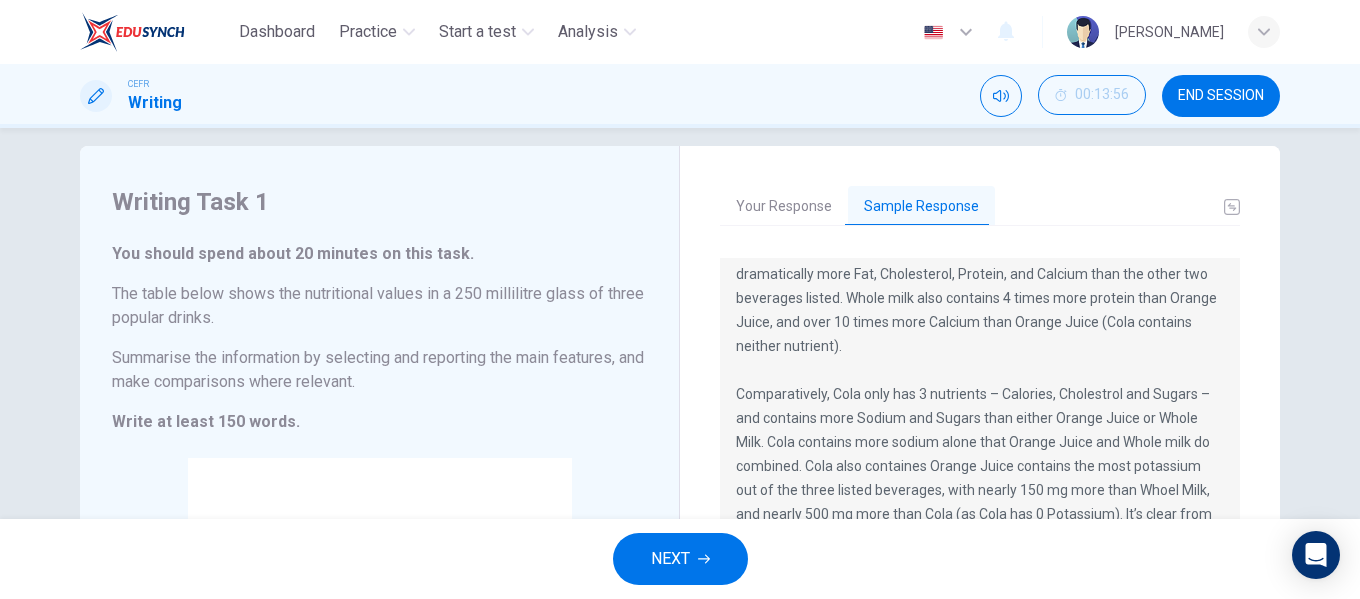 scroll, scrollTop: 144, scrollLeft: 0, axis: vertical 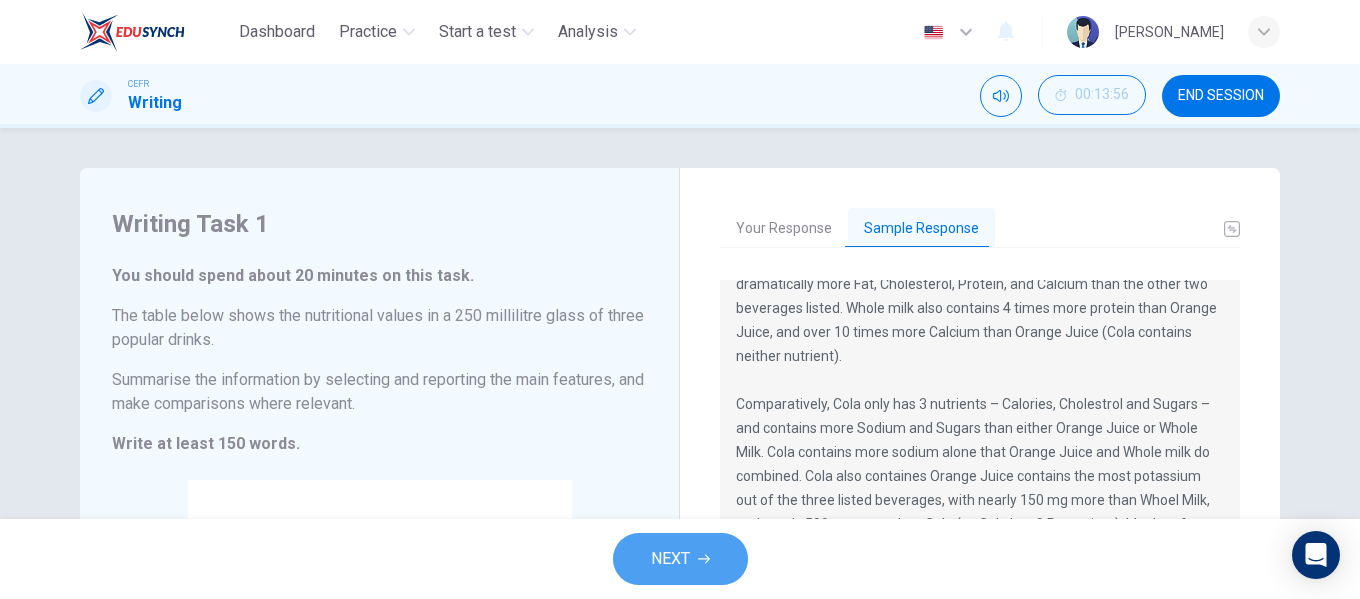 click on "NEXT" at bounding box center [680, 559] 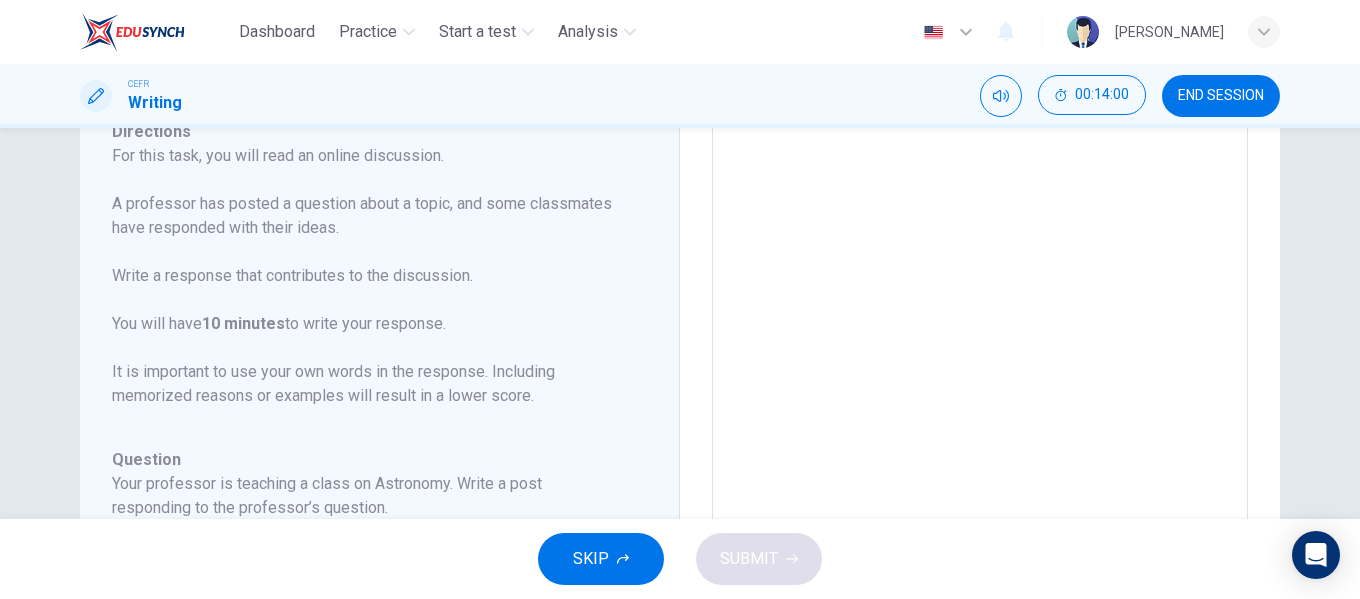 scroll, scrollTop: 185, scrollLeft: 0, axis: vertical 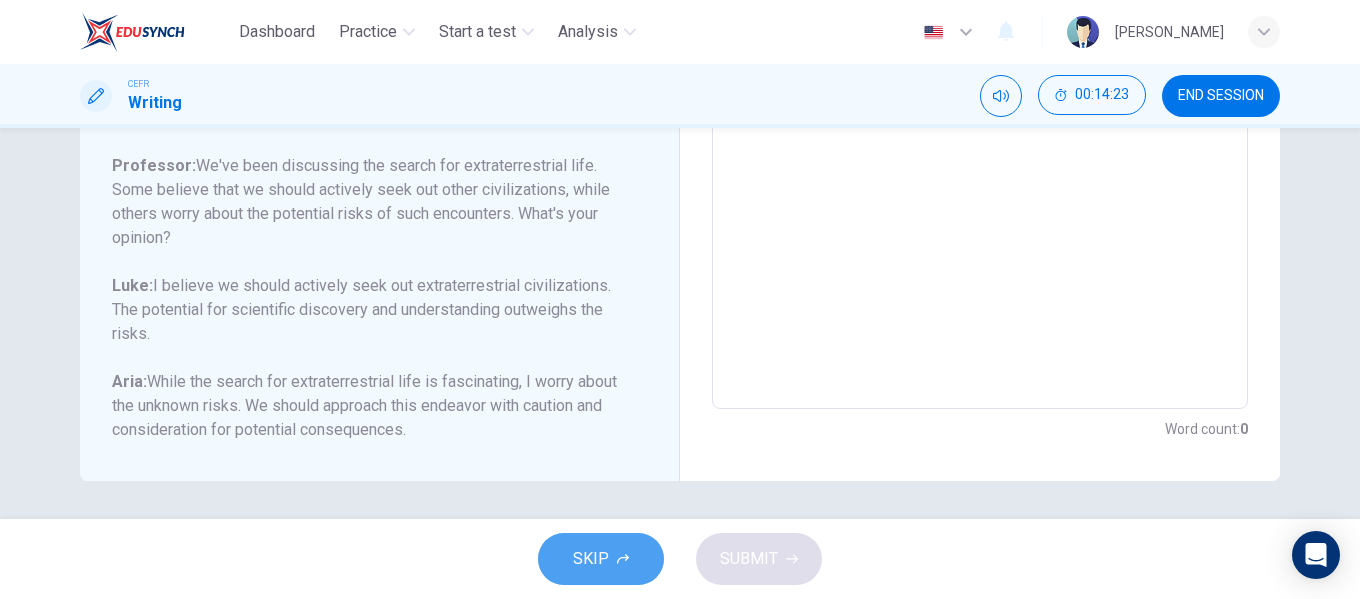 click on "SKIP" at bounding box center (601, 559) 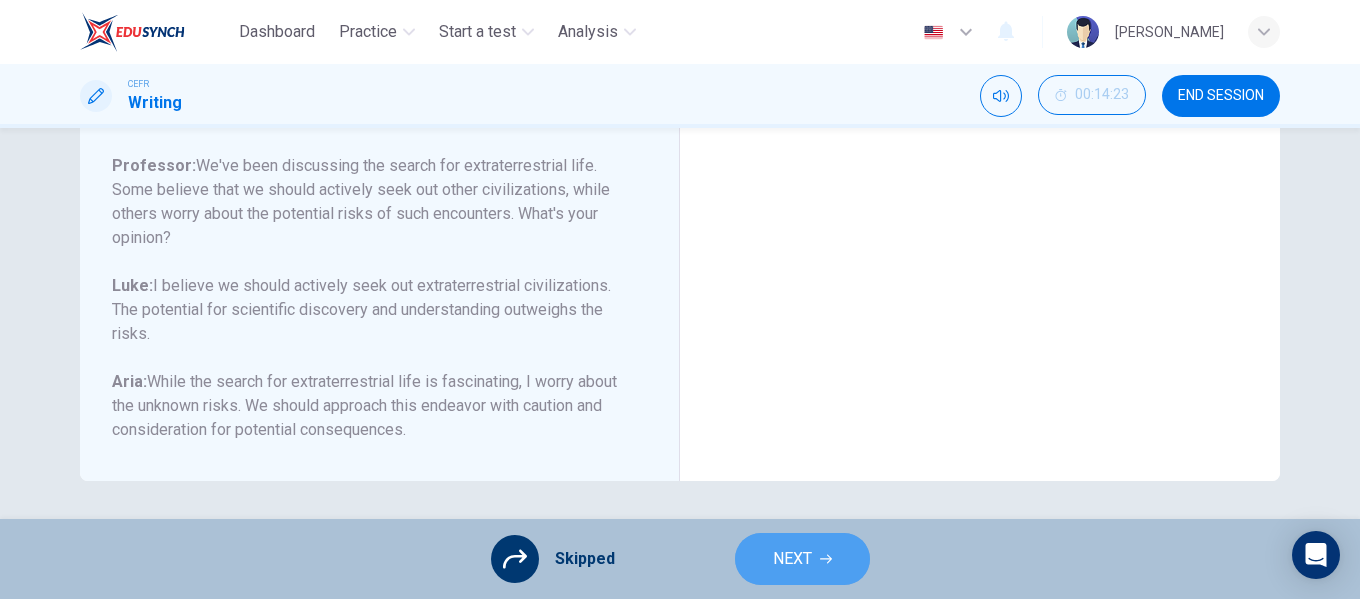 click on "NEXT" at bounding box center [802, 559] 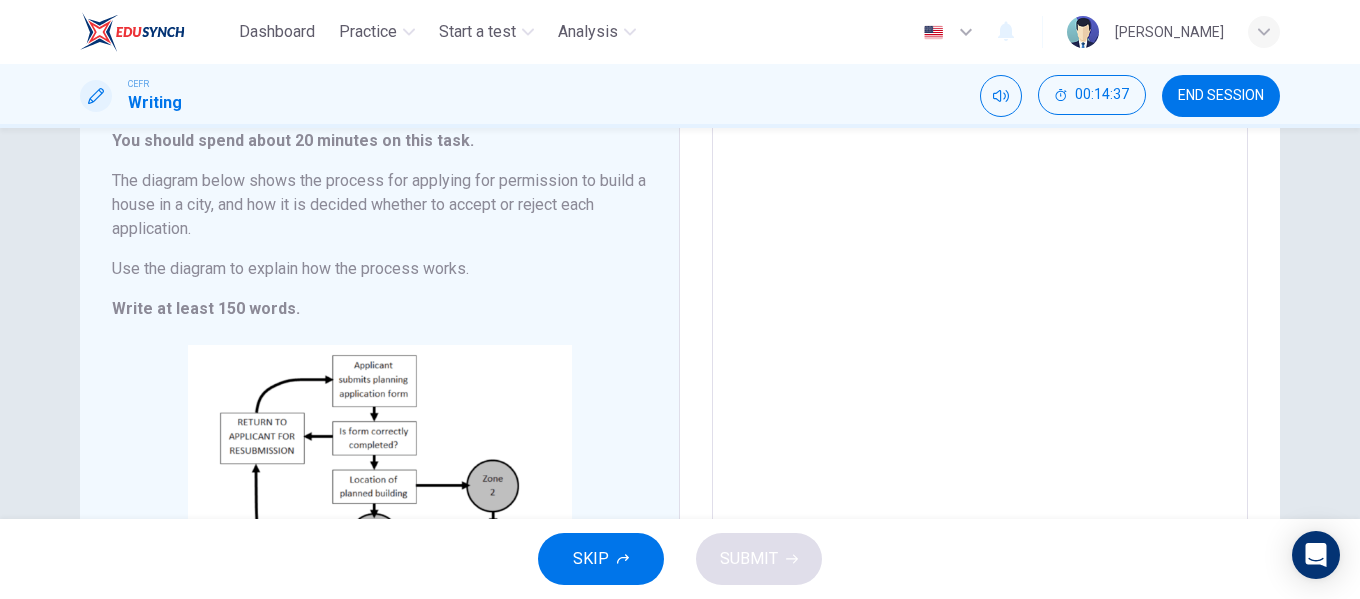 scroll, scrollTop: 0, scrollLeft: 0, axis: both 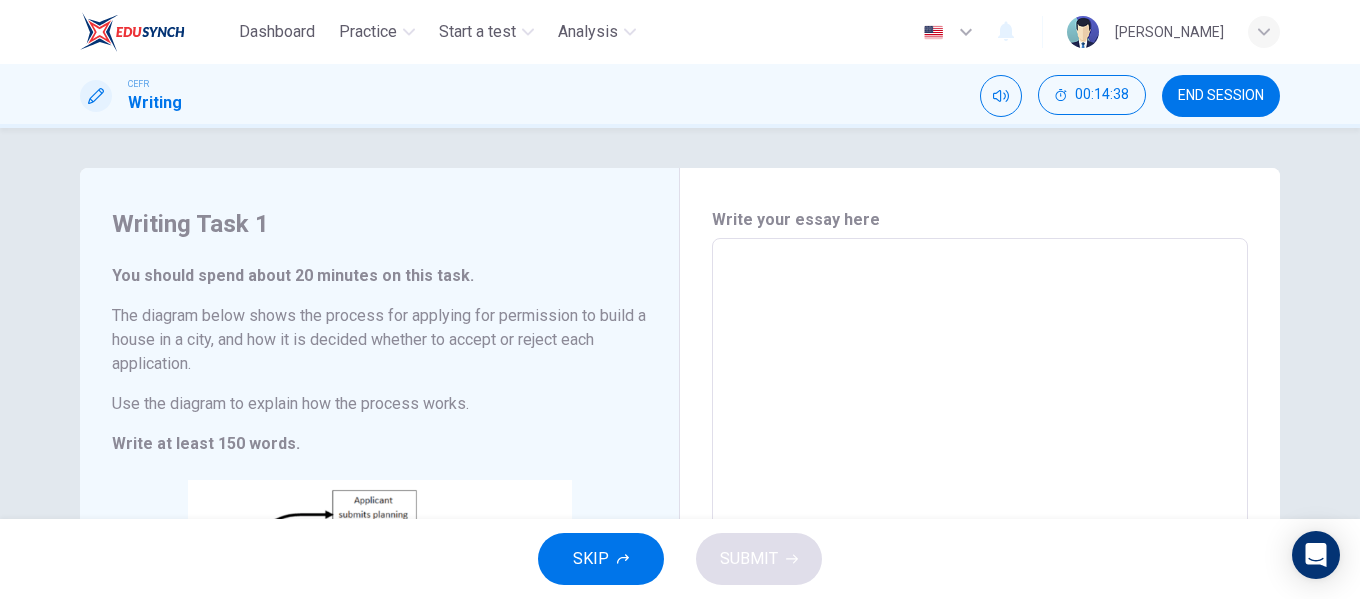 click at bounding box center [980, 534] 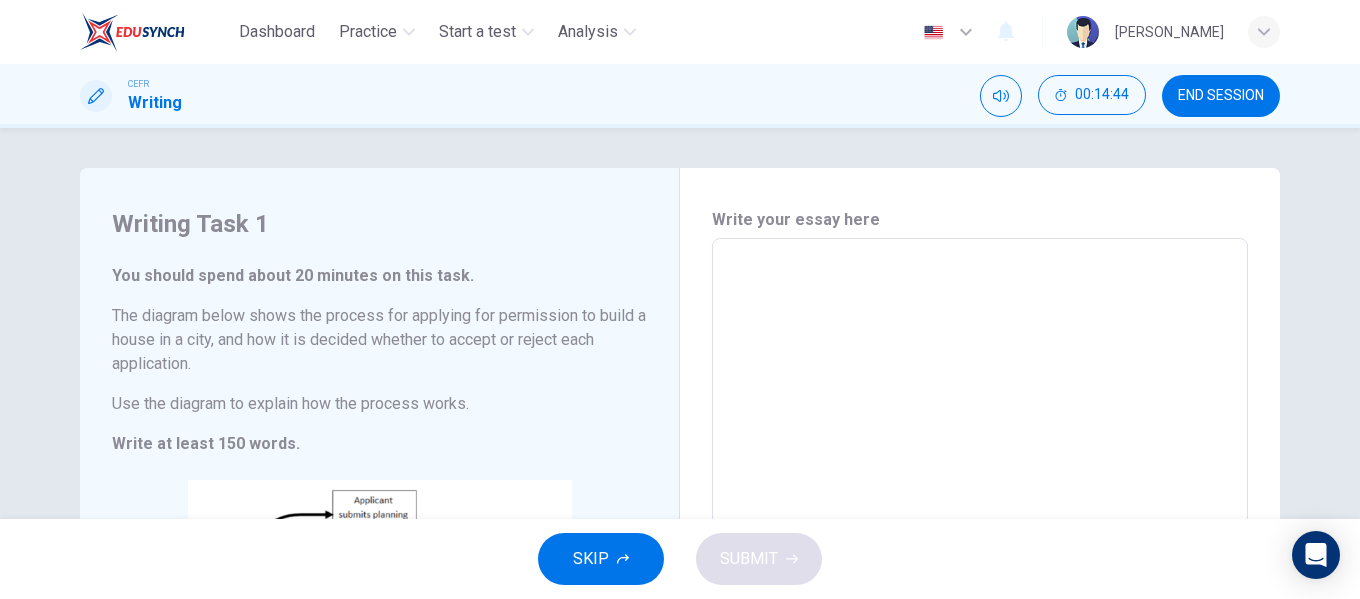 type on "R" 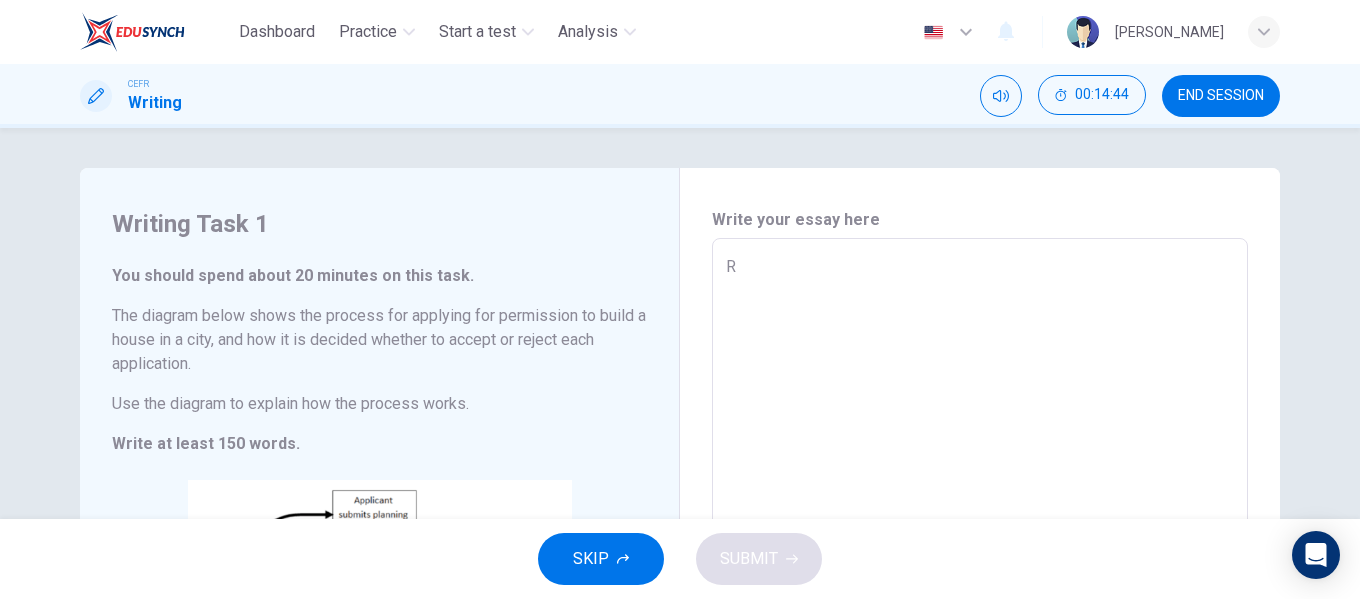 type on "x" 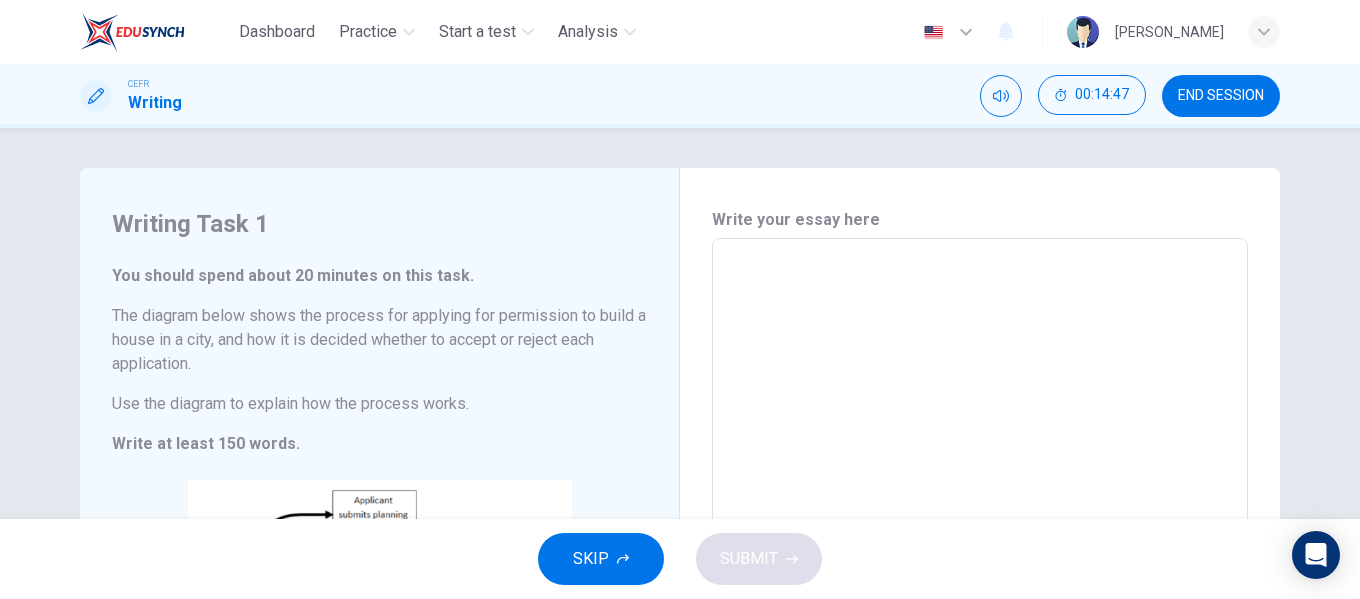 type on "T" 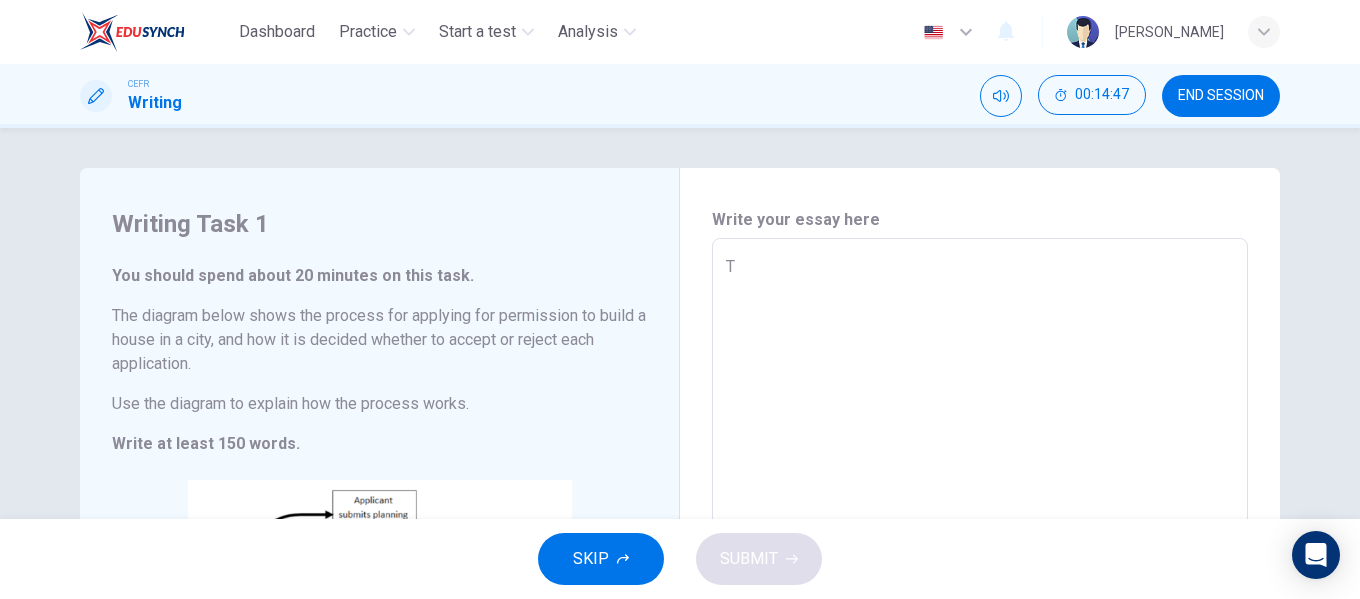 type on "x" 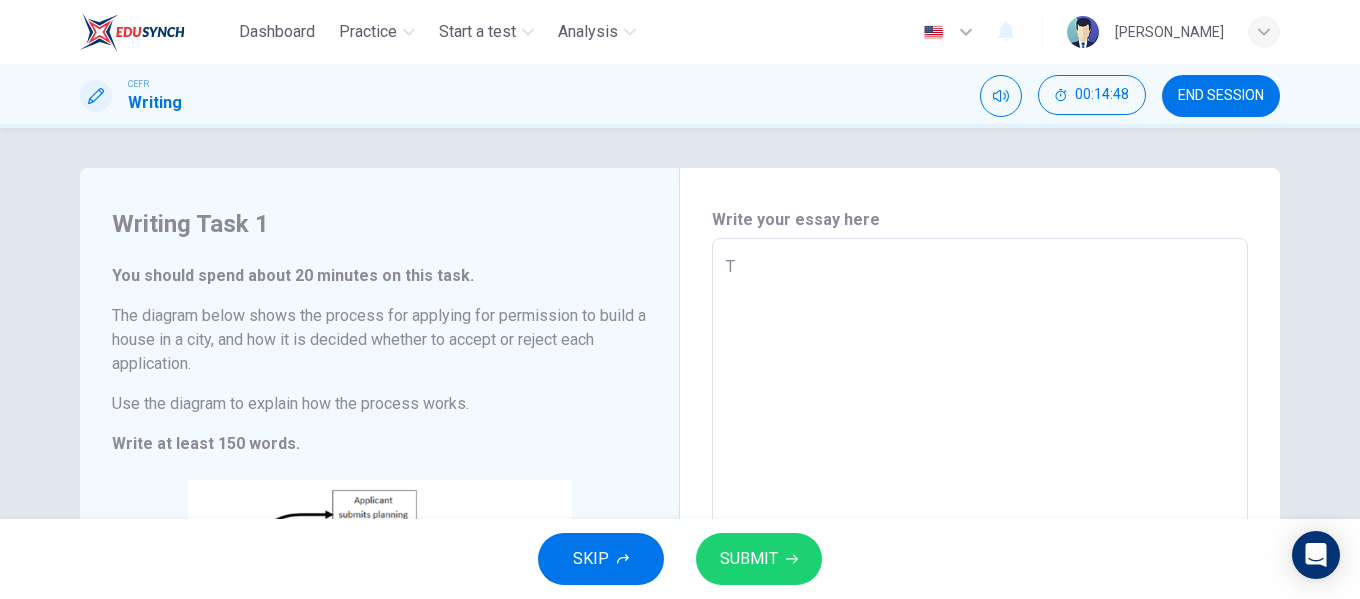 type on "Th" 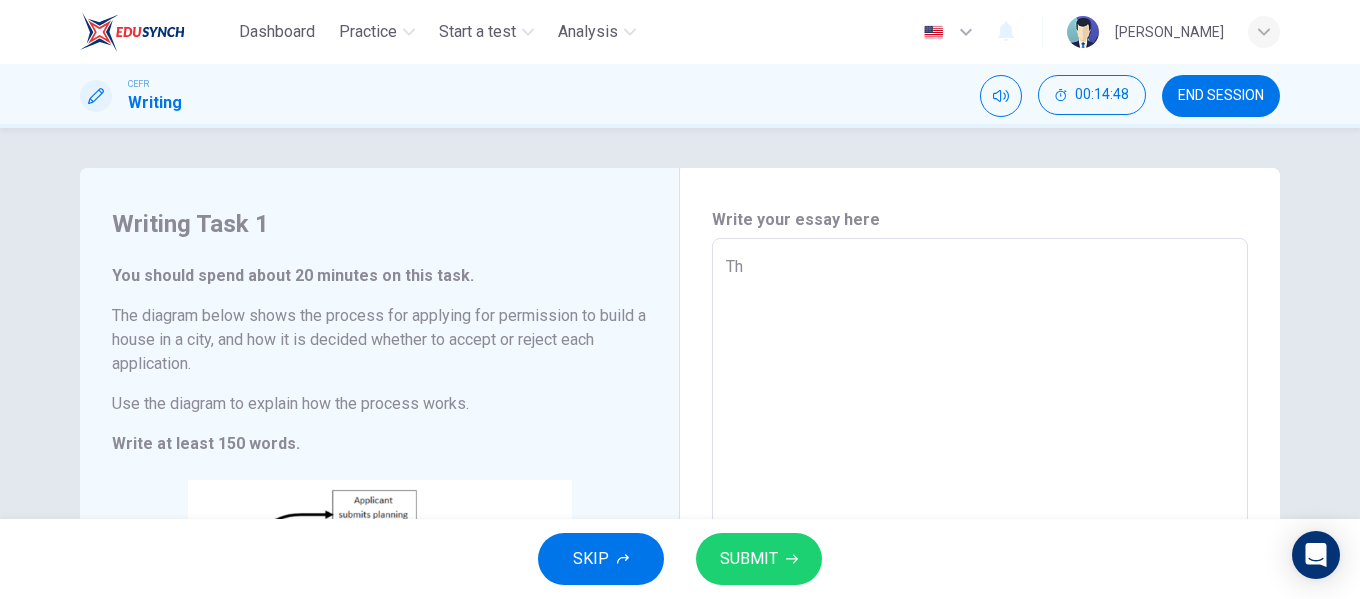 type on "x" 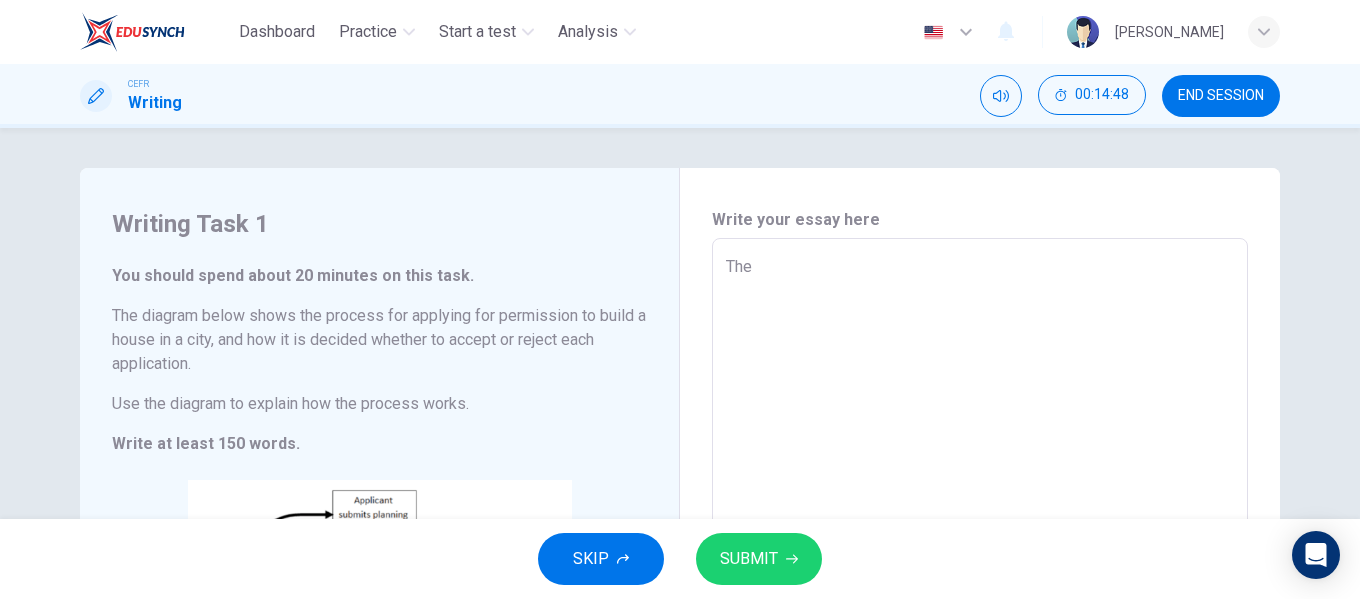 type on "x" 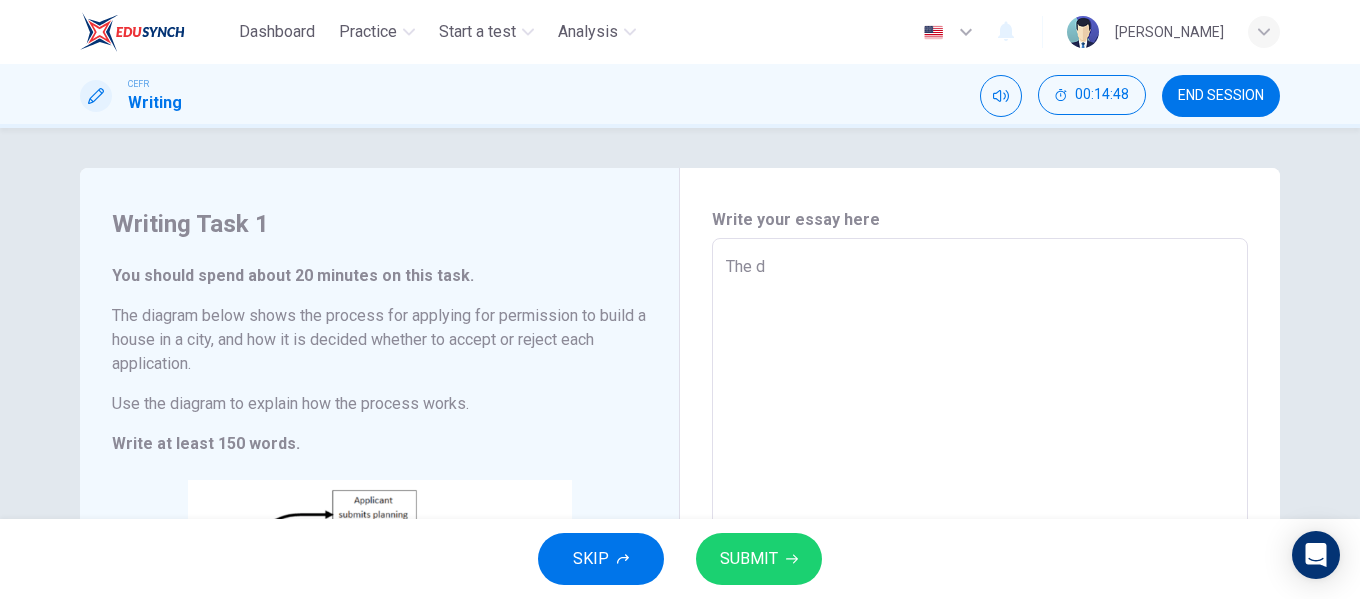 type on "x" 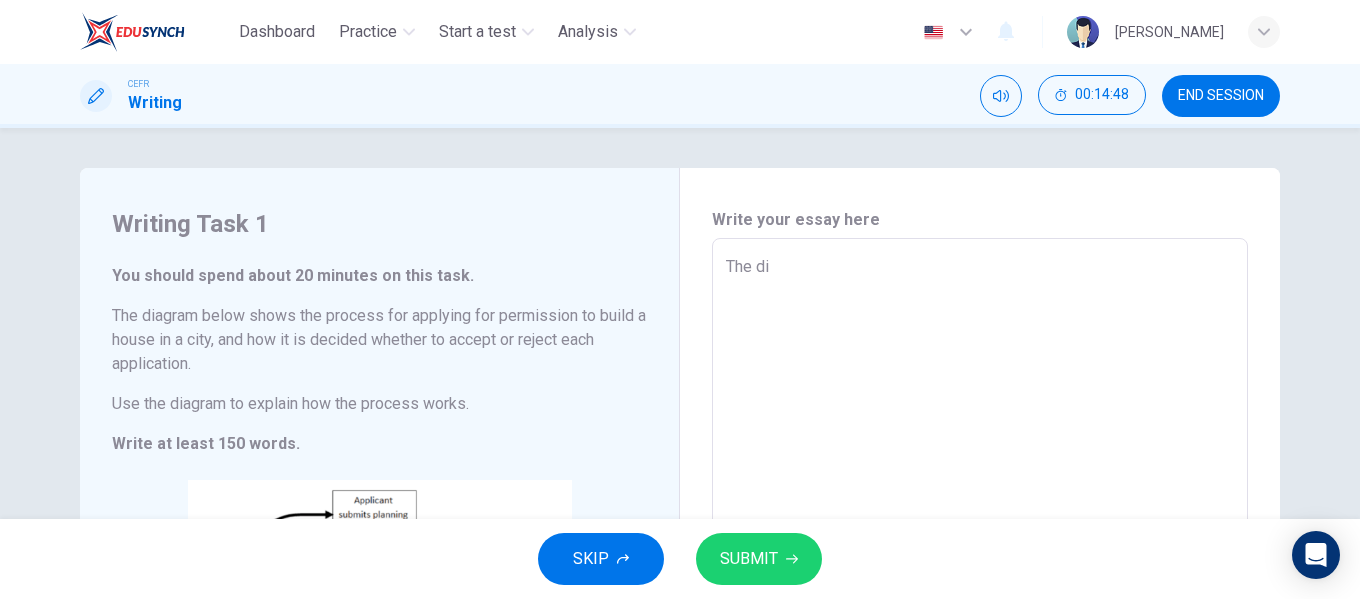 type on "x" 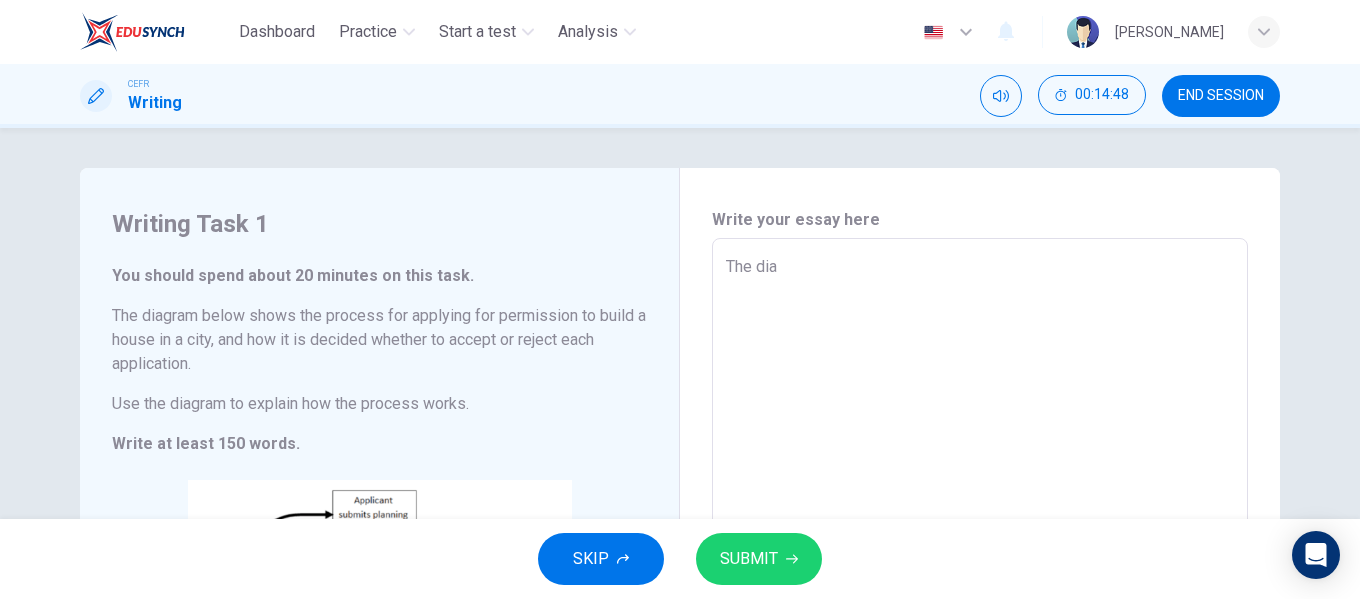 type on "x" 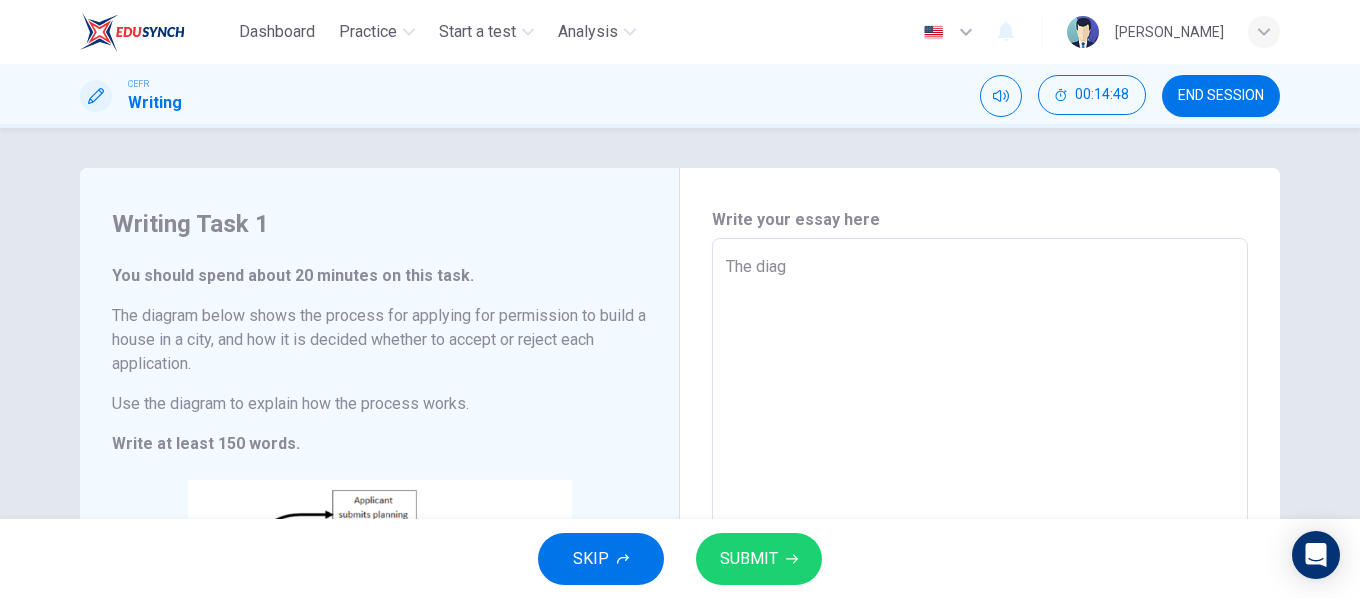 type on "x" 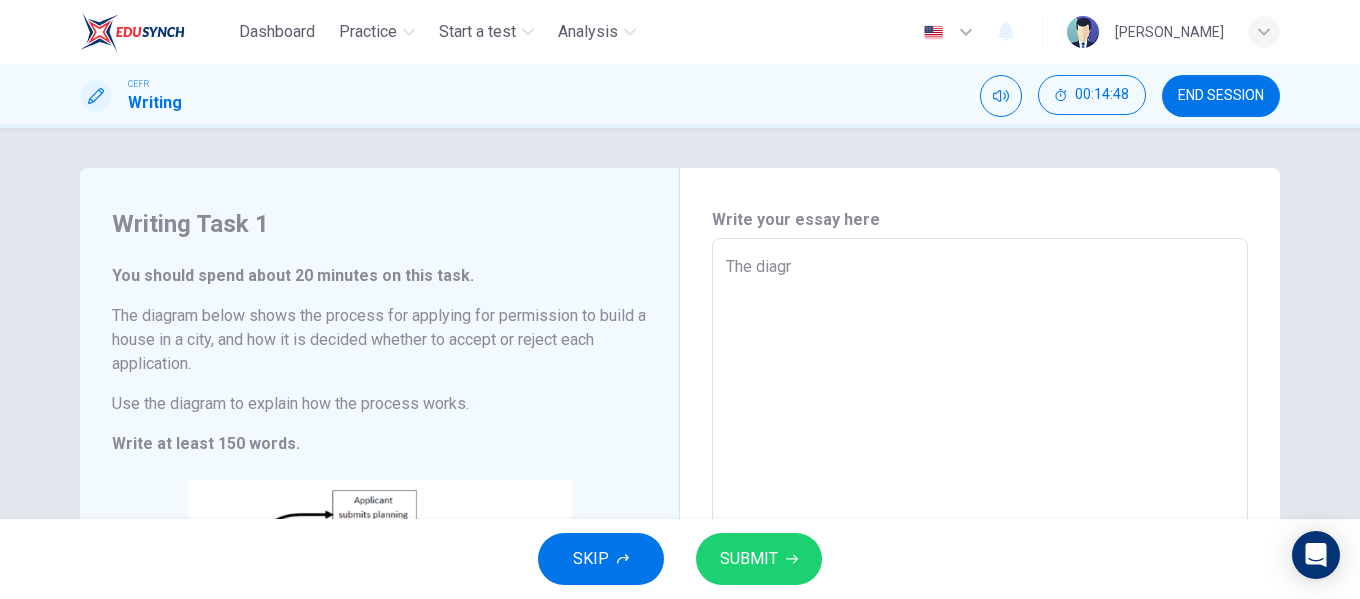 type on "x" 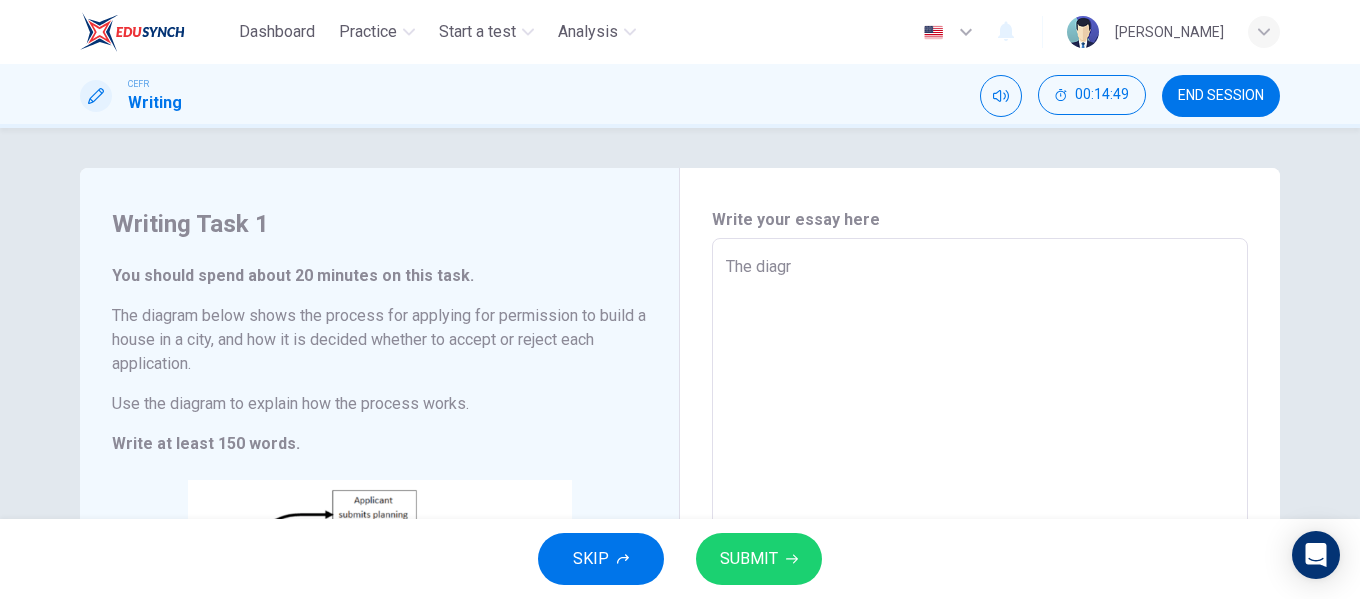 type on "The diagra" 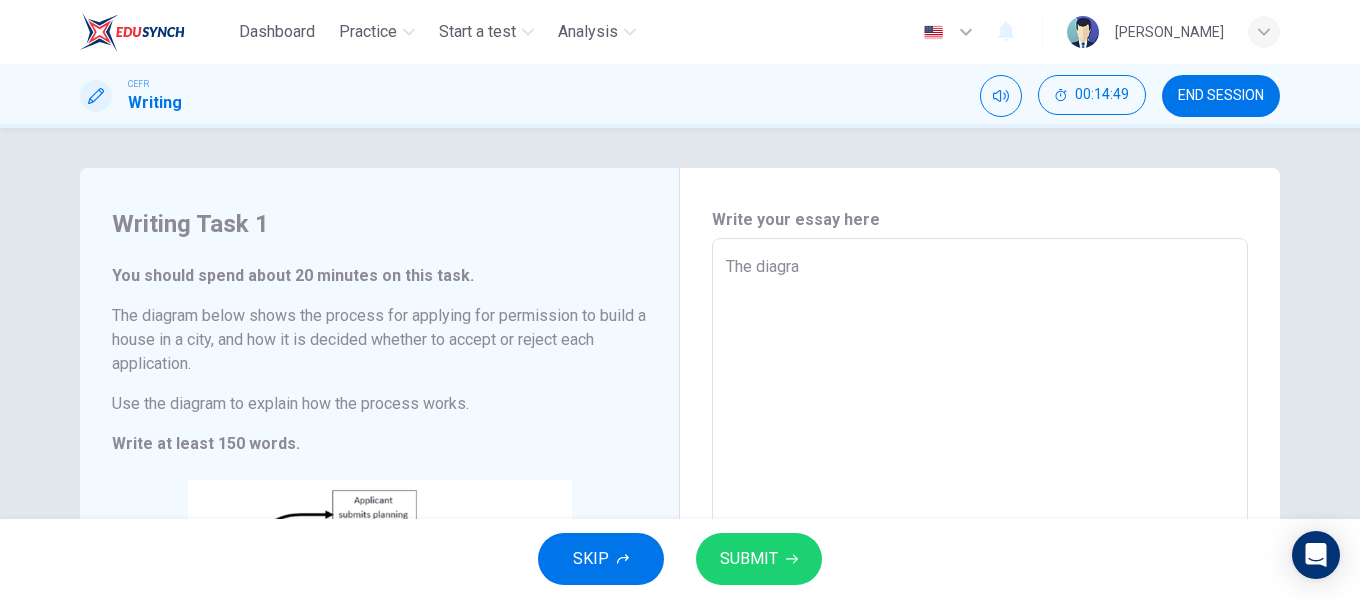 type on "The diagram" 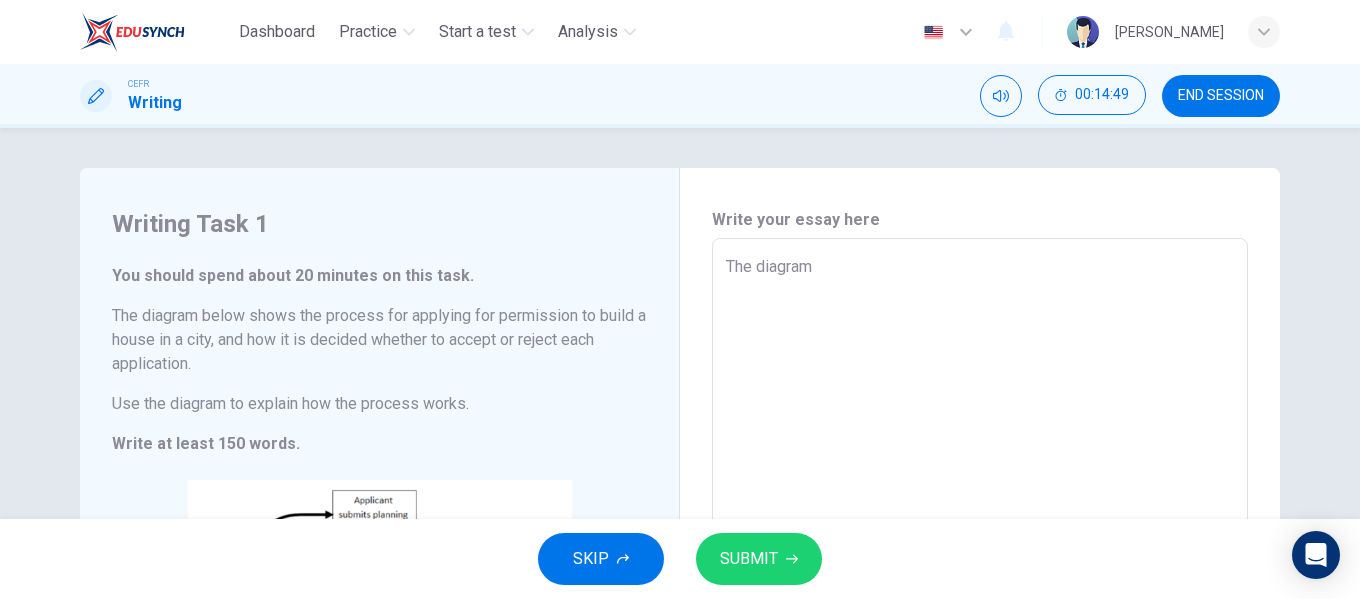 type on "x" 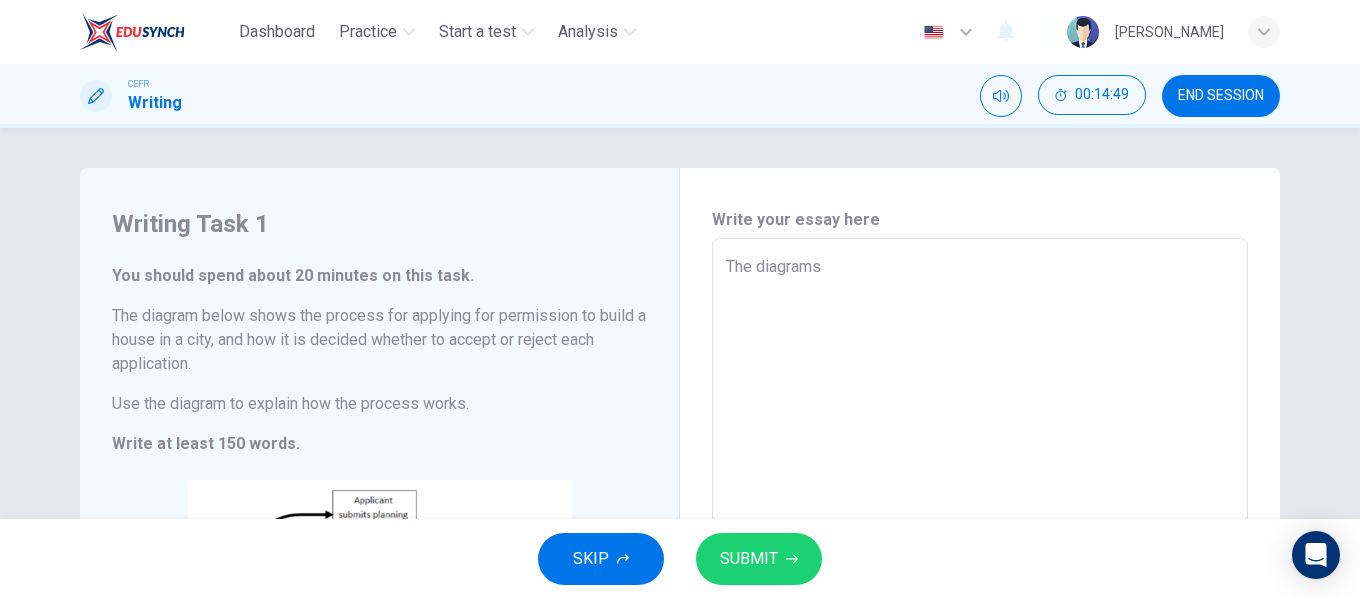 type on "The diagrams" 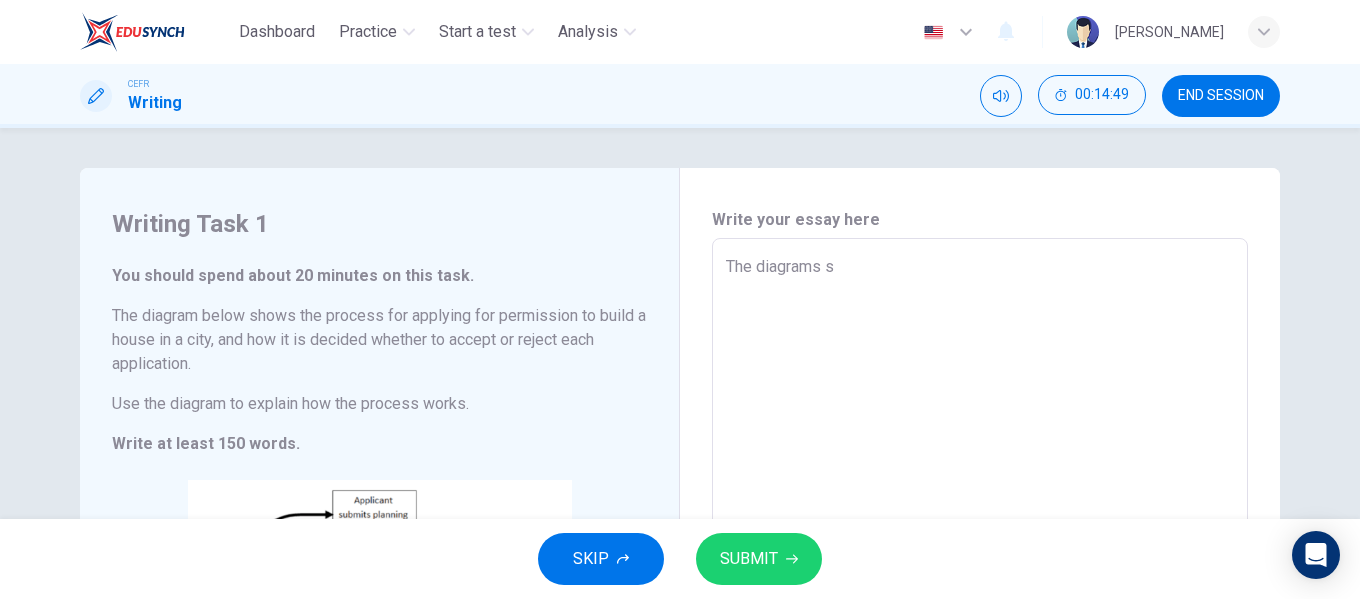 type on "x" 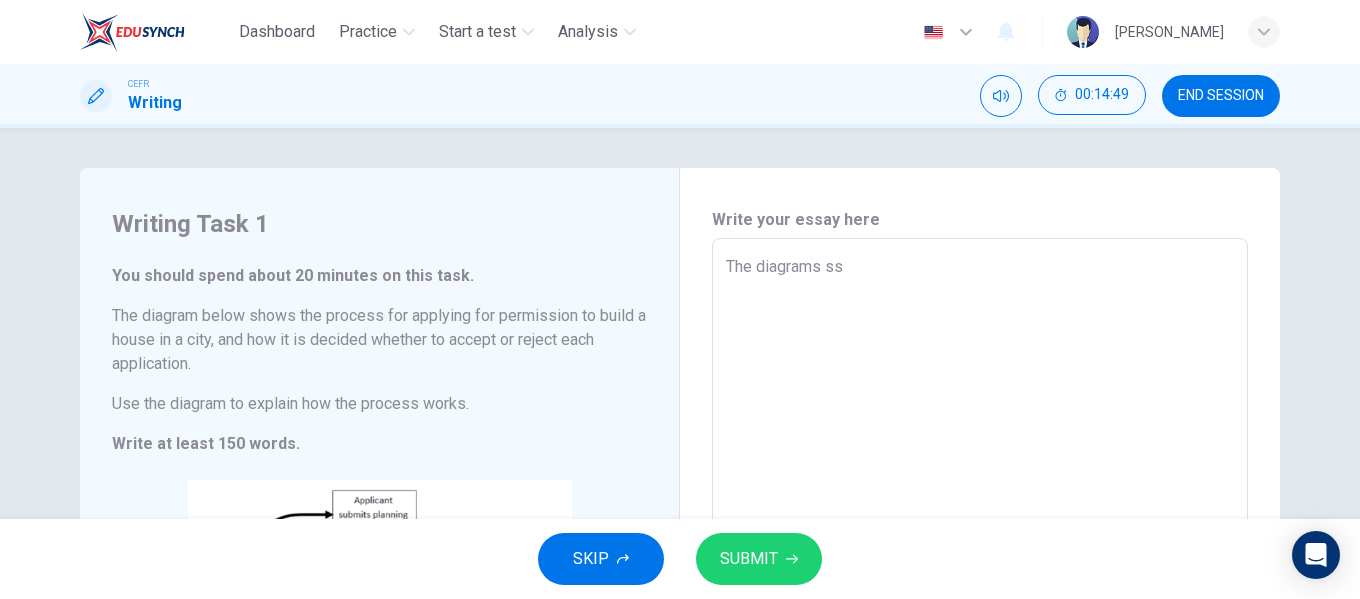 type on "x" 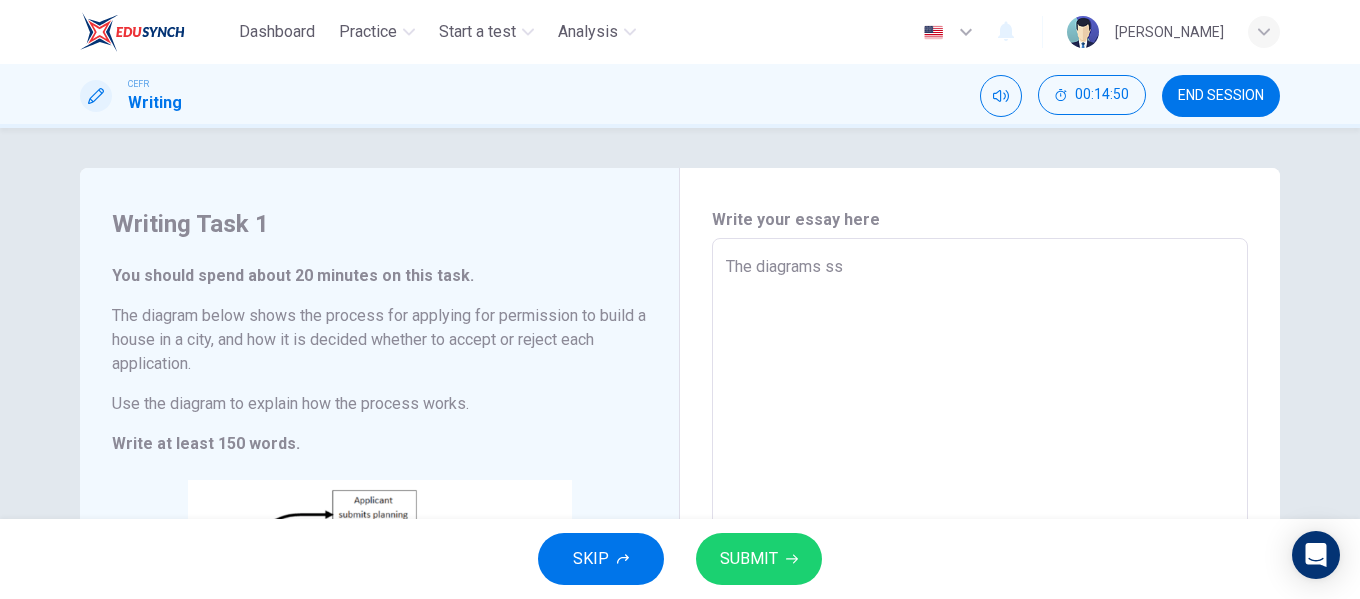 type on "The diagrams s" 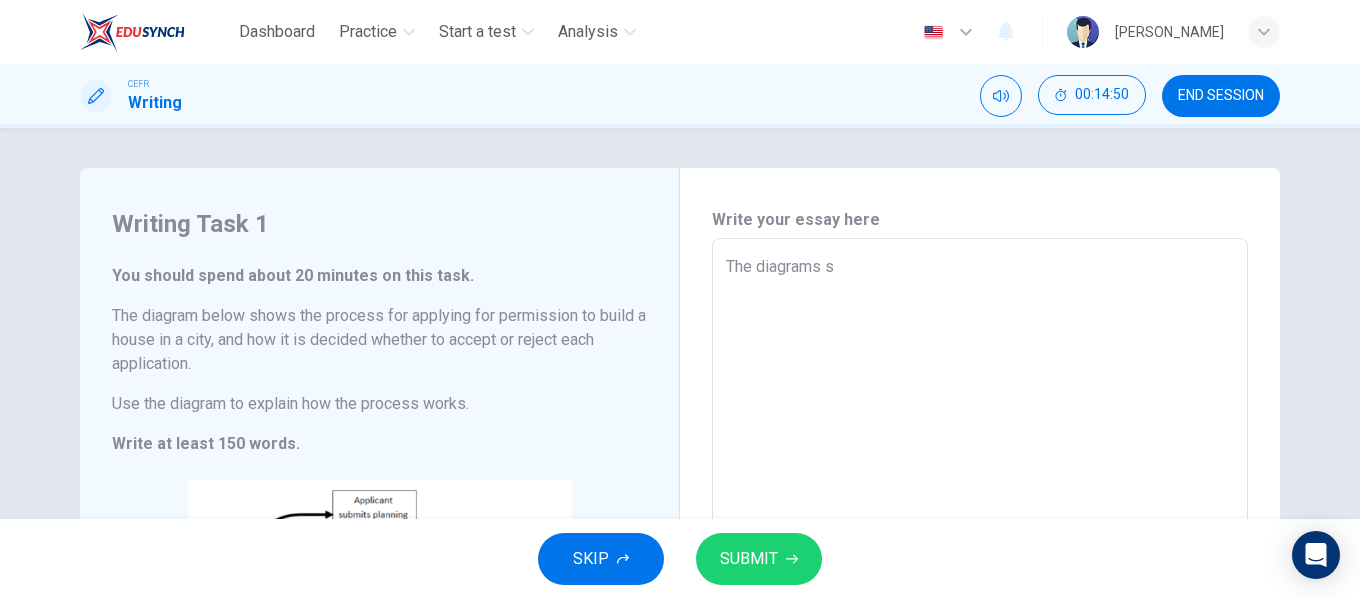 type on "The diagrams sh" 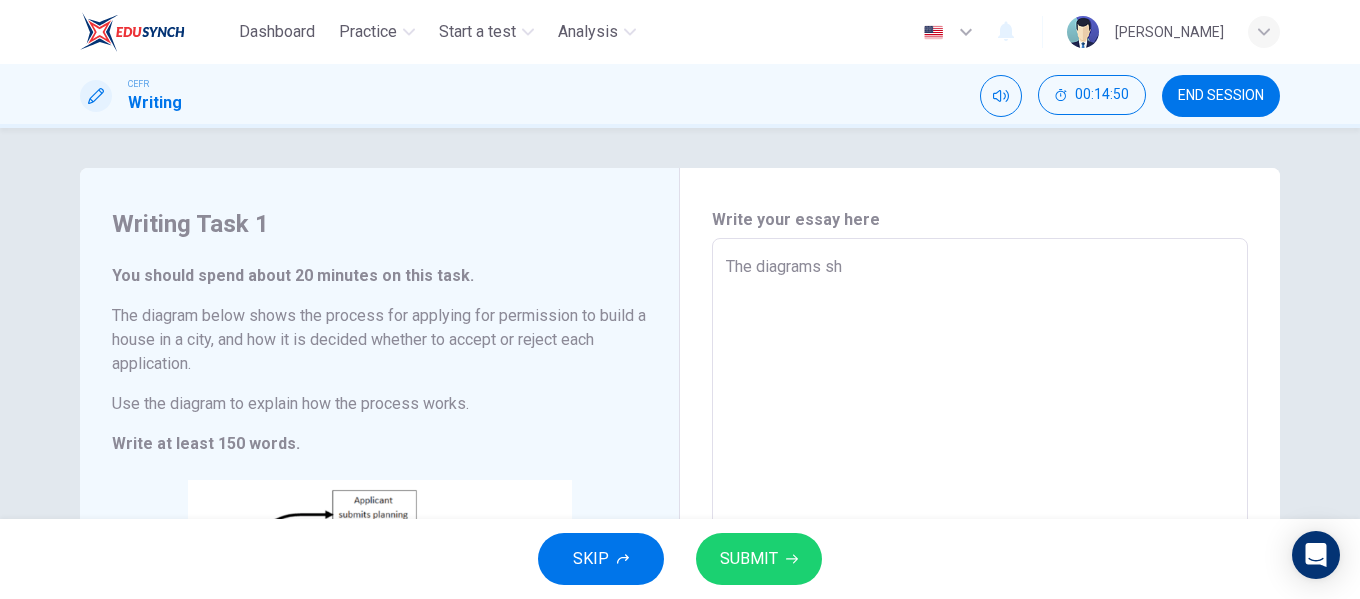 type on "x" 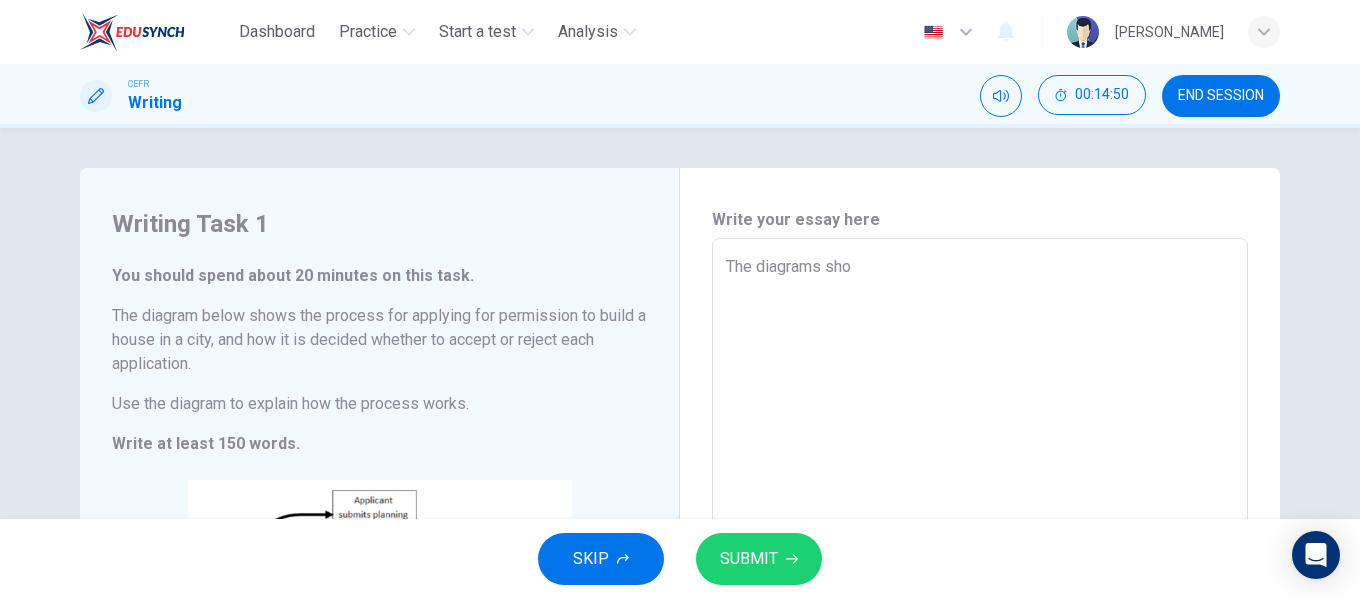 type on "The diagrams show" 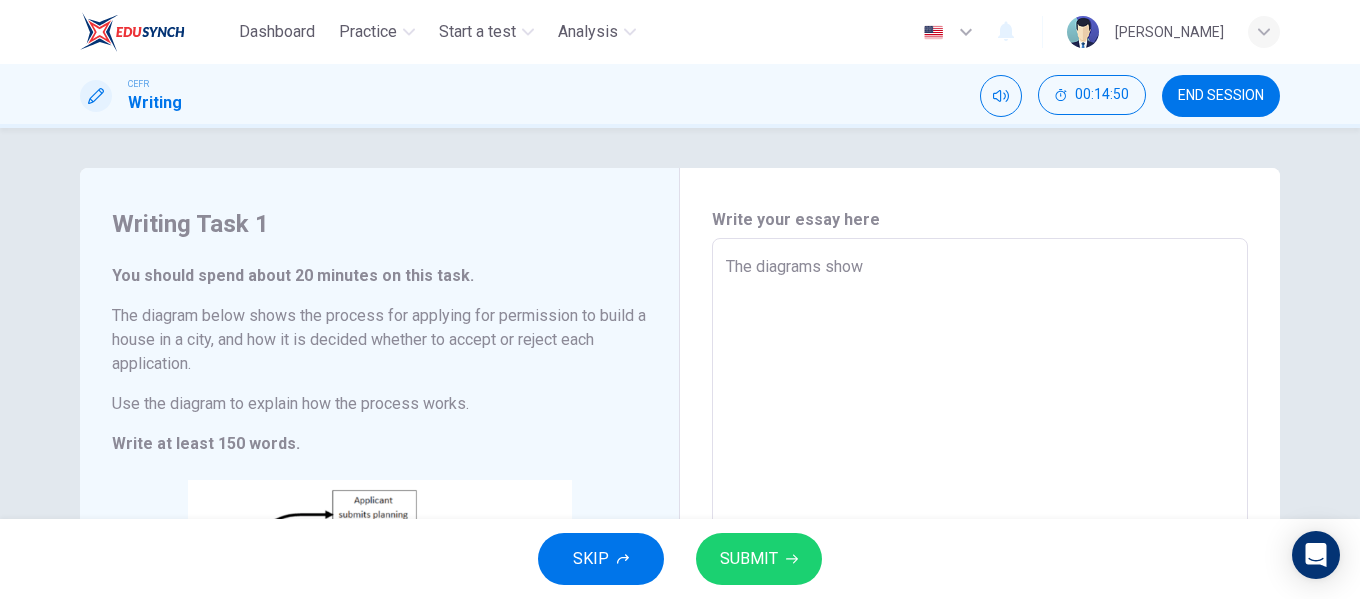 type on "x" 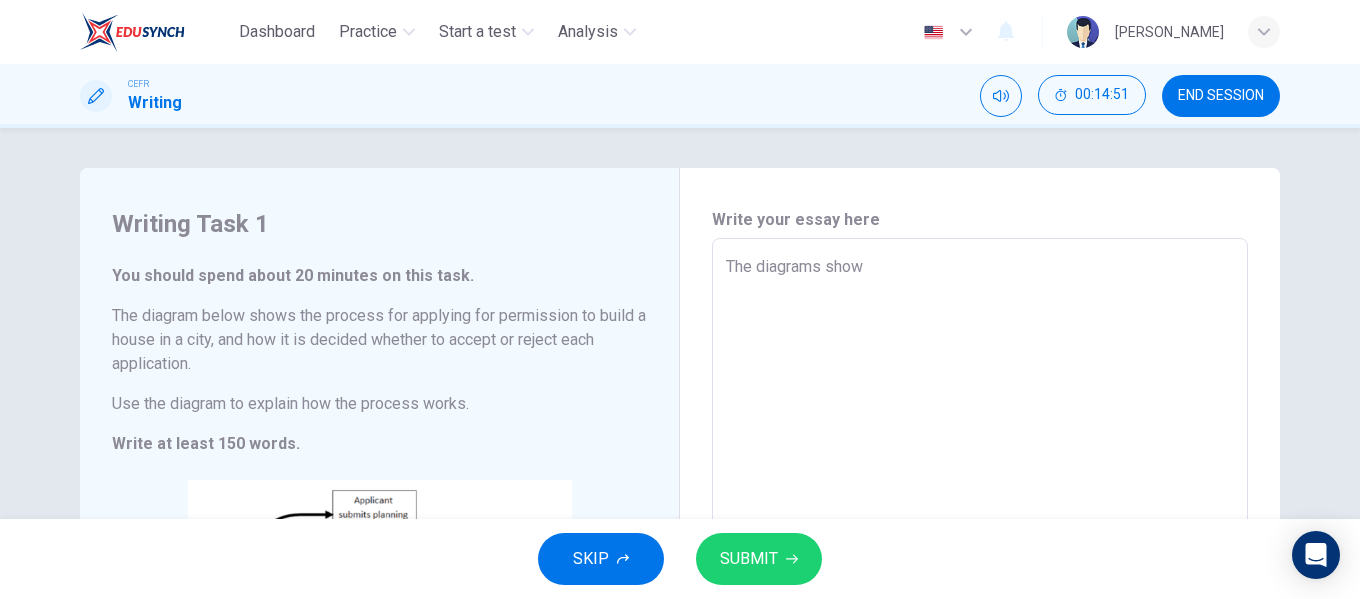 type on "The diagrams shows" 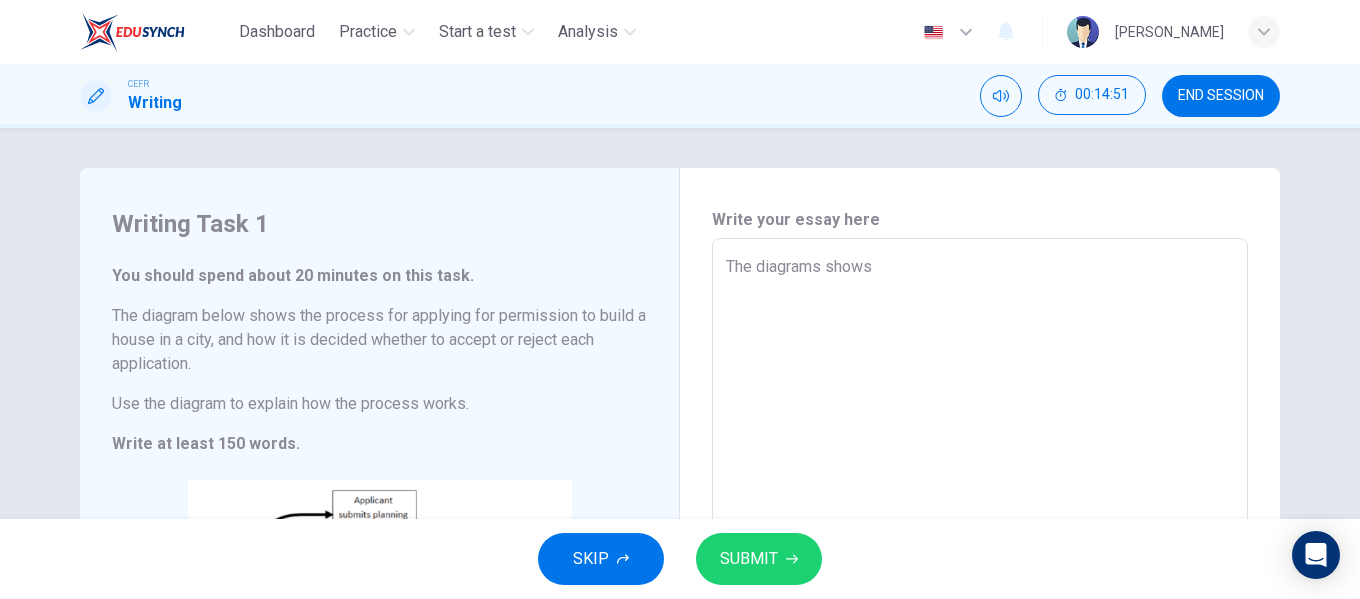 type on "The diagrams shows" 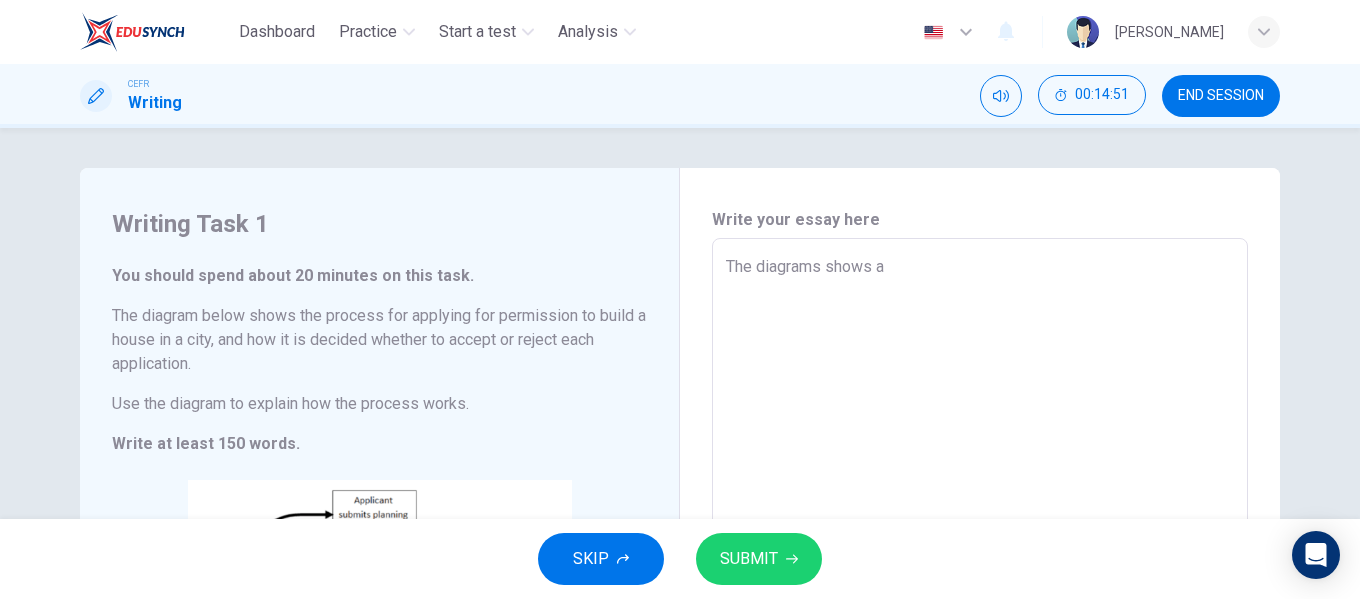type on "x" 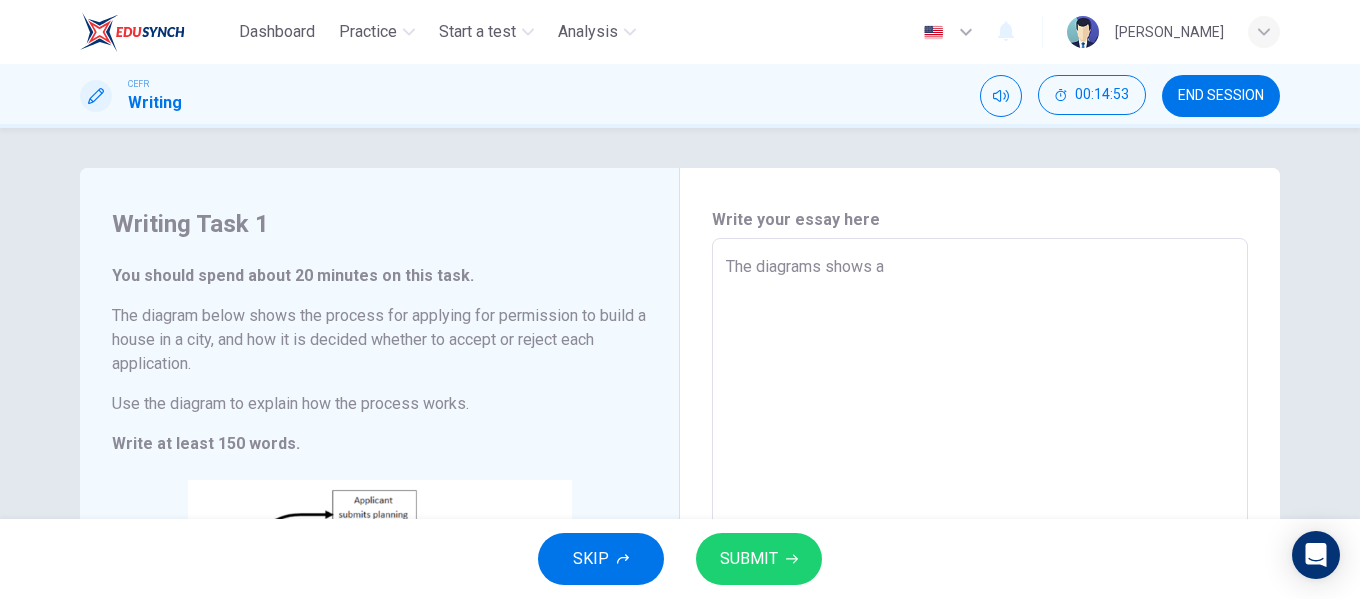 type on "The diagrams shows a m" 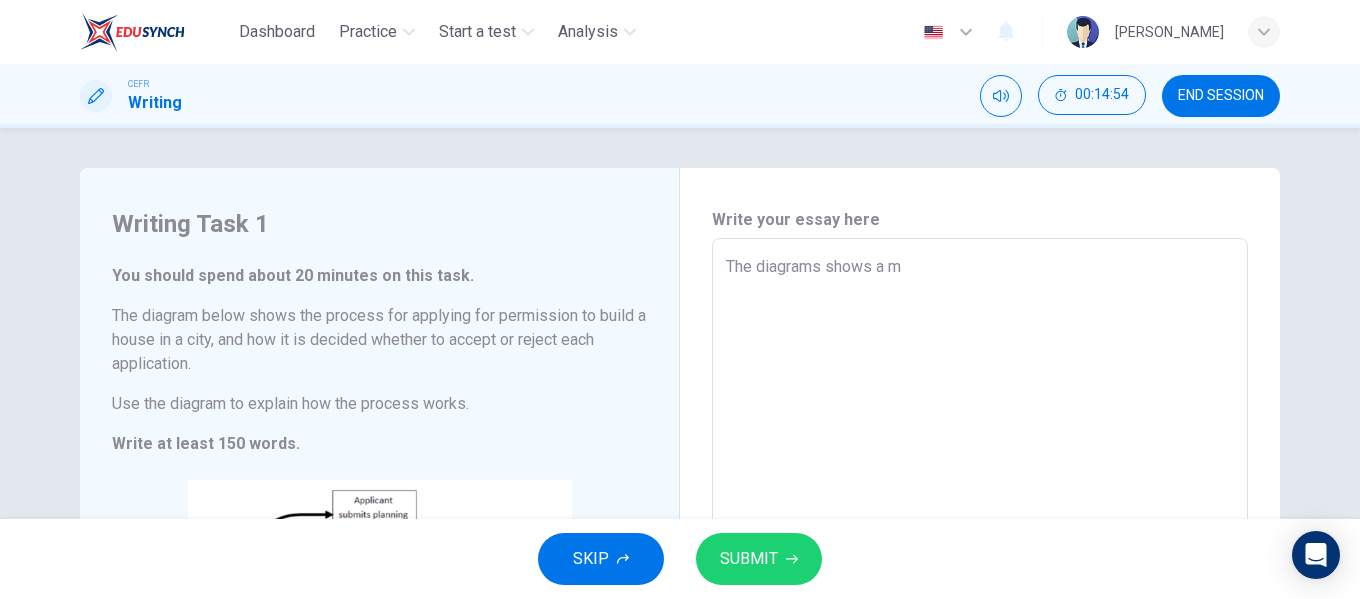 type on "x" 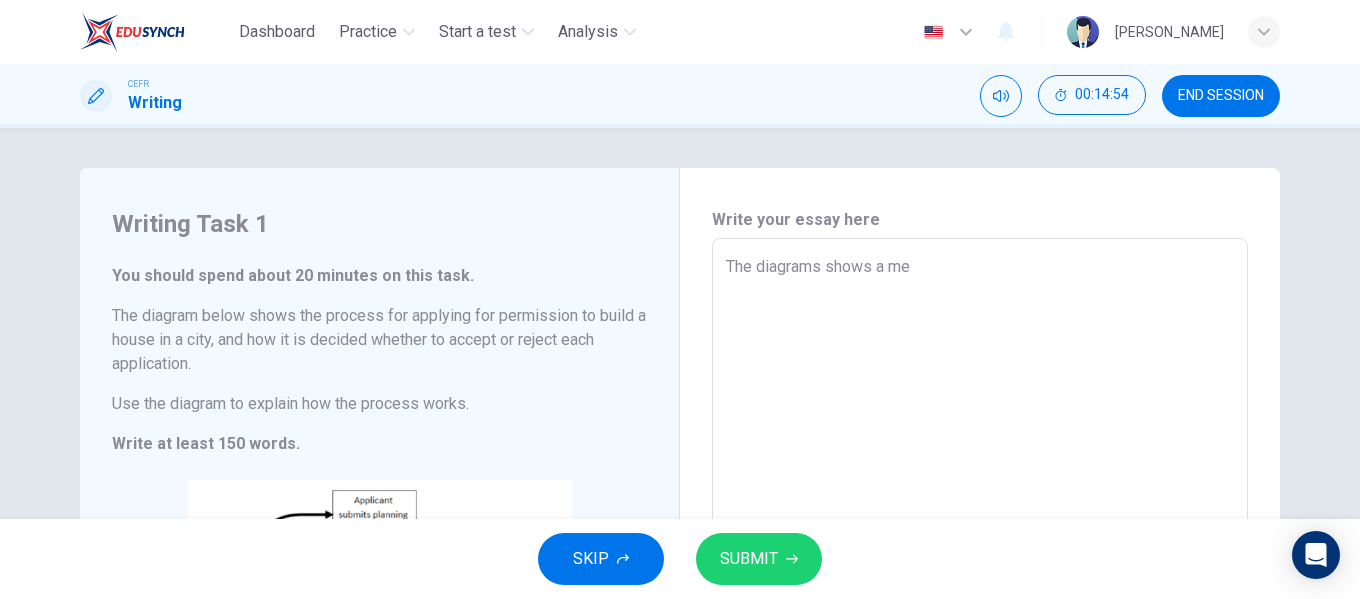 type on "x" 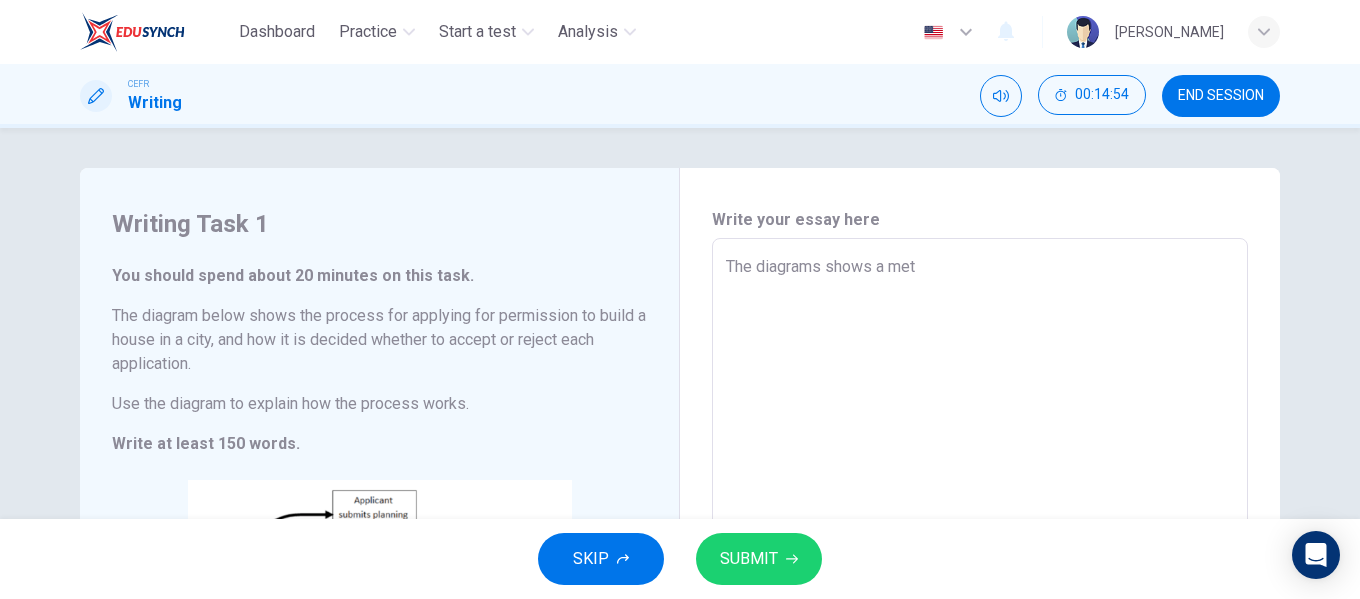 type on "x" 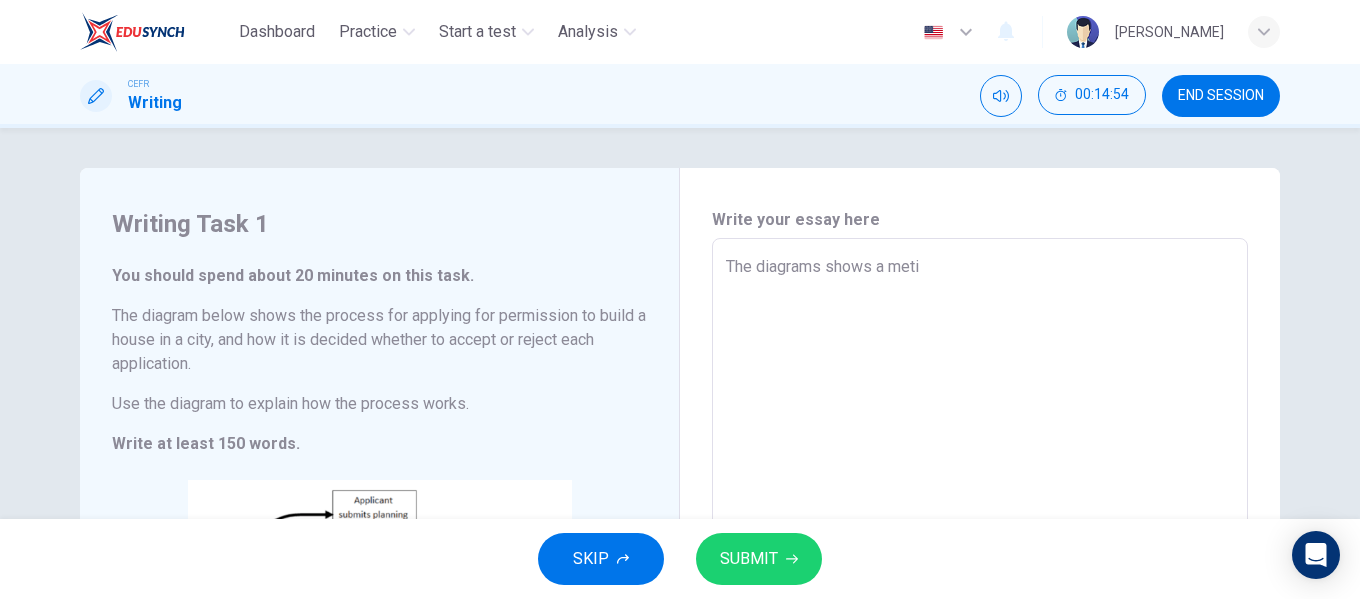 type on "x" 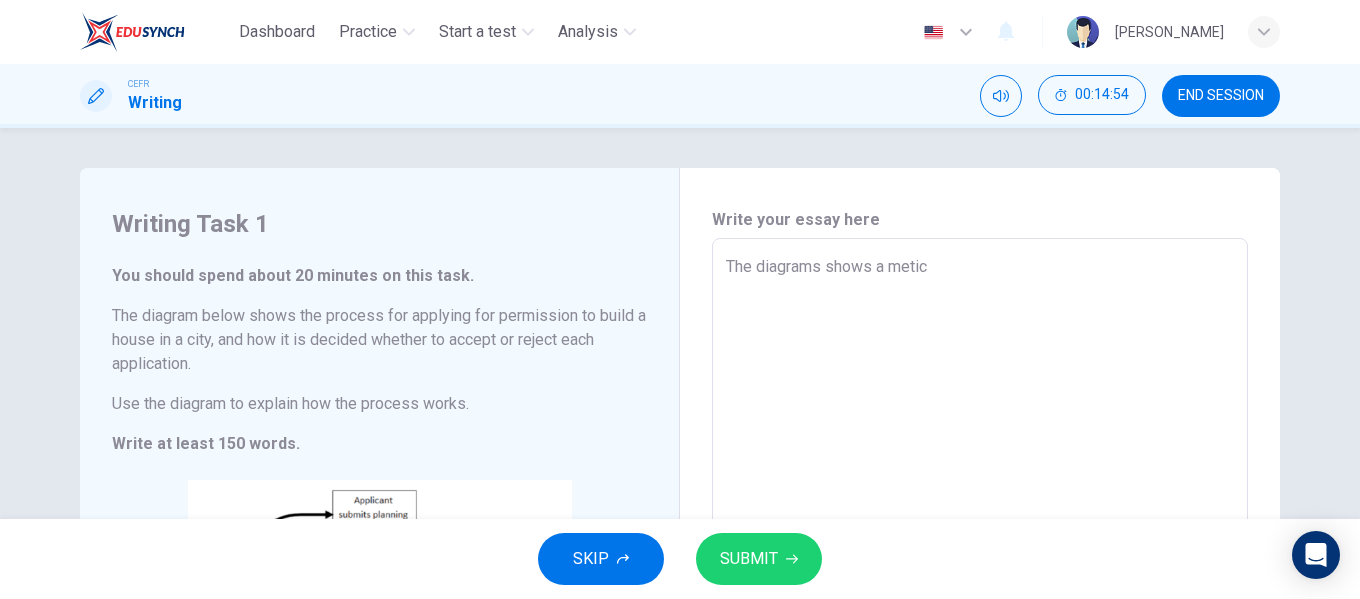 type on "x" 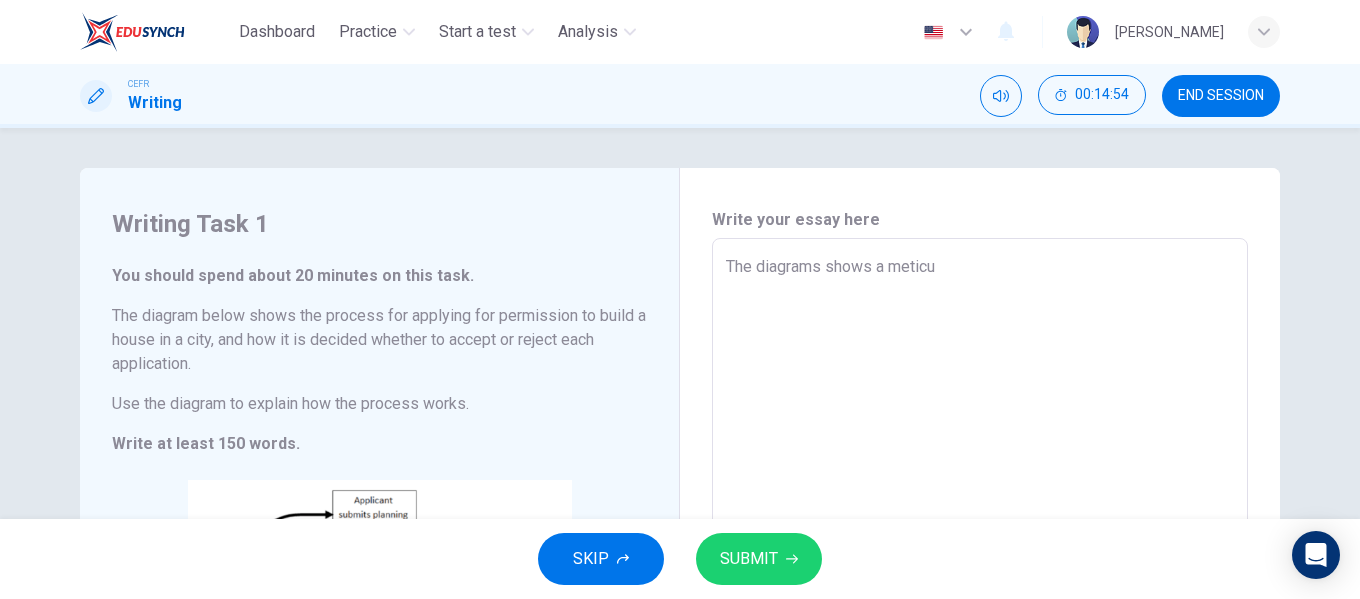 type on "x" 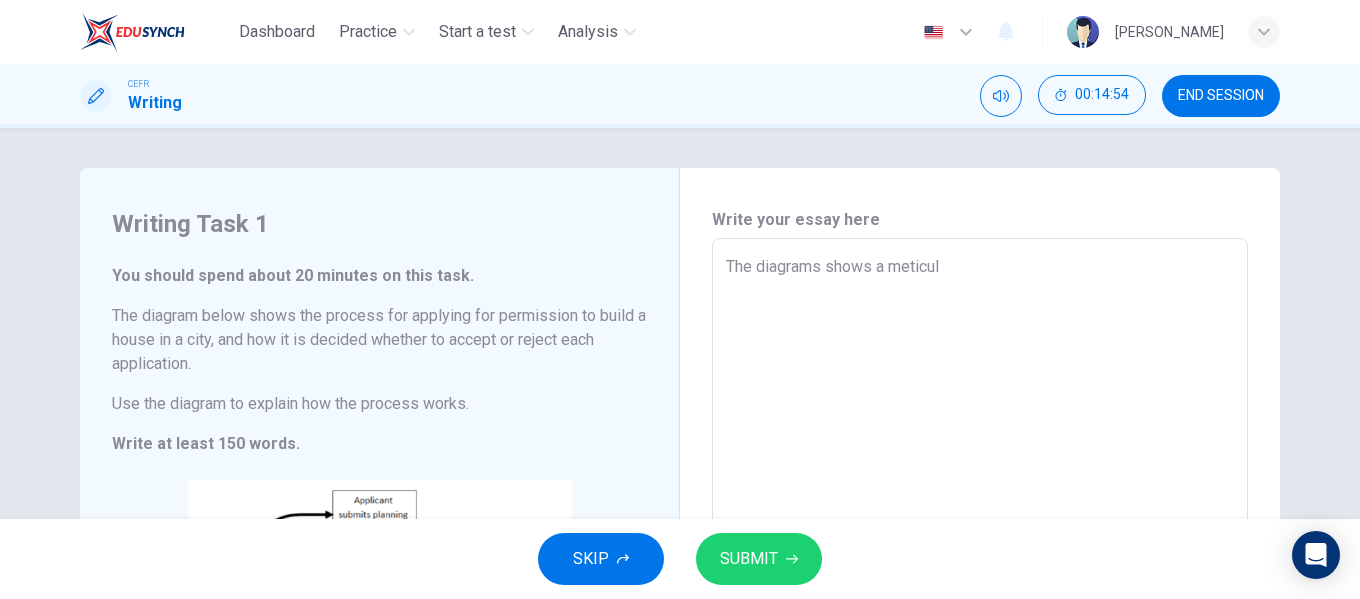 type on "x" 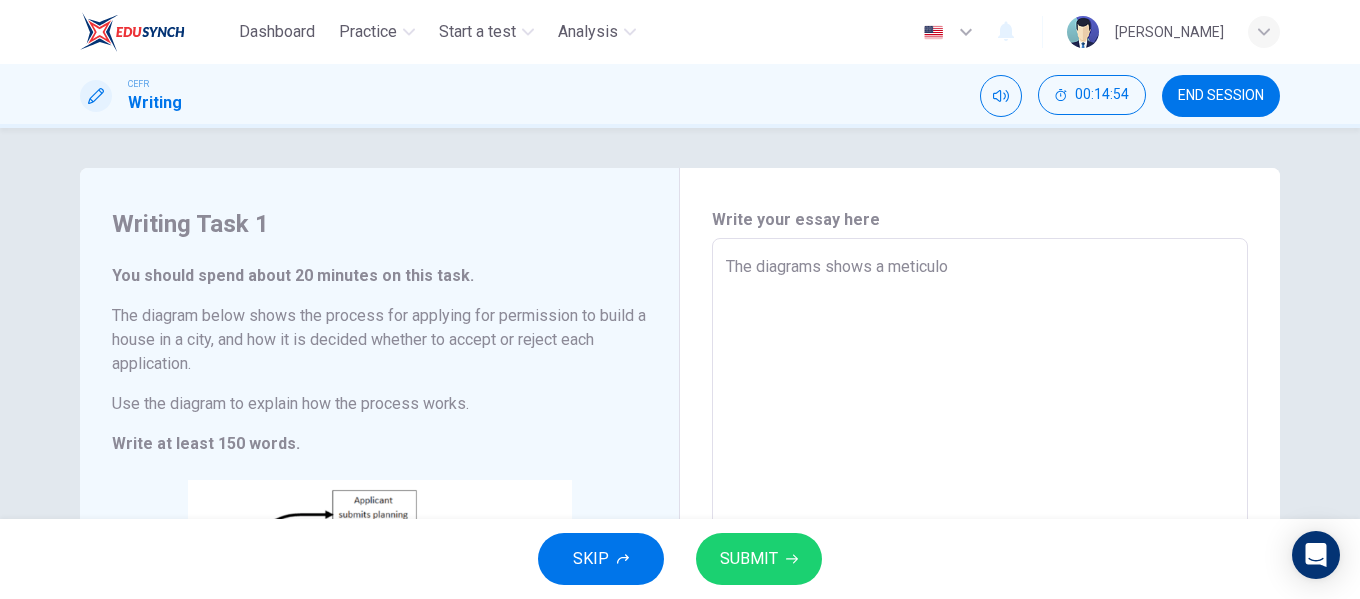 type on "x" 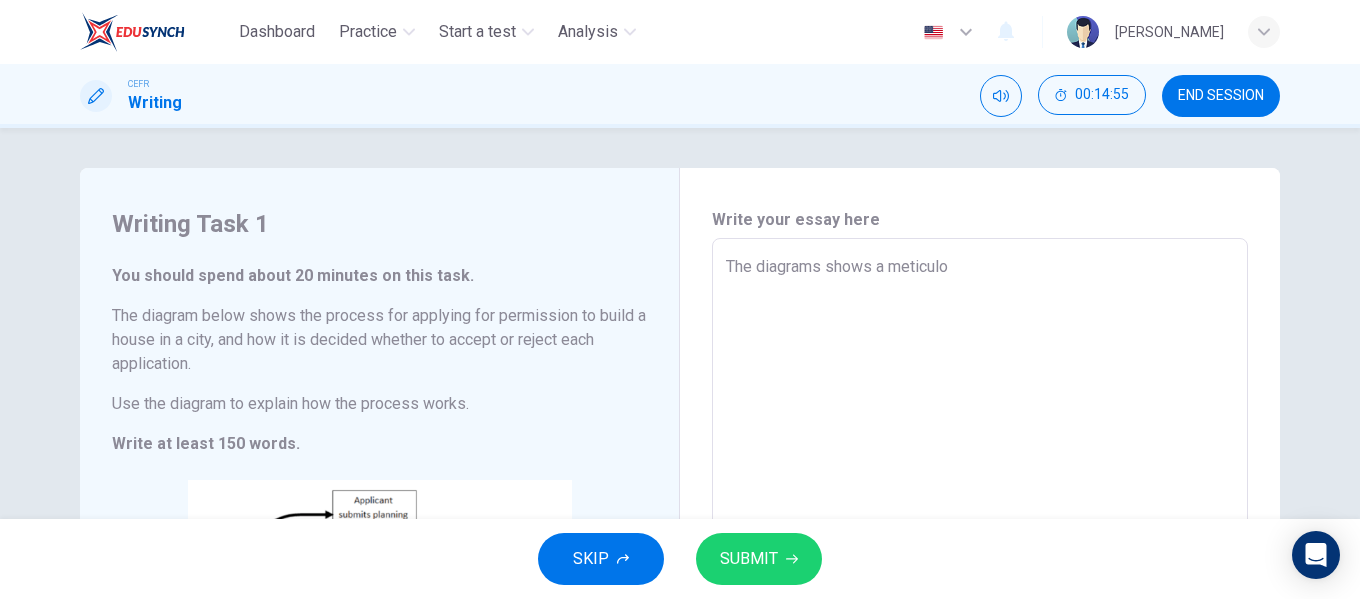 type on "The diagrams shows a meticulou" 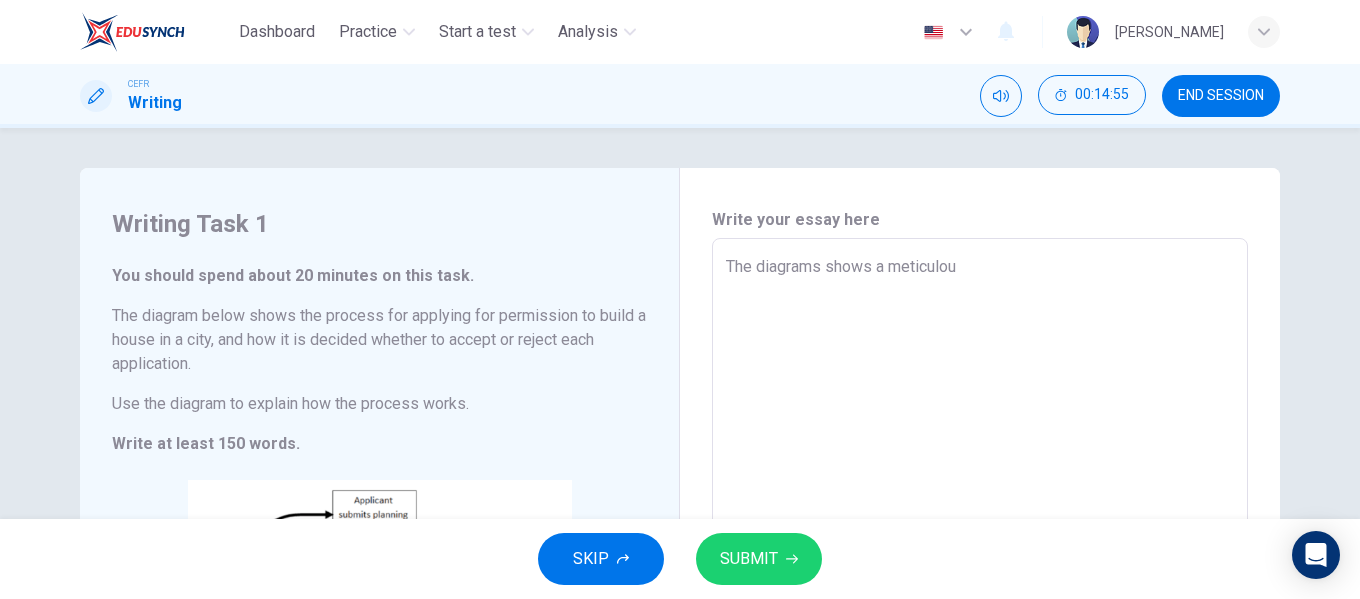type on "x" 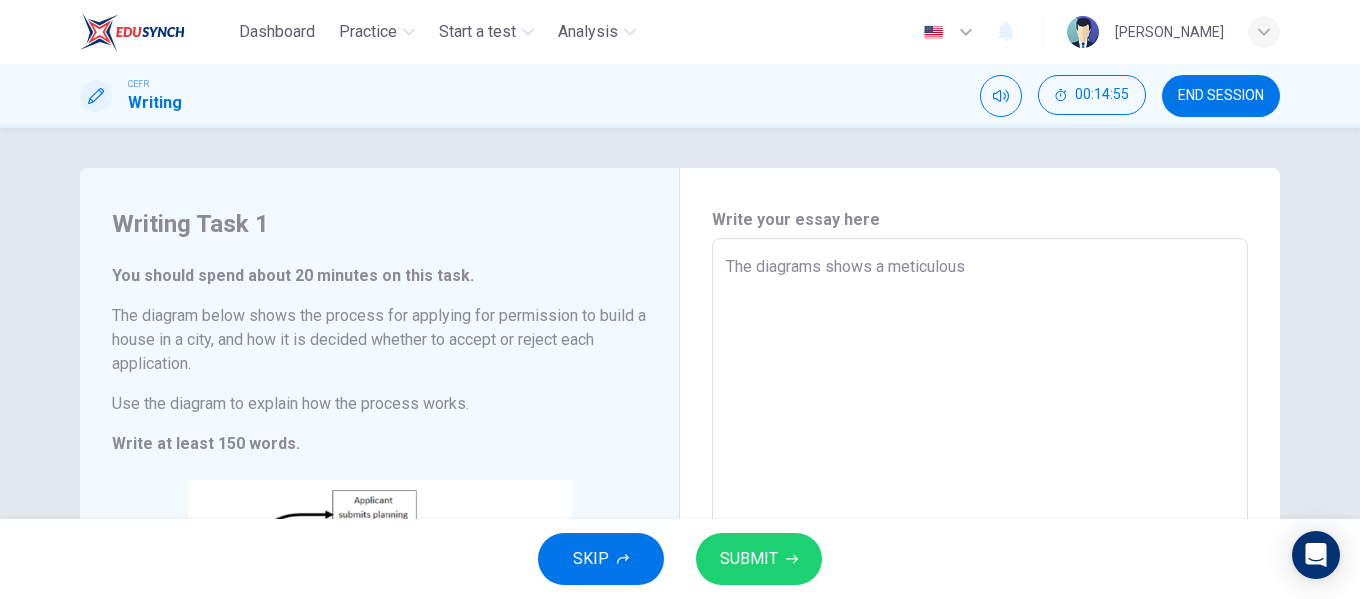 type on "The diagrams shows a meticulous" 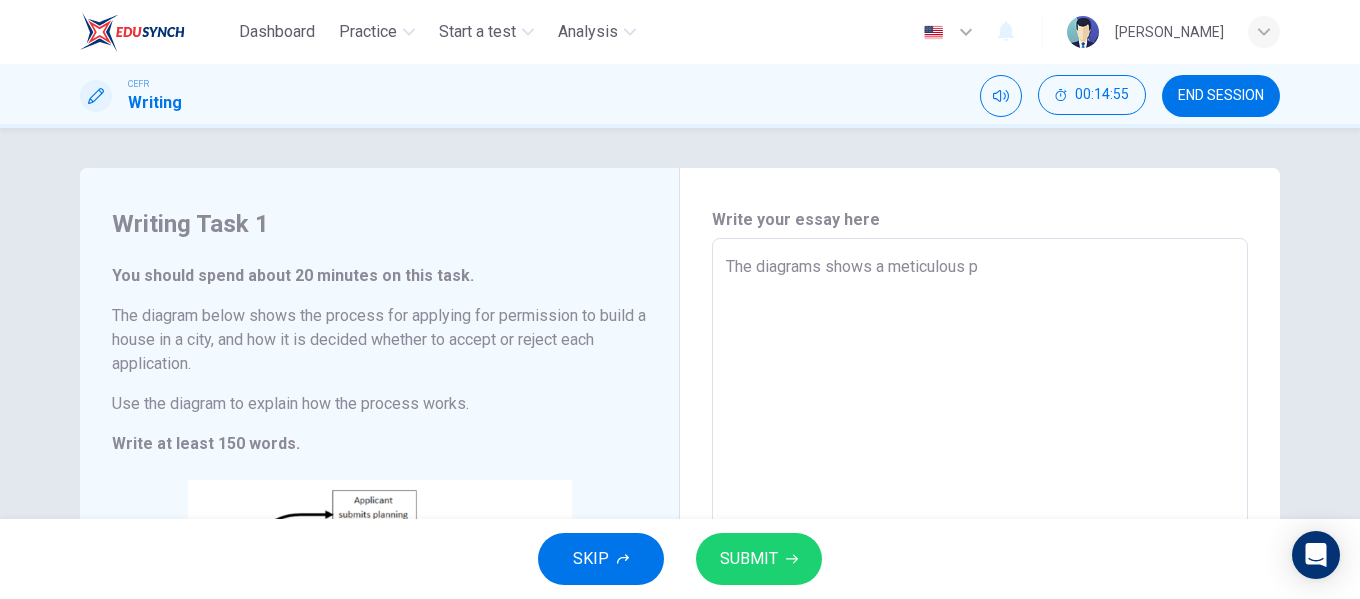 type on "x" 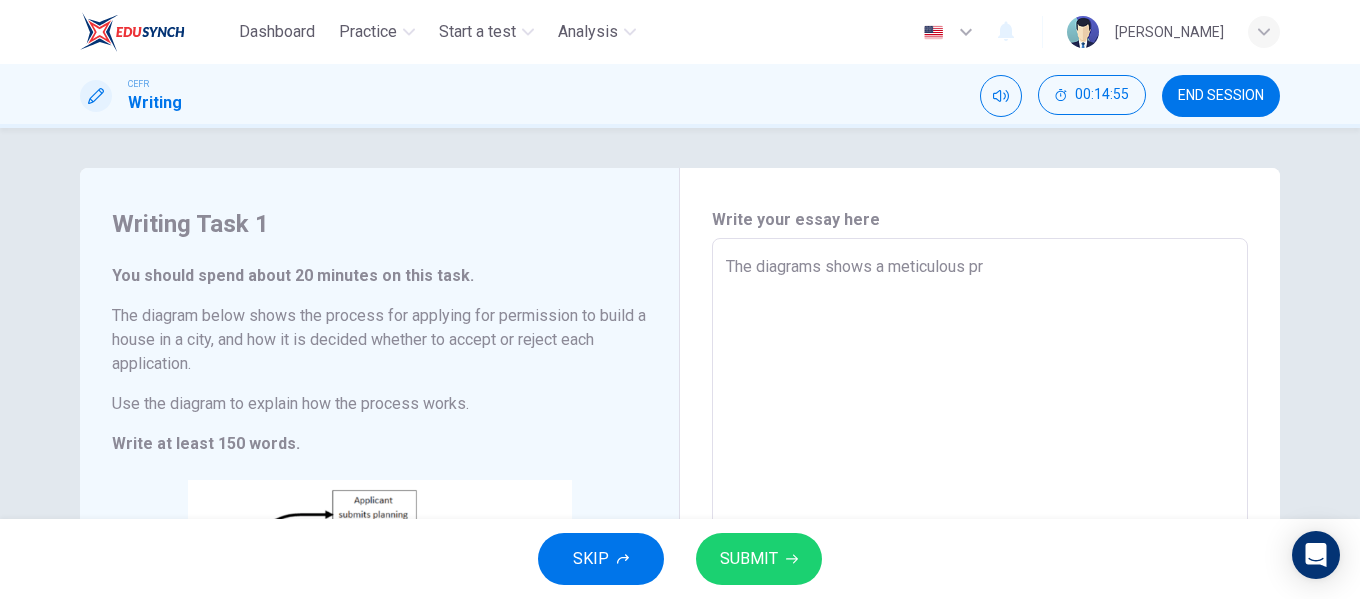 type on "x" 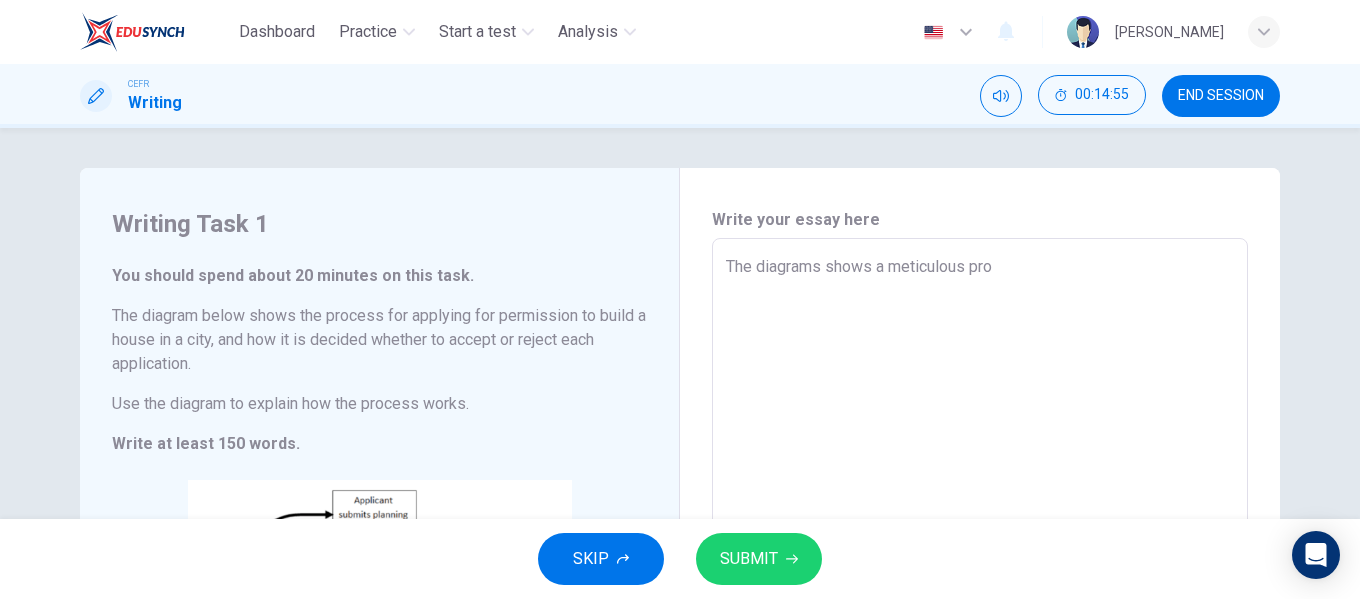 type on "x" 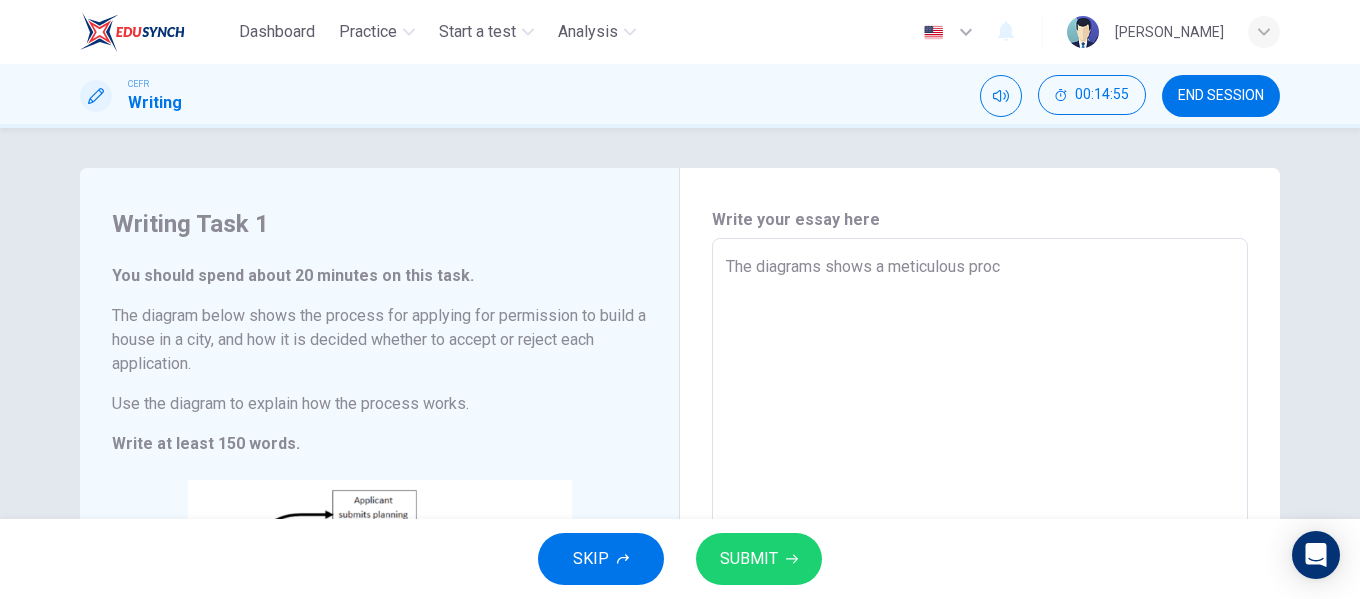 type on "x" 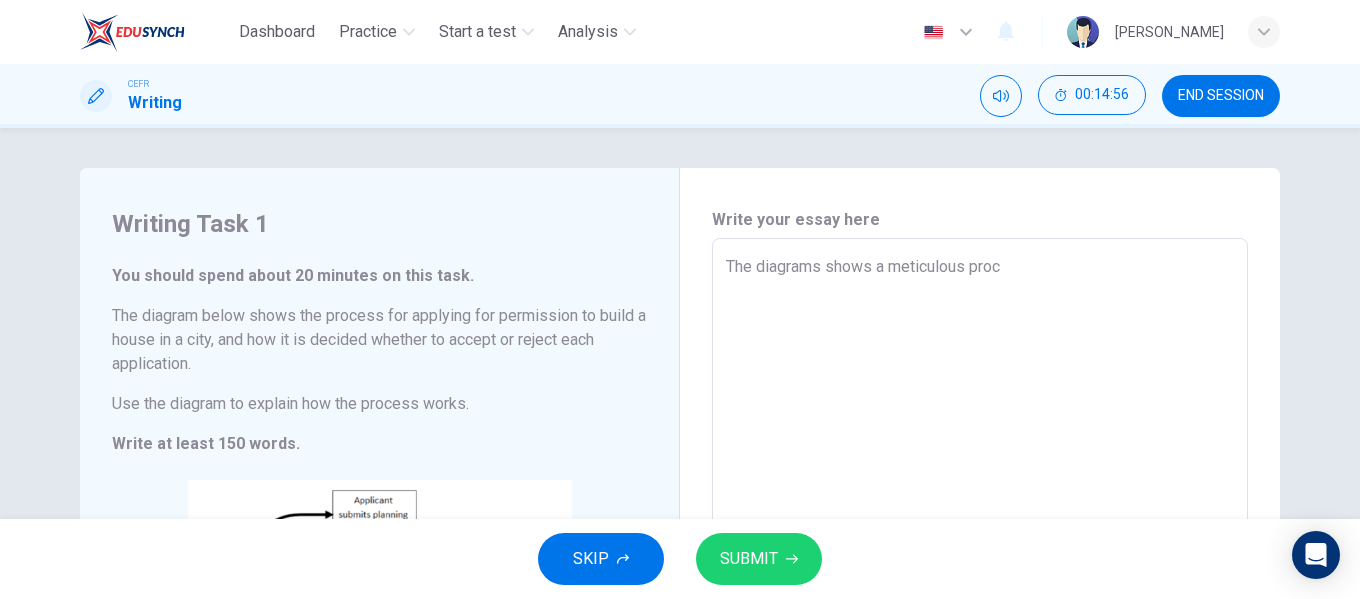 type on "The diagrams shows a meticulous proce" 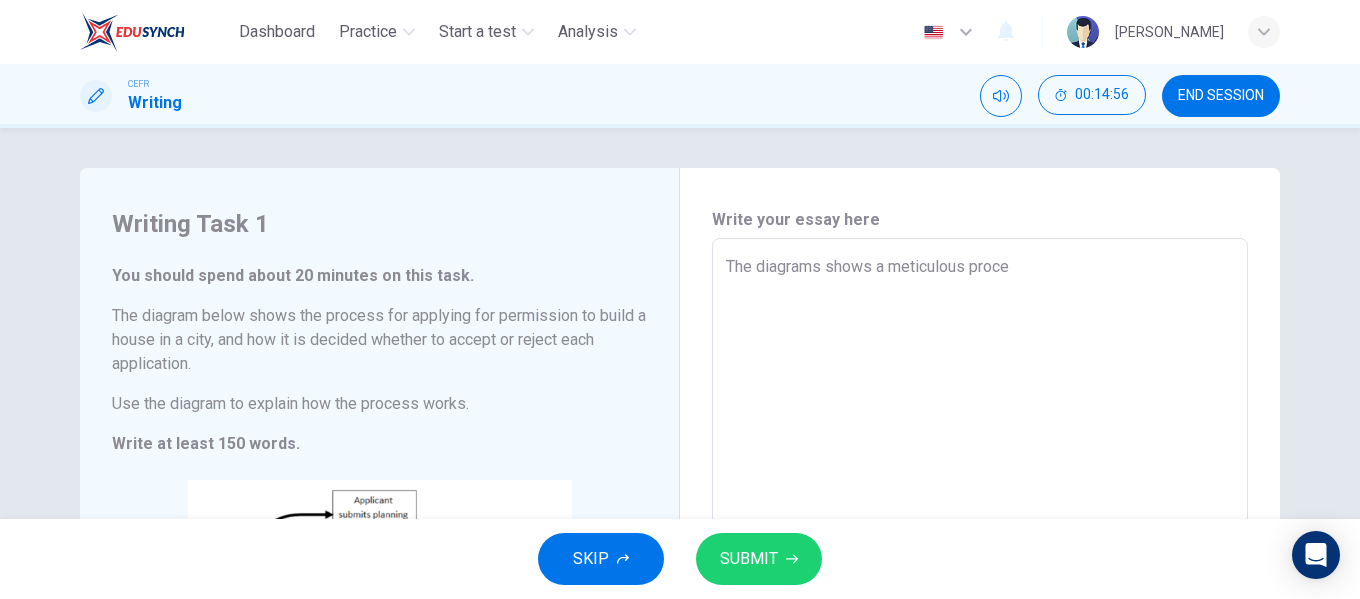 type on "x" 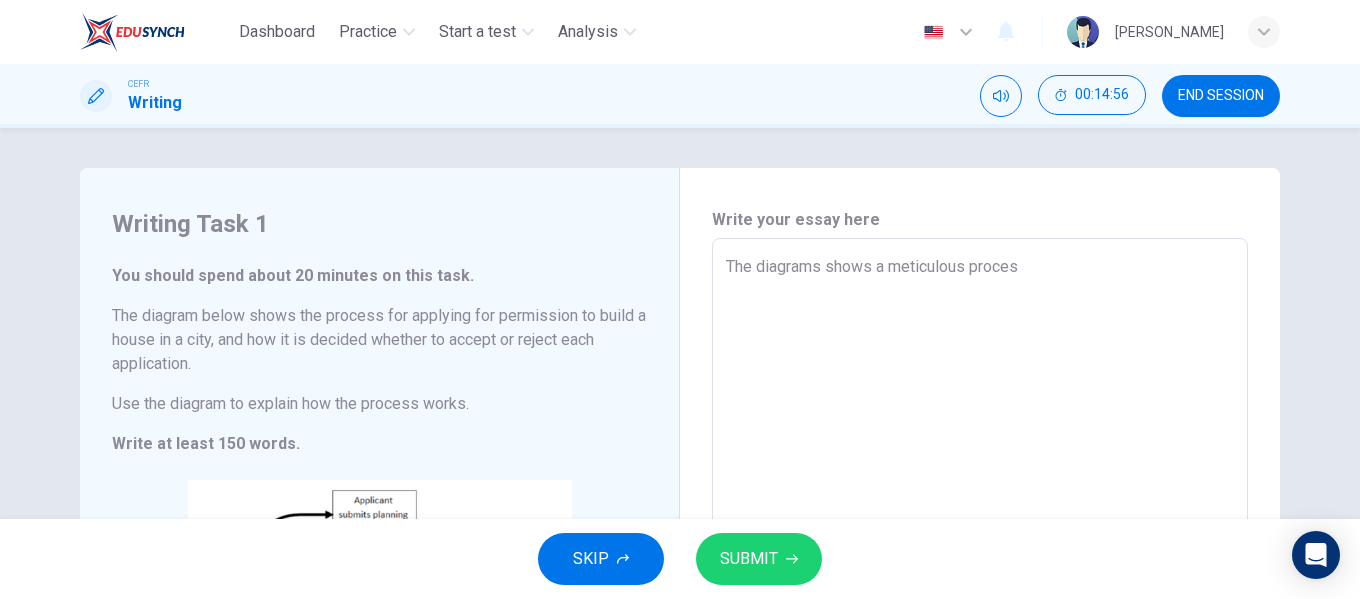 type on "x" 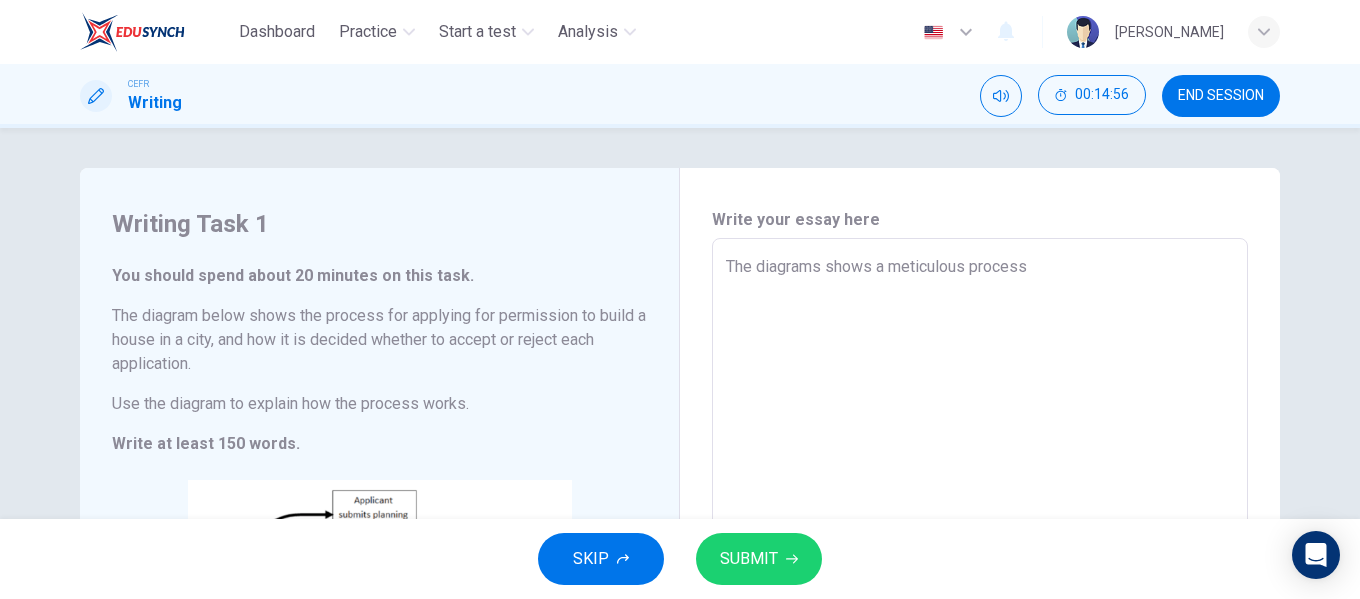 type on "The diagrams shows a meticulous process" 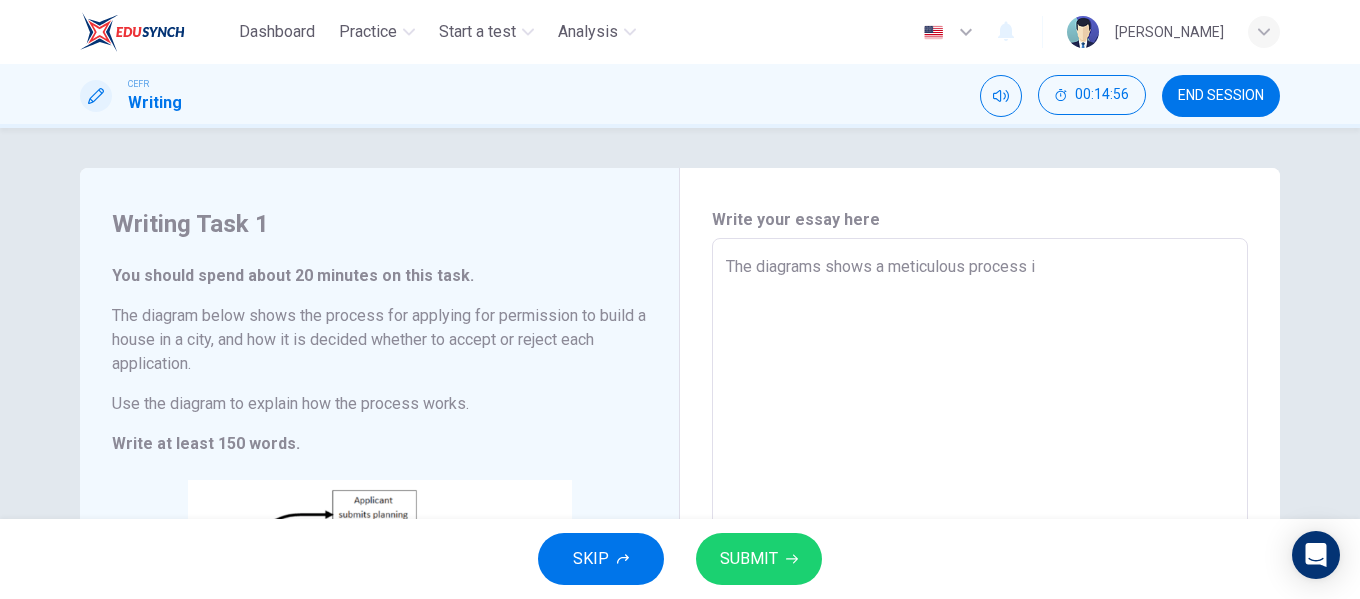 type on "x" 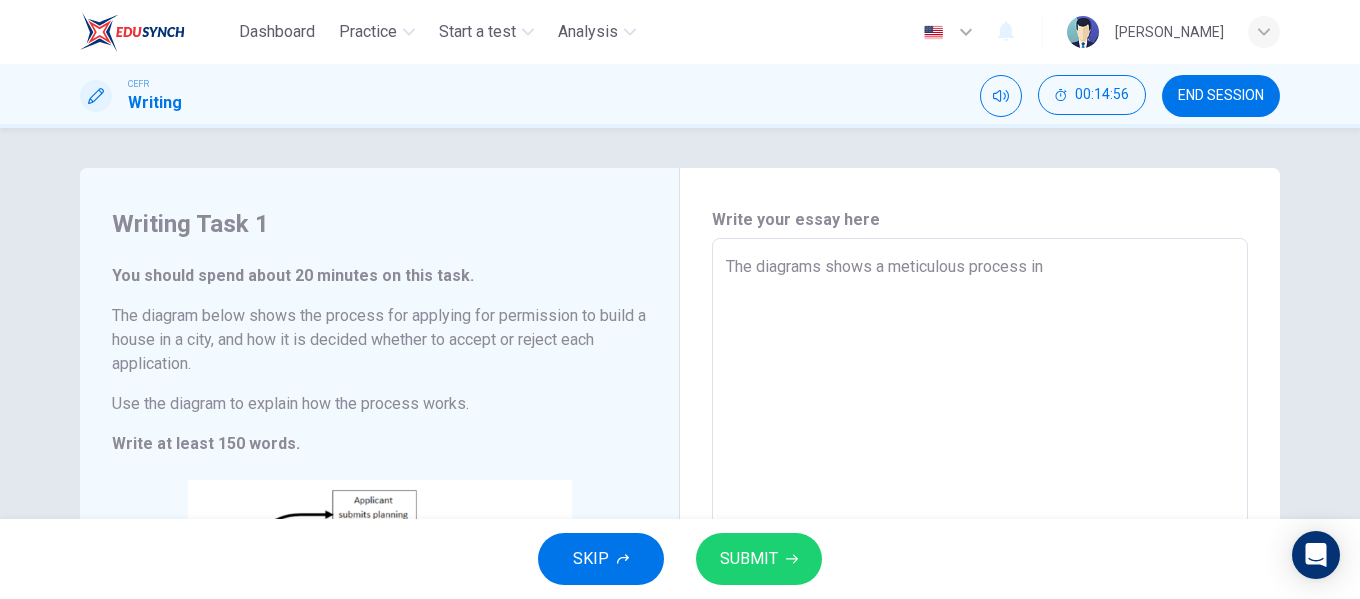type on "x" 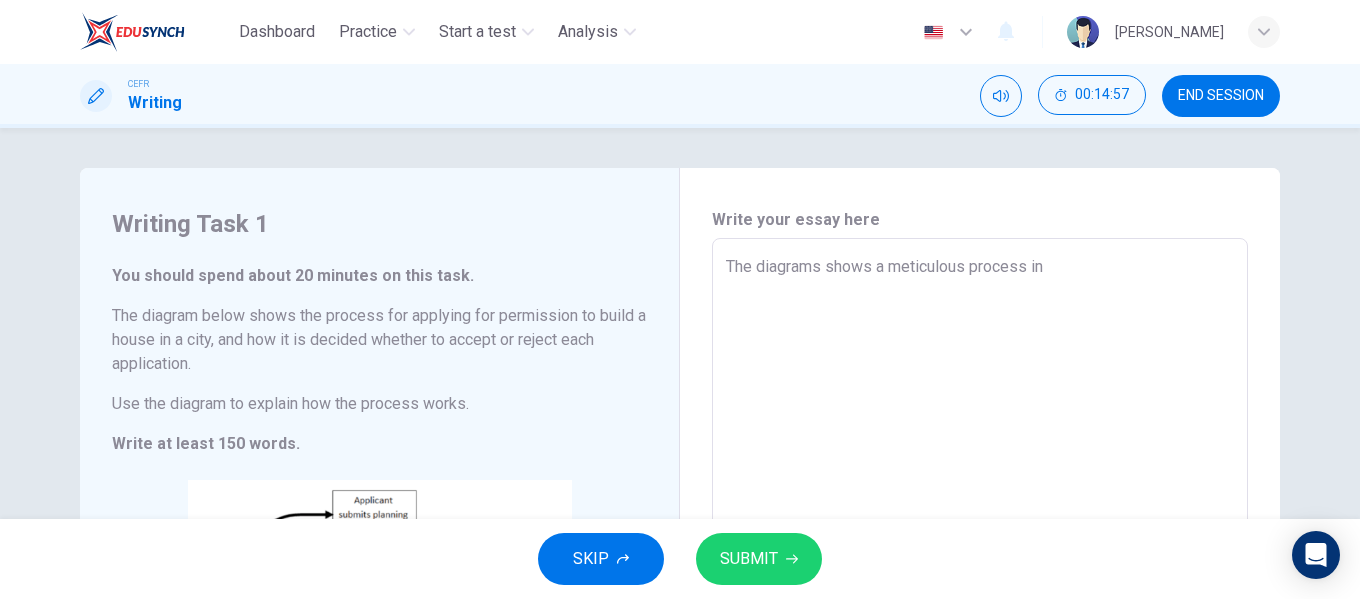 type on "The diagrams shows a meticulous process in" 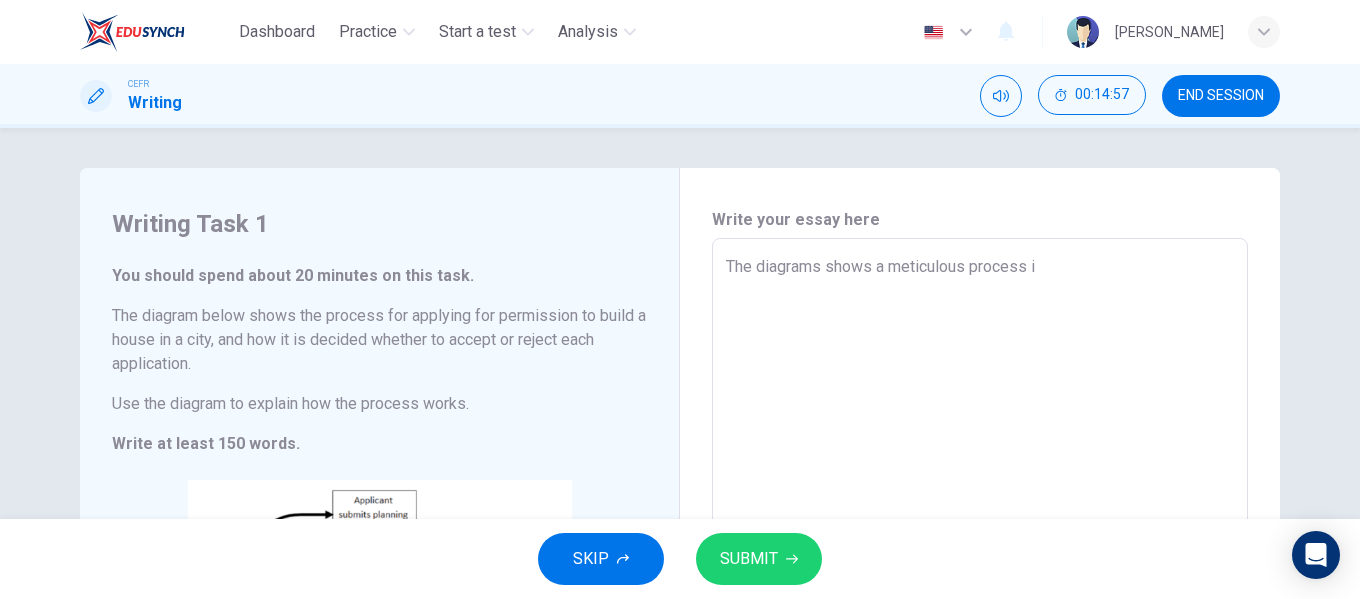 type on "x" 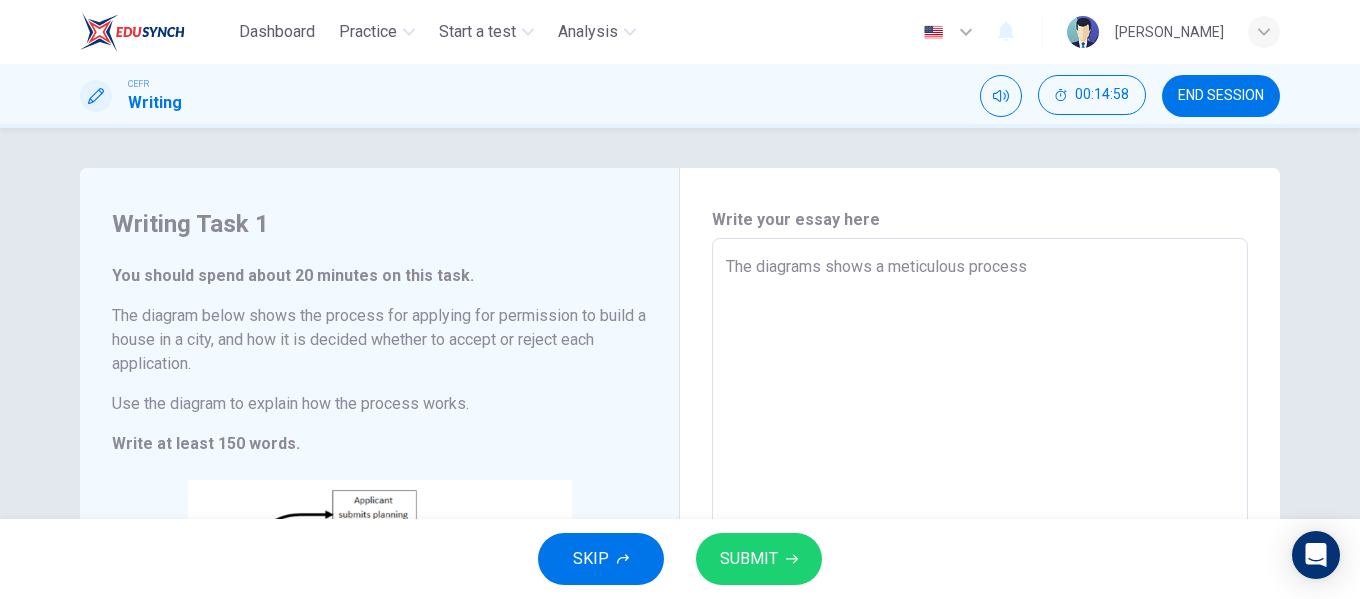 type on "The diagrams shows a meticulous process f" 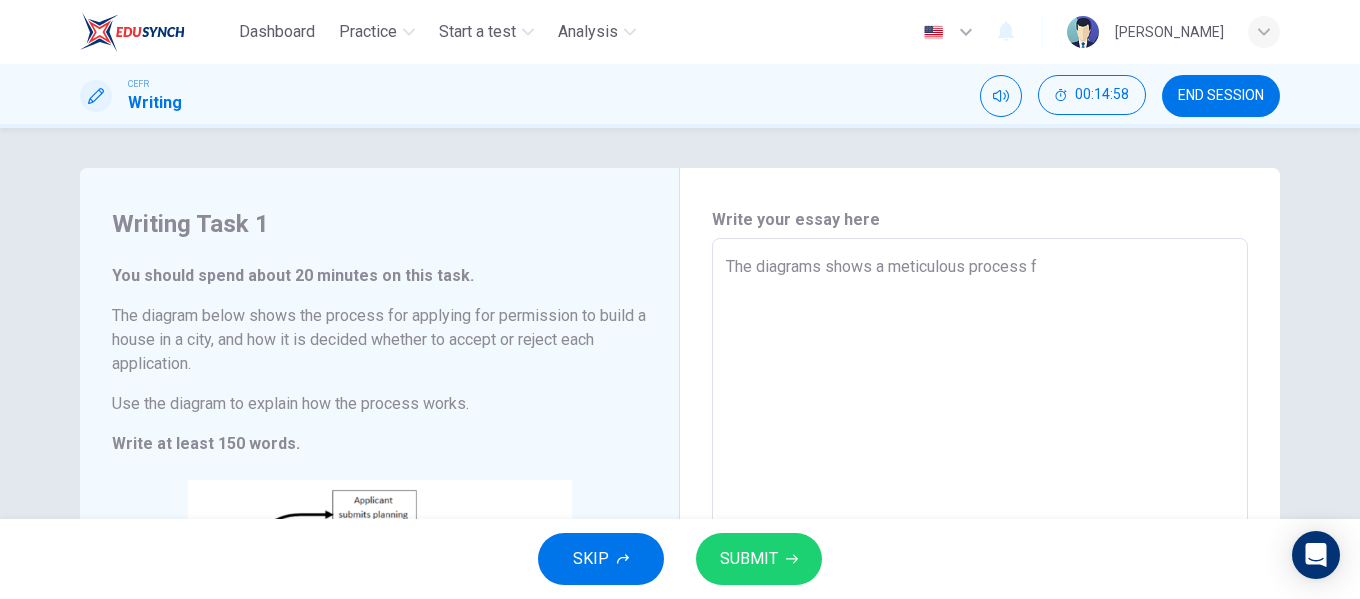 type on "x" 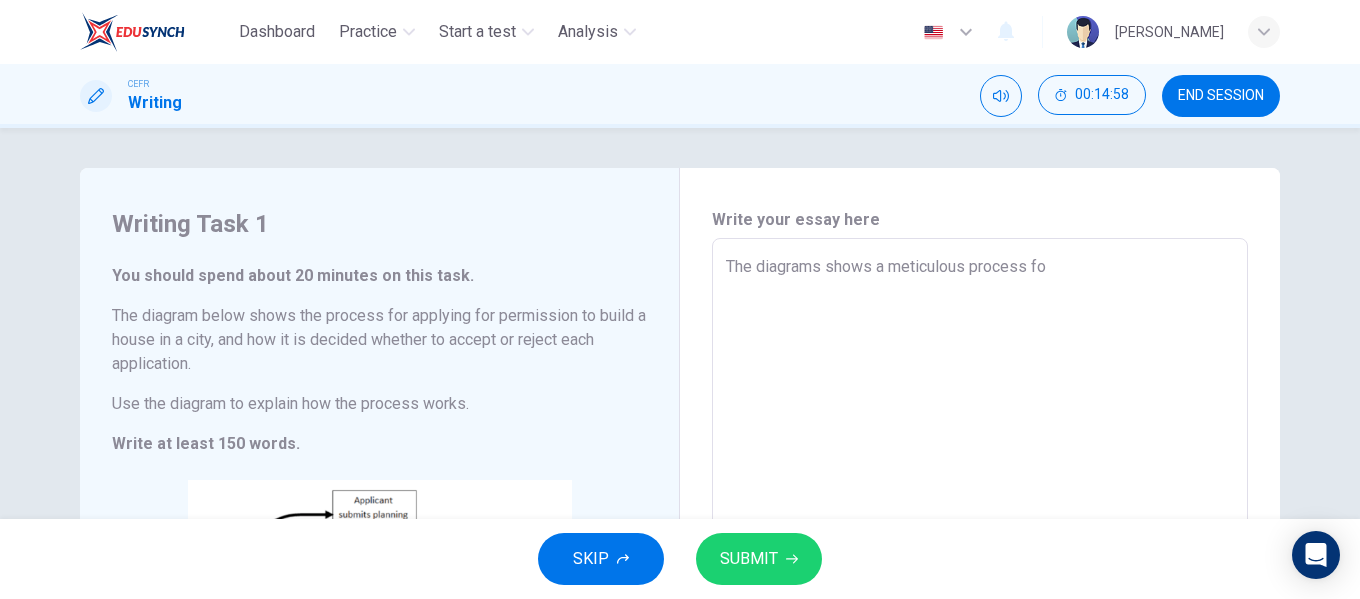 type on "x" 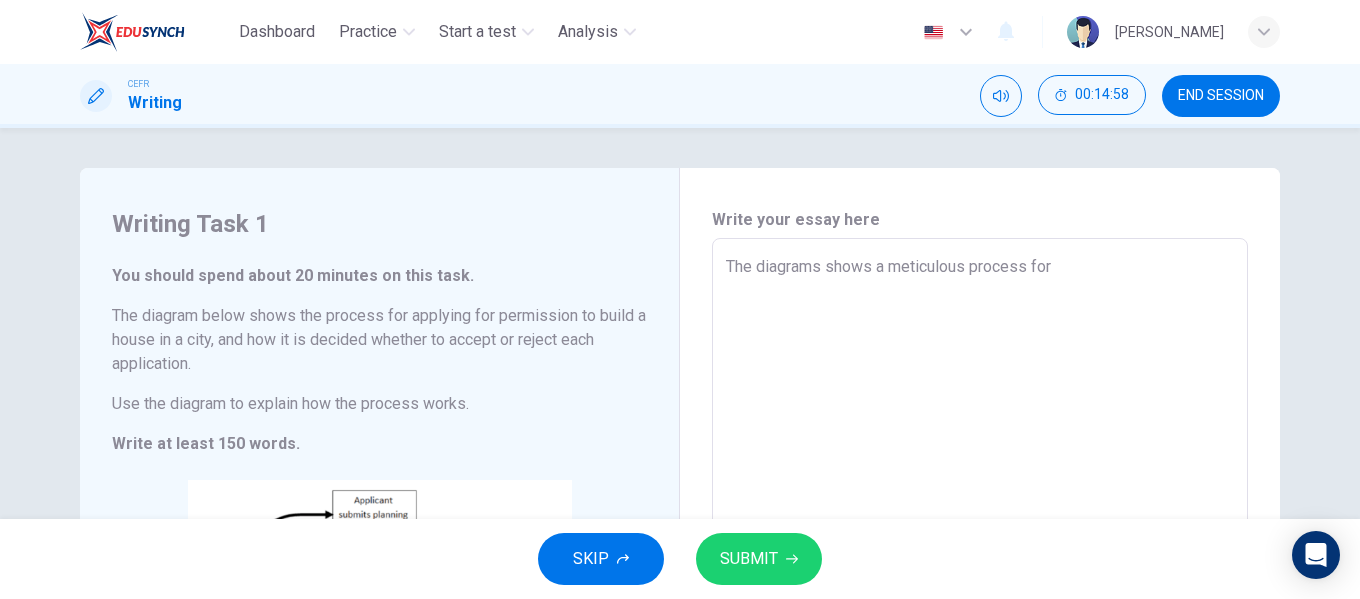 type on "x" 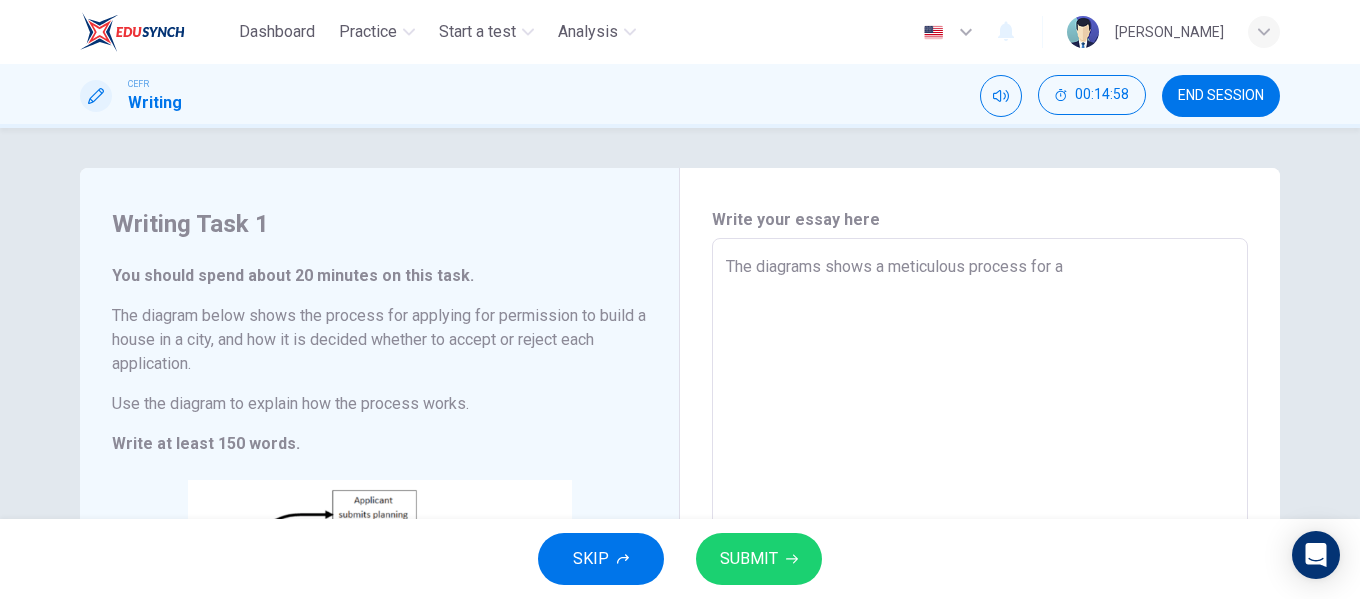 type on "The diagrams shows a meticulous process for ap" 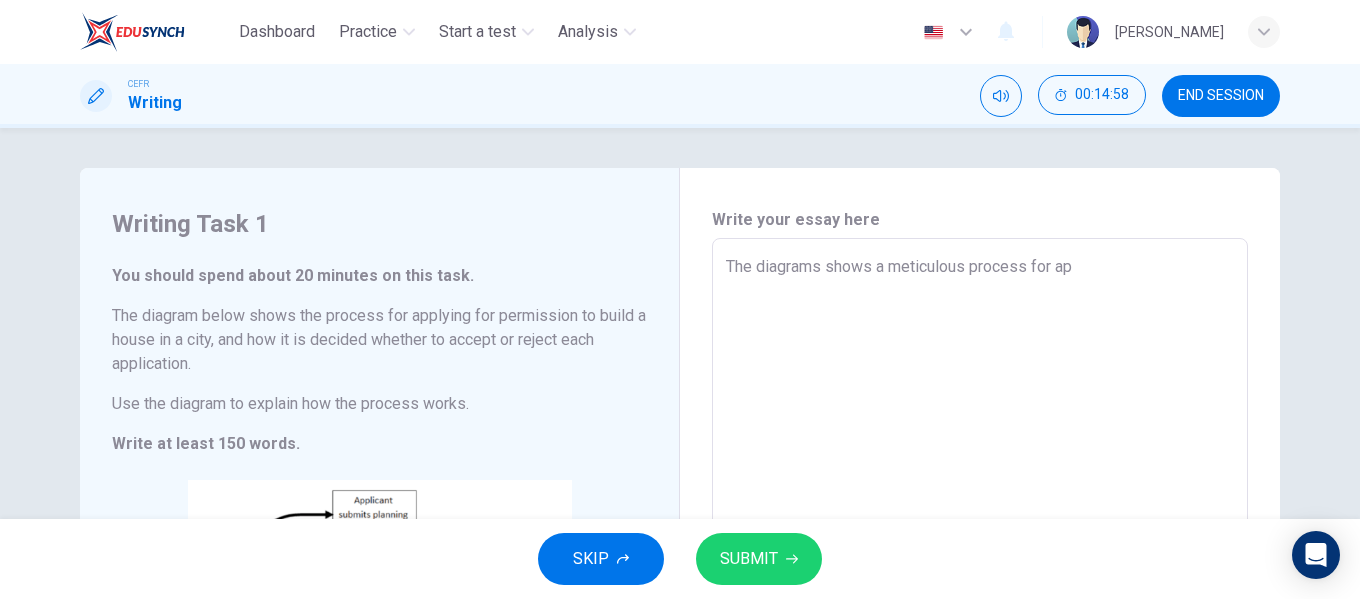 type on "x" 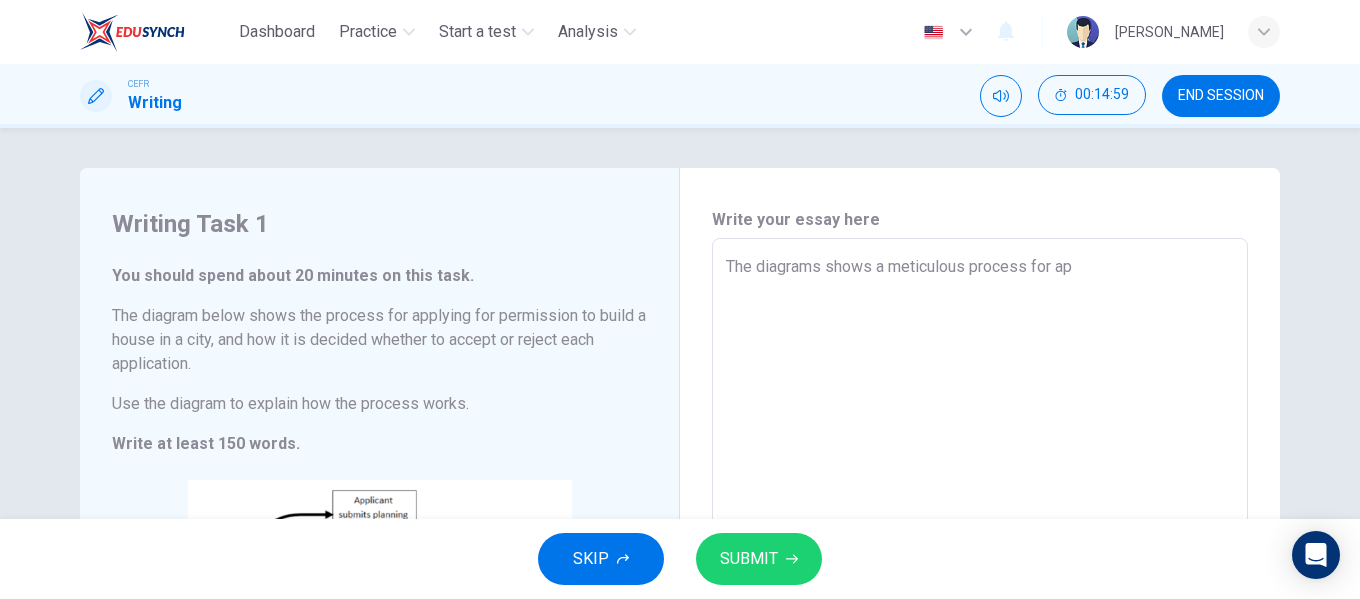 type on "The diagrams shows a meticulous process for app" 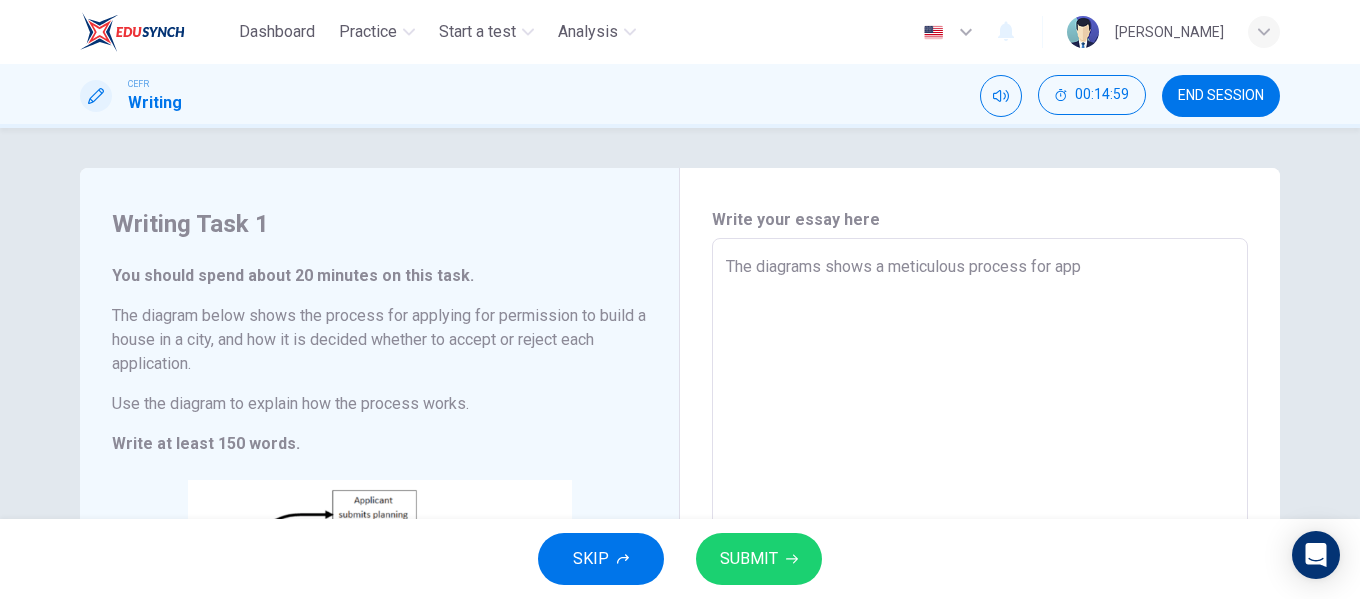 type on "The diagrams shows a meticulous process for appl" 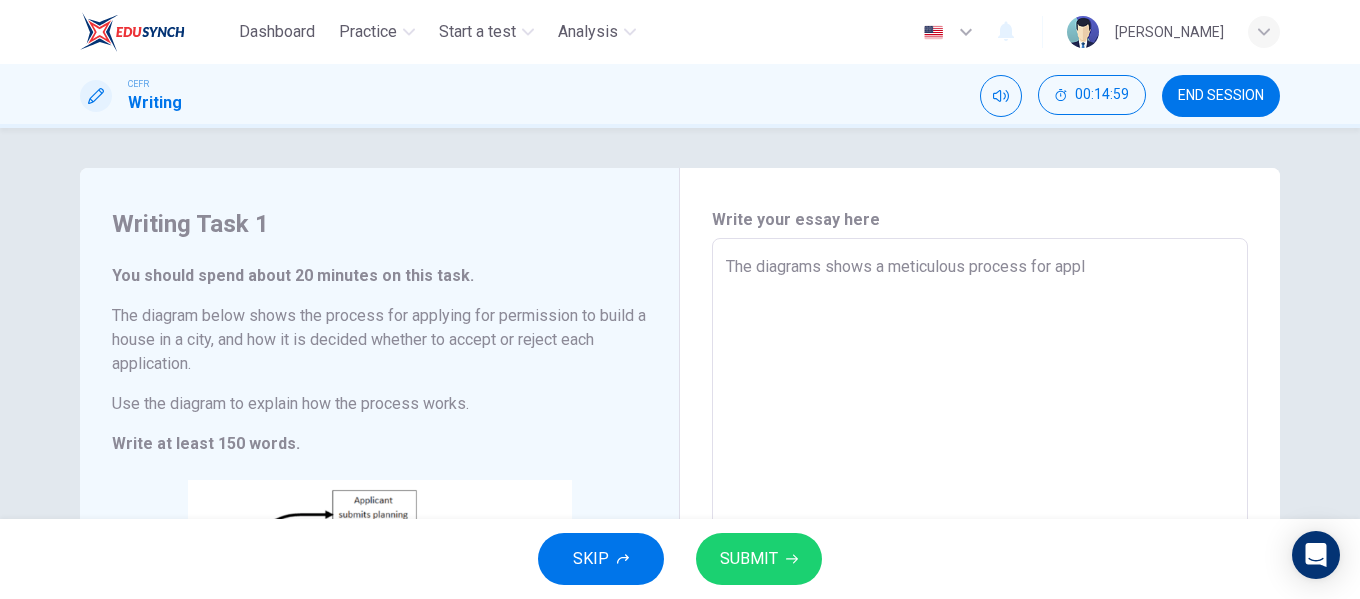 type on "x" 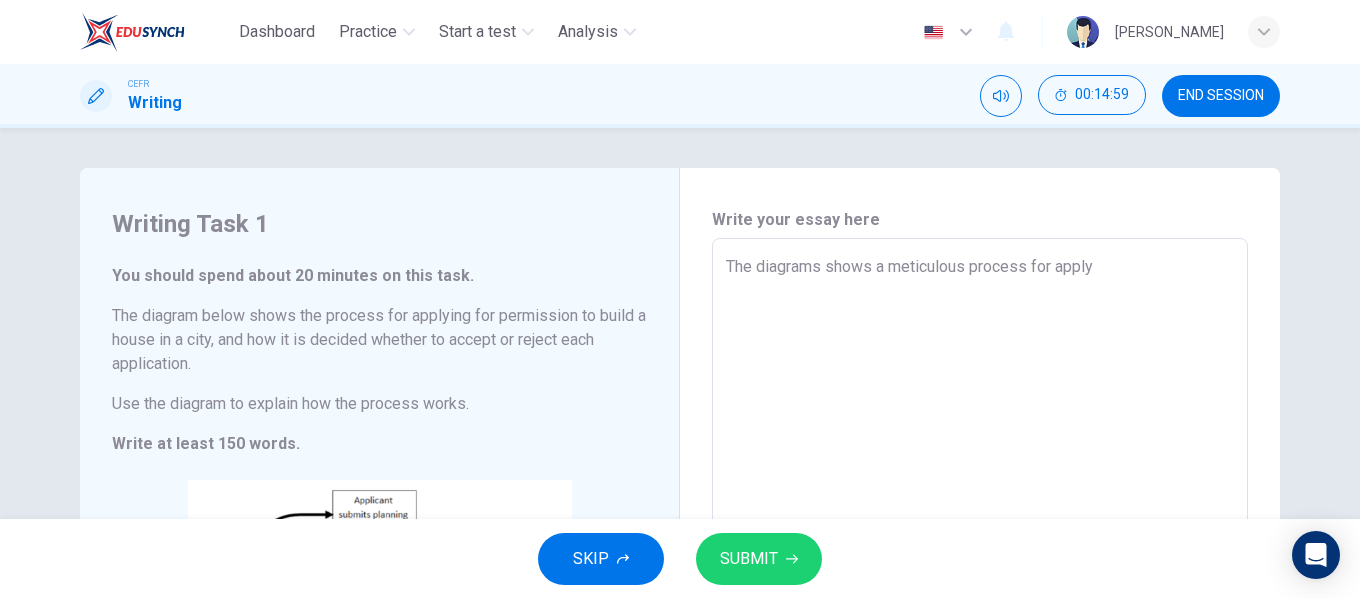 type on "x" 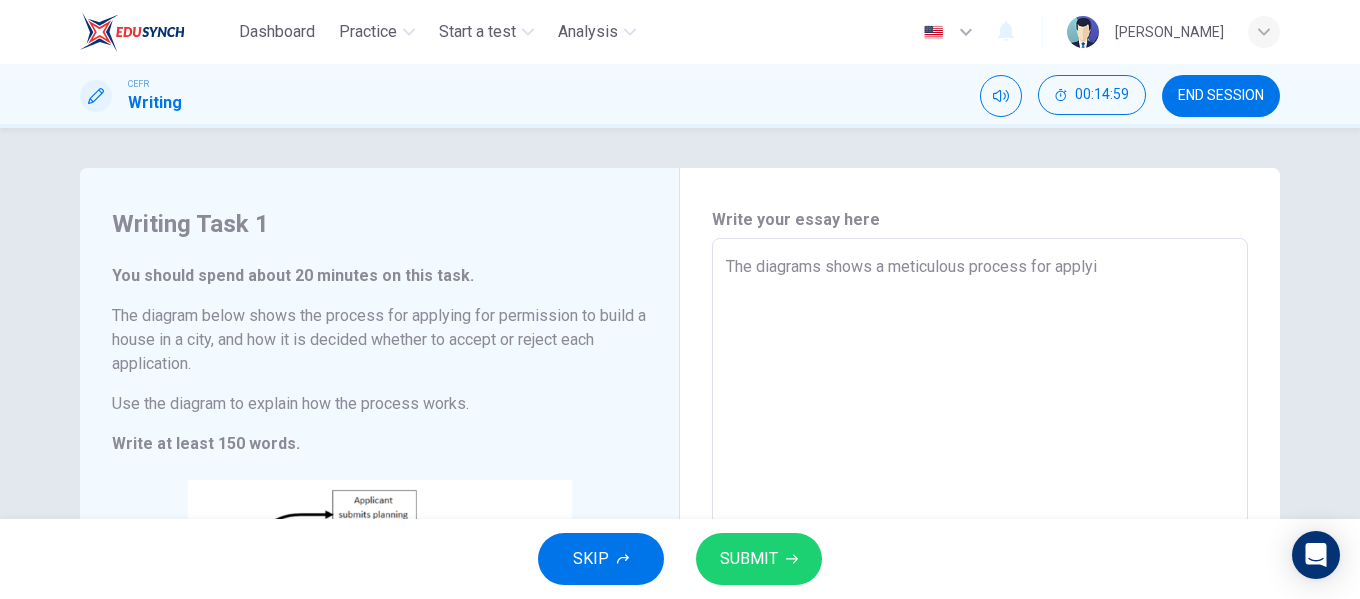 type on "x" 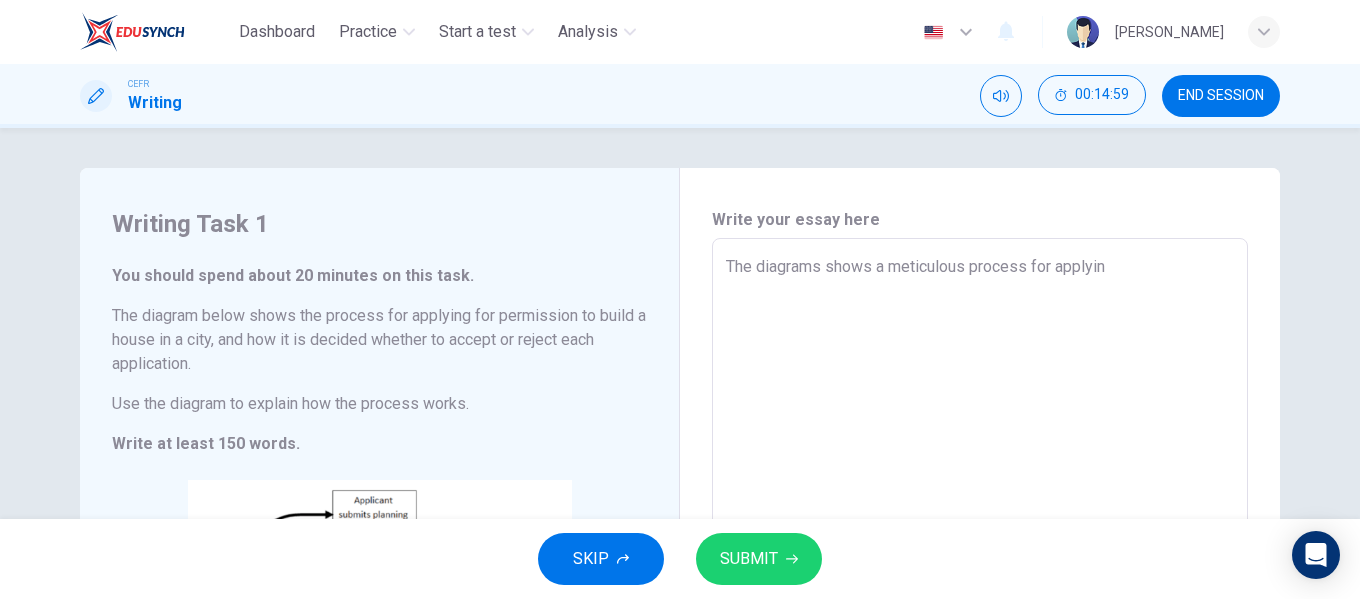 type on "x" 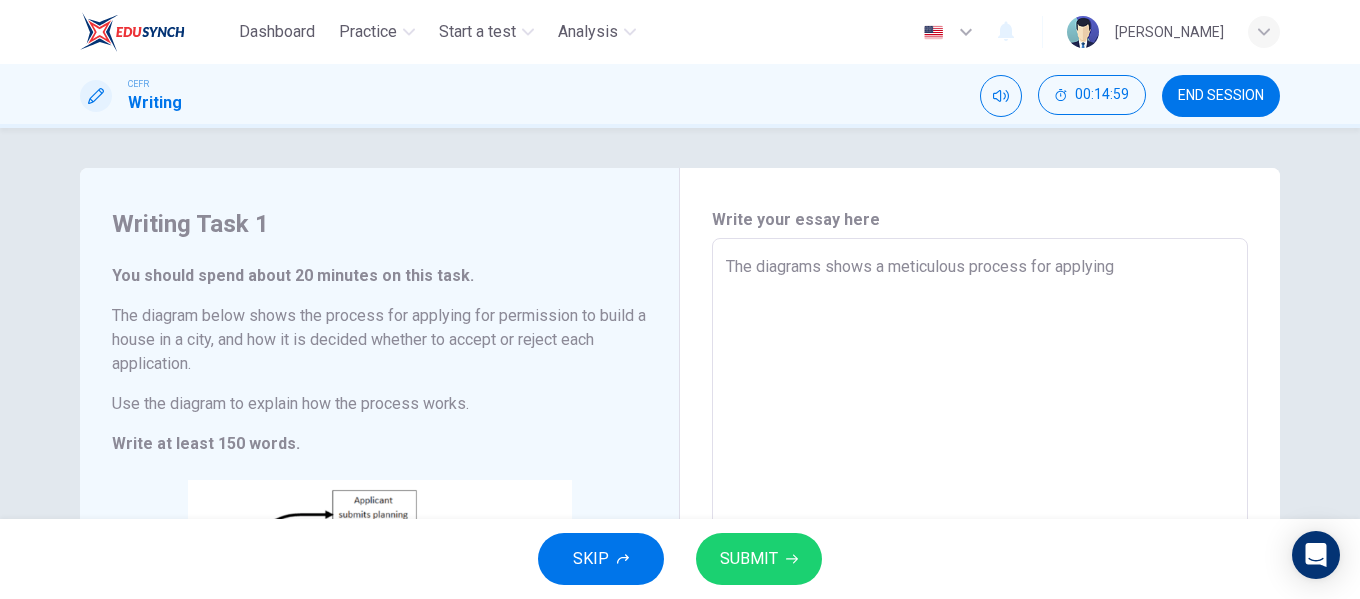 type on "The diagrams shows a meticulous process for applying" 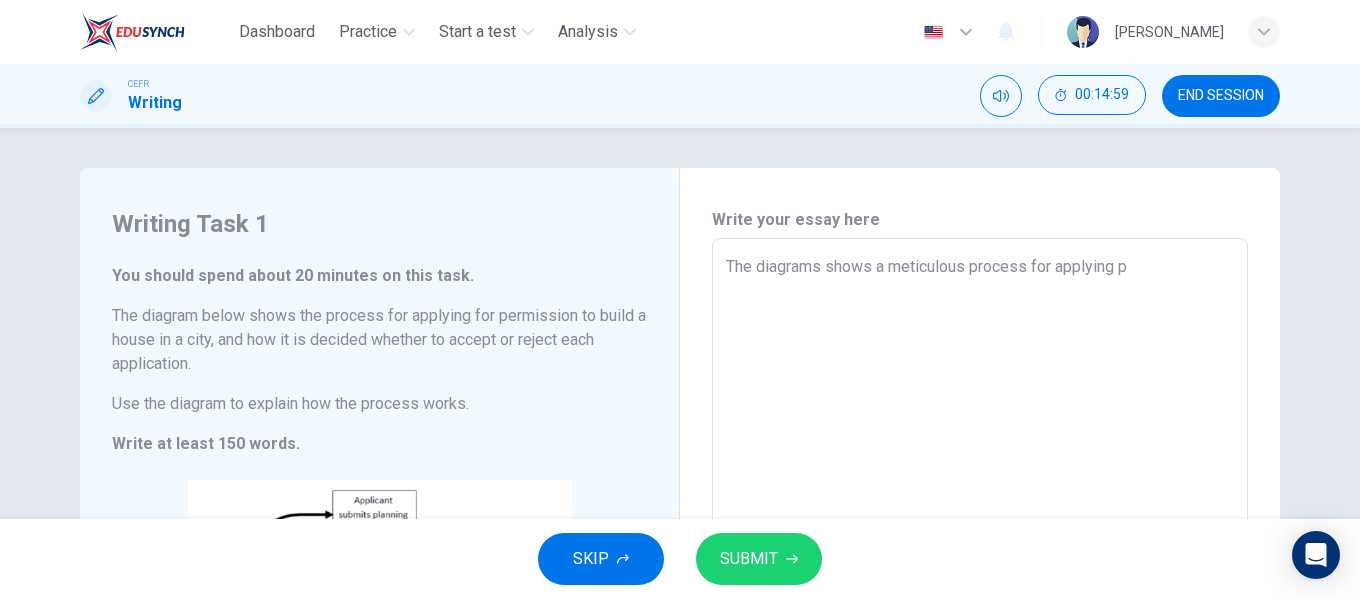 type on "The diagrams shows a meticulous process for applying pe" 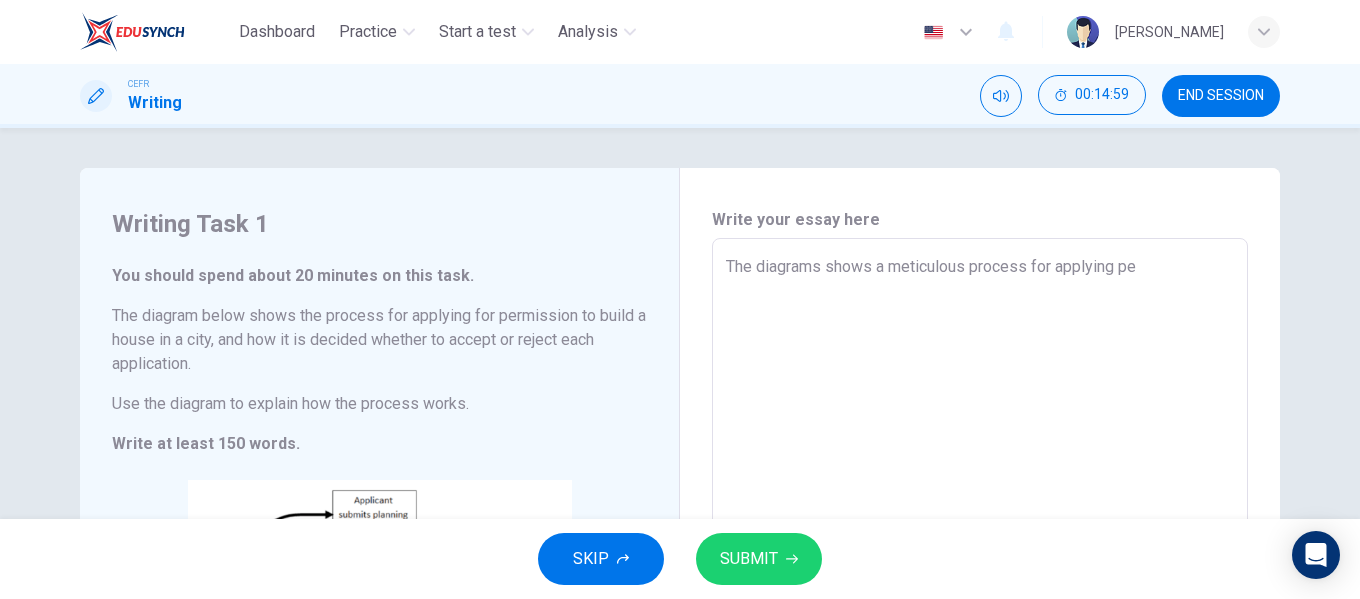 type on "x" 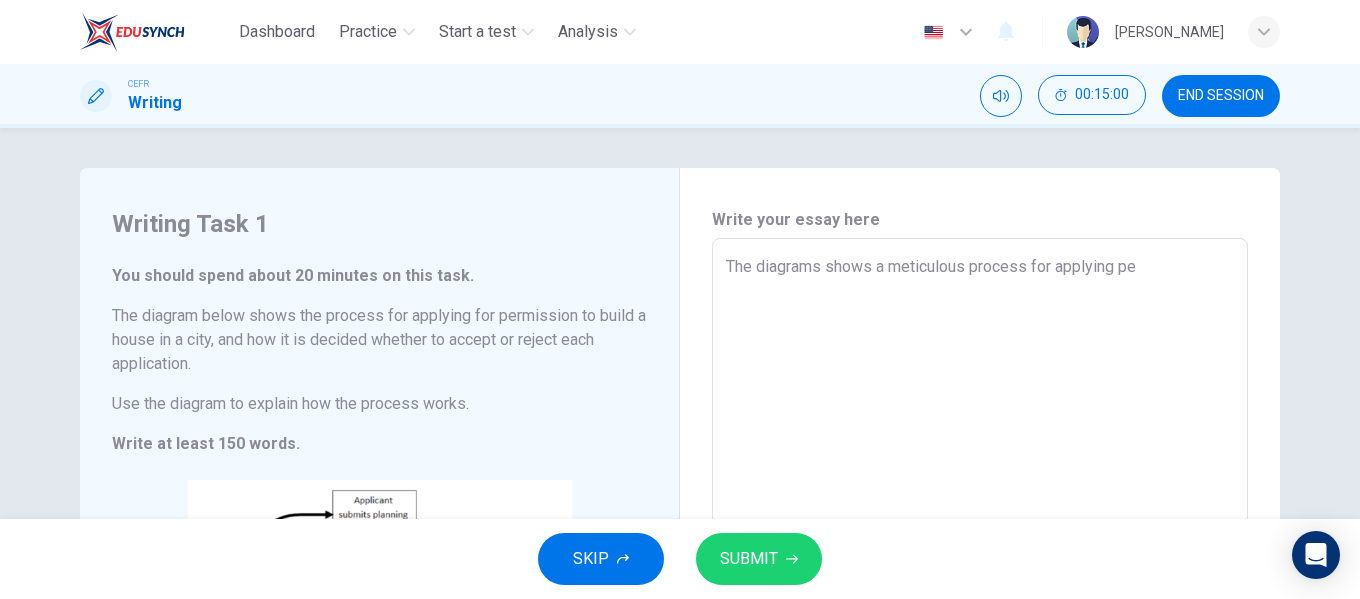 type on "The diagrams shows a meticulous process for applying per" 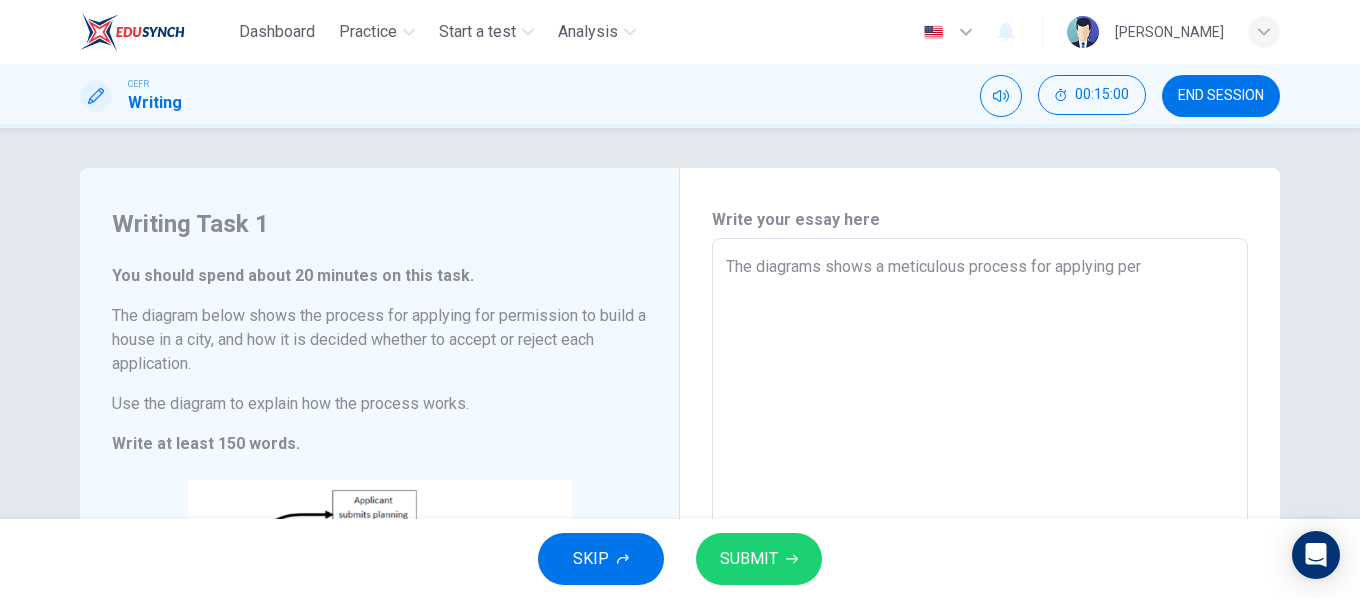 type on "x" 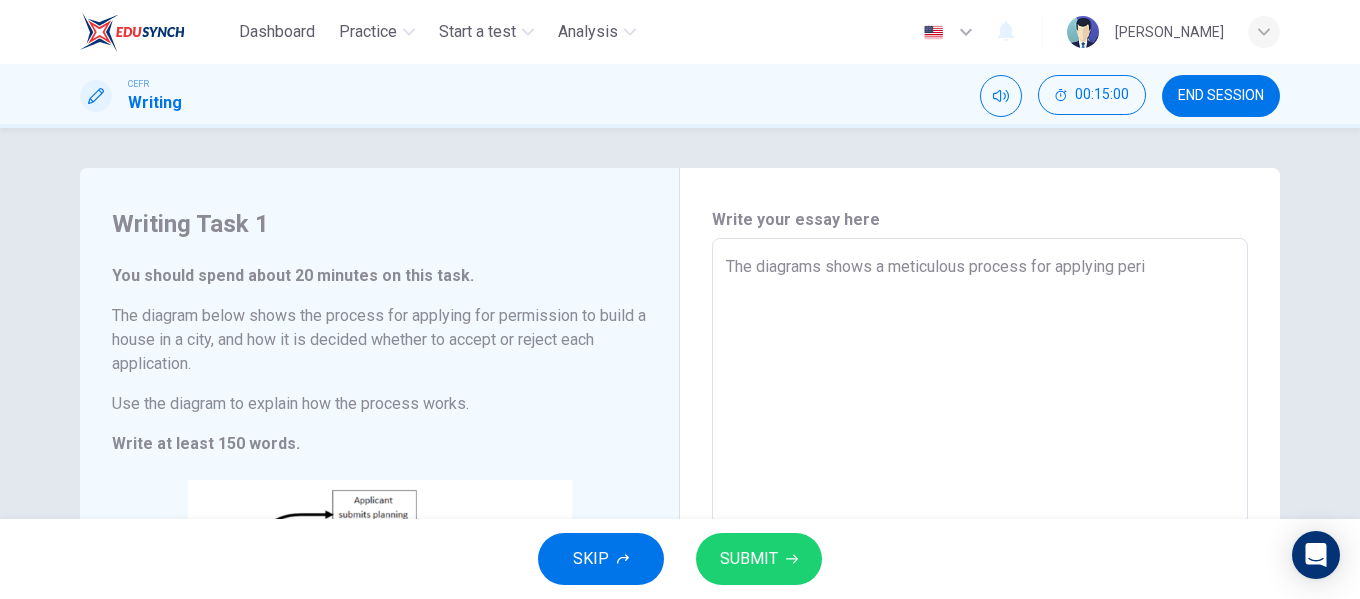 type on "x" 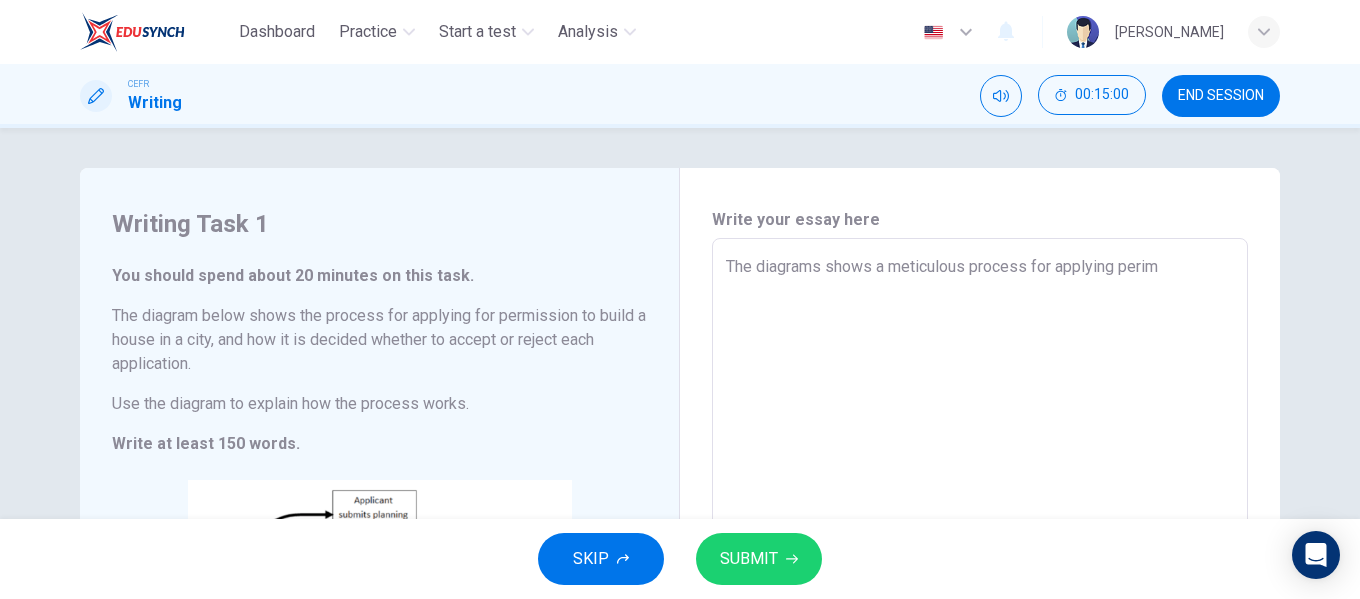 type on "x" 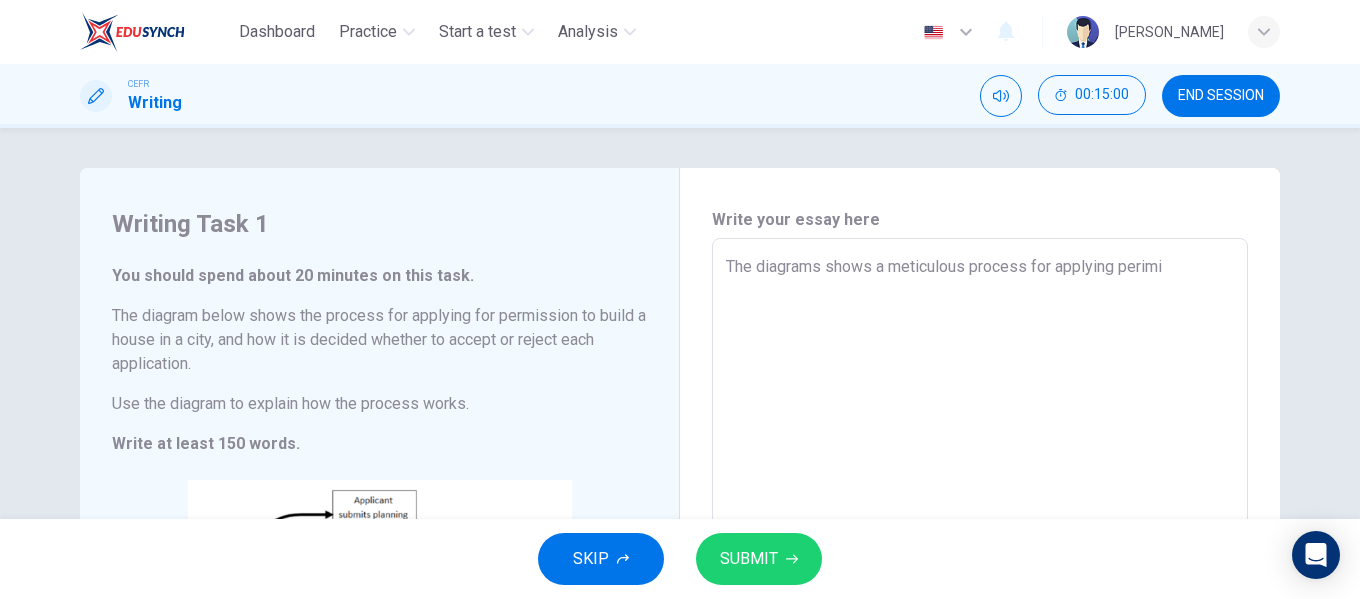 type on "x" 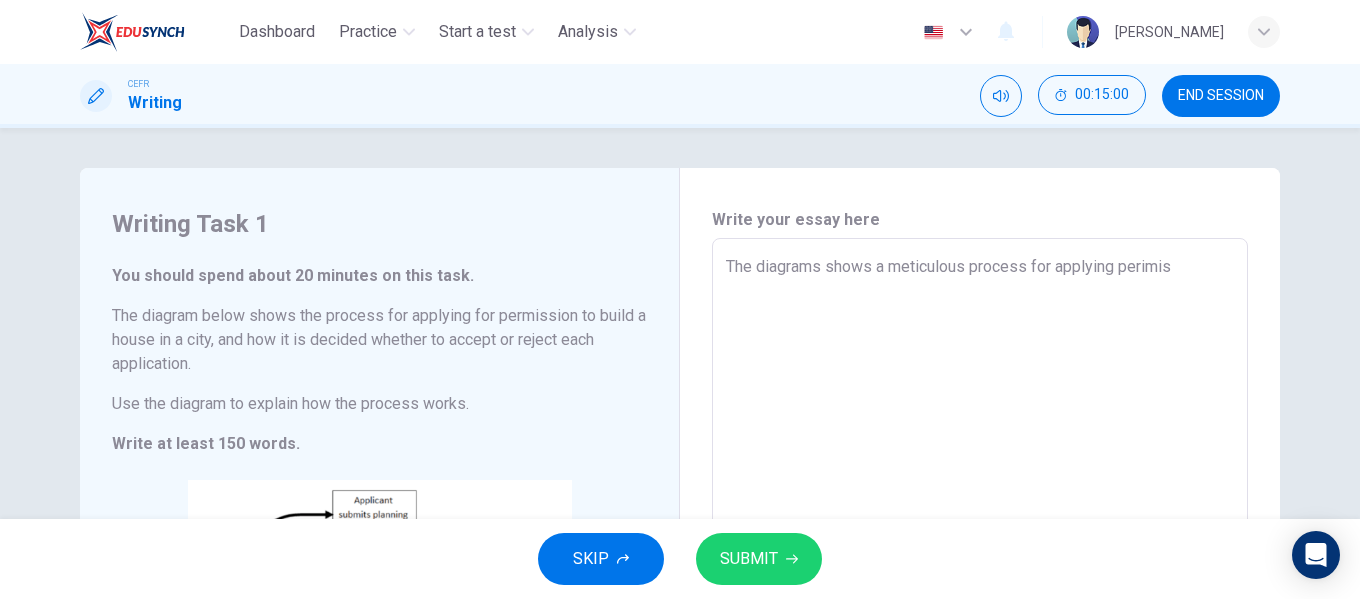 type on "x" 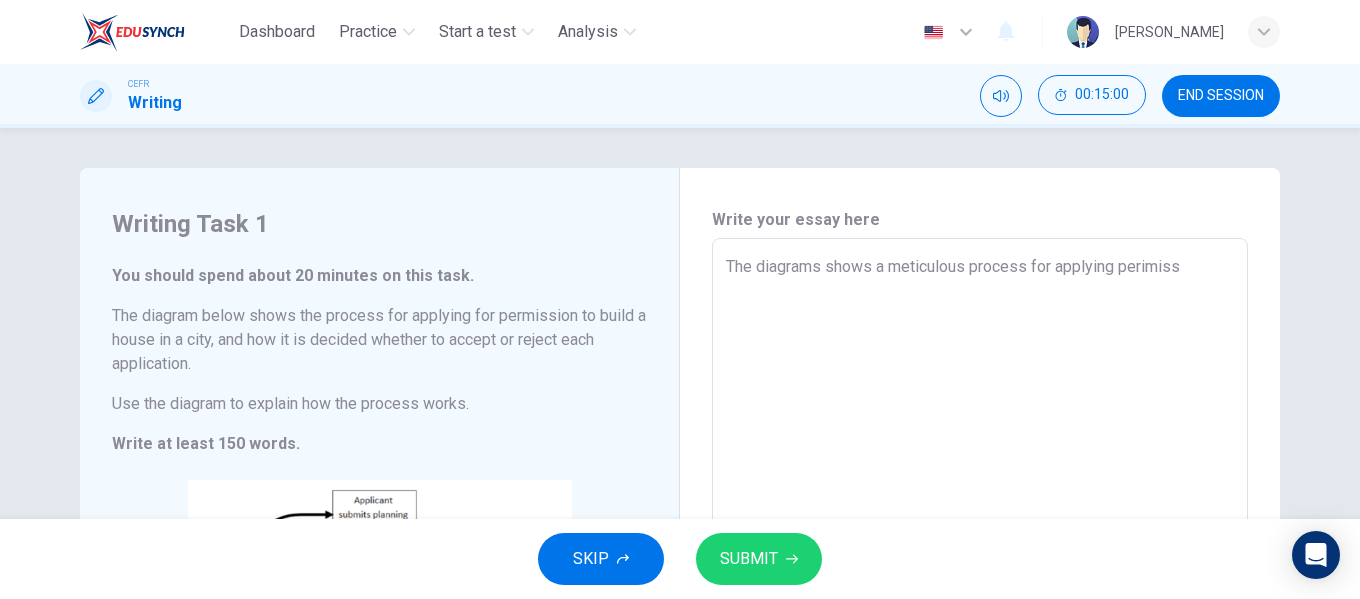 type on "The diagrams shows a meticulous process for applying perimissi" 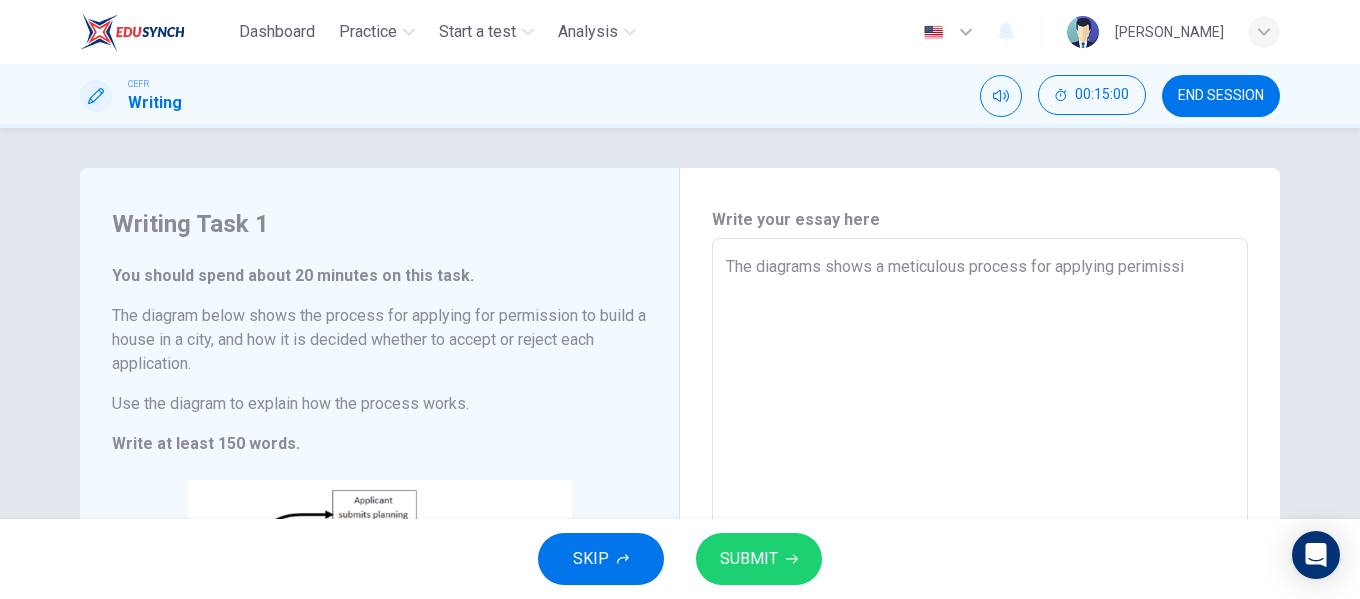 type on "x" 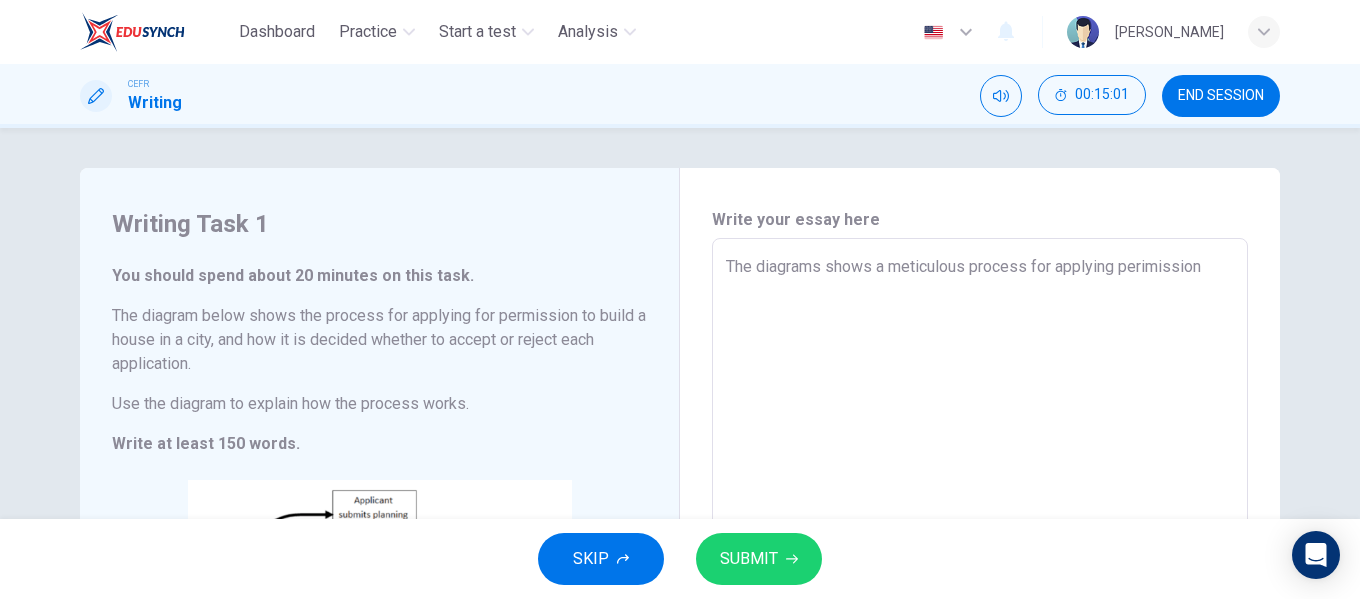 type on "The diagrams shows a meticulous process for applying perimission" 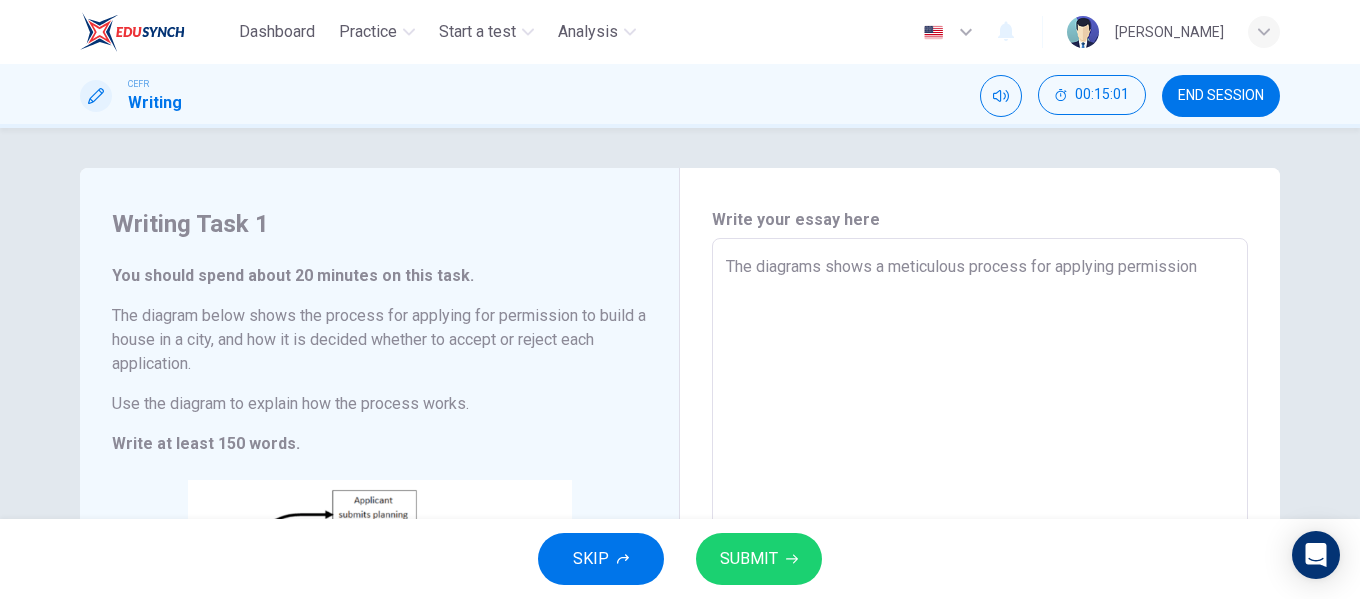 type on "The diagrams shows a meticulous process for applying permission" 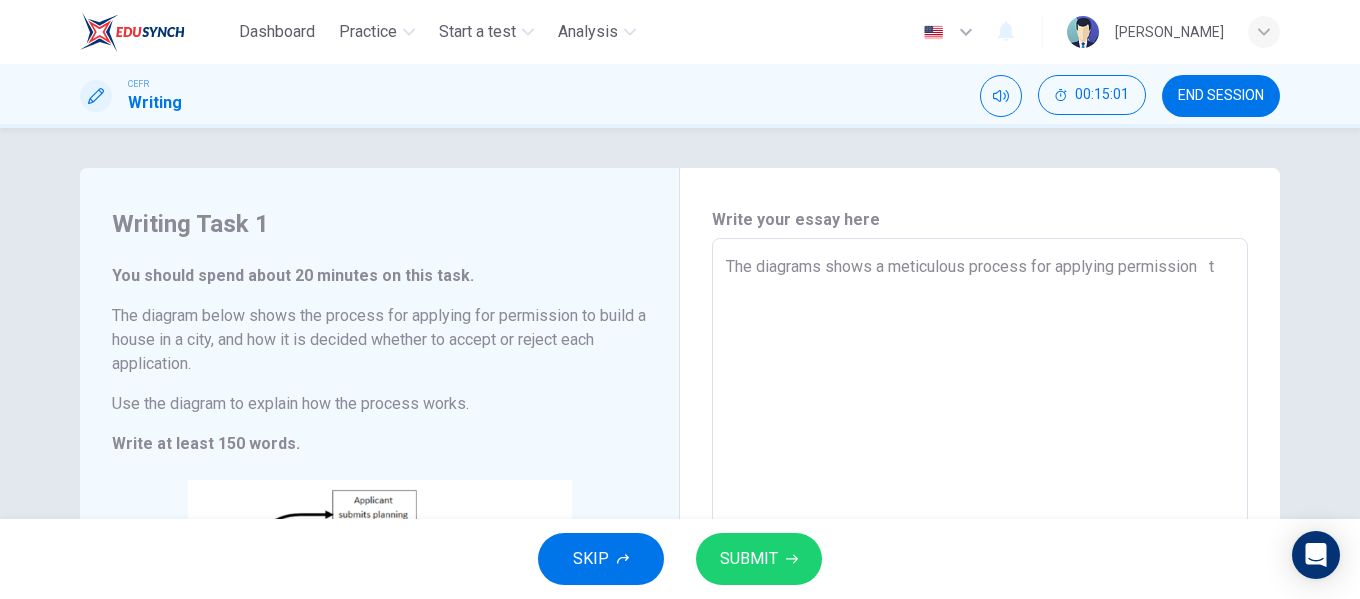 type on "x" 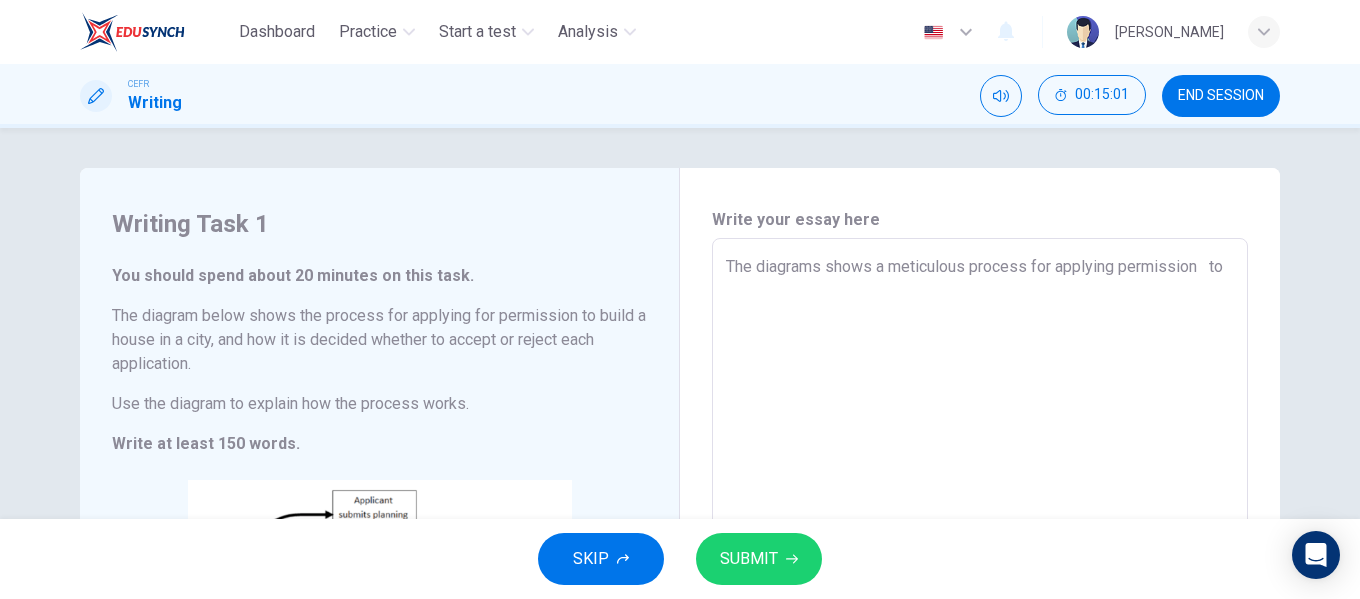 type on "x" 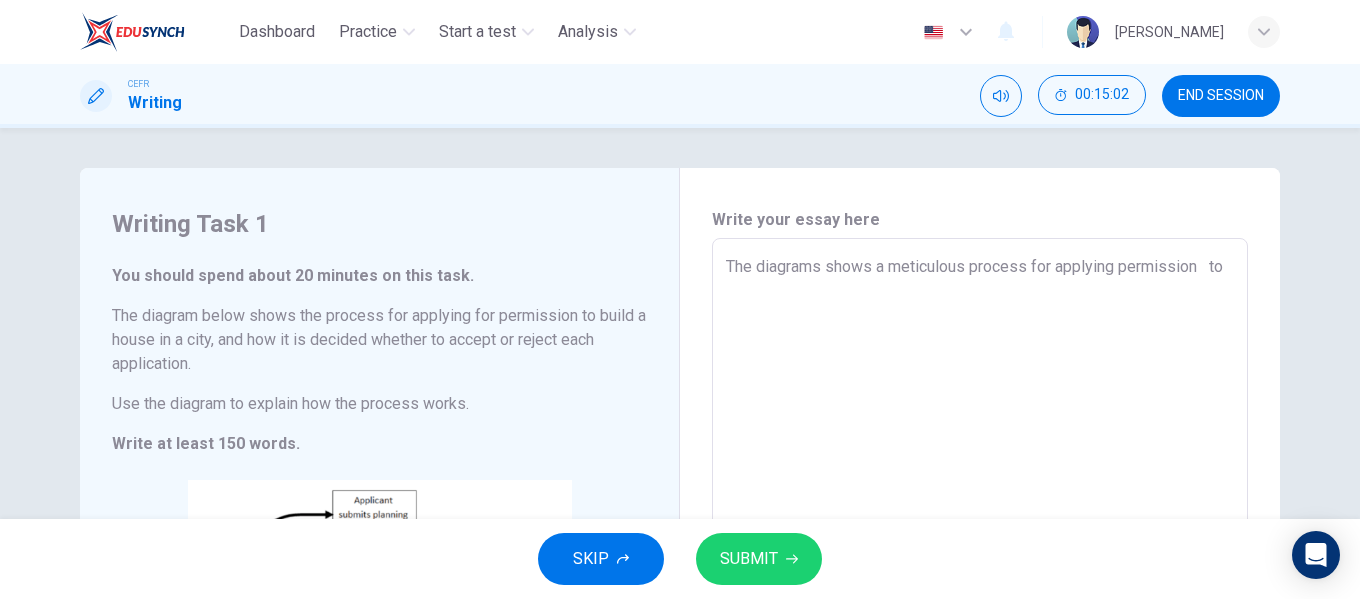 type on "x" 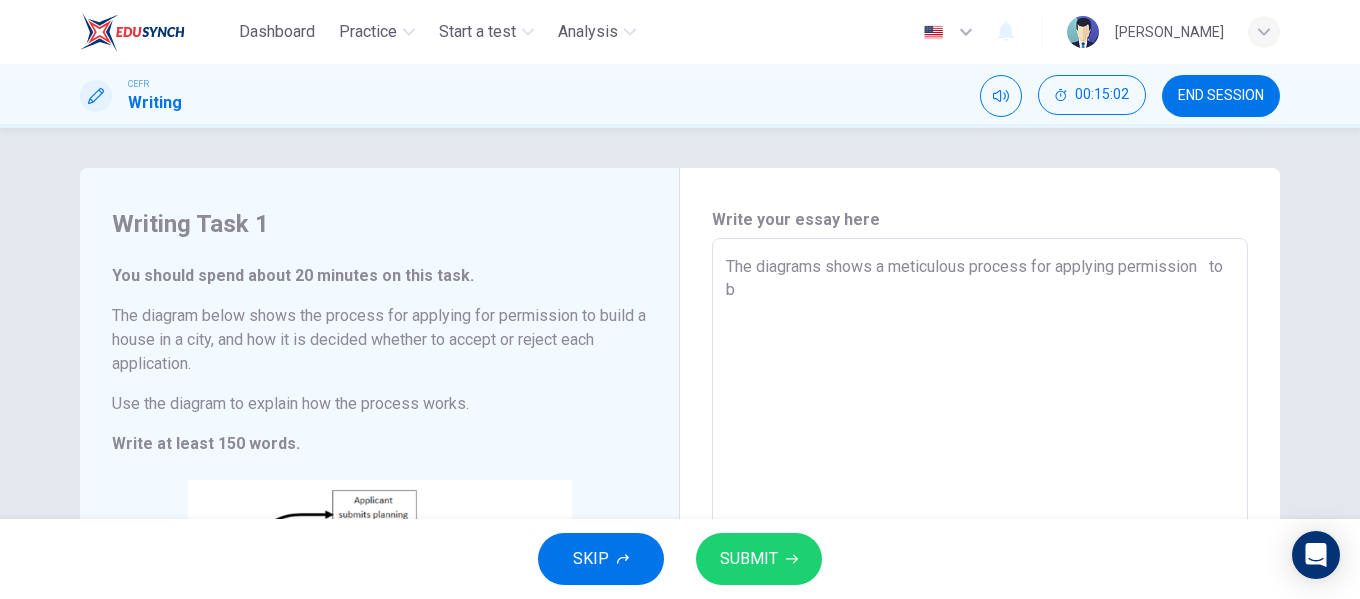 type on "x" 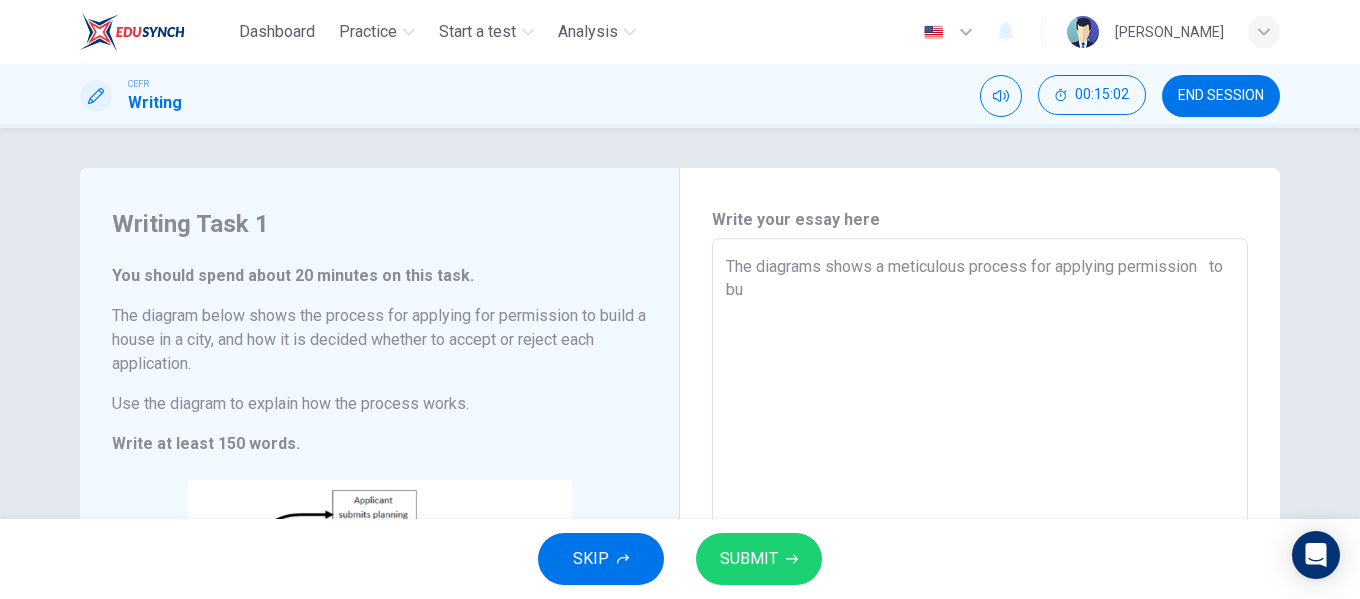 type on "x" 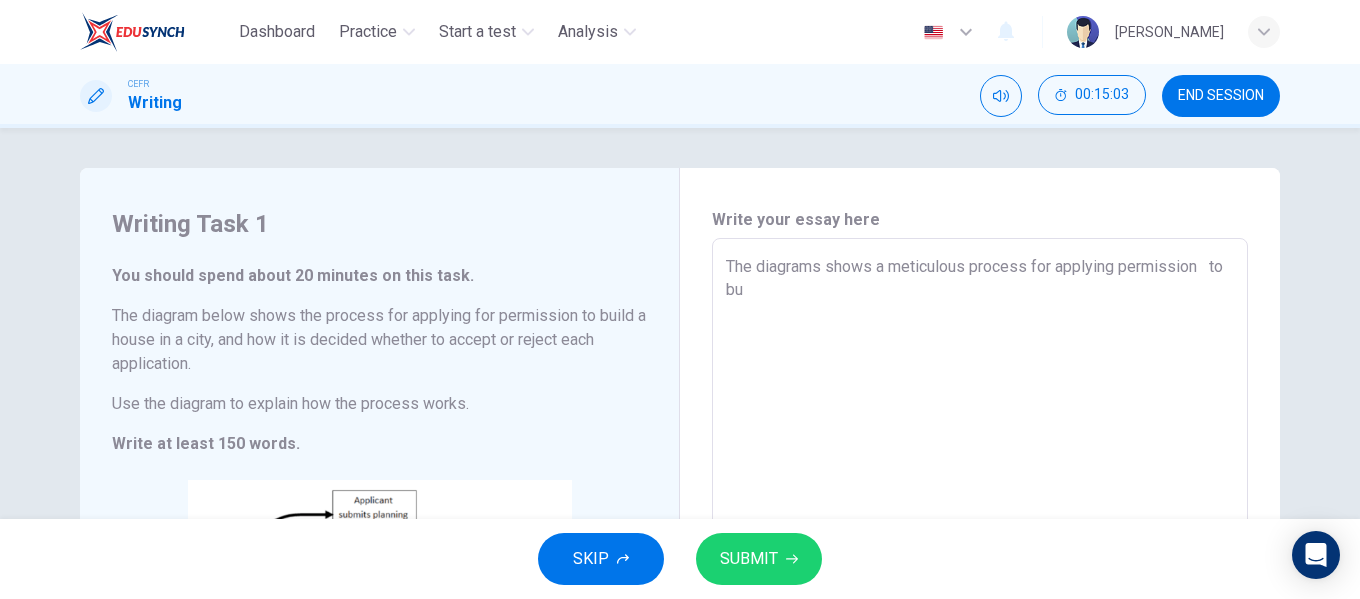 type on "The diagrams shows a meticulous process for applying permission   to bui" 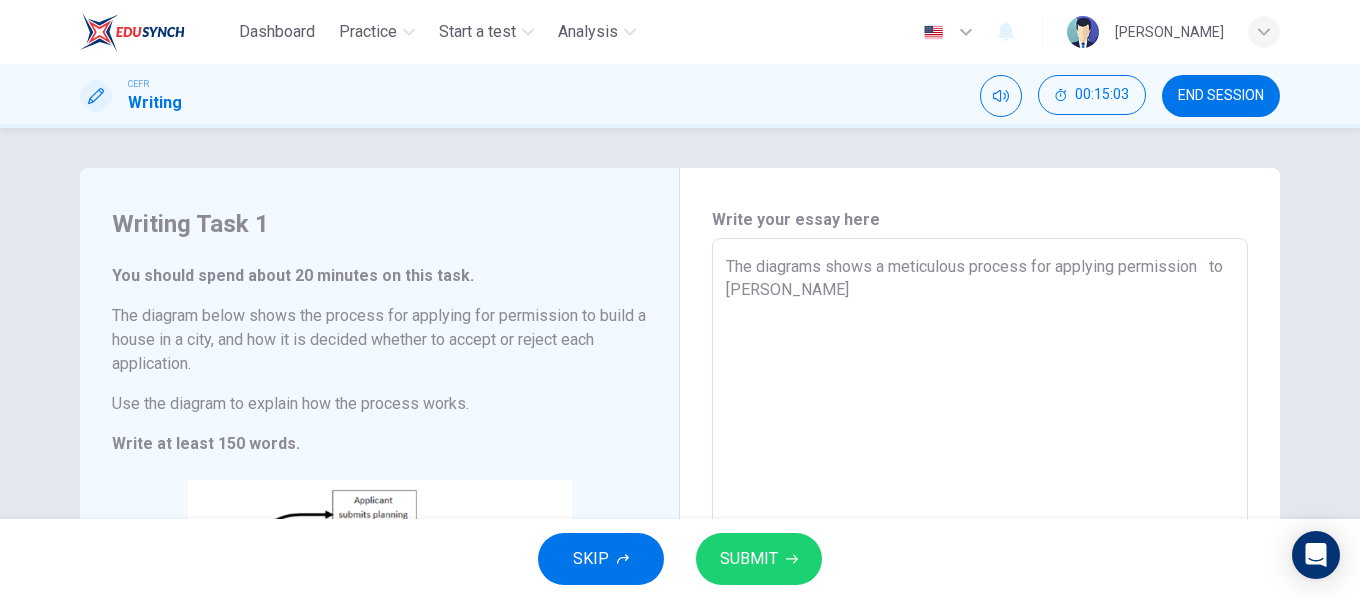 type on "x" 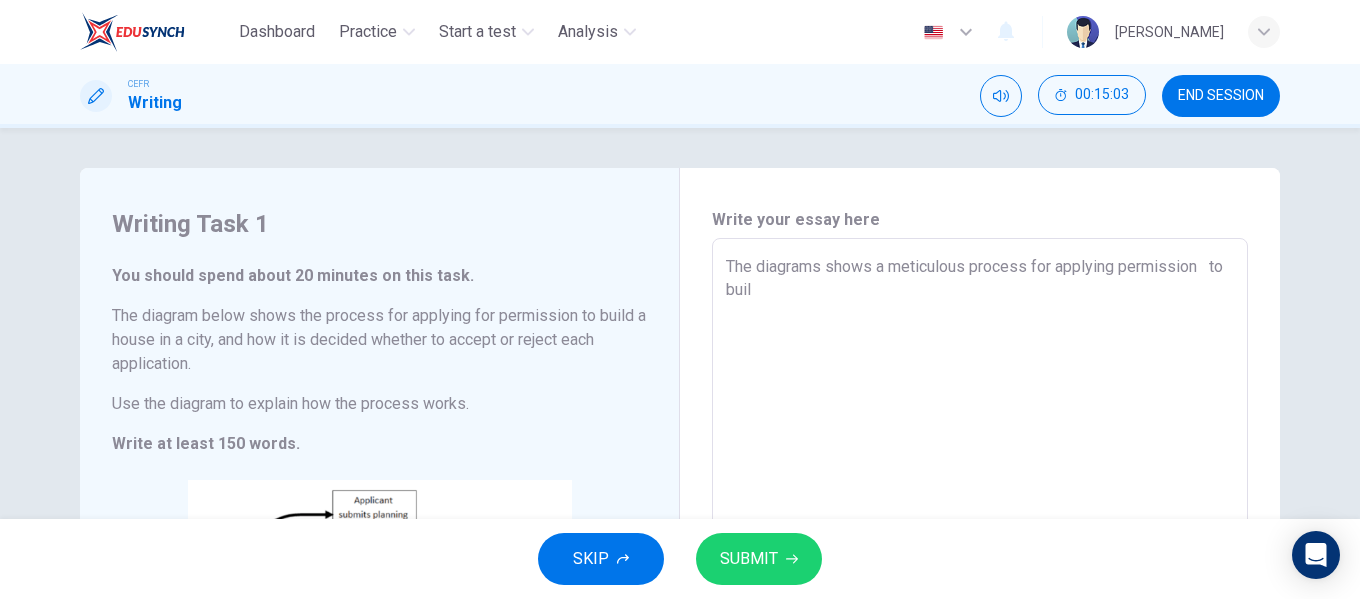 type on "x" 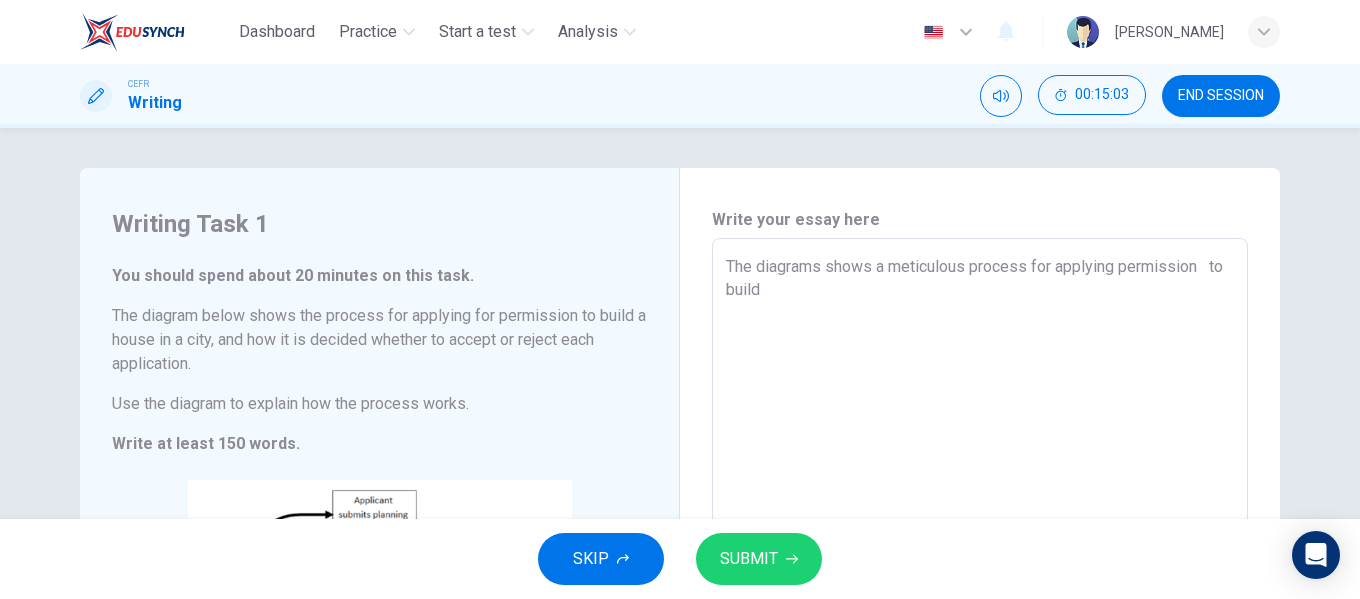 type on "The diagrams shows a meticulous process for applying permission   to build" 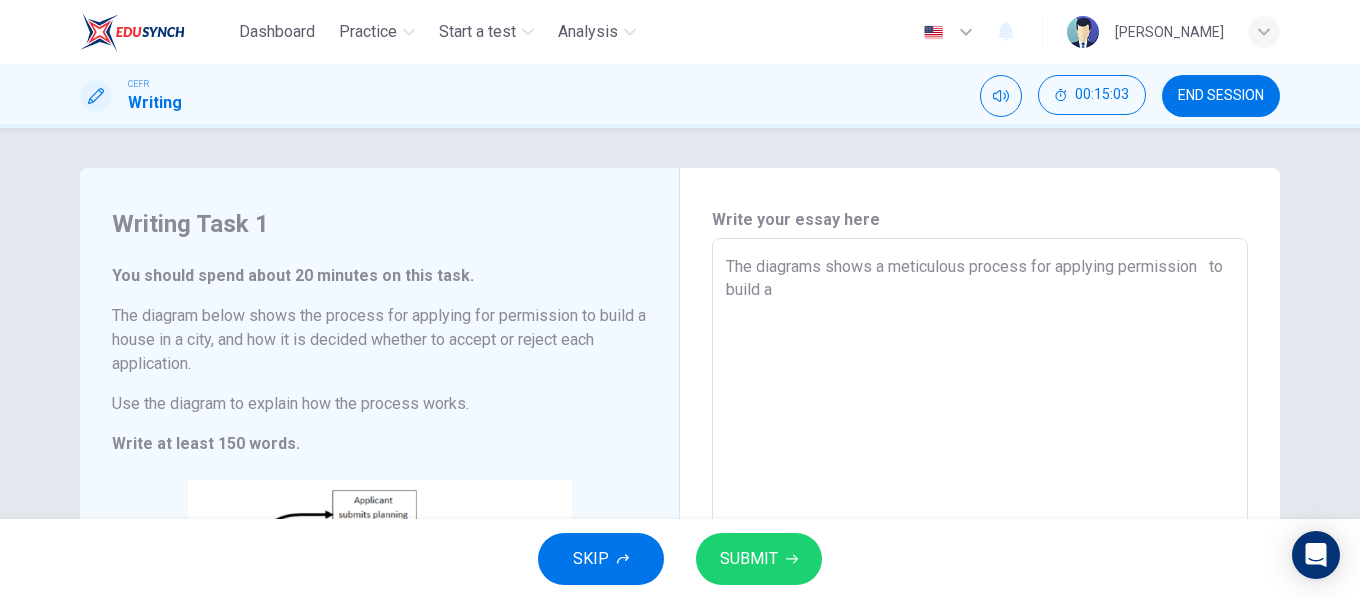 type on "x" 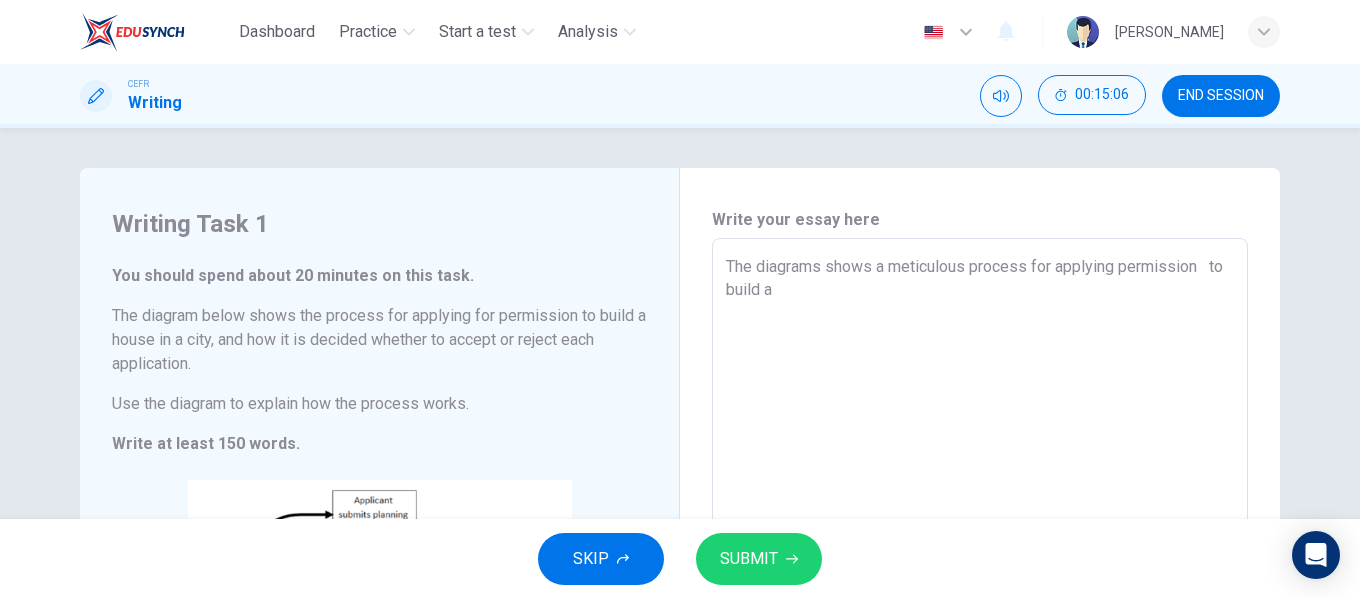 type on "The diagrams shows a meticulous process for applying permission   to build a" 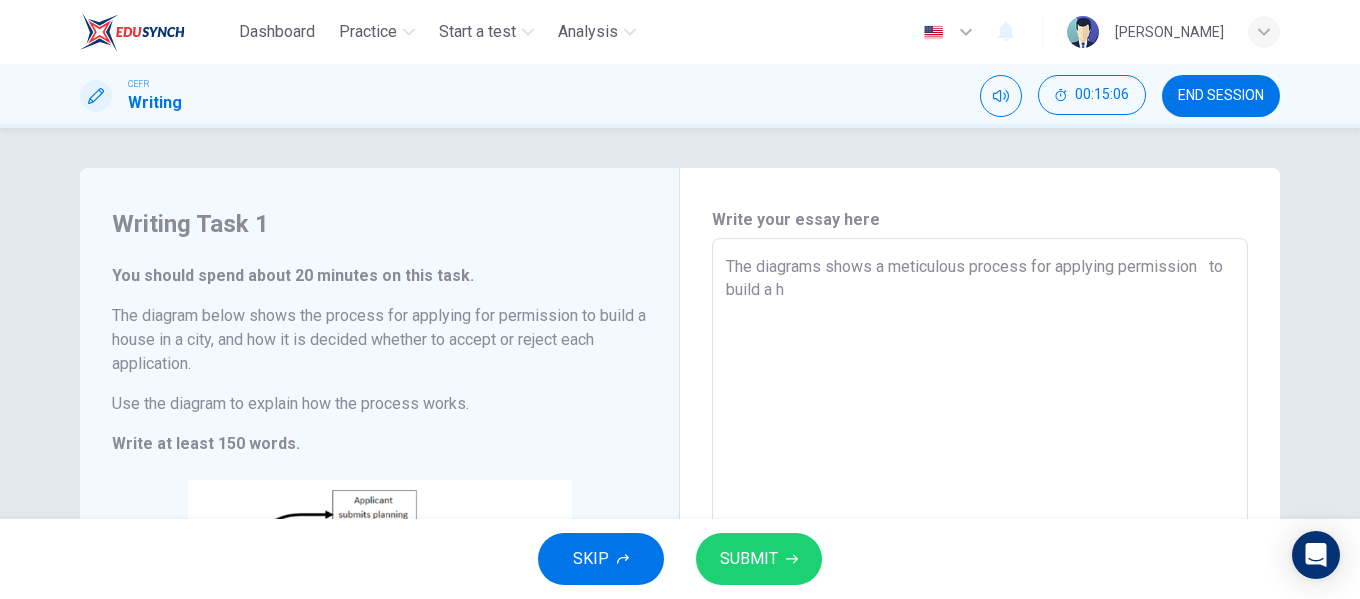 type on "x" 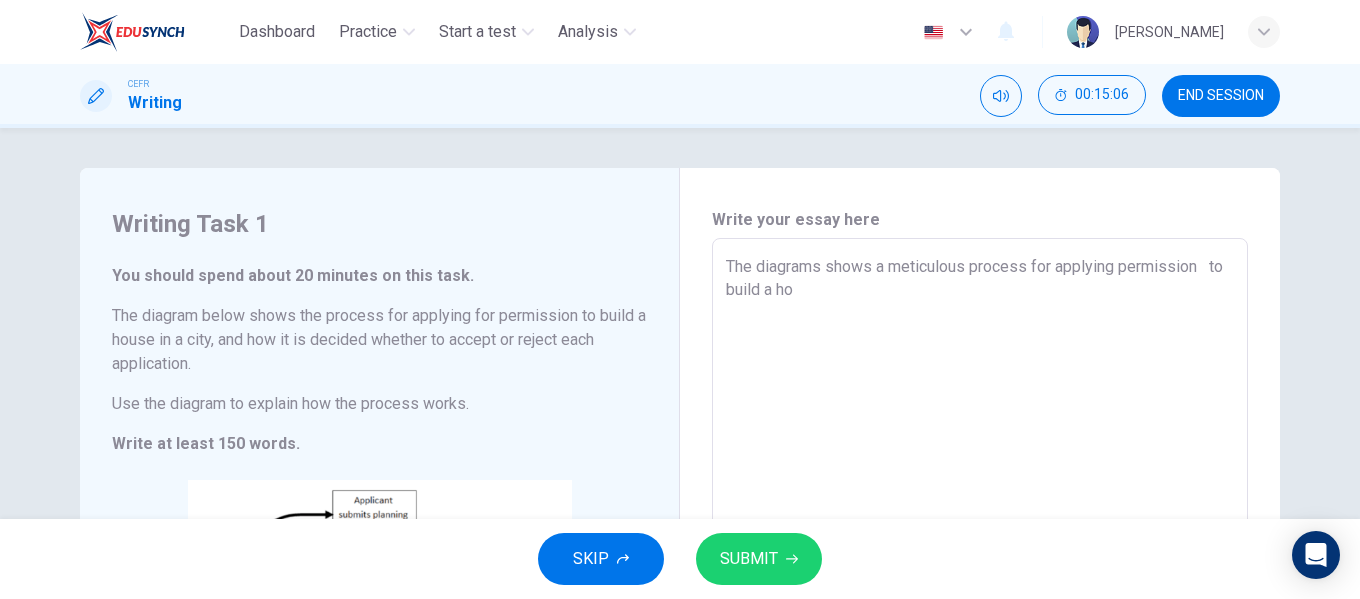 type on "x" 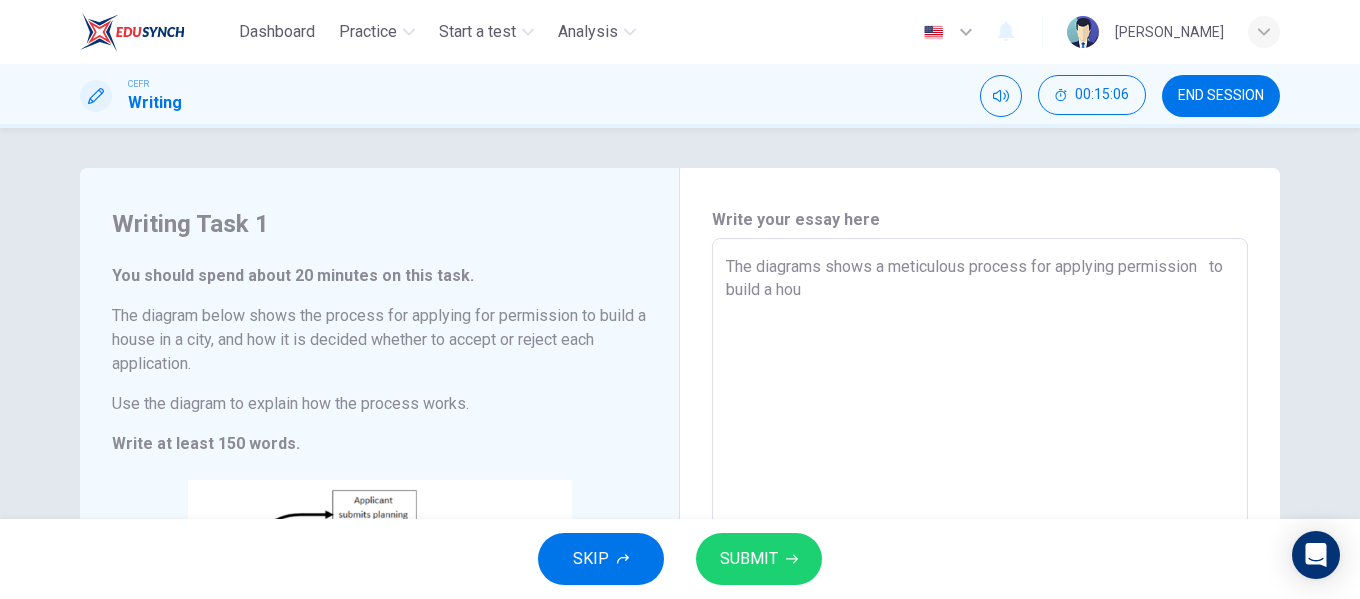type on "x" 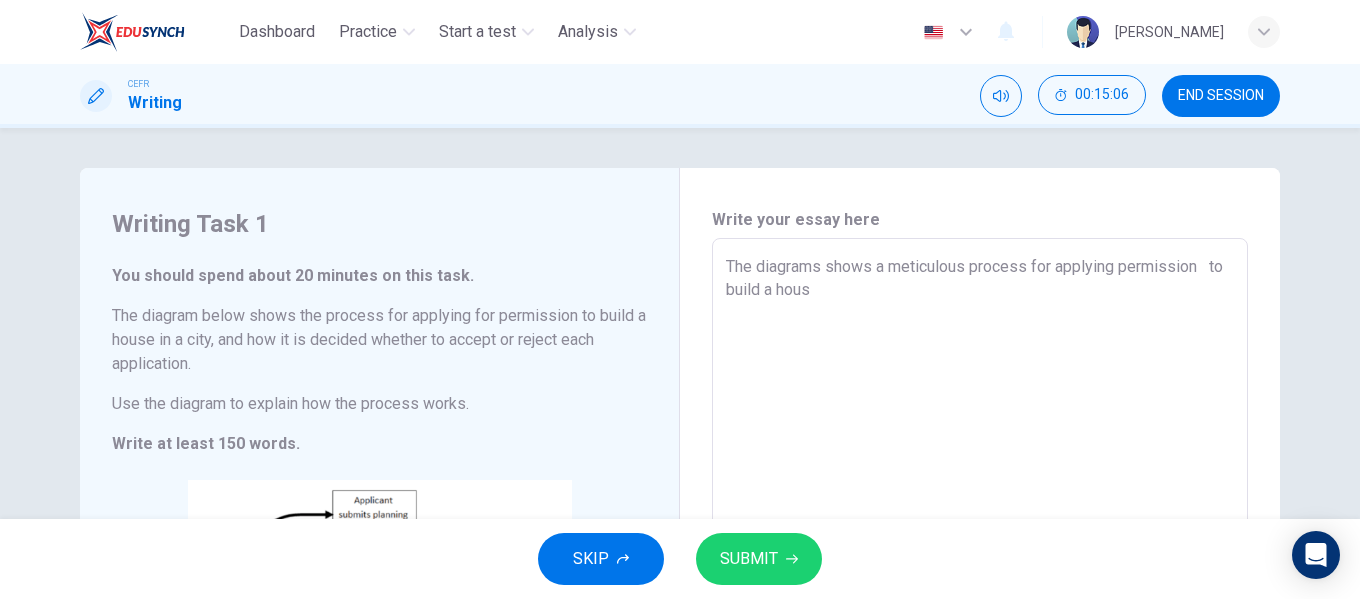 type on "x" 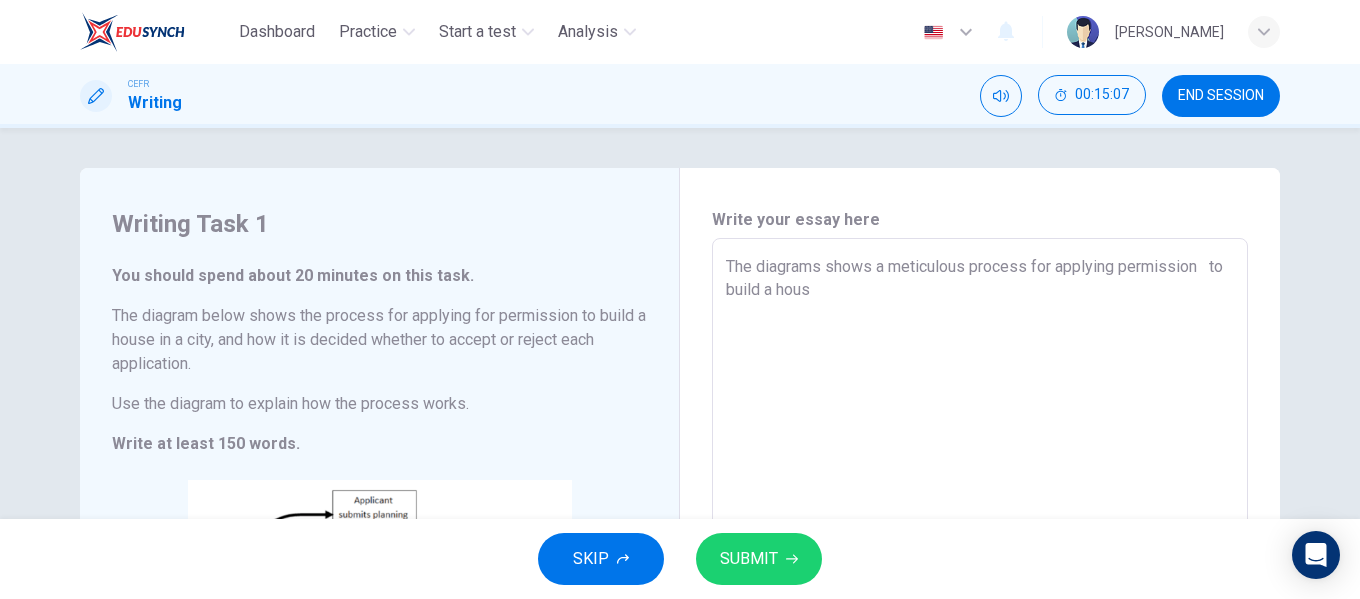 type on "The diagrams shows a meticulous process for applying permission   to build a house" 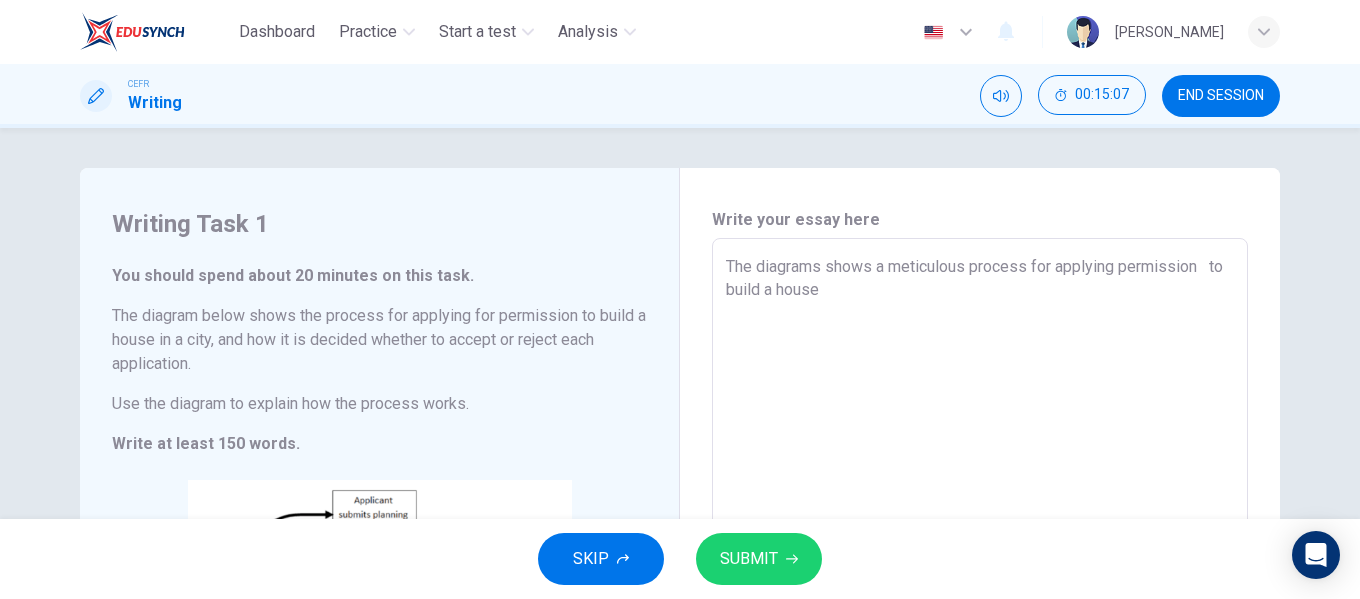 type on "x" 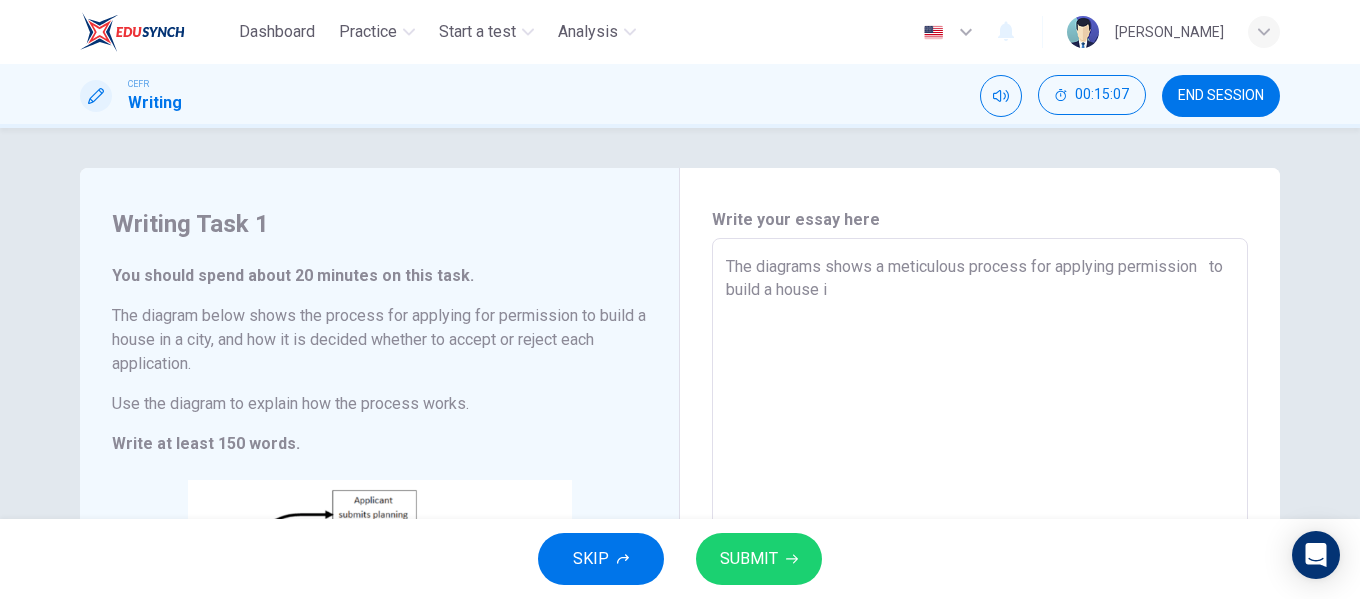 type on "x" 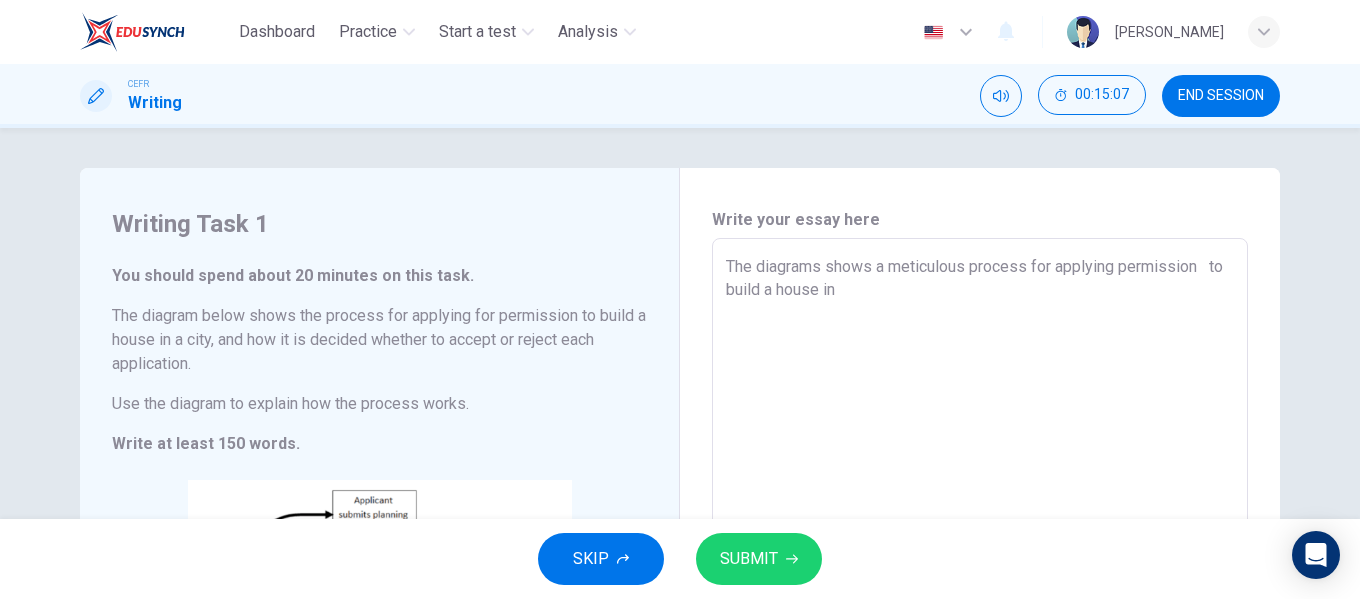 type on "x" 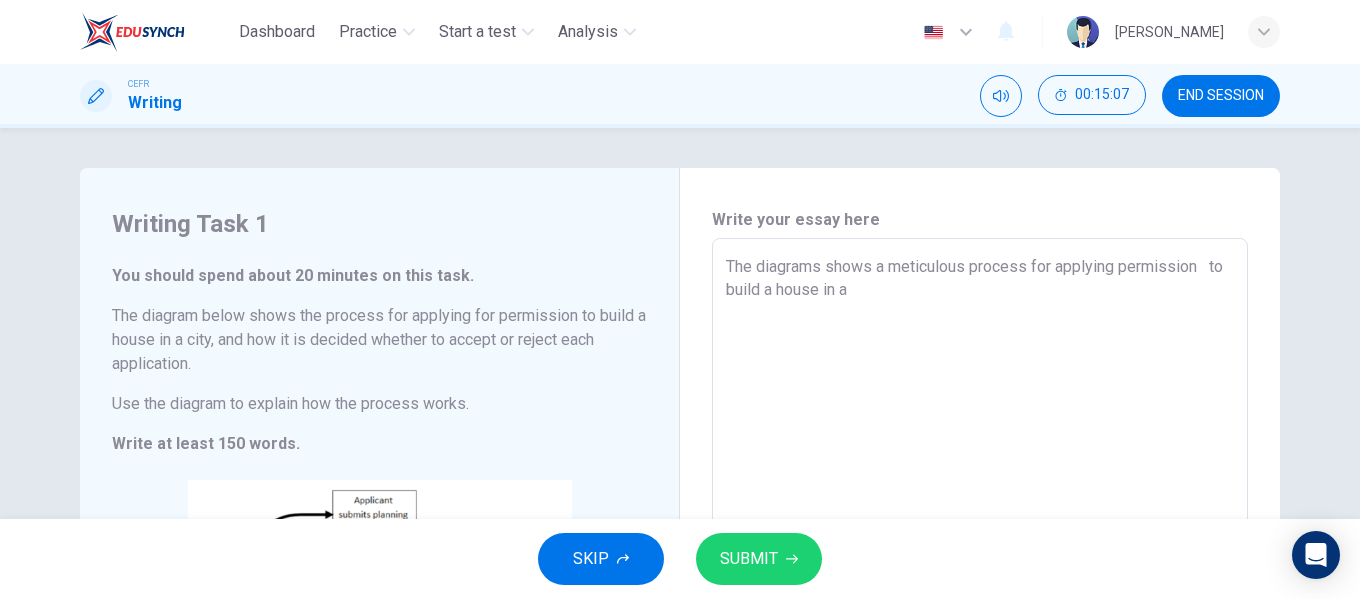 type on "x" 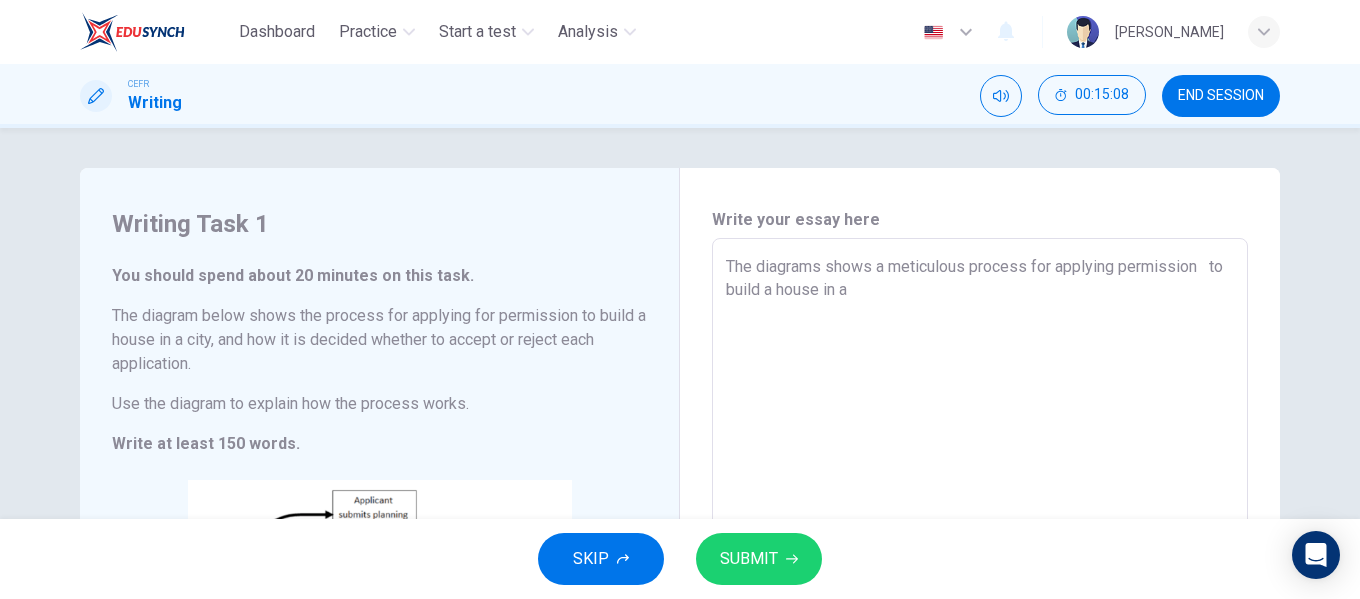type on "The diagrams shows a meticulous process for applying permission   to build a house in a c" 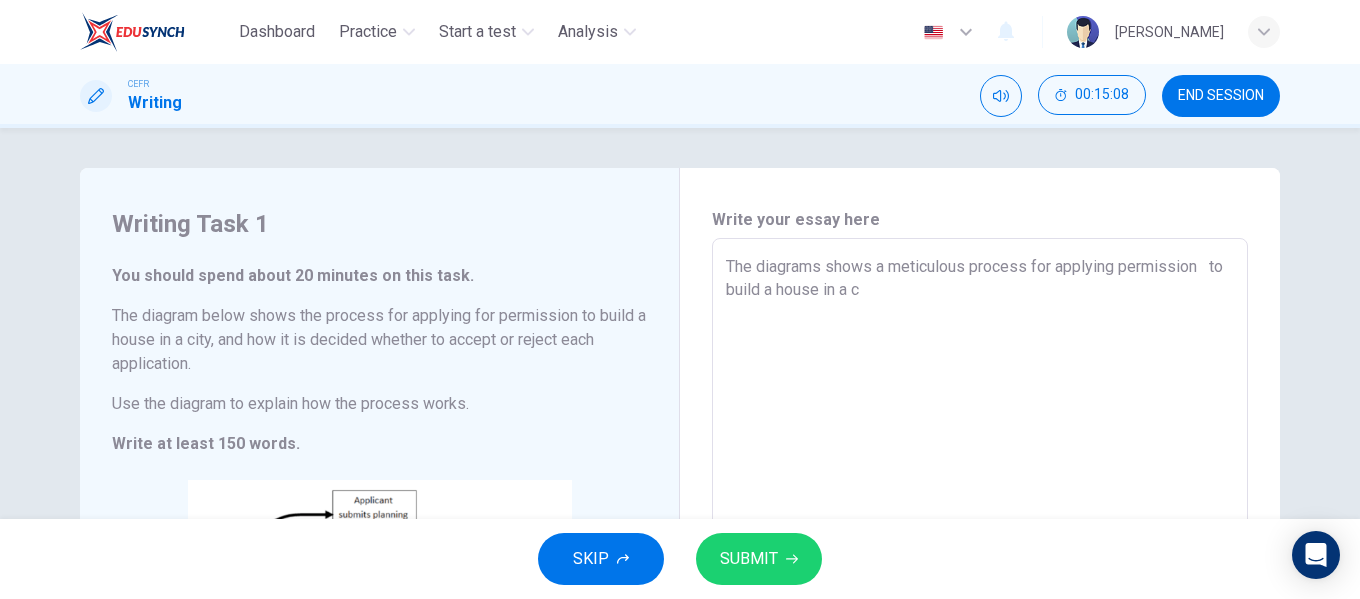 type on "The diagrams shows a meticulous process for applying permission   to build a house in a ci" 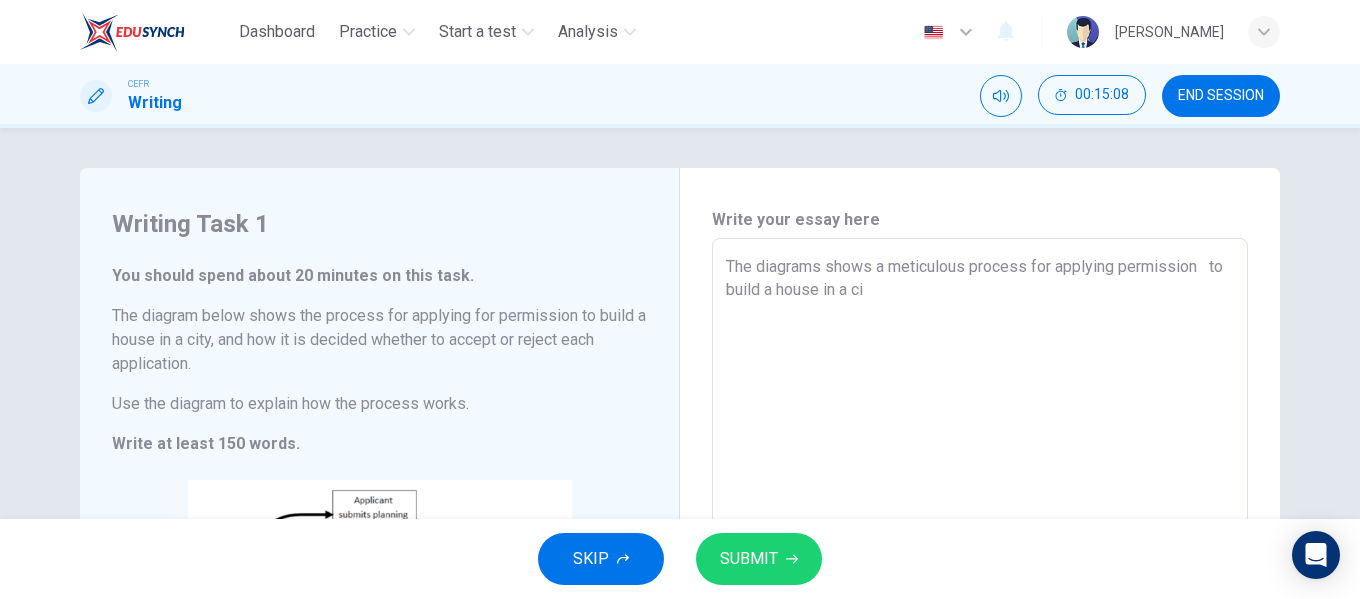 type on "x" 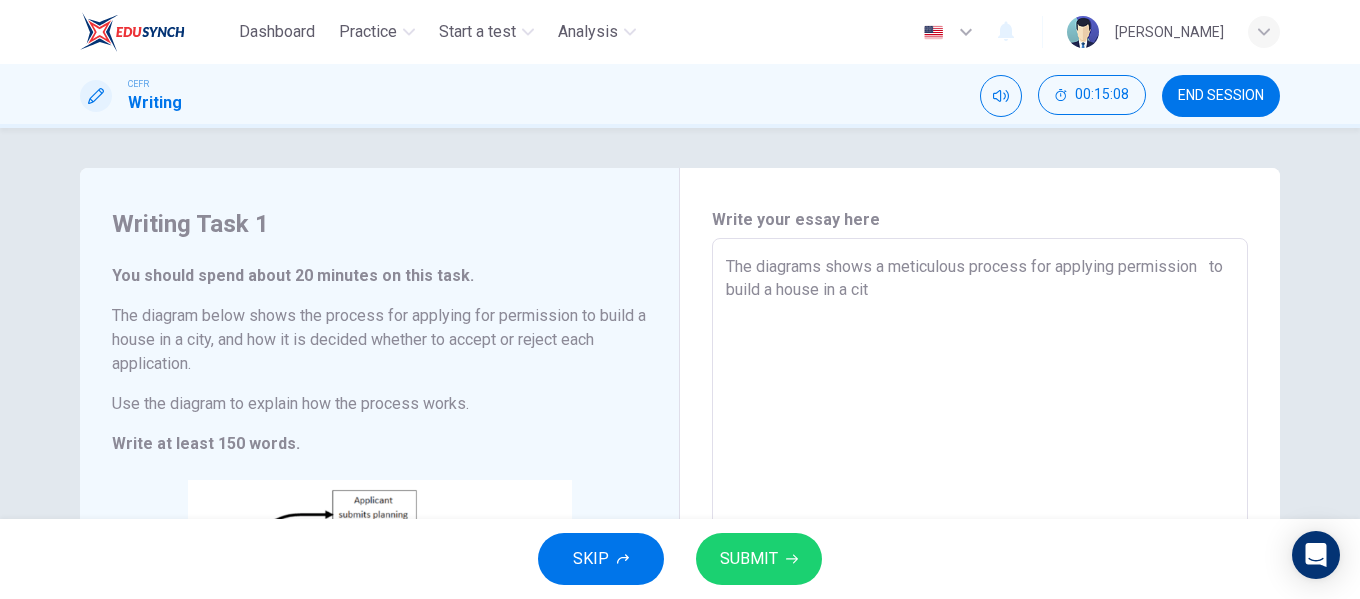 type 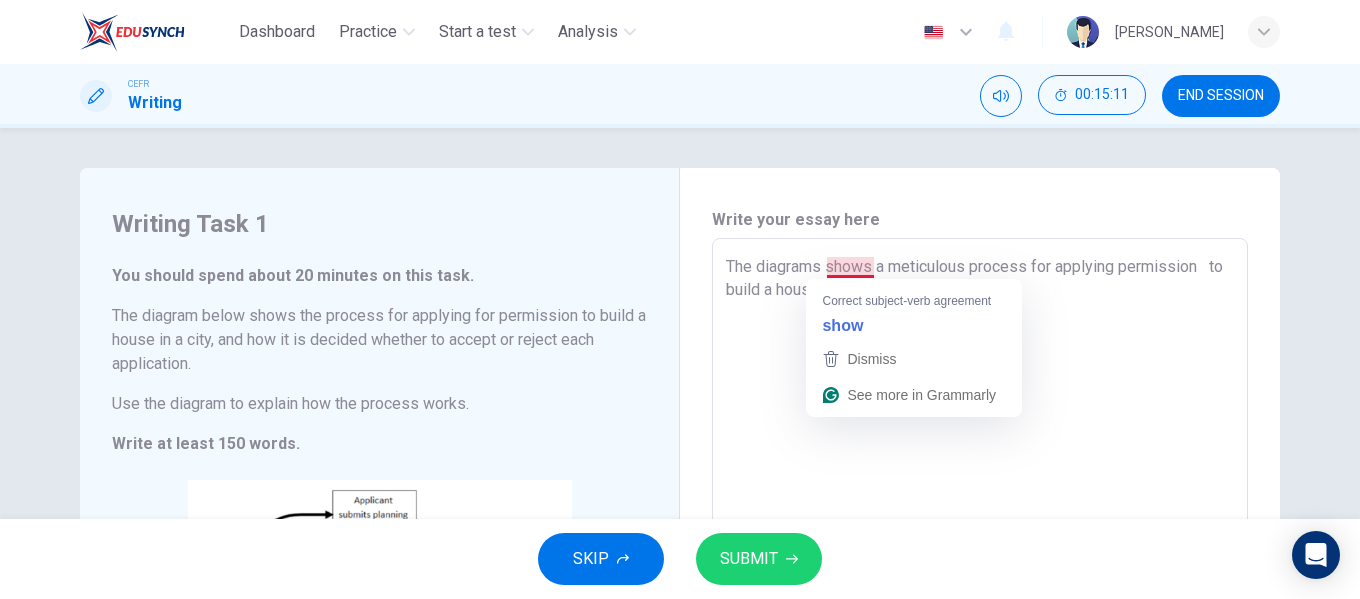 drag, startPoint x: 870, startPoint y: 264, endPoint x: 826, endPoint y: 270, distance: 44.407207 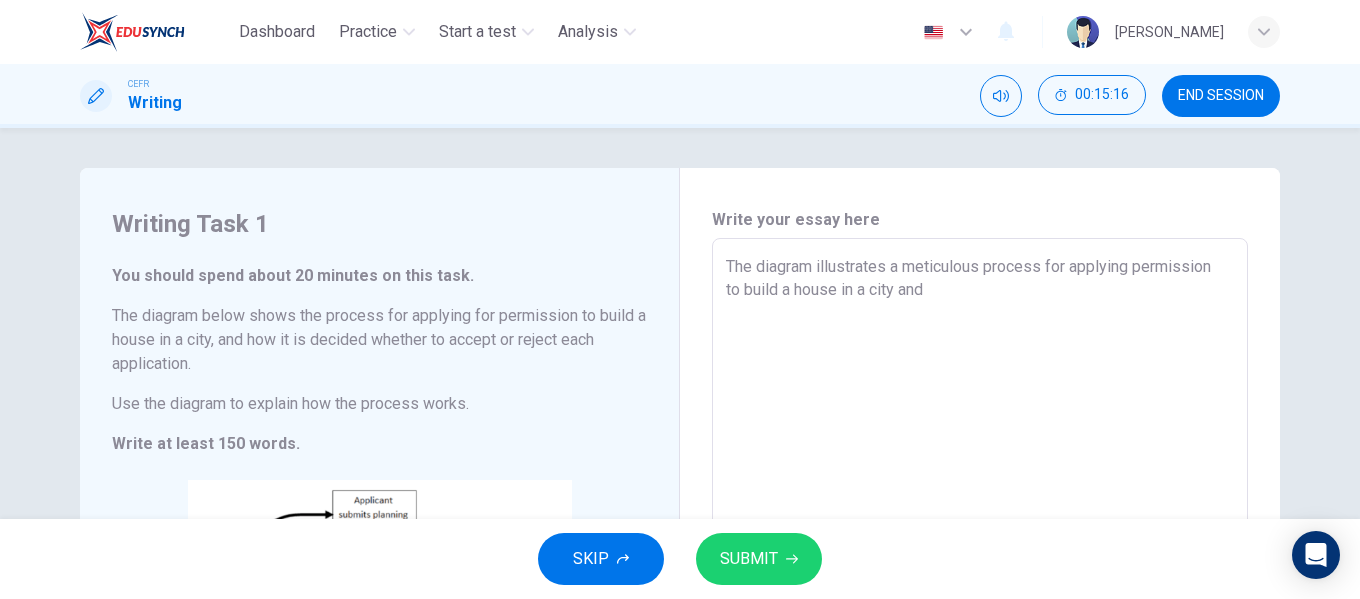 click on "The diagram illustrates a meticulous process for applying permission   to build a house in a city and" at bounding box center [980, 534] 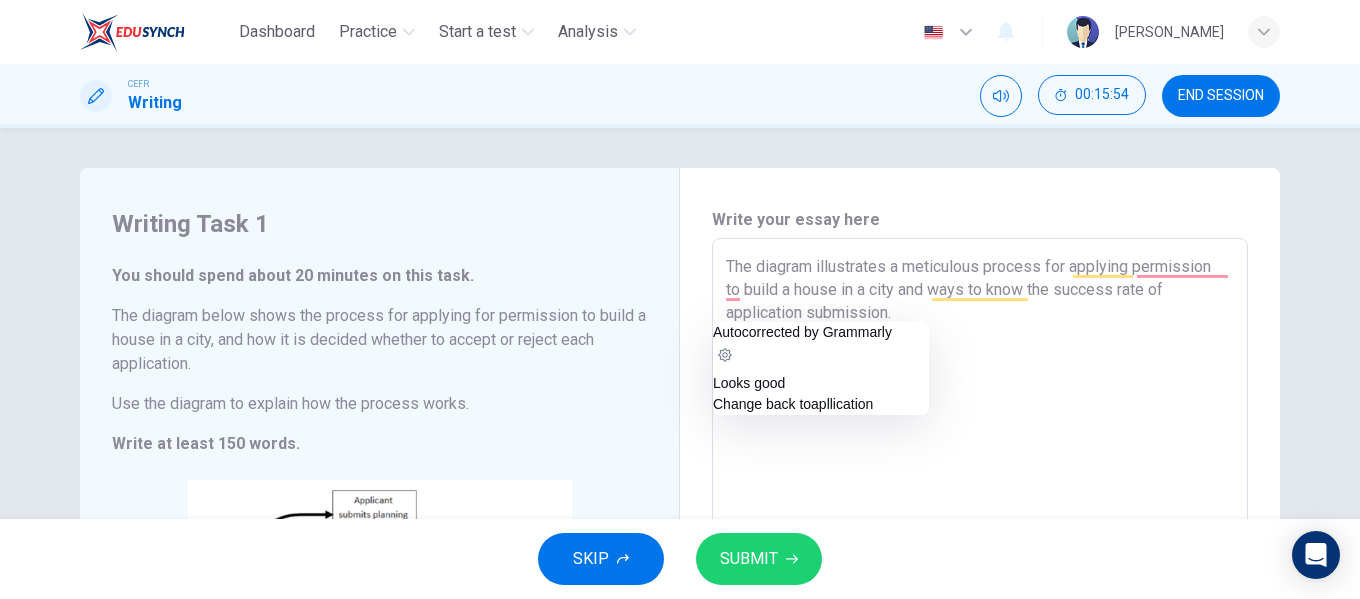 click on "The diagram illustrates a meticulous process for applying permission   to build a house in a city and ways to know the success rate of application submission." at bounding box center (980, 534) 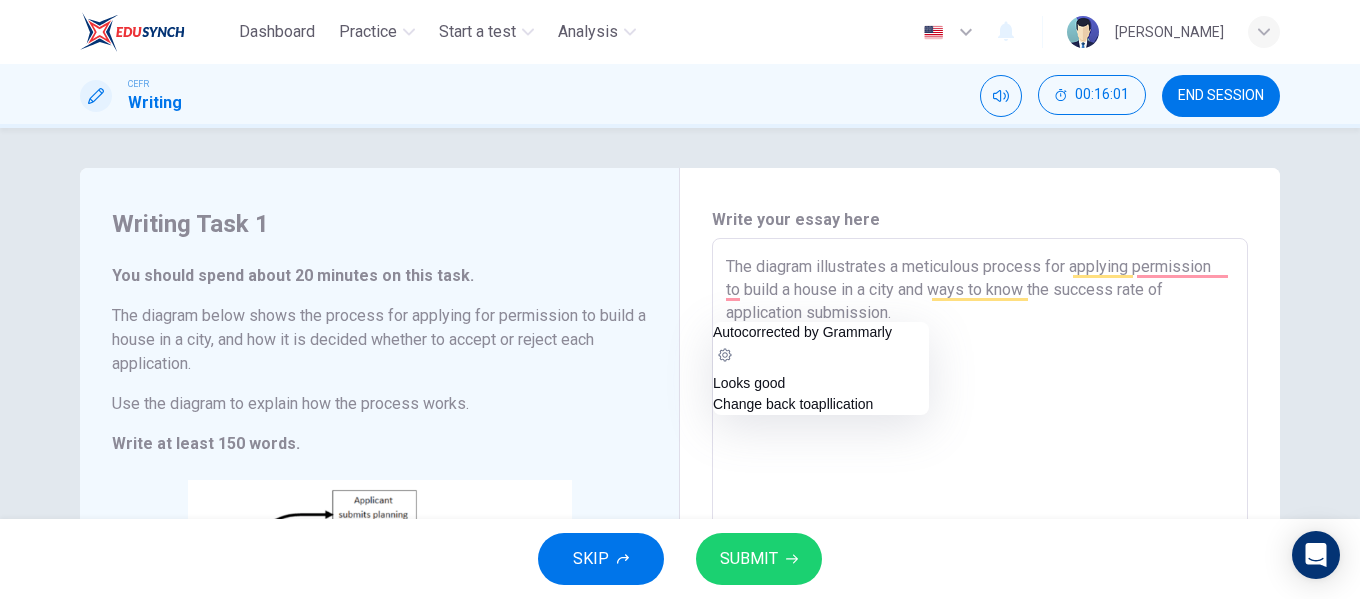 drag, startPoint x: 720, startPoint y: 314, endPoint x: 788, endPoint y: 311, distance: 68.06615 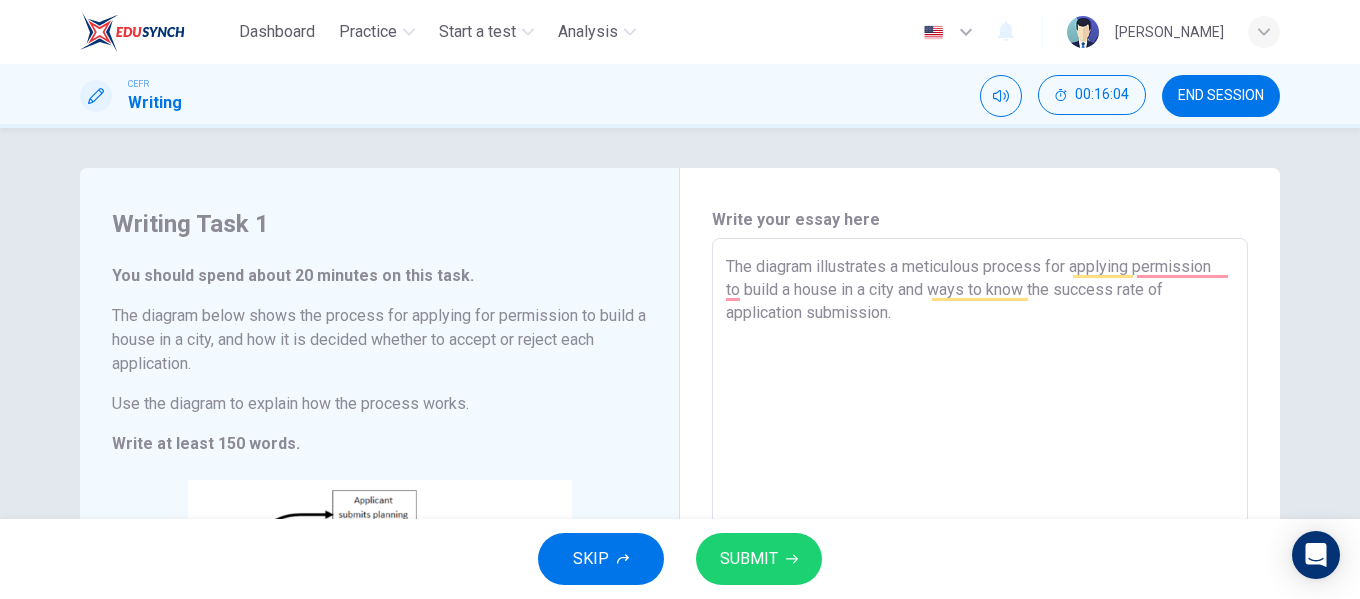 click on "The diagram illustrates a meticulous process for applying permission   to build a house in a city and ways to know the success rate of application submission." at bounding box center [980, 534] 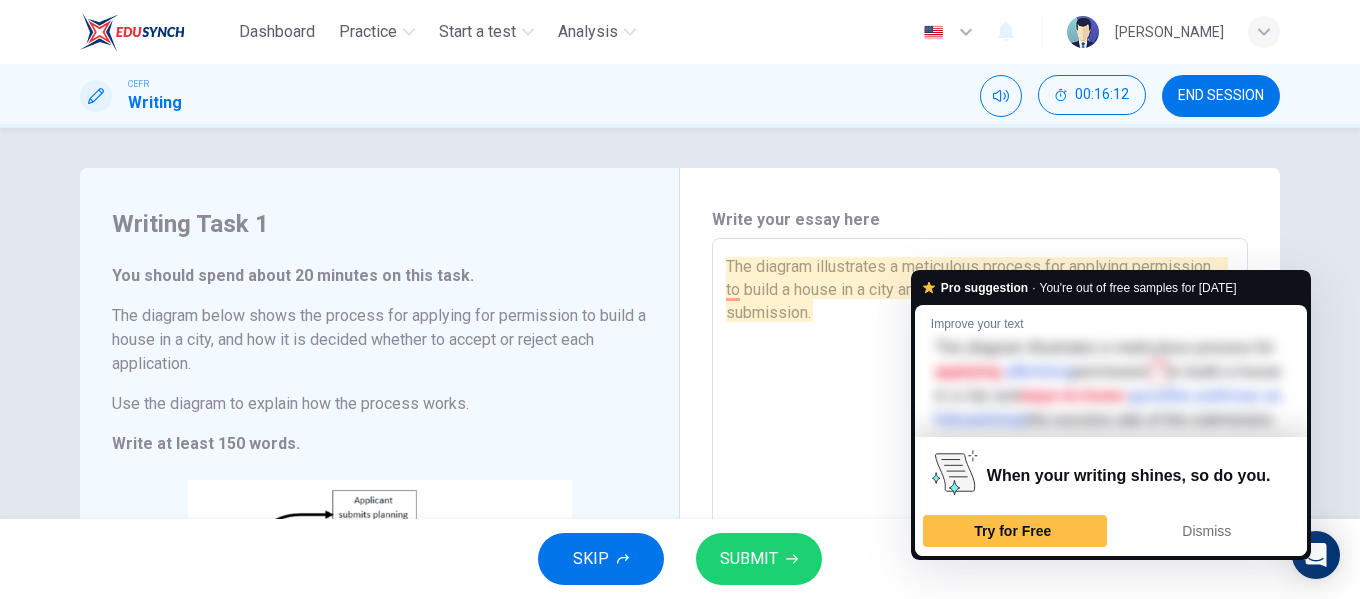 click on "The diagram illustrates a meticulous process for applying permission   to build a house in a city and ways to know the success rate of the submission." at bounding box center (980, 534) 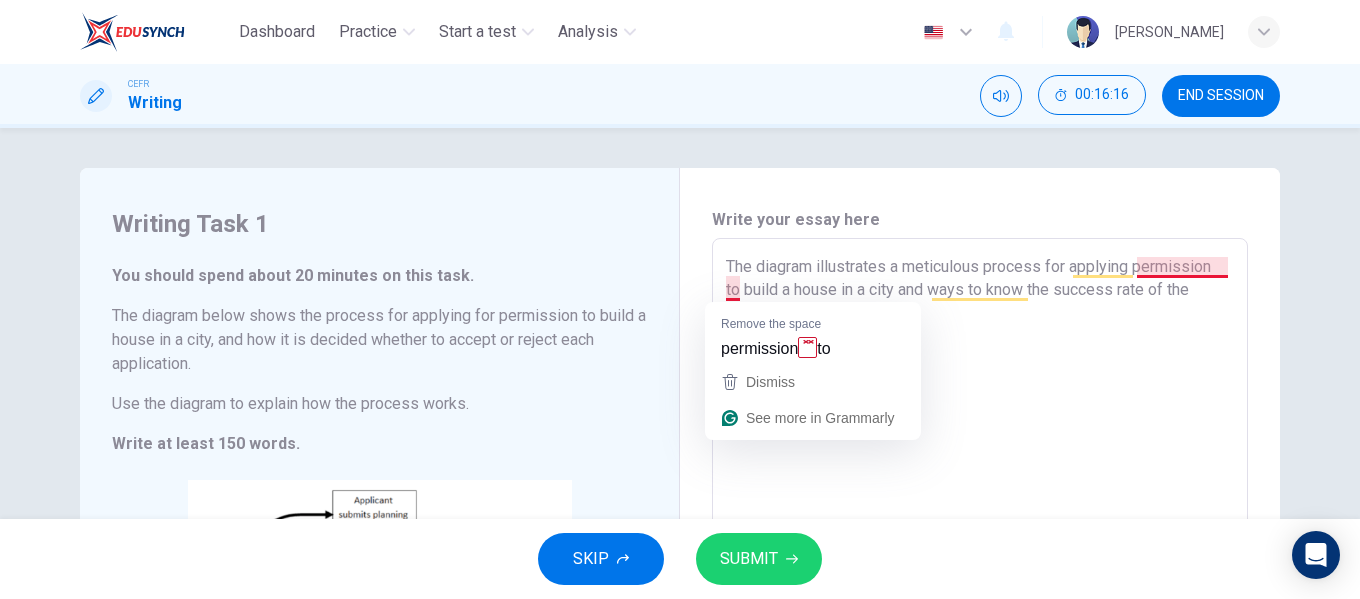 click on "The diagram illustrates a meticulous process for applying permission   to build a house in a city and ways to know the success rate of the submission." at bounding box center [980, 534] 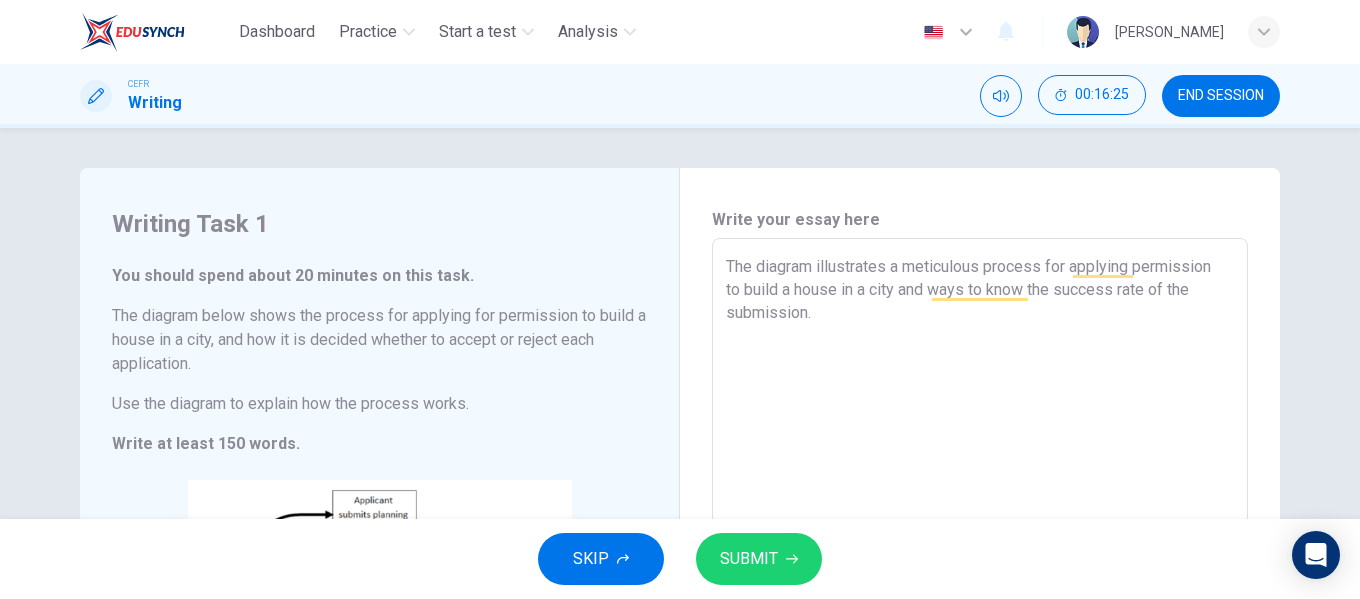 click on "The diagram illustrates a meticulous process for applying permission to build a house in a city and ways to know the success rate of the submission.  x ​" at bounding box center [980, 533] 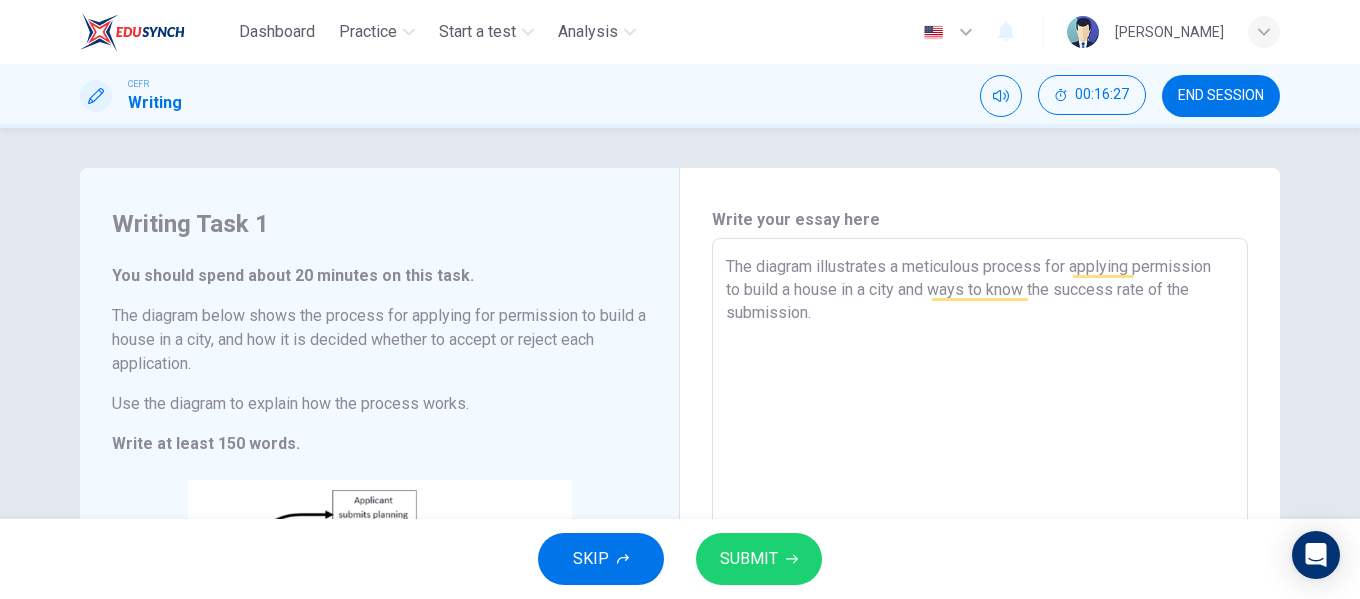 click on "The diagram illustrates a meticulous process for applying permission to build a house in a city and ways to know the success rate of the submission." at bounding box center [980, 534] 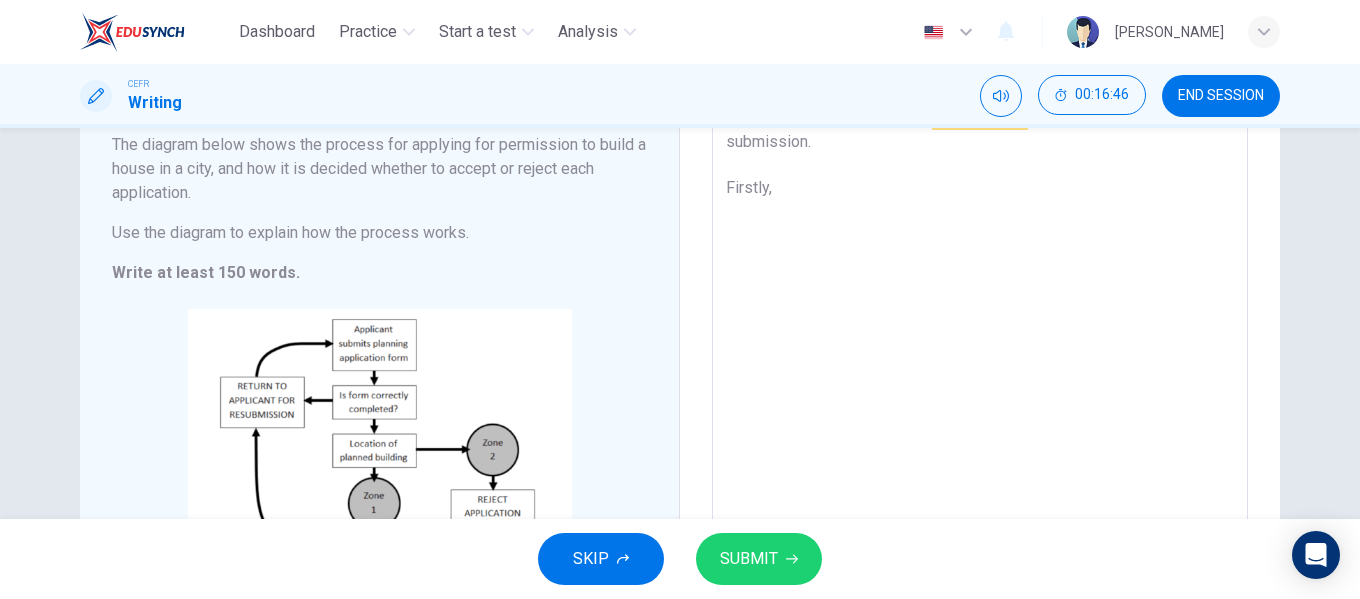 scroll, scrollTop: 172, scrollLeft: 0, axis: vertical 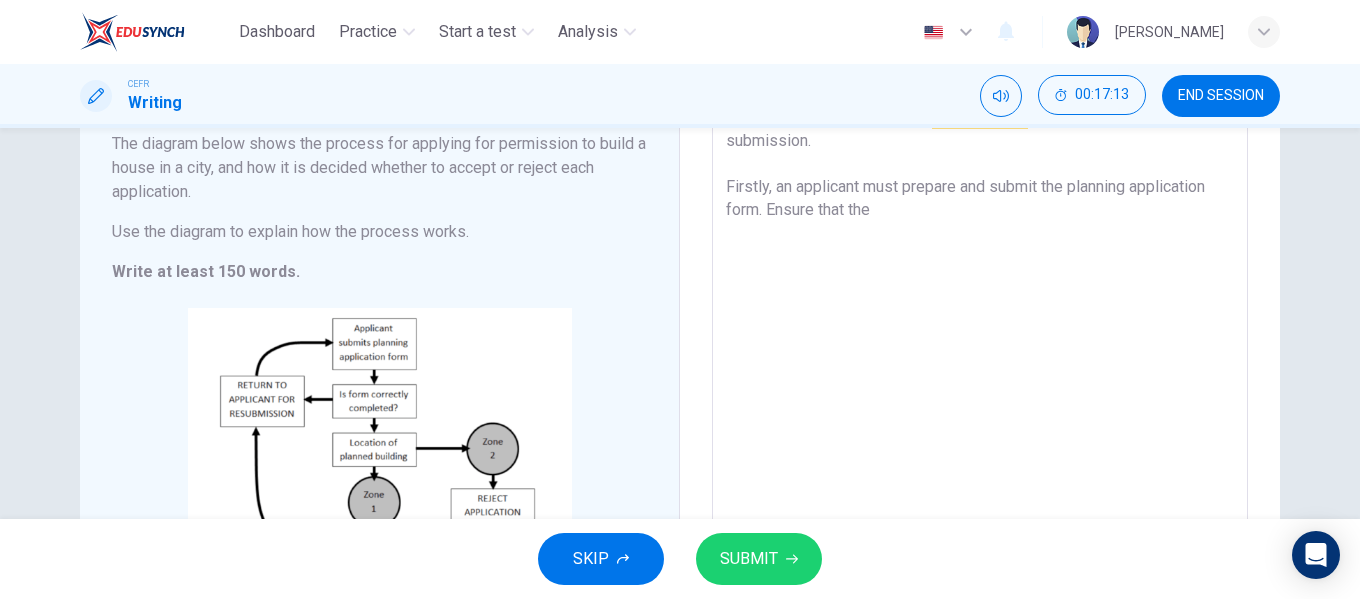 click on "The diagram illustrates a meticulous process for applying permission to build a house in a city and ways to know the success rate of the submission.
Firstly, an applicant must prepare and submit the planning application form. Ensure that the" at bounding box center [980, 362] 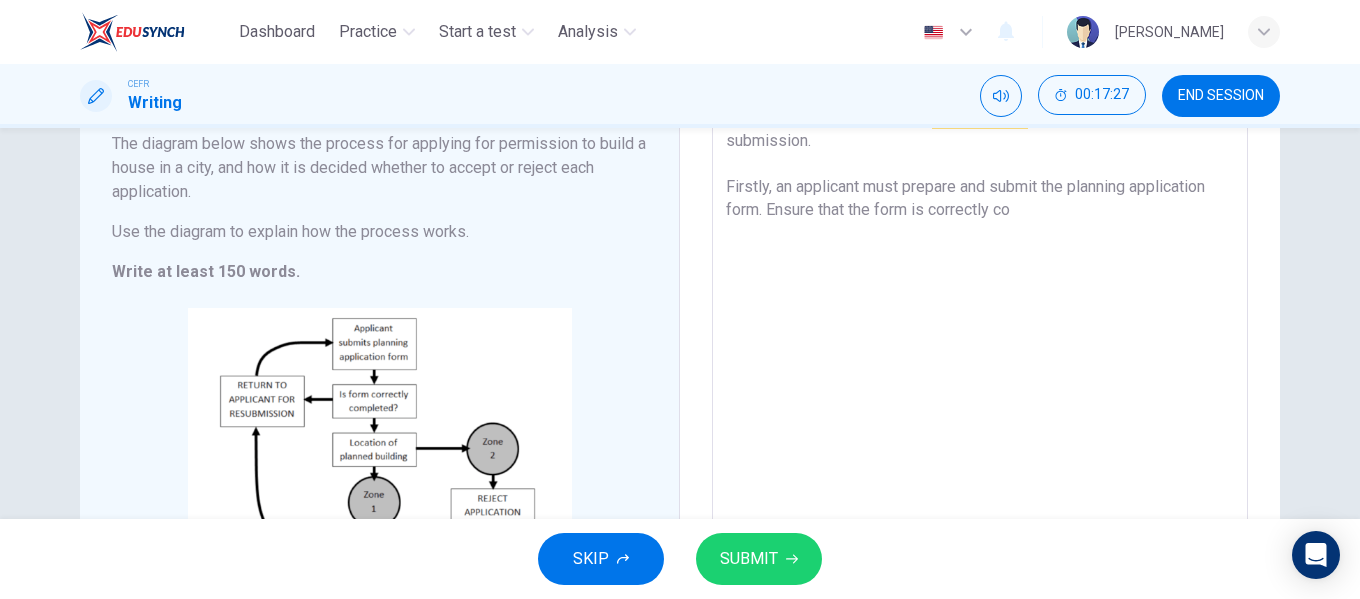 drag, startPoint x: 849, startPoint y: 208, endPoint x: 1012, endPoint y: 201, distance: 163.15024 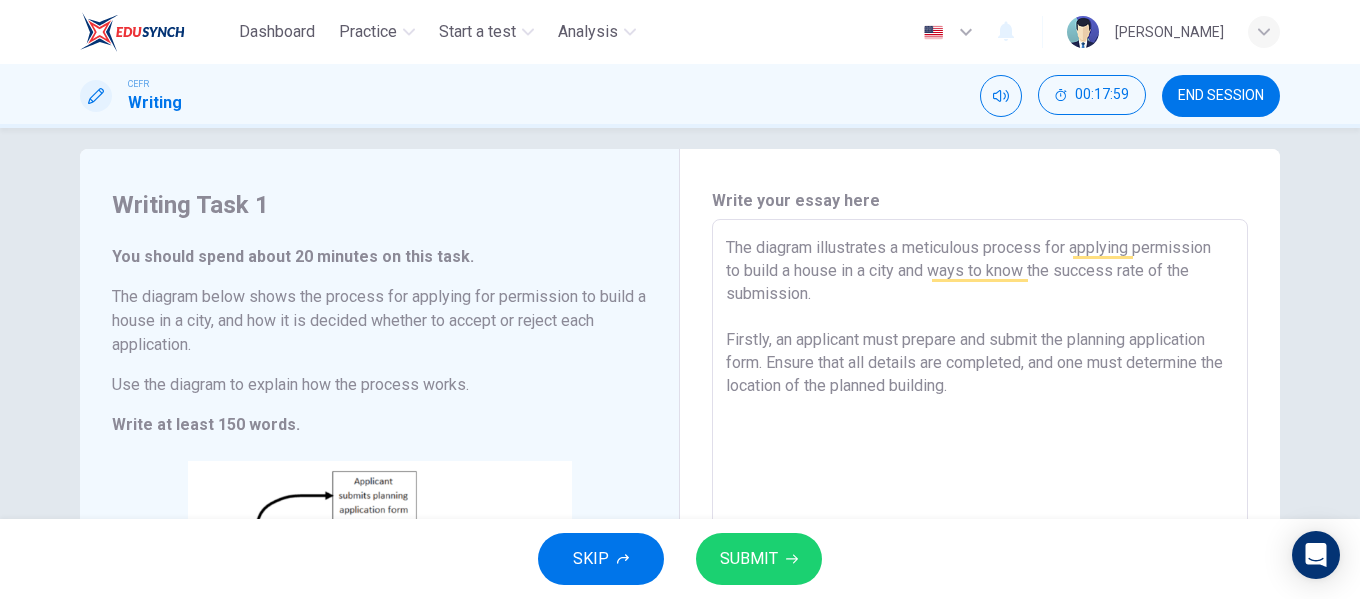 scroll, scrollTop: 17, scrollLeft: 0, axis: vertical 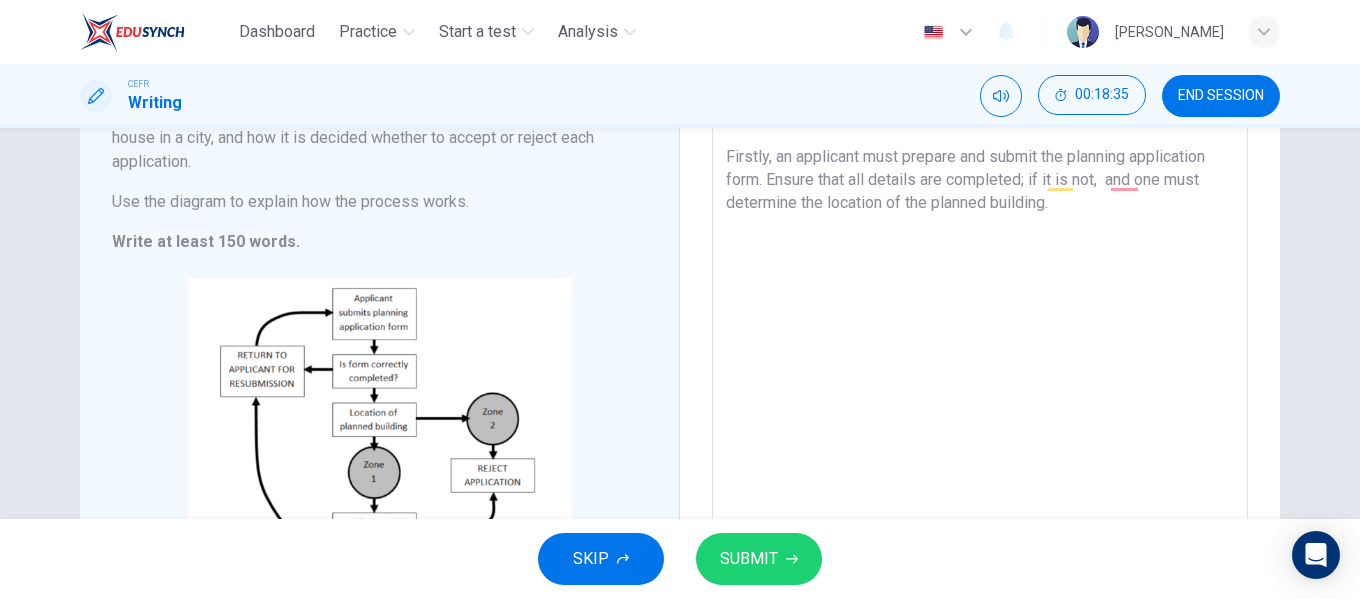 click on "The diagram illustrates a meticulous process for applying permission to build a house in a city and ways to know the success rate of the submission.
Firstly, an applicant must prepare and submit the planning application form. Ensure that all details are completed; if it is not,  and one must determine the location of the planned building." at bounding box center [980, 332] 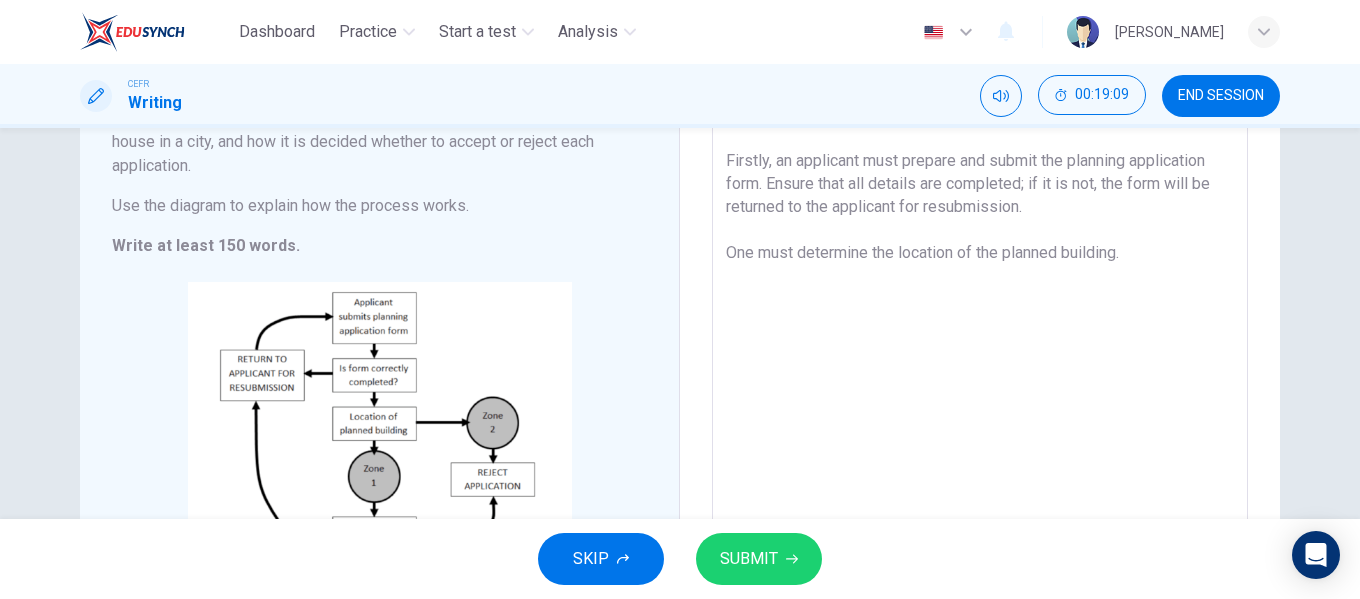 scroll, scrollTop: 199, scrollLeft: 0, axis: vertical 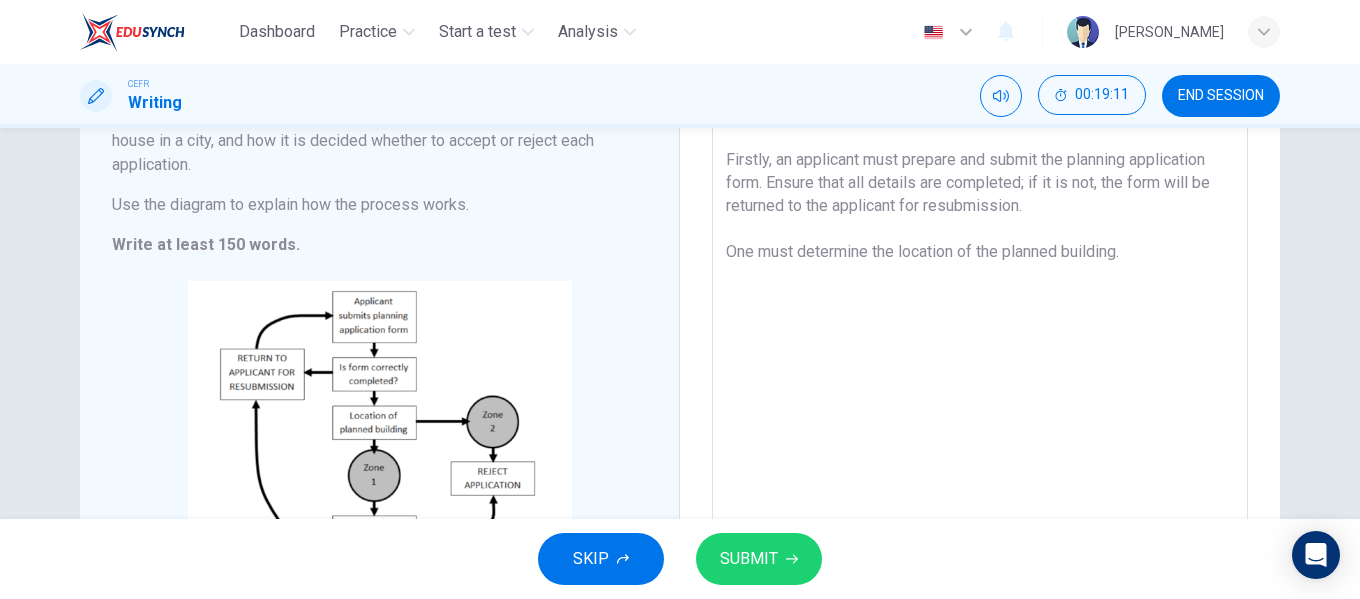 click on "The diagram illustrates a meticulous process for applying permission to build a house in a city and ways to know the success rate of the submission.
Firstly, an applicant must prepare and submit the planning application form. Ensure that all details are completed; if it is not, the form will be returned to the applicant for resubmission.
One must determine the location of the planned building.  x ​" at bounding box center (980, 334) 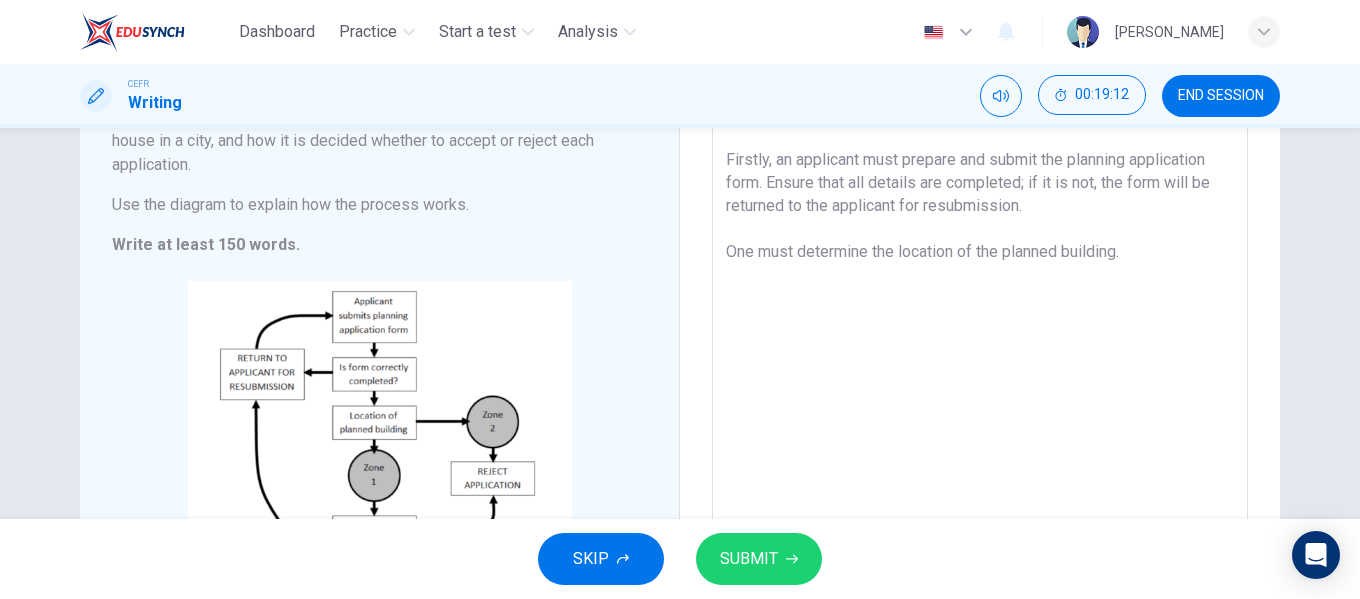 click on "The diagram illustrates a meticulous process for applying permission to build a house in a city and ways to know the success rate of the submission.
Firstly, an applicant must prepare and submit the planning application form. Ensure that all details are completed; if it is not, the form will be returned to the applicant for resubmission.
One must determine the location of the planned building." at bounding box center [980, 335] 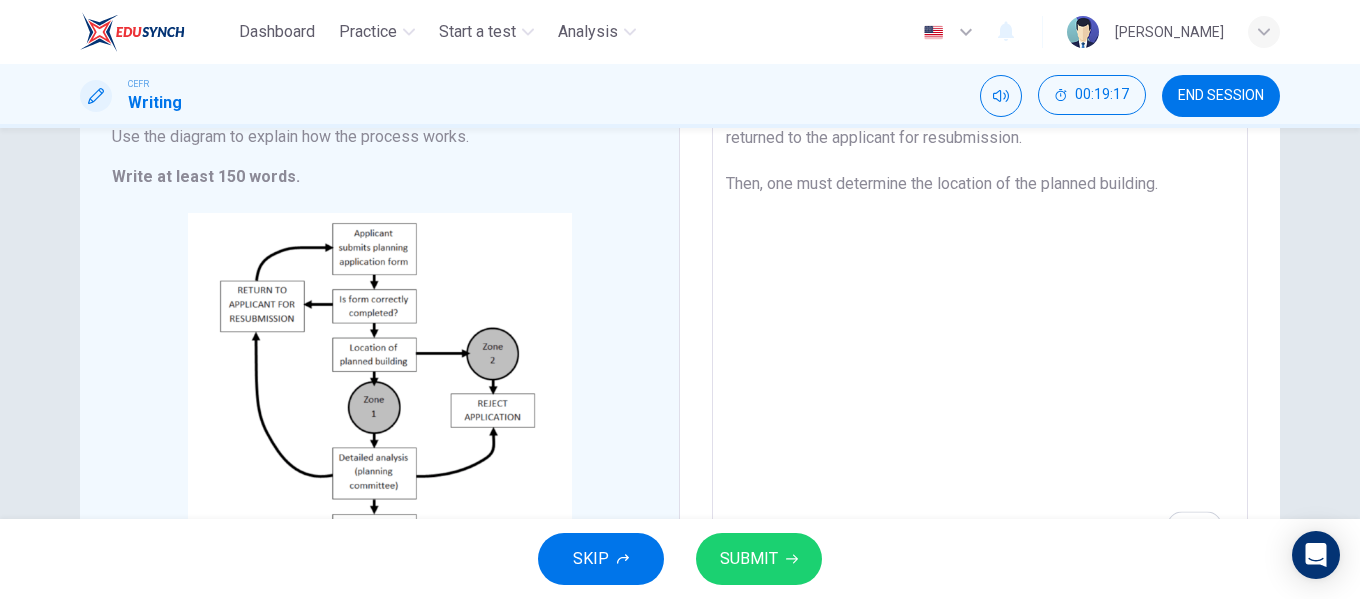 scroll, scrollTop: 268, scrollLeft: 0, axis: vertical 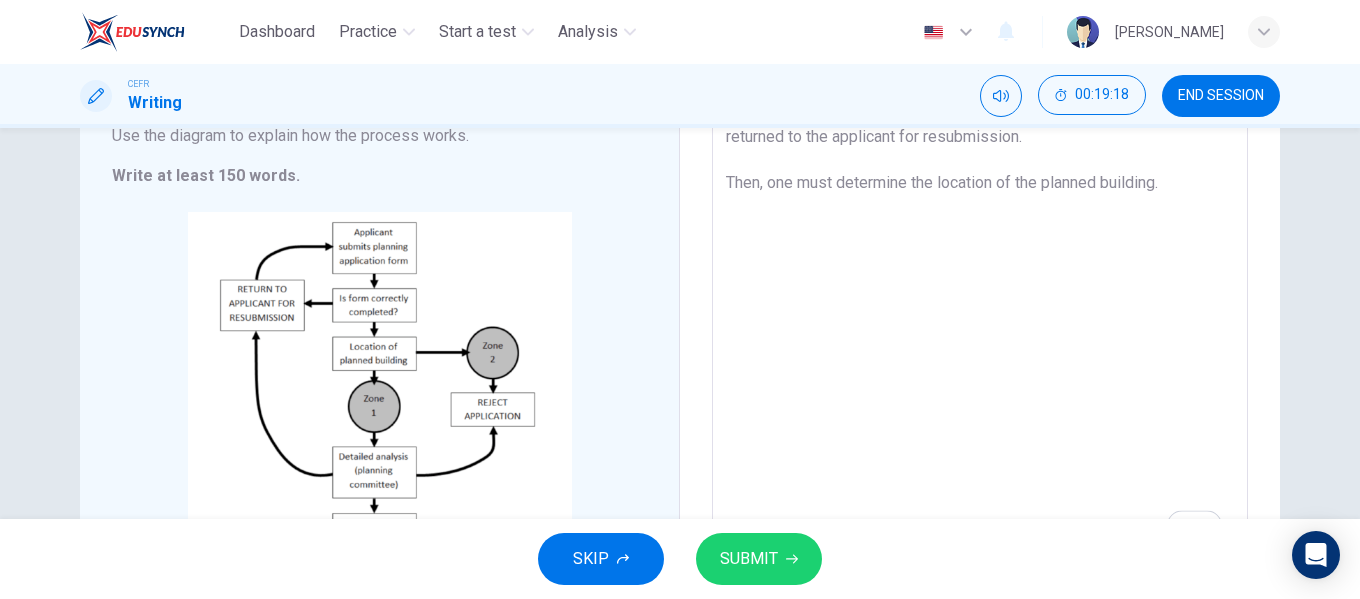 click on "The diagram illustrates a meticulous process for applying permission to build a house in a city and ways to know the success rate of the submission.
Firstly, an applicant must prepare and submit the planning application form. Ensure that all details are completed; if it is not, the form will be returned to the applicant for resubmission.
Then, one must determine the location of the planned building." at bounding box center [980, 266] 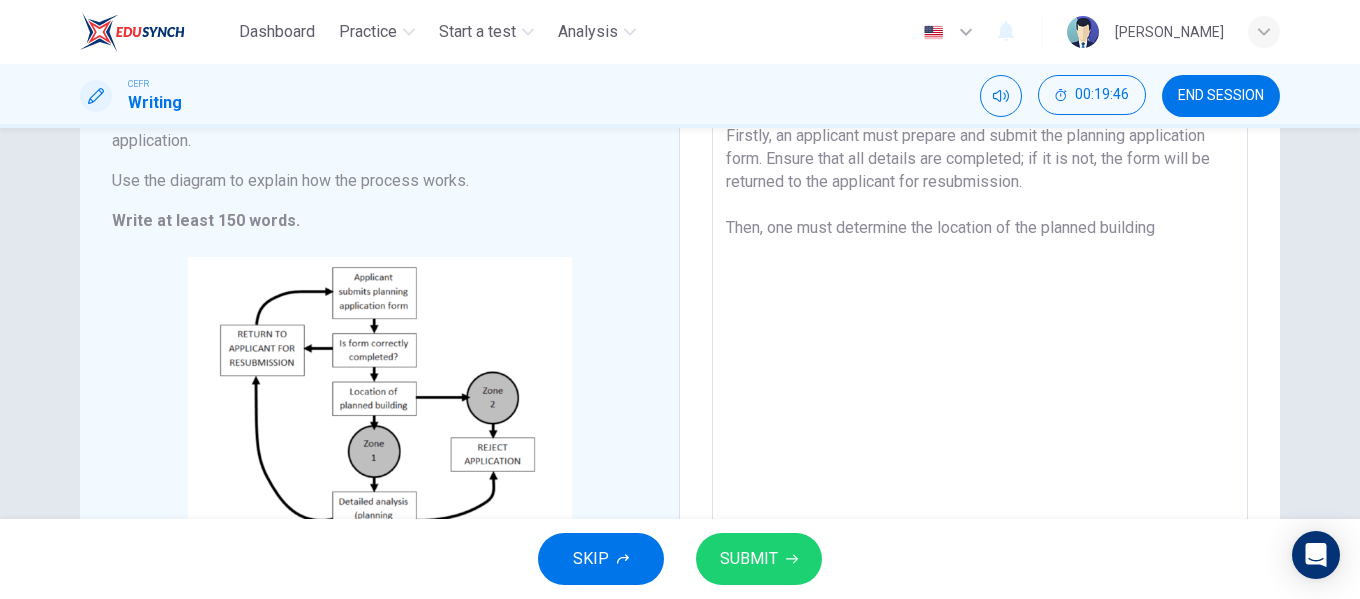 scroll, scrollTop: 225, scrollLeft: 0, axis: vertical 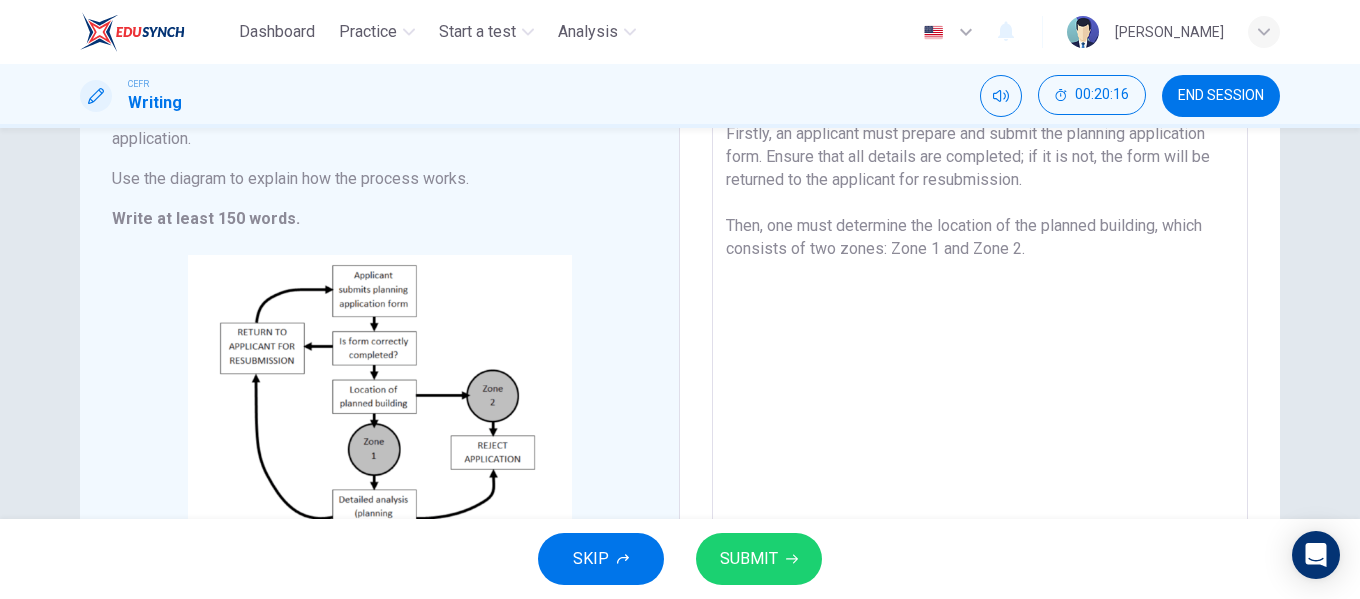 click on "The diagram illustrates a meticulous process for applying permission to build a house in a city and ways to know the success rate of the submission.
Firstly, an applicant must prepare and submit the planning application form. Ensure that all details are completed; if it is not, the form will be returned to the applicant for resubmission.
Then, one must determine the location of the planned building, which consists of two zones: Zone 1 and Zone 2." at bounding box center (980, 309) 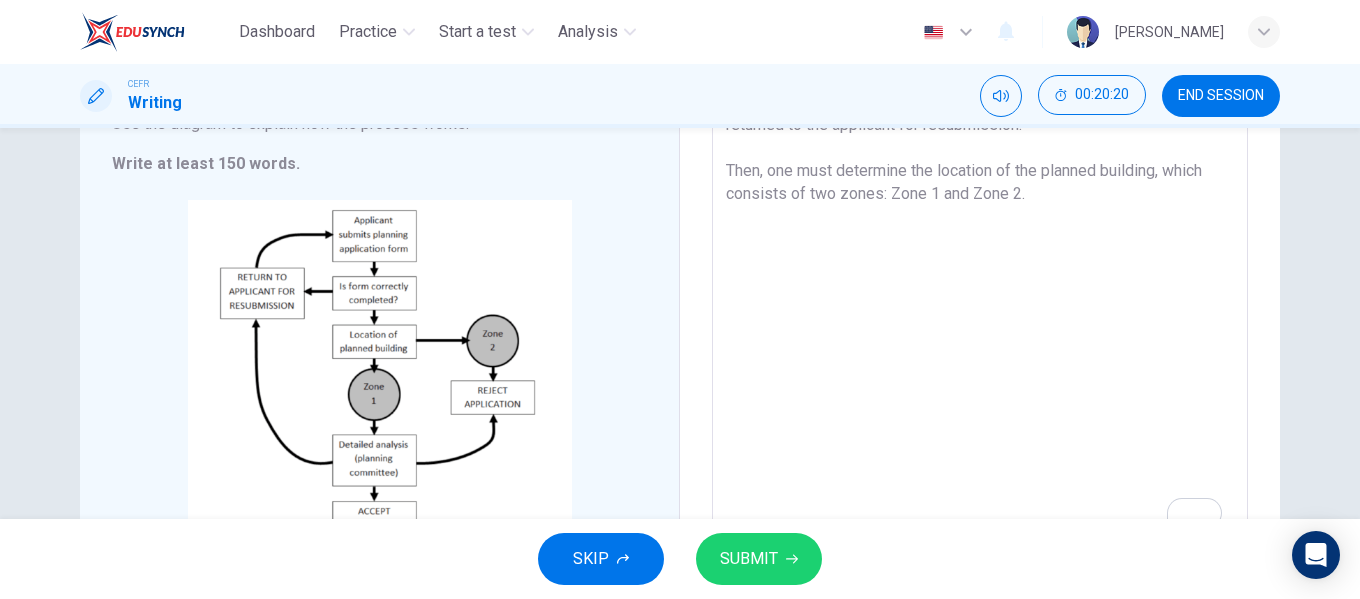 scroll, scrollTop: 276, scrollLeft: 0, axis: vertical 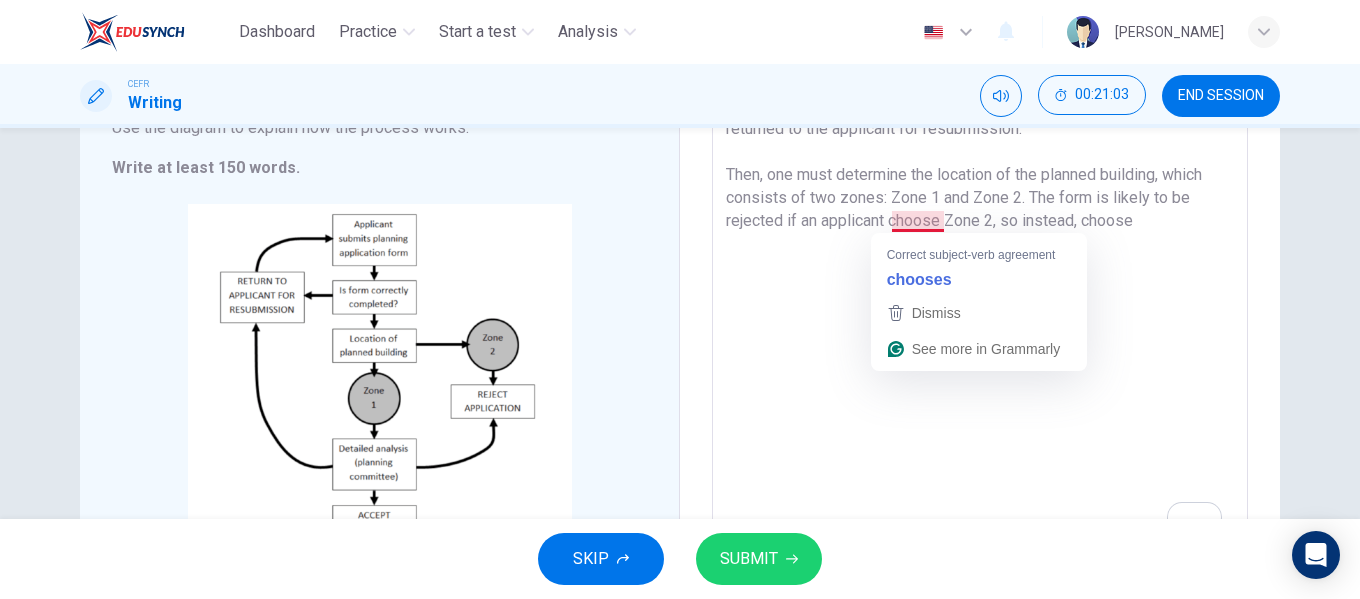 drag, startPoint x: 937, startPoint y: 226, endPoint x: 881, endPoint y: 222, distance: 56.142673 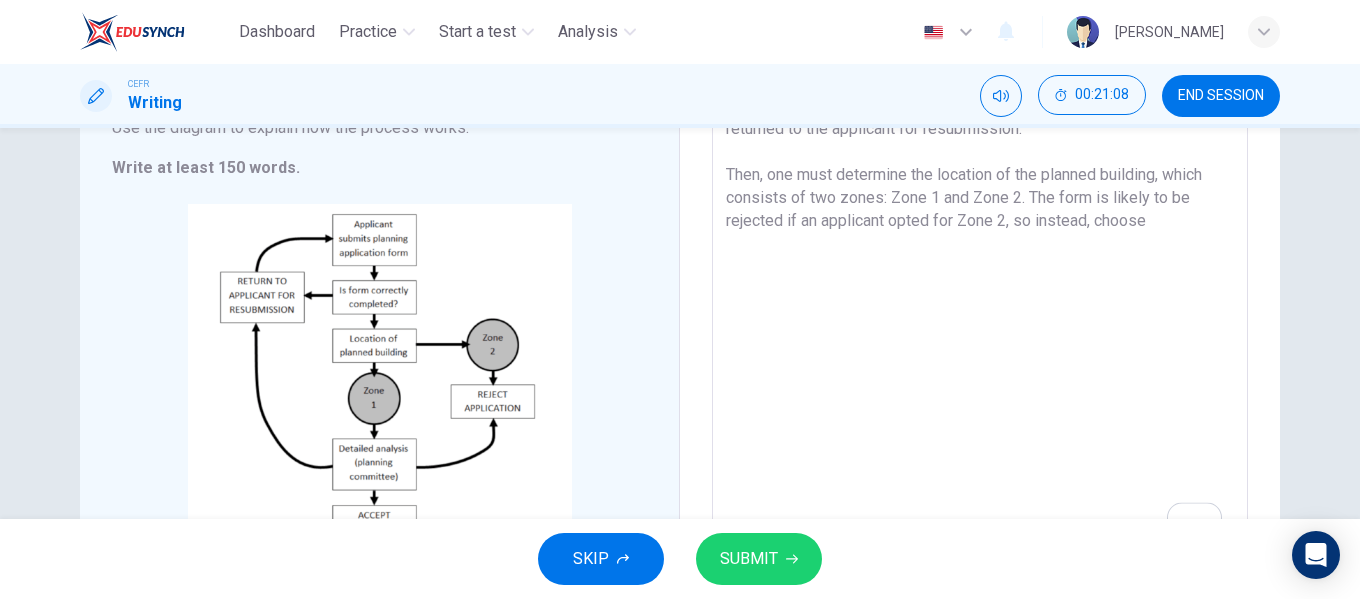 click on "The diagram illustrates a meticulous process for applying permission to build a house in a city and ways to know the success rate of the submission.
Firstly, an applicant must prepare and submit the planning application form. Ensure that all details are completed; if it is not, the form will be returned to the applicant for resubmission.
Then, one must determine the location of the planned building, which consists of two zones: Zone 1 and Zone 2. The form is likely to be rejected if an applicant opted for Zone 2, so instead, choose" at bounding box center [980, 258] 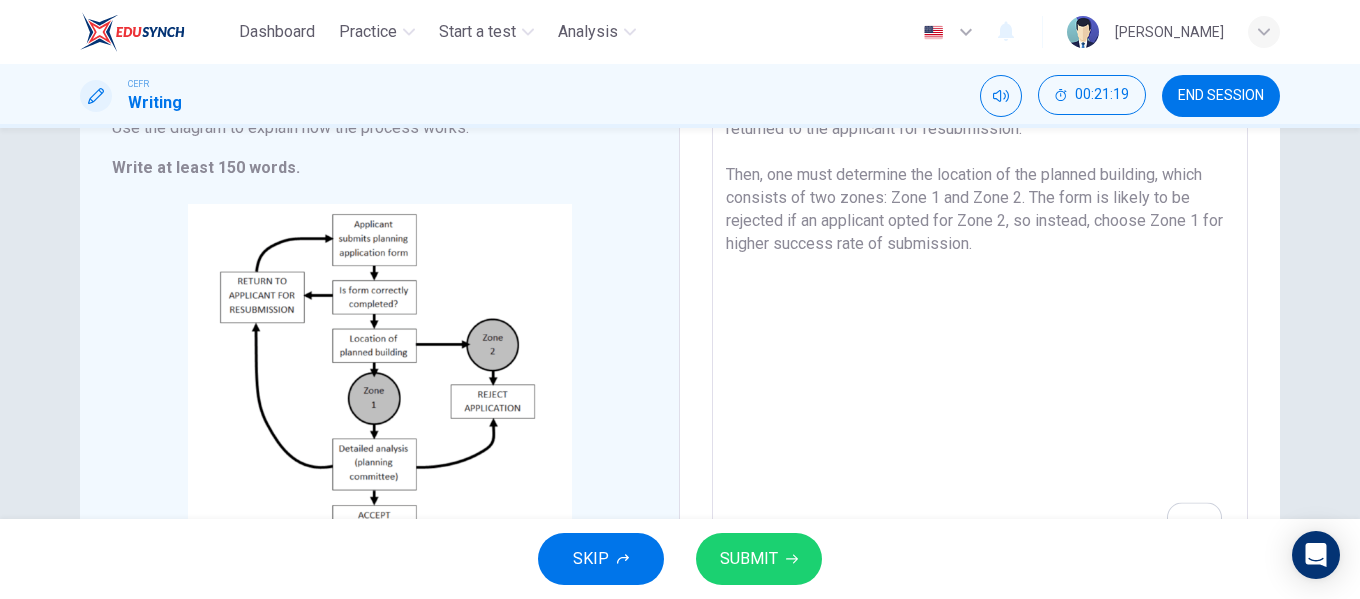 scroll, scrollTop: 315, scrollLeft: 0, axis: vertical 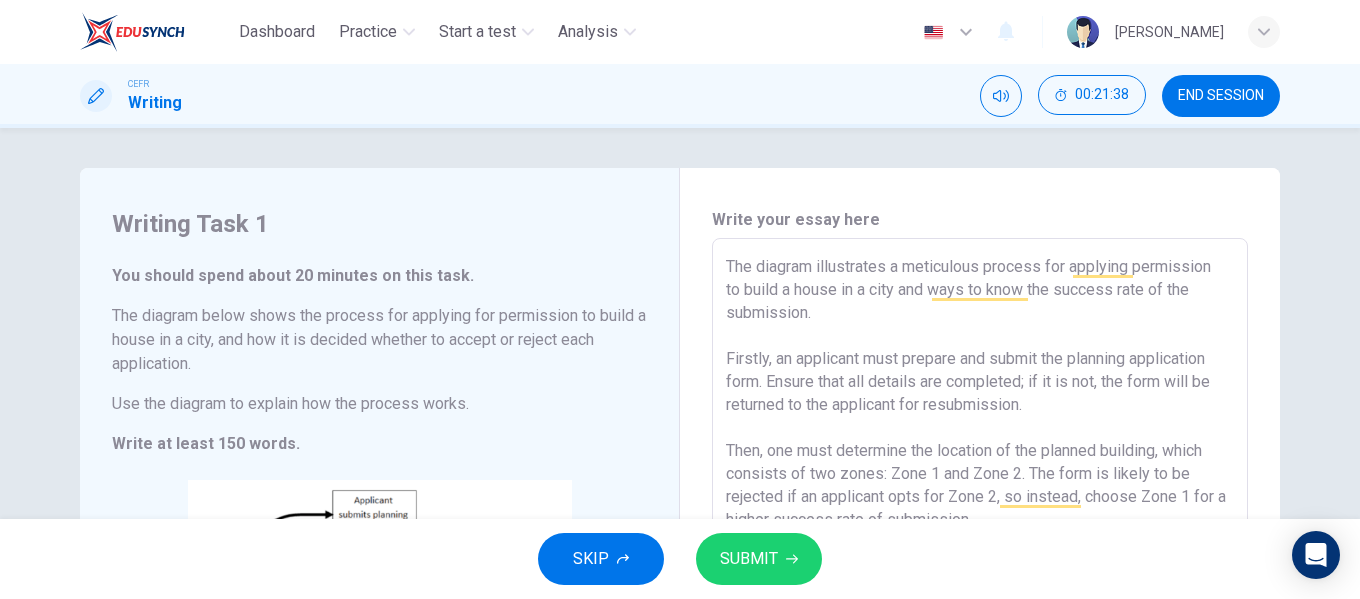 click on "The diagram illustrates a meticulous process for applying permission to build a house in a city and ways to know the success rate of the submission.
Firstly, an applicant must prepare and submit the planning application form. Ensure that all details are completed; if it is not, the form will be returned to the applicant for resubmission.
Then, one must determine the location of the planned building, which consists of two zones: Zone 1 and Zone 2. The form is likely to be rejected if an applicant opts for Zone 2, so instead, choose Zone 1 for a higher success rate of submission." at bounding box center (980, 534) 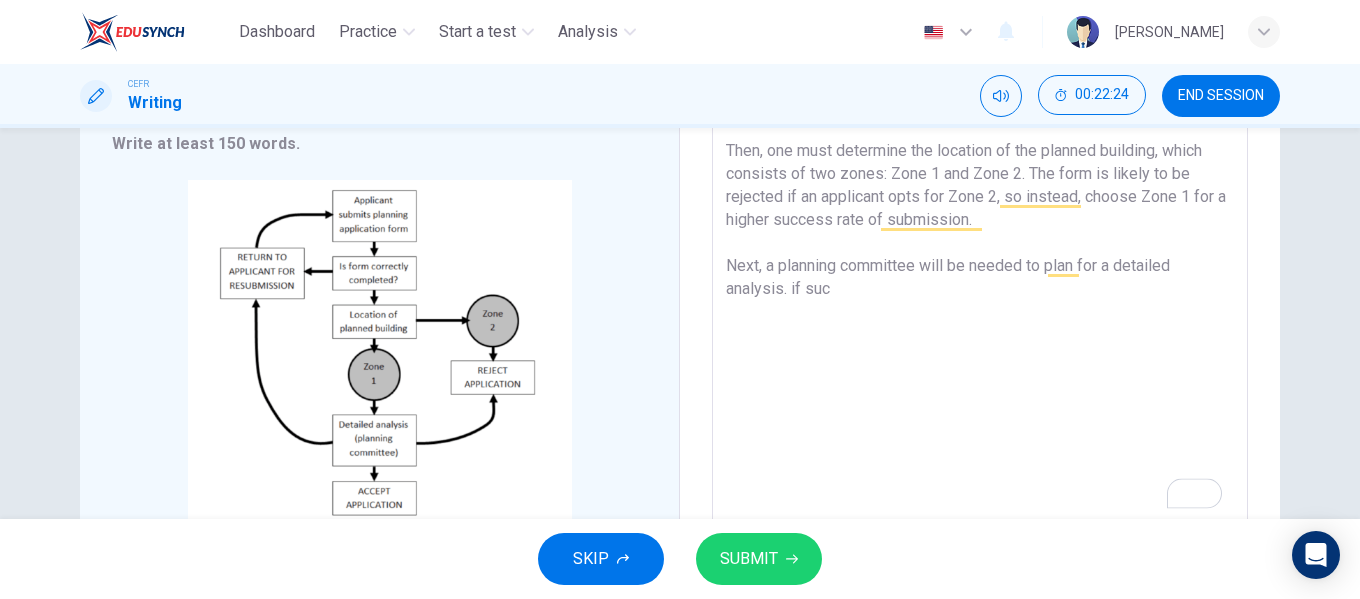 drag, startPoint x: 823, startPoint y: 294, endPoint x: 788, endPoint y: 297, distance: 35.128338 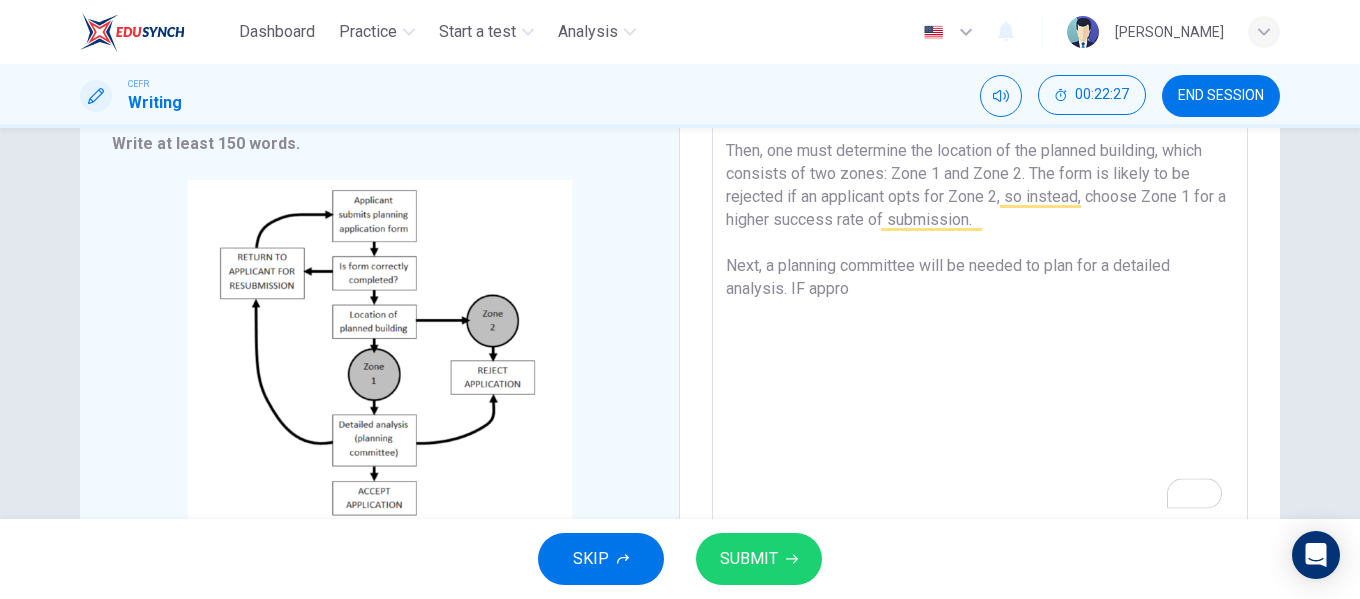 click on "The diagram illustrates a meticulous process for applying permission to build a house in a city and ways to know the success rate of the submission.
Firstly, an applicant must prepare and submit the planning application form. Ensure that all details are completed; if it is not, the form will be returned to the applicant for resubmission.
Then, one must determine the location of the planned building, which consists of two zones: Zone 1 and Zone 2. The form is likely to be rejected if an applicant opts for Zone 2, so instead, choose Zone 1 for a higher success rate of submission.
Next, a planning committee will be needed to plan for a detailed analysis. IF appro" at bounding box center (980, 234) 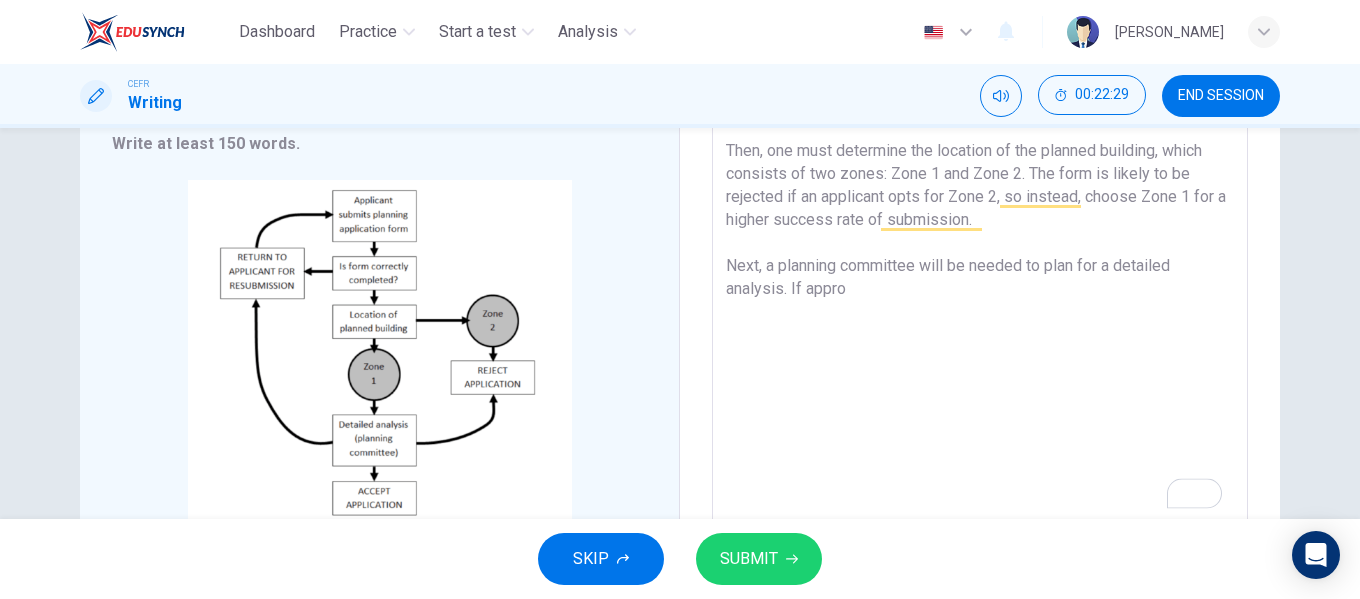 click on "The diagram illustrates a meticulous process for applying permission to build a house in a city and ways to know the success rate of the submission.
Firstly, an applicant must prepare and submit the planning application form. Ensure that all details are completed; if it is not, the form will be returned to the applicant for resubmission.
Then, one must determine the location of the planned building, which consists of two zones: Zone 1 and Zone 2. The form is likely to be rejected if an applicant opts for Zone 2, so instead, choose Zone 1 for a higher success rate of submission.
Next, a planning committee will be needed to plan for a detailed analysis. If appro" at bounding box center (980, 234) 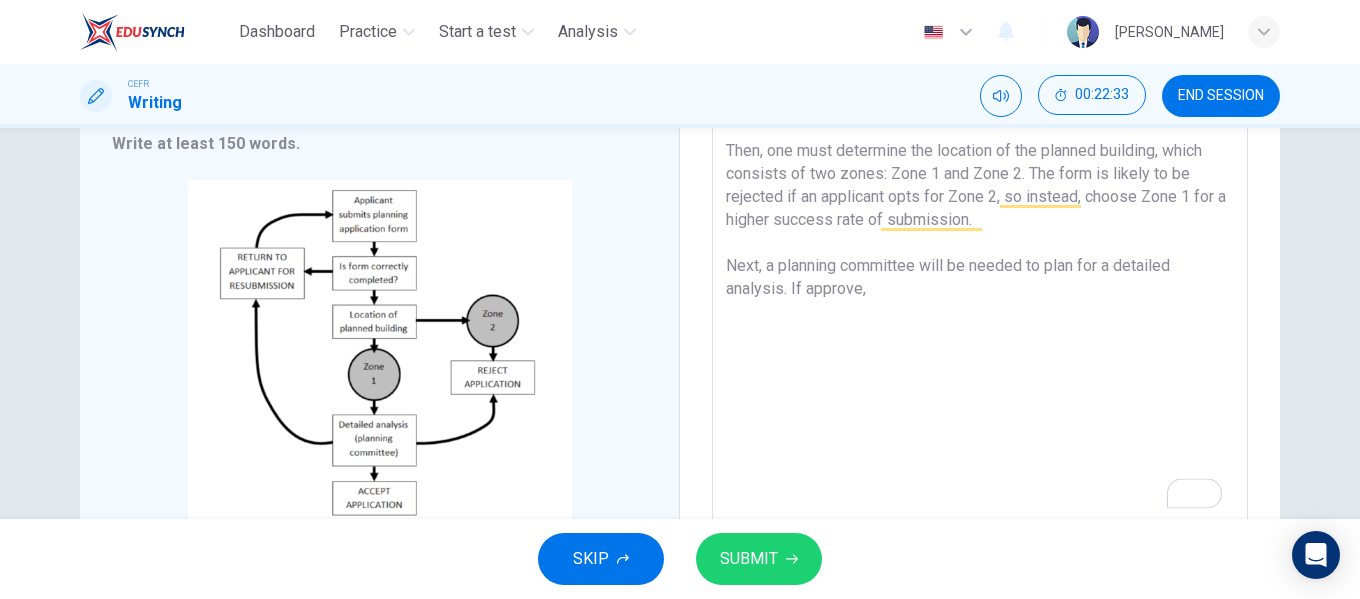 scroll, scrollTop: 308, scrollLeft: 0, axis: vertical 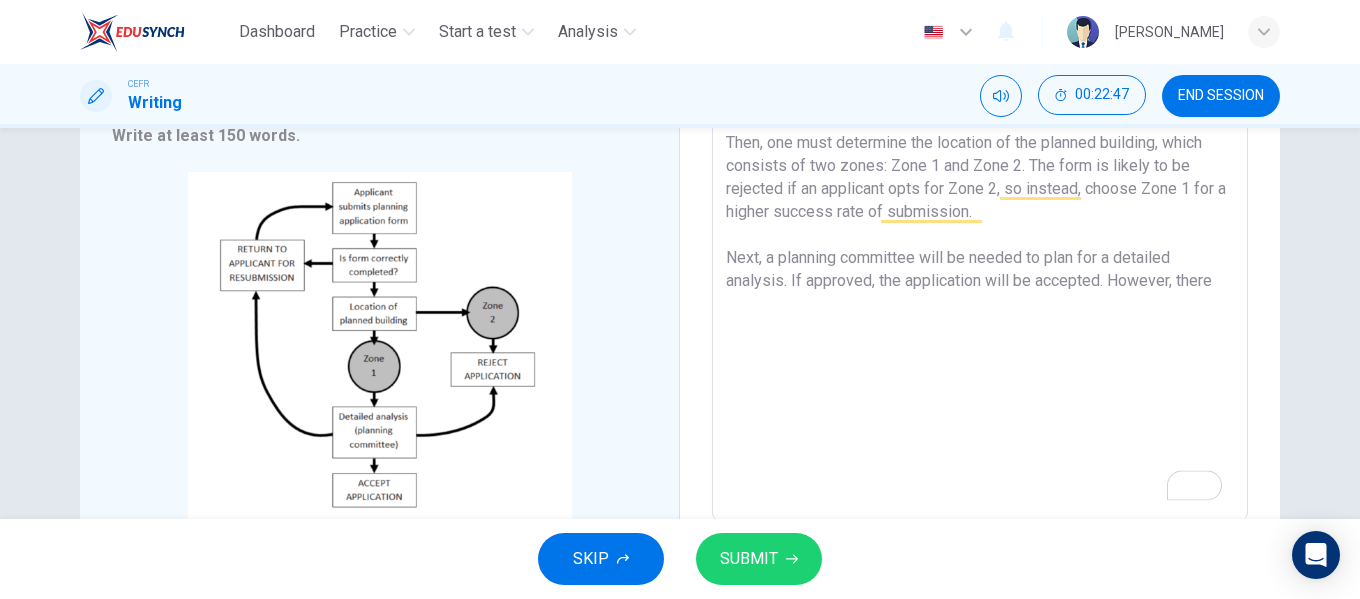 click on "The diagram illustrates a meticulous process for applying permission to build a house in a city and ways to know the success rate of the submission.
Firstly, an applicant must prepare and submit the planning application form. Ensure that all details are completed; if it is not, the form will be returned to the applicant for resubmission.
Then, one must determine the location of the planned building, which consists of two zones: Zone 1 and Zone 2. The form is likely to be rejected if an applicant opts for Zone 2, so instead, choose Zone 1 for a higher success rate of submission.
Next, a planning committee will be needed to plan for a detailed analysis. If approved, the application will be accepted. However, there" at bounding box center (980, 226) 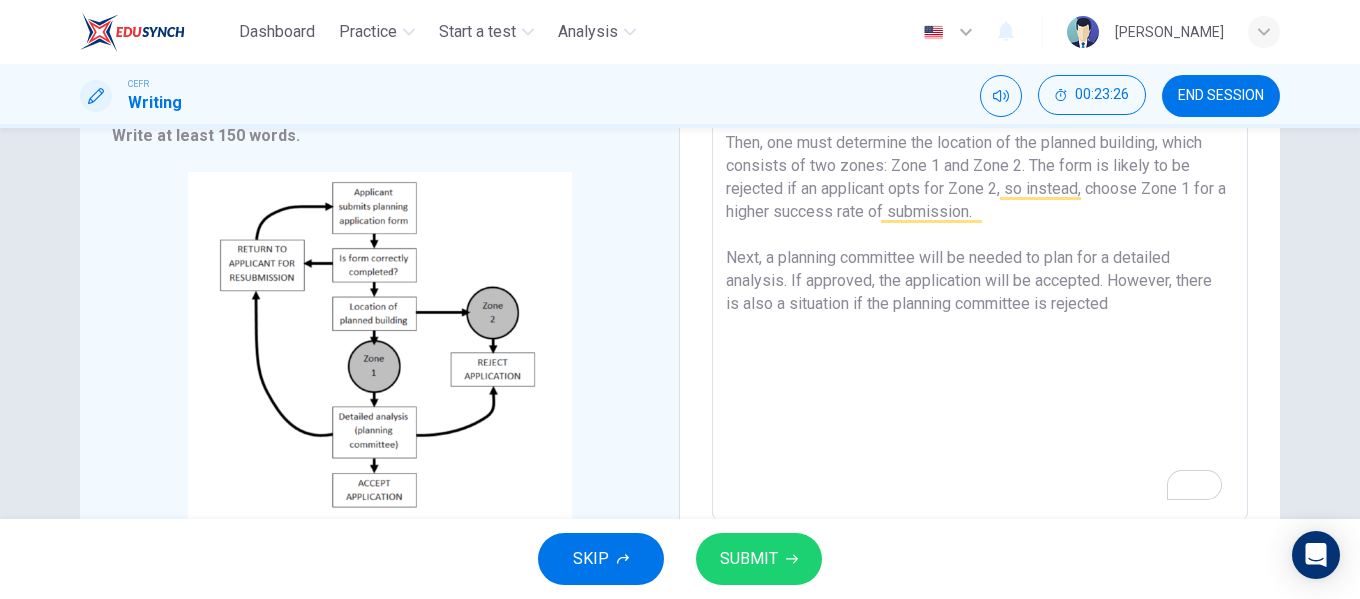 drag, startPoint x: 1175, startPoint y: 281, endPoint x: 850, endPoint y: 307, distance: 326.03833 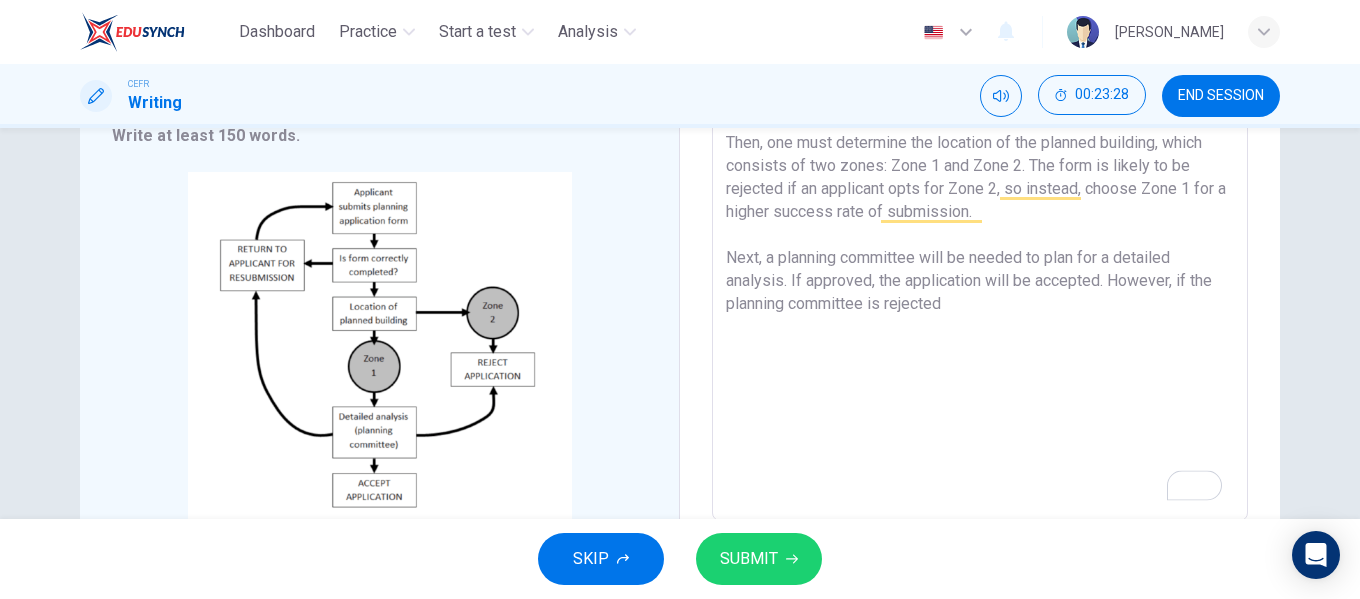 click on "The diagram illustrates a meticulous process for applying permission to build a house in a city and ways to know the success rate of the submission.
Firstly, an applicant must prepare and submit the planning application form. Ensure that all details are completed; if it is not, the form will be returned to the applicant for resubmission.
Then, one must determine the location of the planned building, which consists of two zones: Zone 1 and Zone 2. The form is likely to be rejected if an applicant opts for Zone 2, so instead, choose Zone 1 for a higher success rate of submission.
Next, a planning committee will be needed to plan for a detailed analysis. If approved, the application will be accepted. However, if the planning committee is rejected" at bounding box center [980, 226] 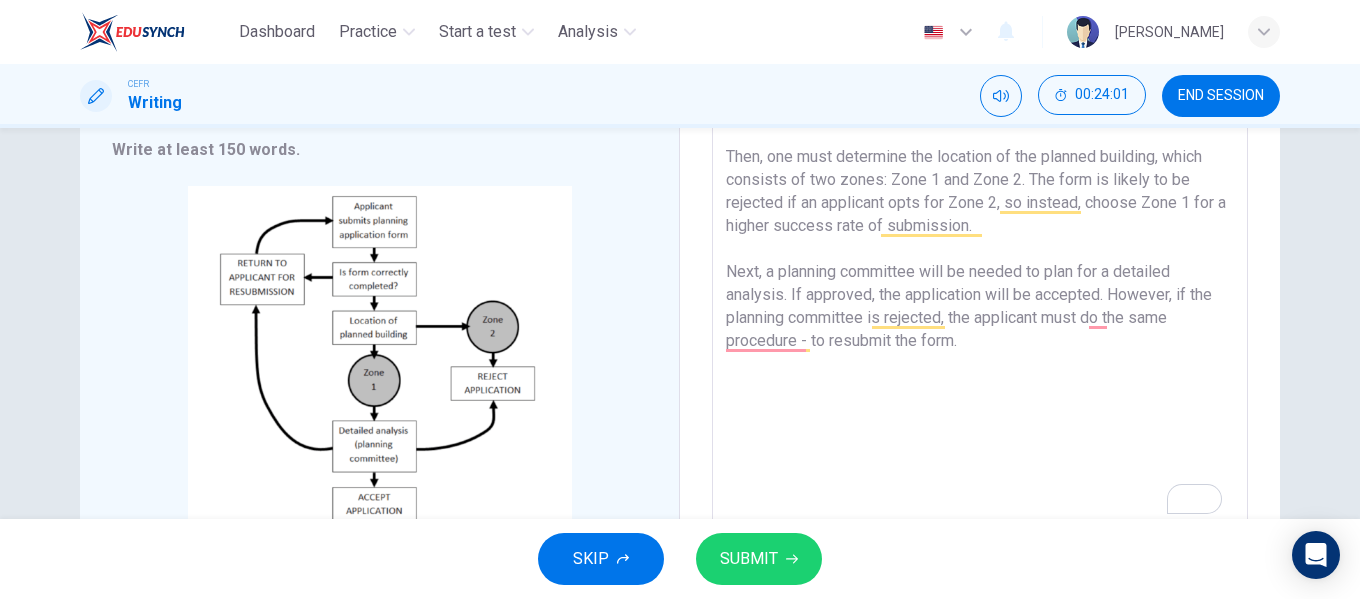 scroll, scrollTop: 296, scrollLeft: 0, axis: vertical 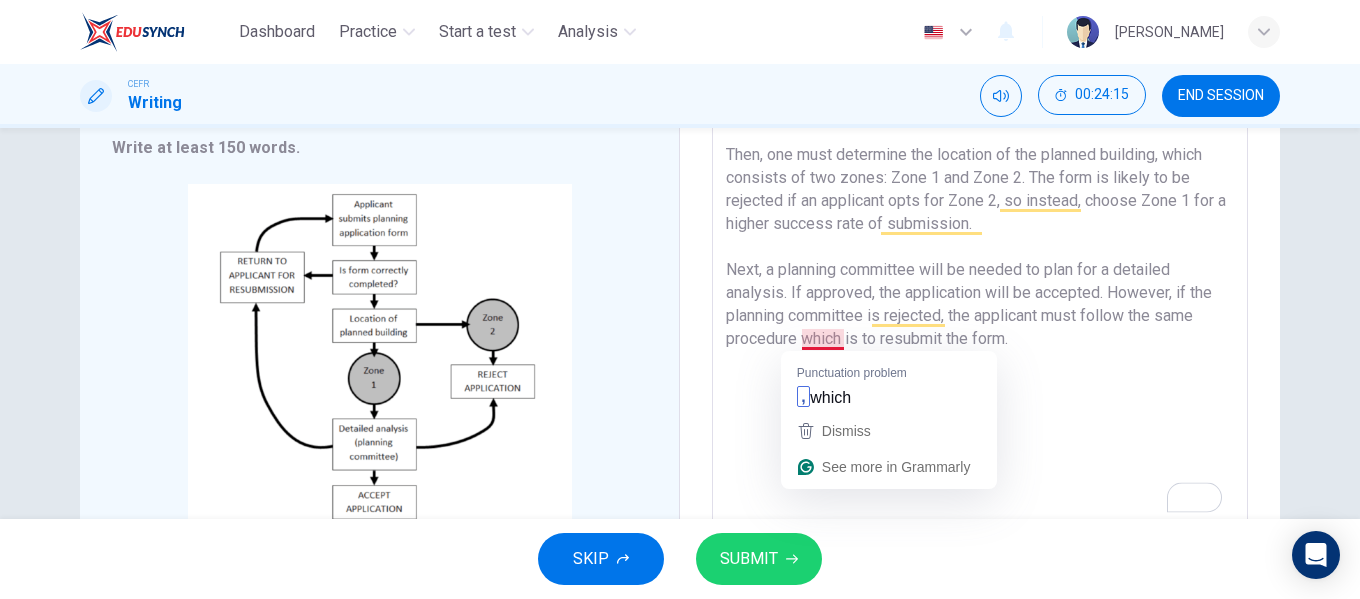 click on "The diagram illustrates a meticulous process for applying permission to build a house in a city and ways to know the success rate of the submission.
Firstly, an applicant must prepare and submit the planning application form. Ensure that all details are completed; if it is not, the form will be returned to the applicant for resubmission.
Then, one must determine the location of the planned building, which consists of two zones: Zone 1 and Zone 2. The form is likely to be rejected if an applicant opts for Zone 2, so instead, choose Zone 1 for a higher success rate of submission.
Next, a planning committee will be needed to plan for a detailed analysis. If approved, the application will be accepted. However, if the planning committee is rejected, the applicant must follow the same procedure which is to resubmit the form." at bounding box center (980, 238) 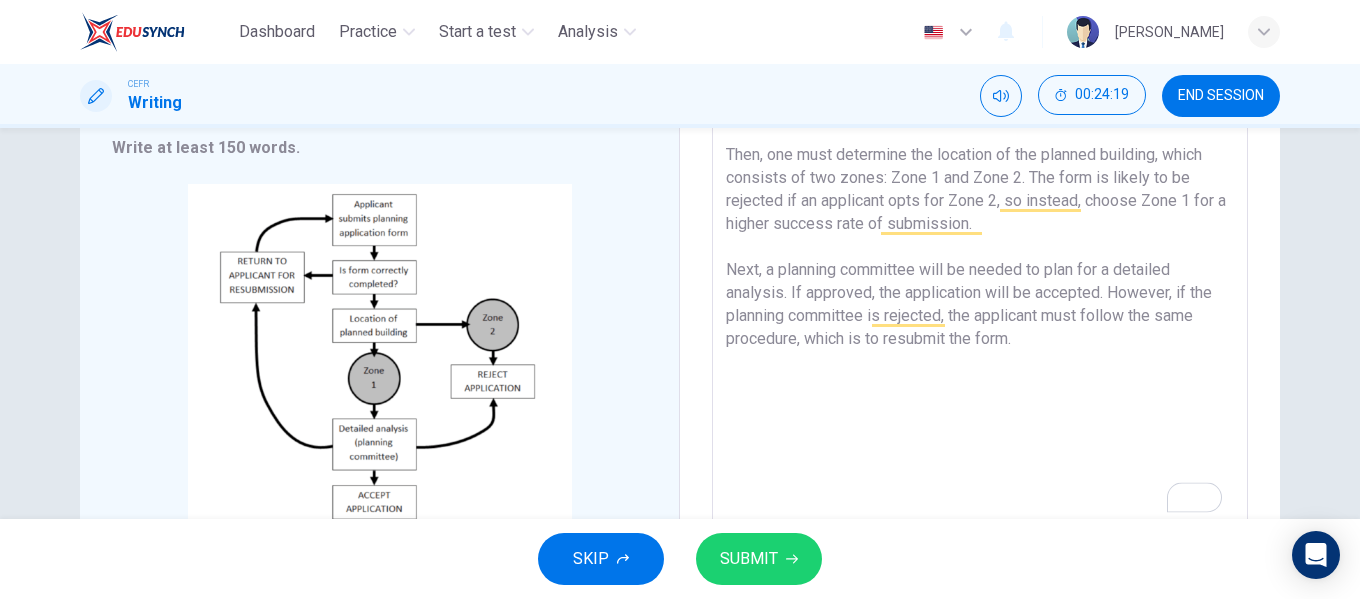 drag, startPoint x: 1124, startPoint y: 317, endPoint x: 1086, endPoint y: 324, distance: 38.63936 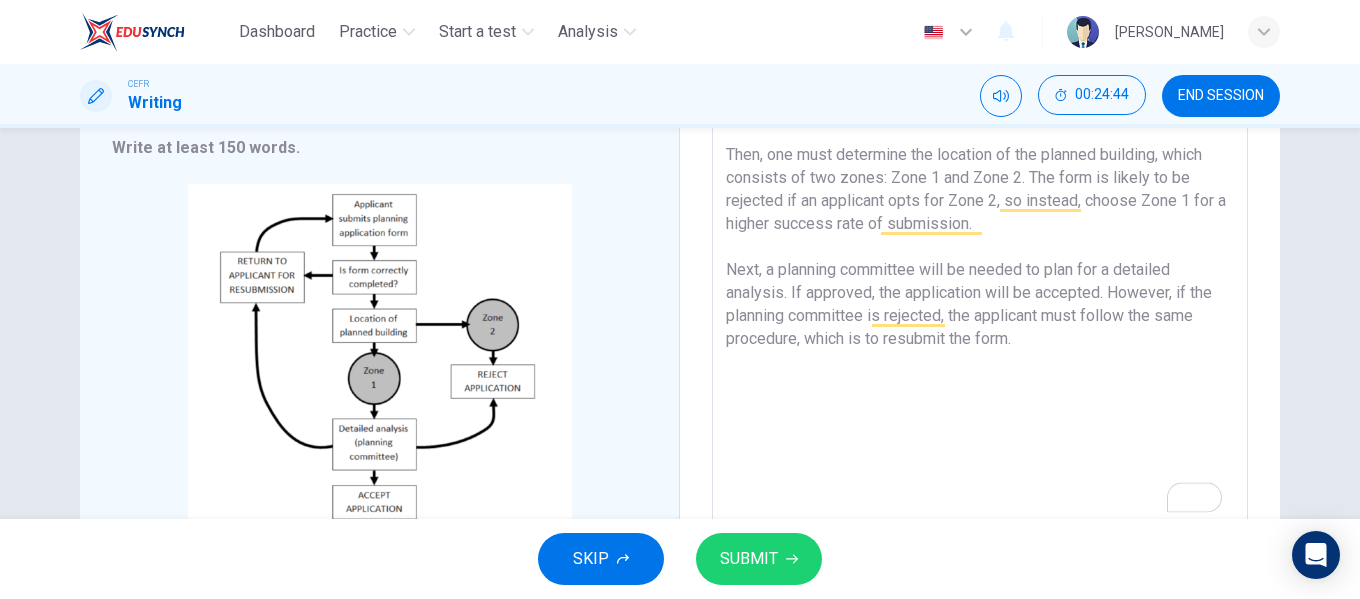 type on "The diagram illustrates a meticulous process for applying permission to build a house in a city and ways to know the success rate of the submission.
Firstly, an applicant must prepare and submit the planning application form. Ensure that all details are completed; if it is not, the form will be returned to the applicant for resubmission.
Then, one must determine the location of the planned building, which consists of two zones: Zone 1 and Zone 2. The form is likely to be rejected if an applicant opts for Zone 2, so instead, choose Zone 1 for a higher success rate of submission.
Next, a planning committee will be needed to plan for a detailed analysis. If approved, the application will be accepted. However, if the planning committee is rejected, the applicant must follow the same procedure, which is to resubmit the form." 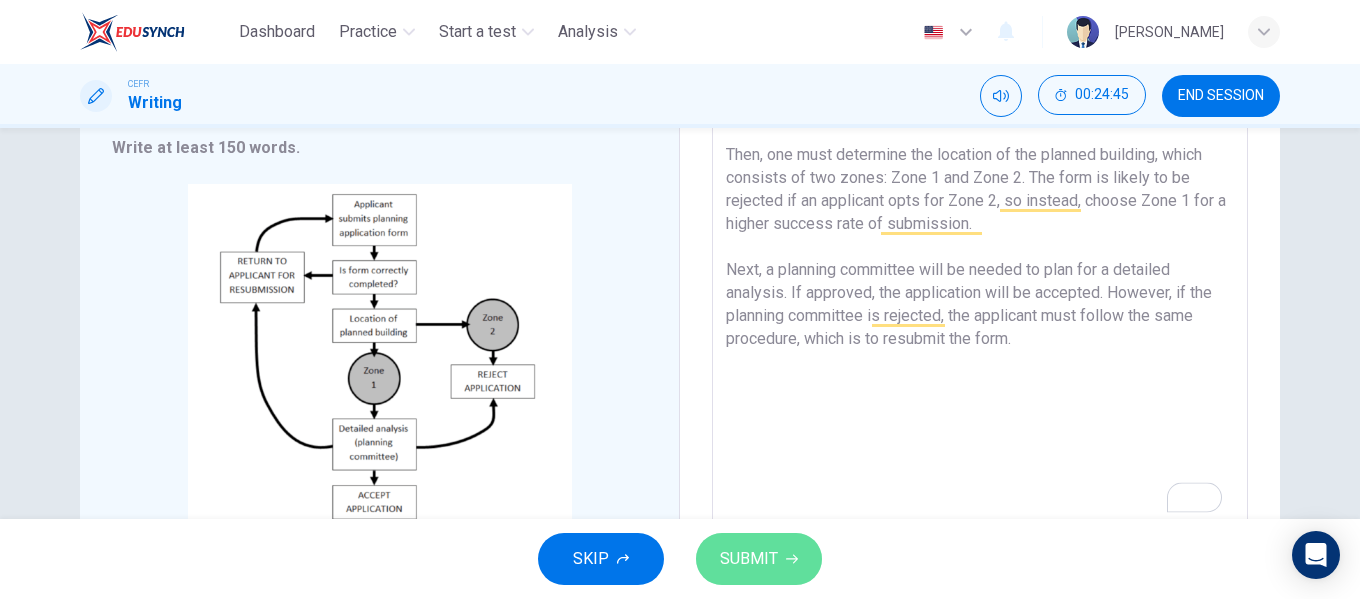 click on "SUBMIT" at bounding box center [759, 559] 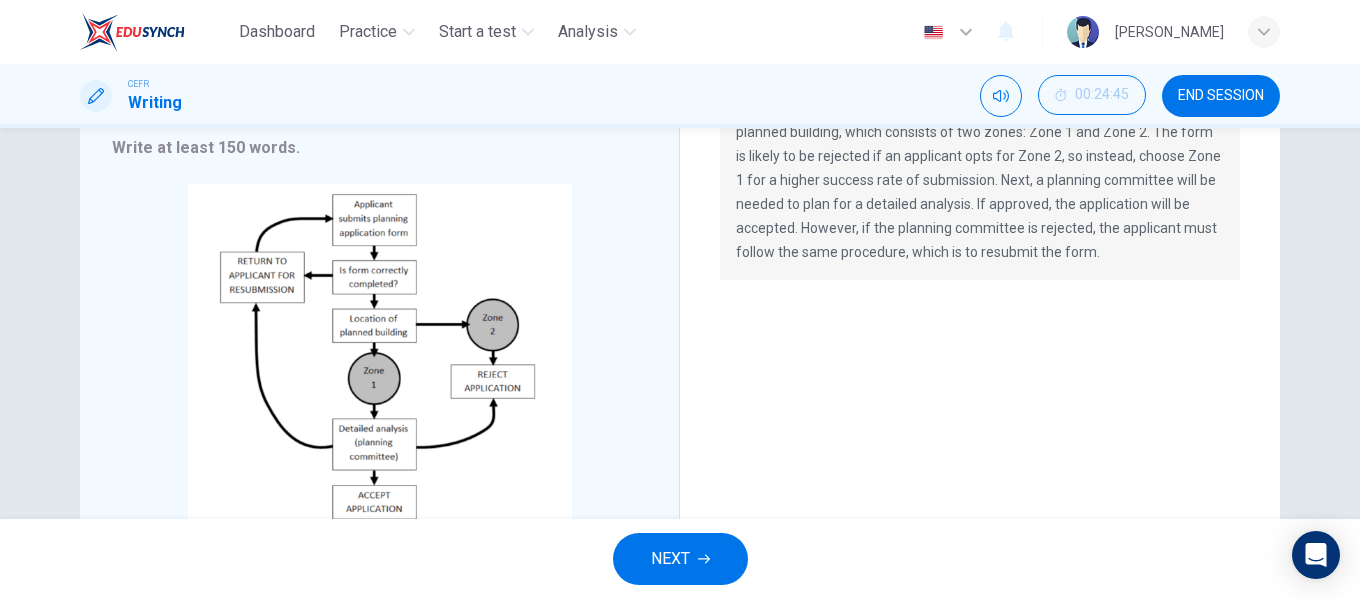 scroll, scrollTop: 0, scrollLeft: 0, axis: both 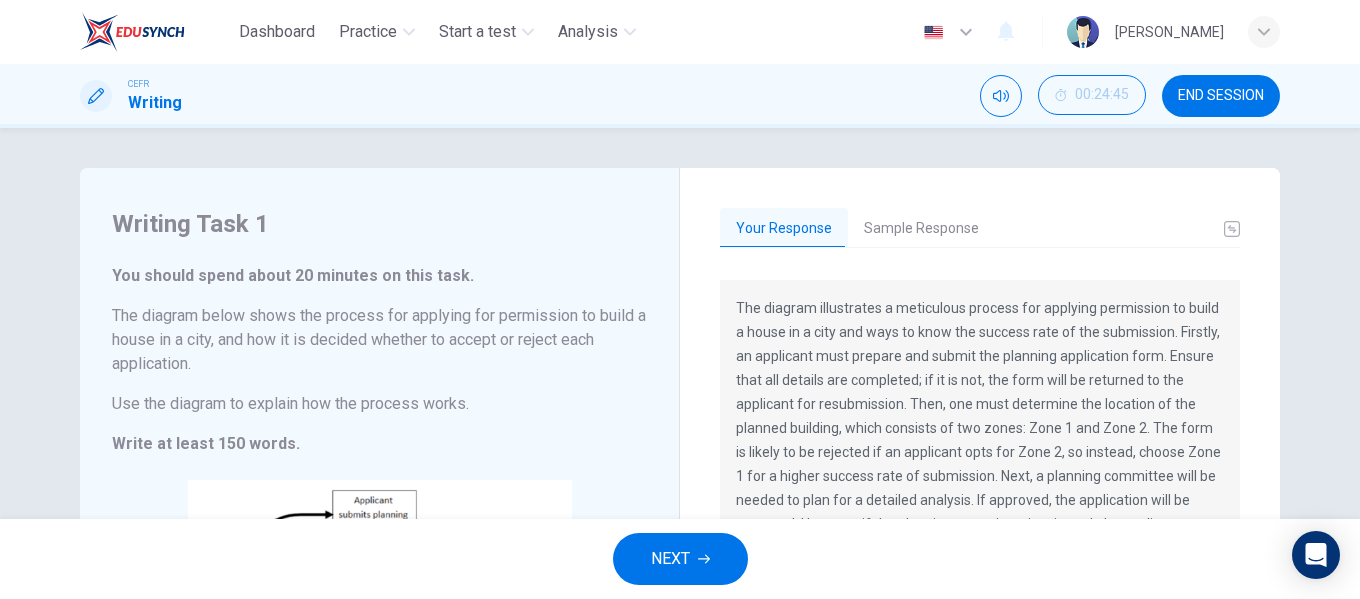 click on "Sample Response" at bounding box center [921, 229] 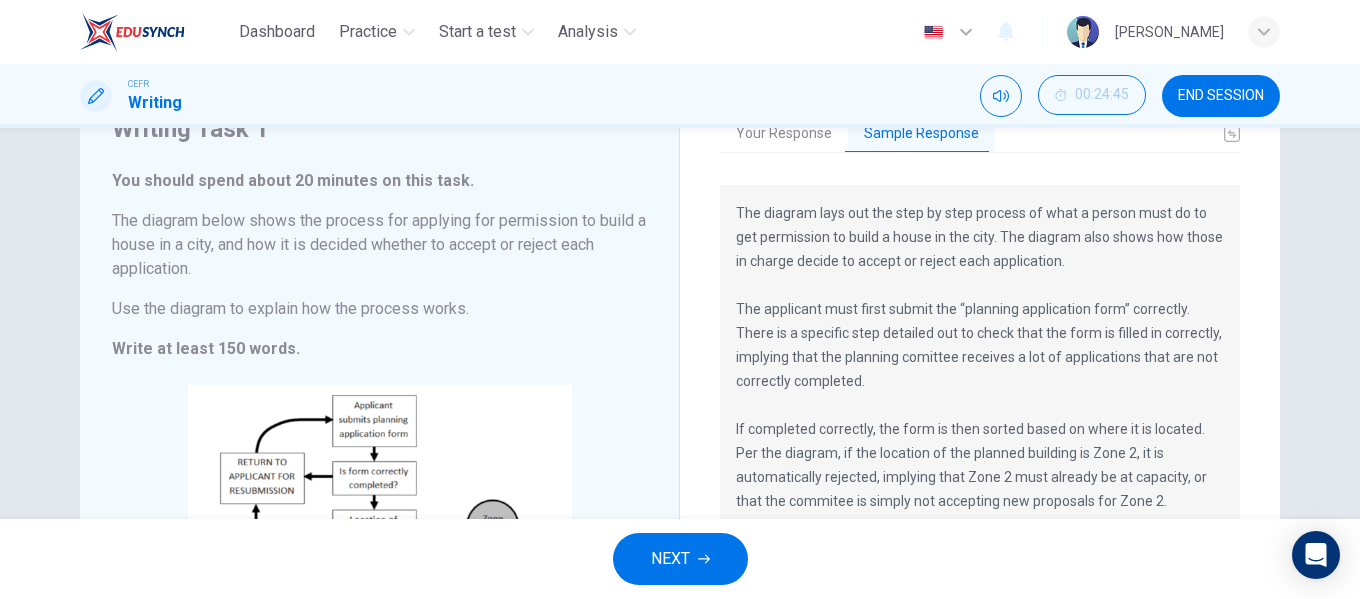 scroll, scrollTop: 96, scrollLeft: 0, axis: vertical 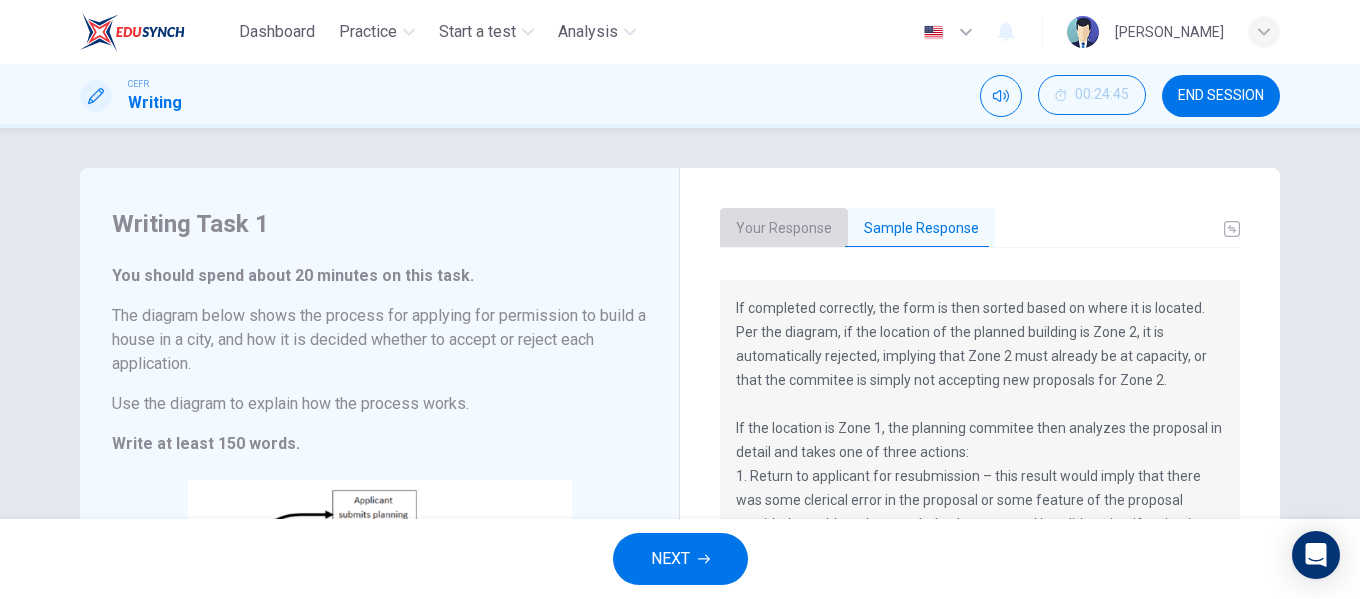 click on "Your Response" at bounding box center (784, 229) 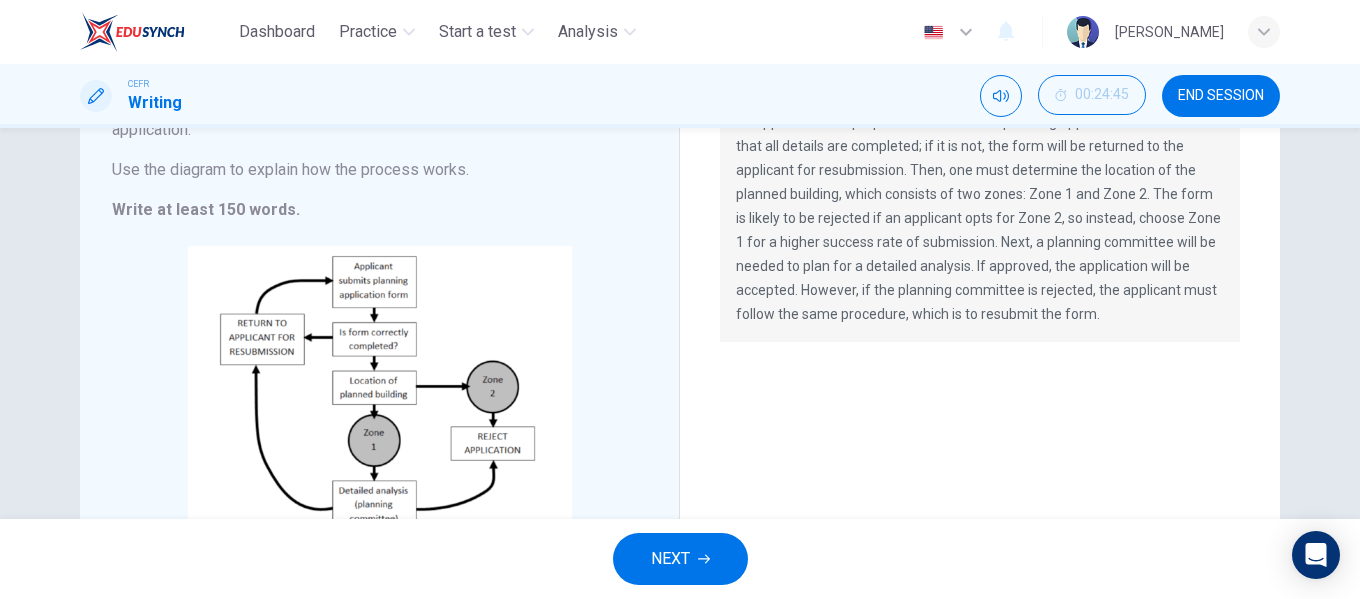 scroll, scrollTop: 235, scrollLeft: 0, axis: vertical 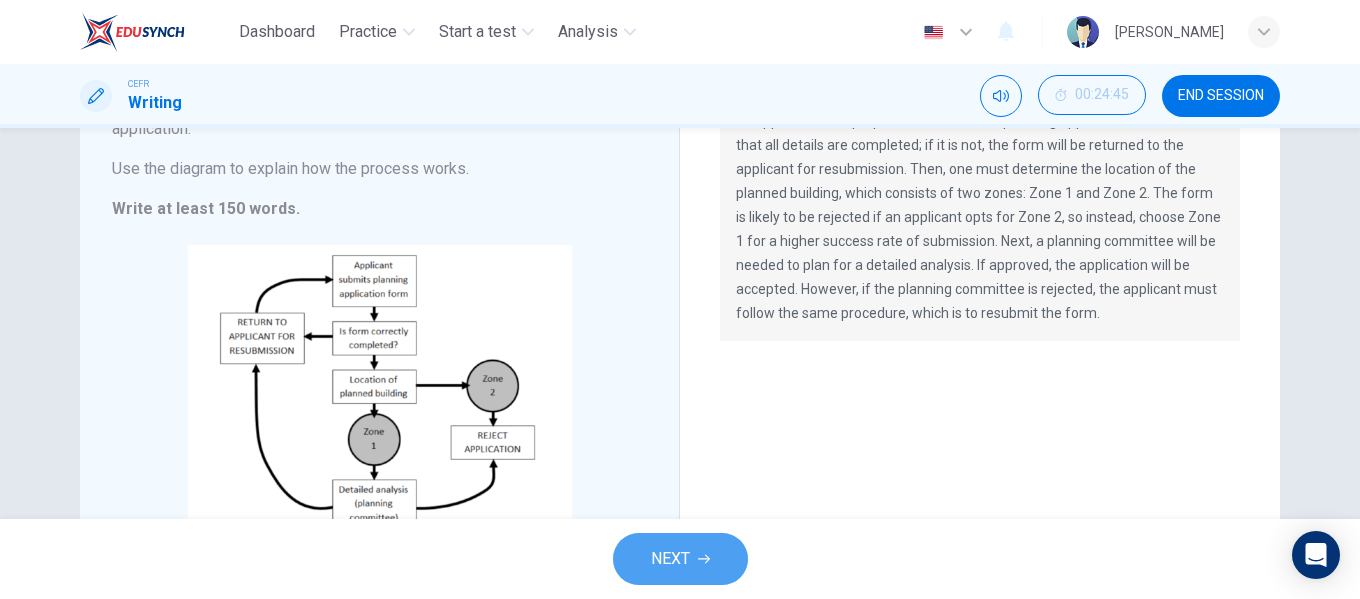 click on "NEXT" at bounding box center (670, 559) 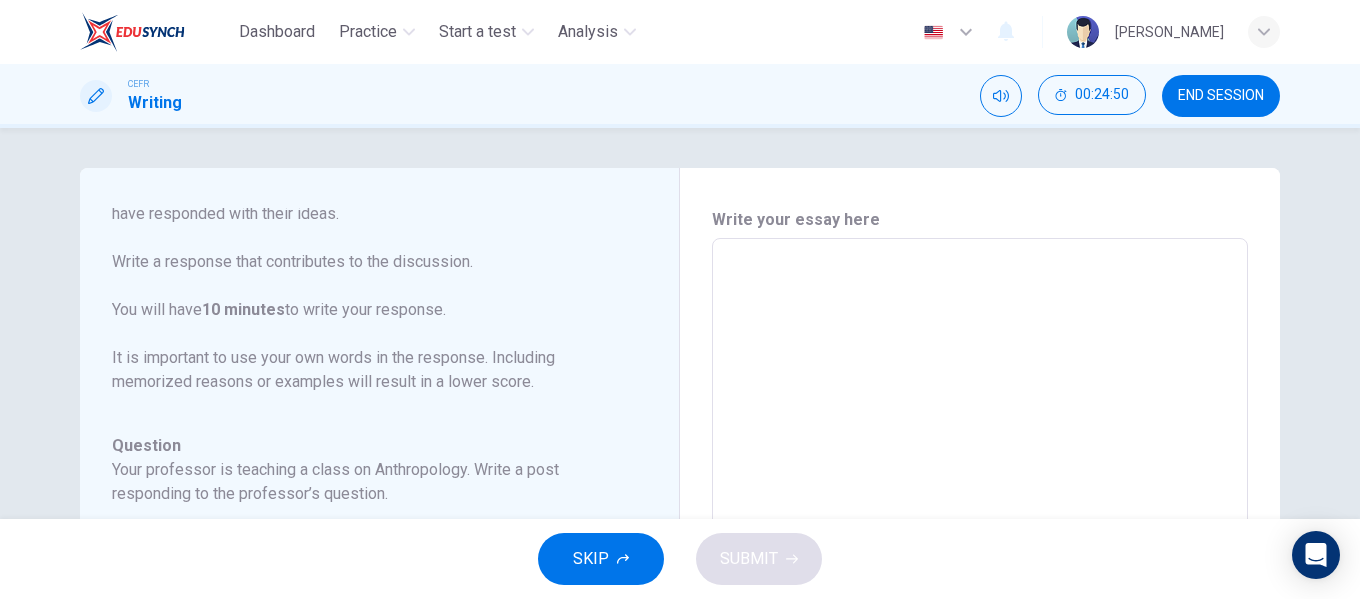 scroll, scrollTop: 246, scrollLeft: 0, axis: vertical 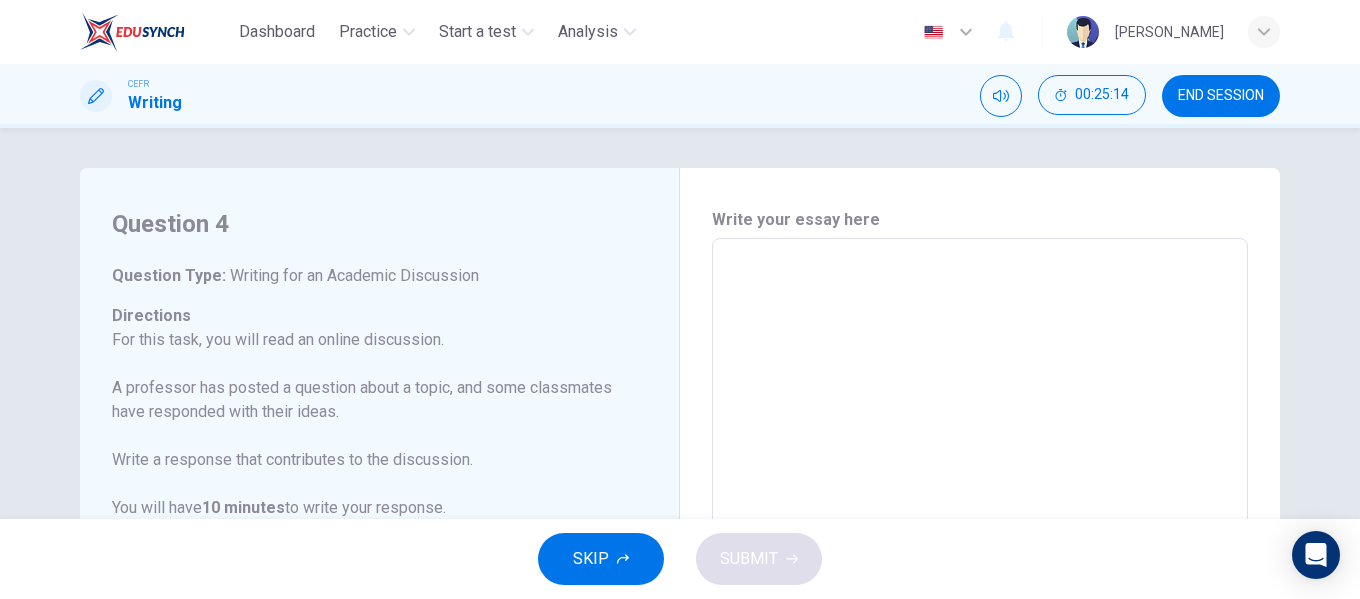 click at bounding box center (980, 572) 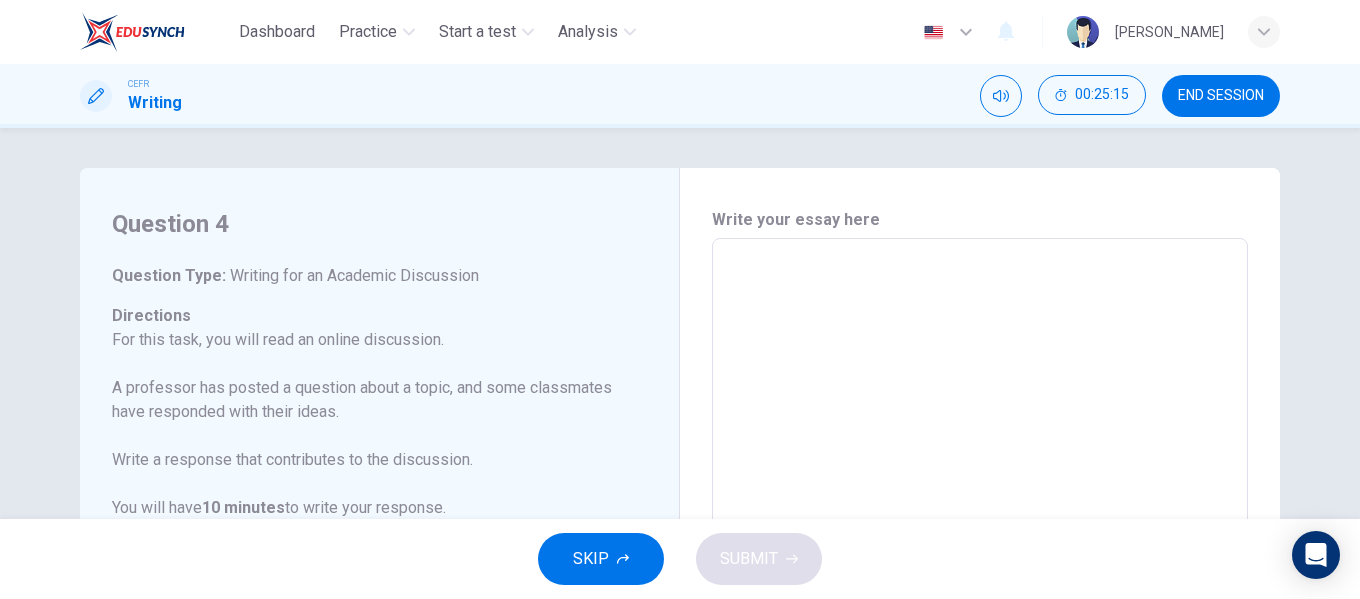 type on "T" 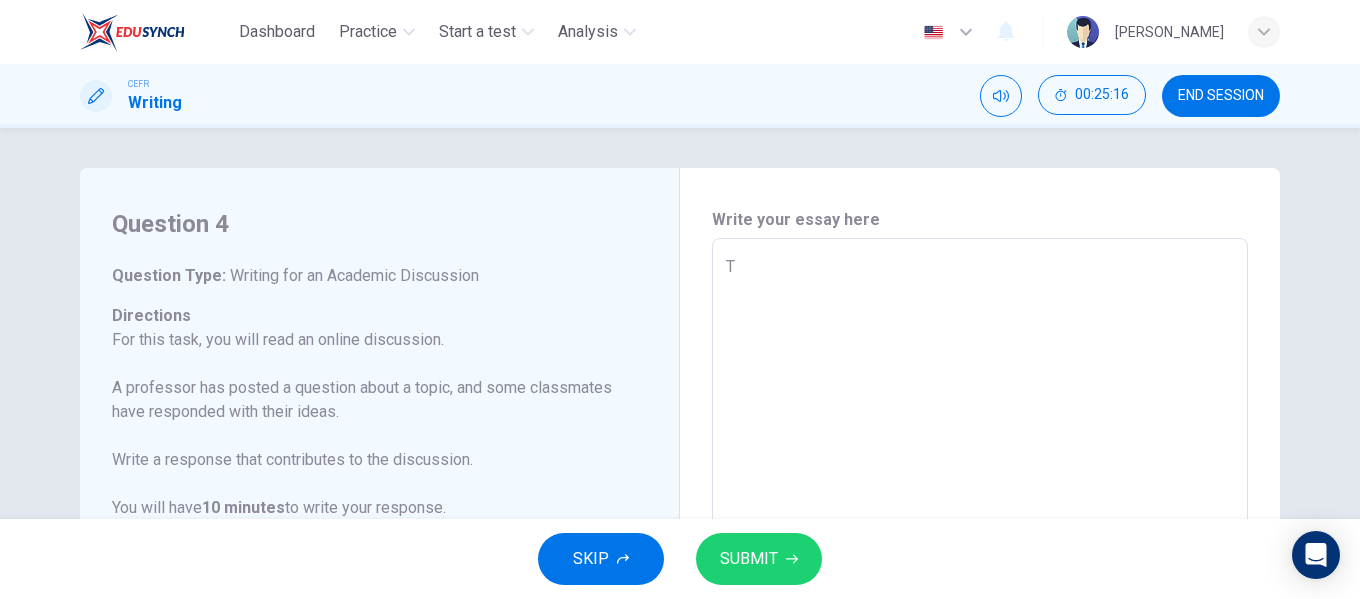 type on "Th" 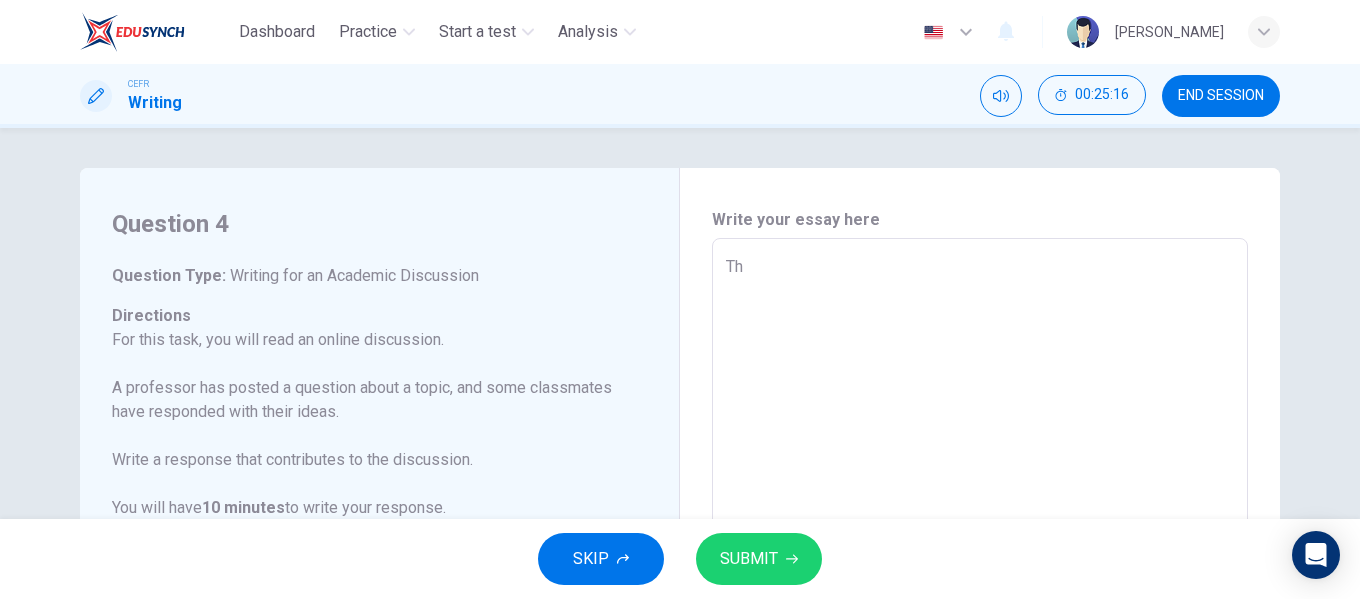 type on "x" 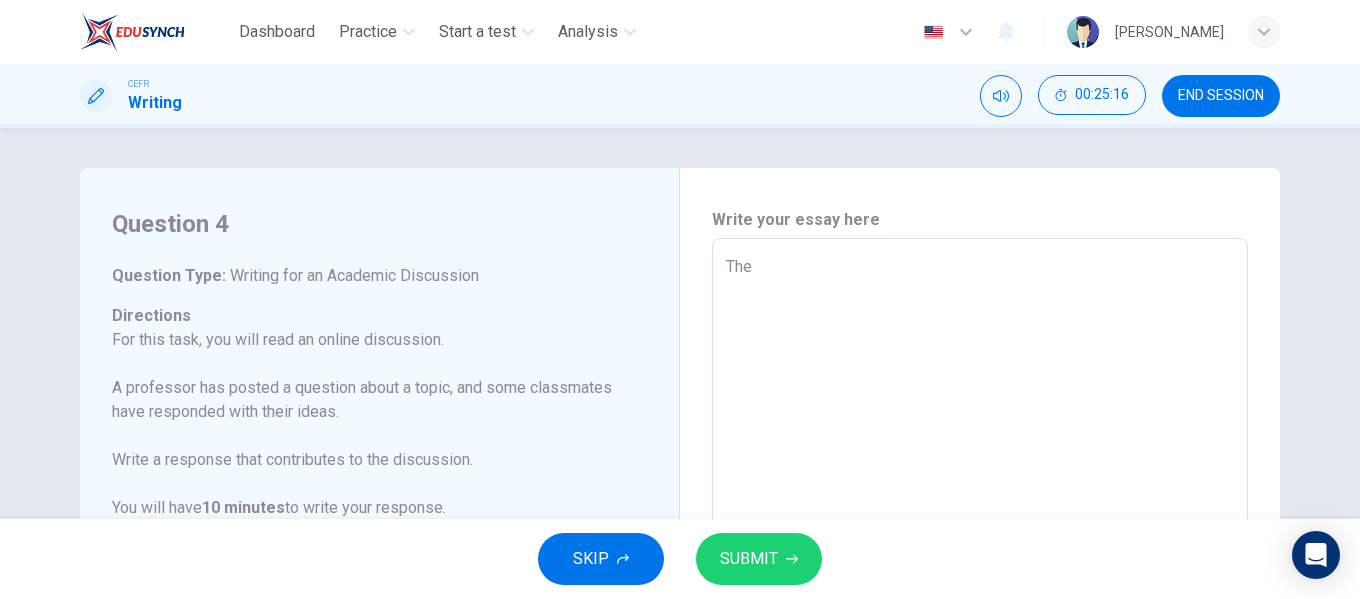 type on "x" 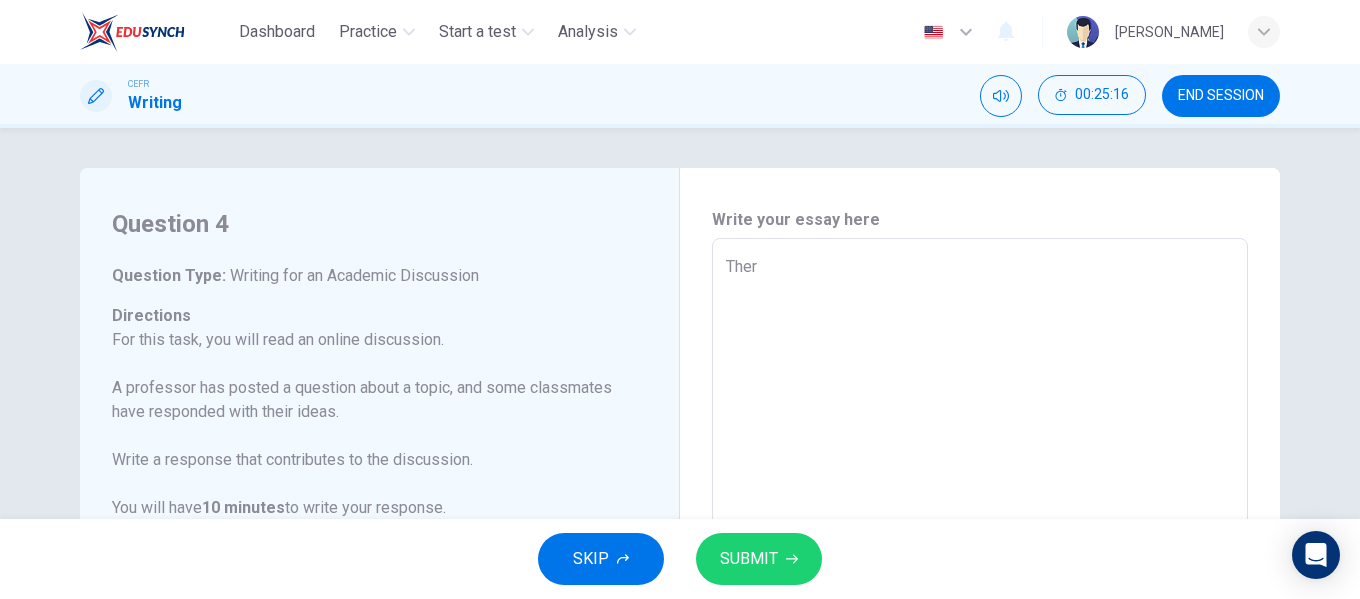 type on "x" 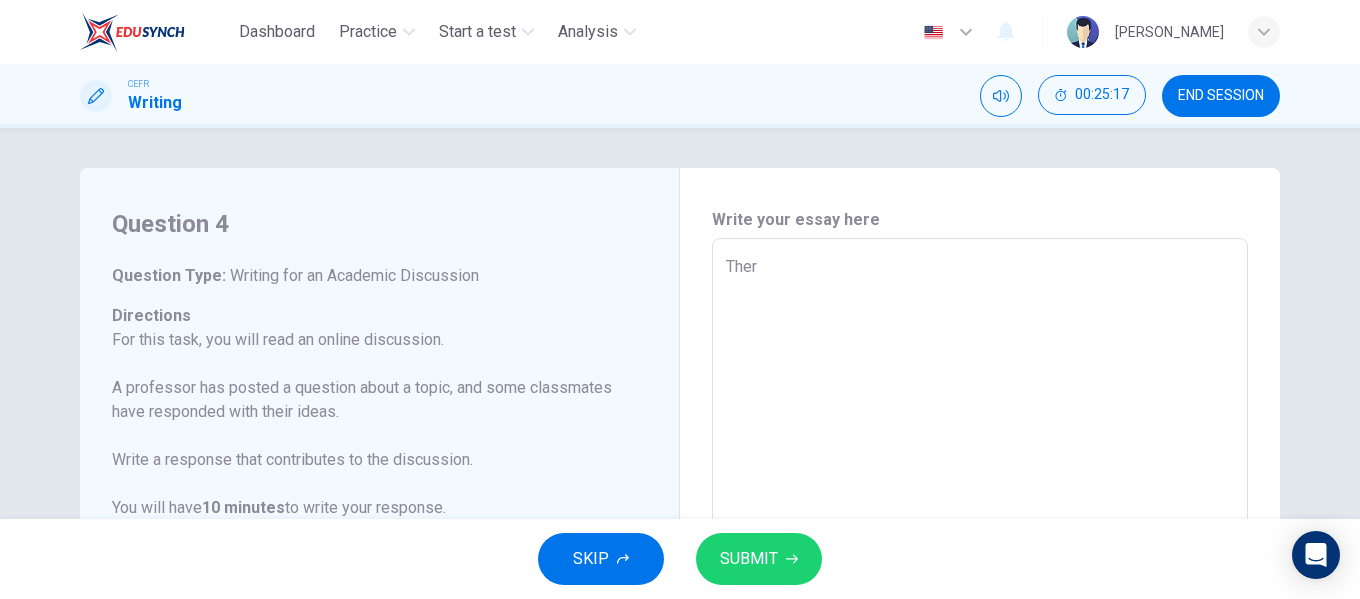 type on "Ther" 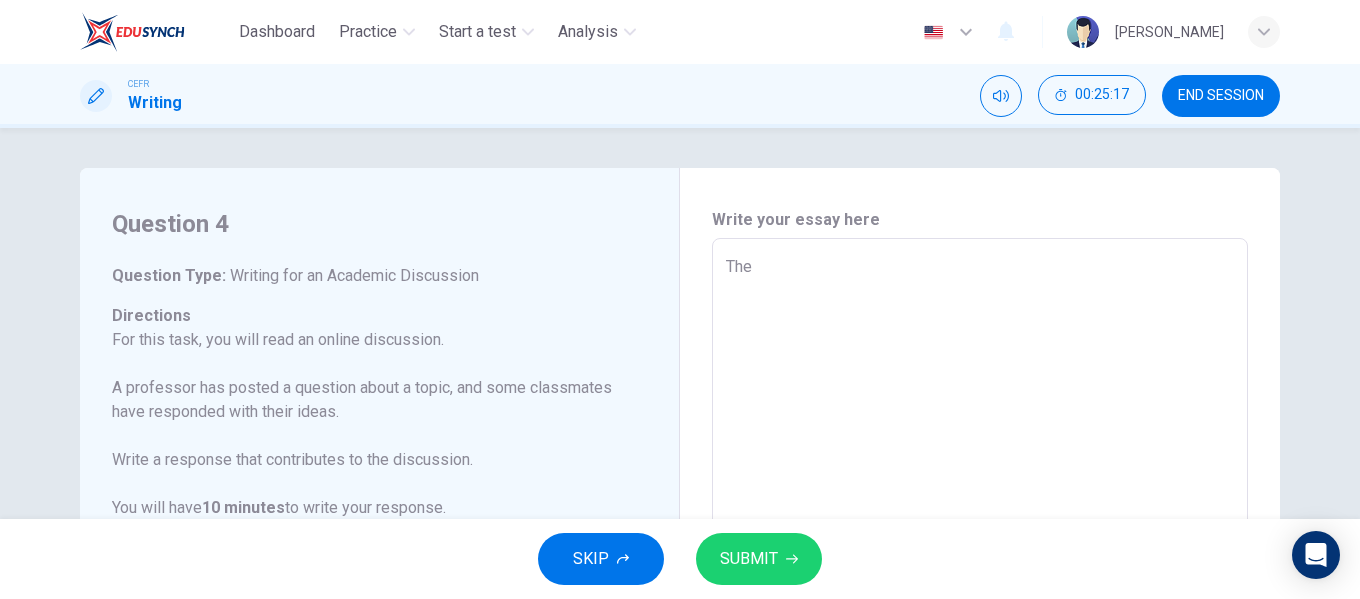 type on "x" 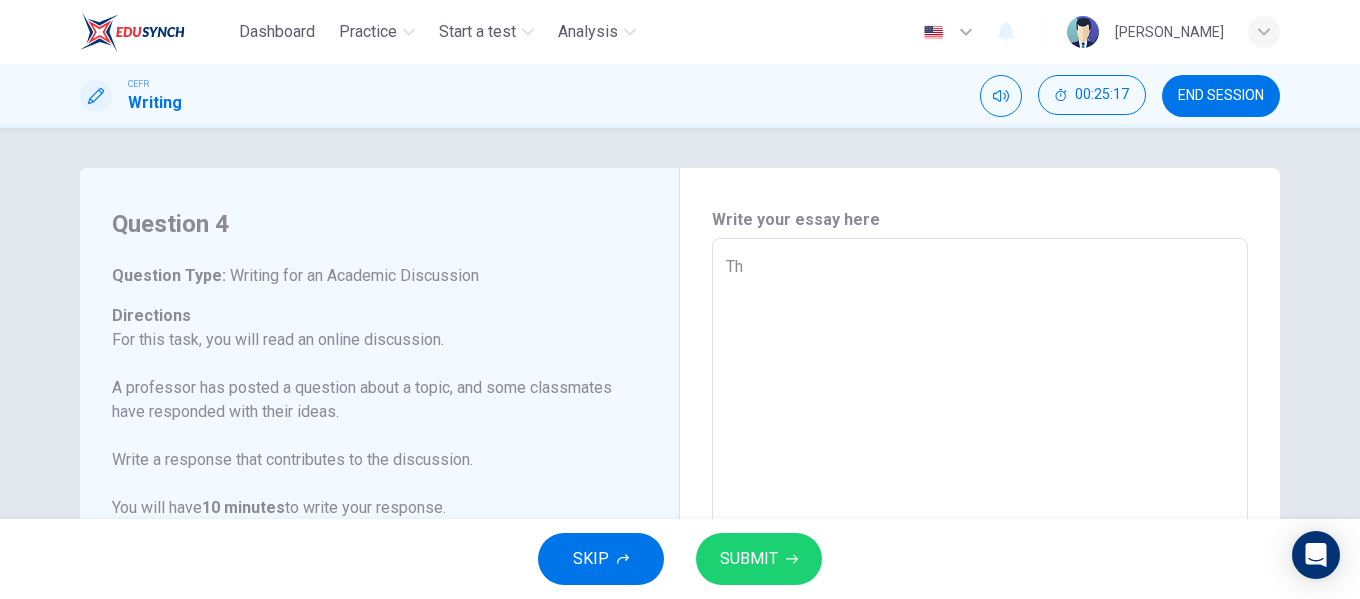 type on "x" 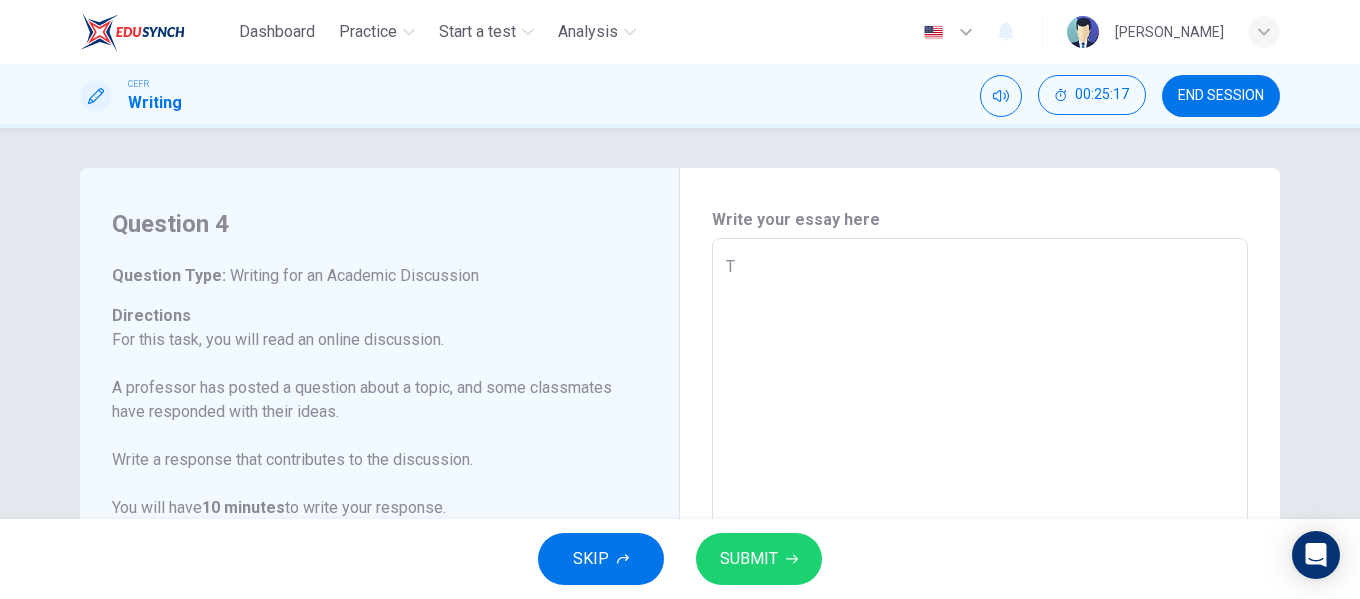 type on "x" 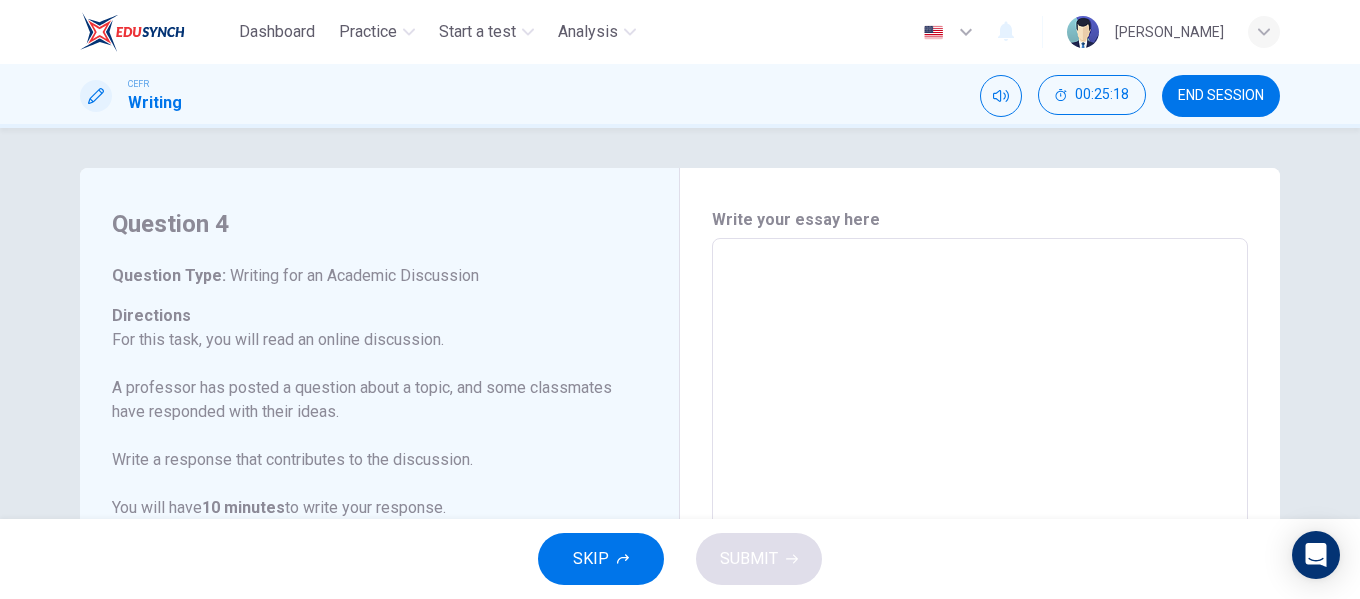 type on "I" 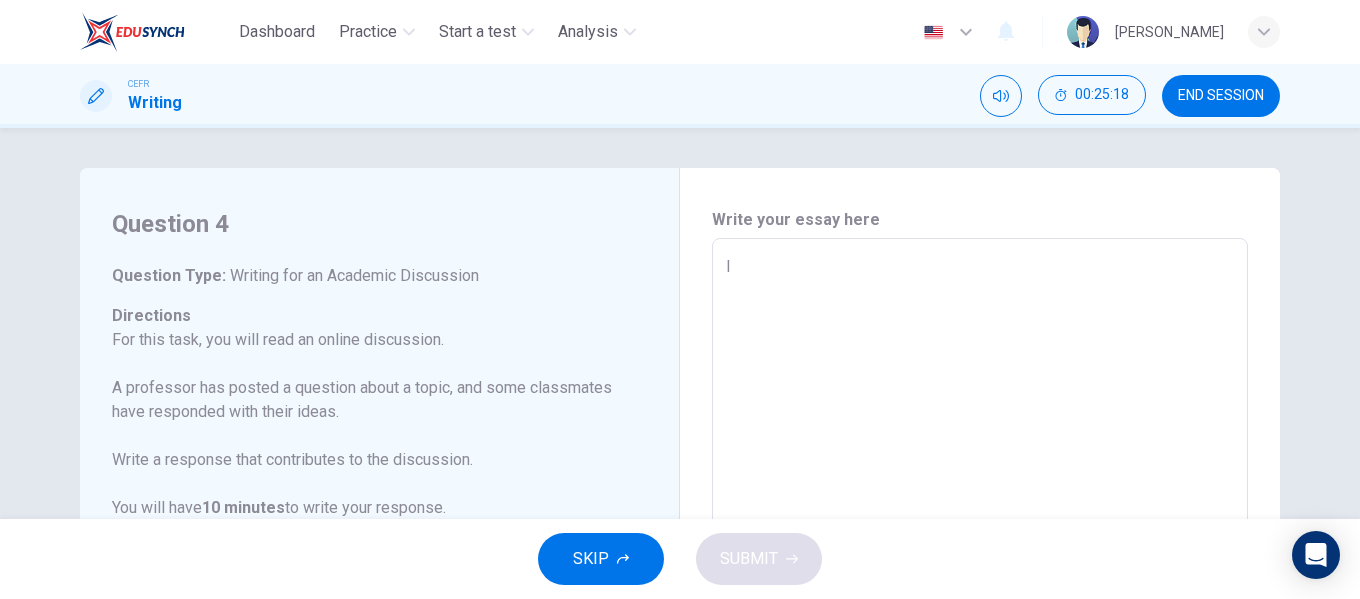 type on "x" 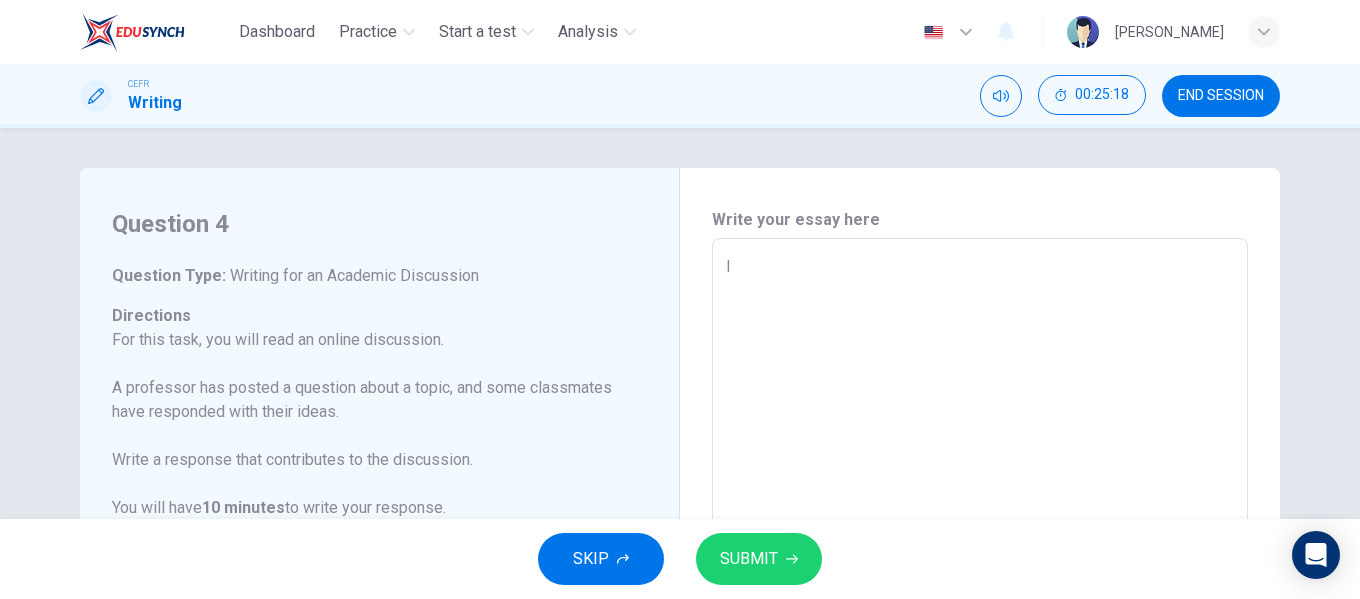 type on "I" 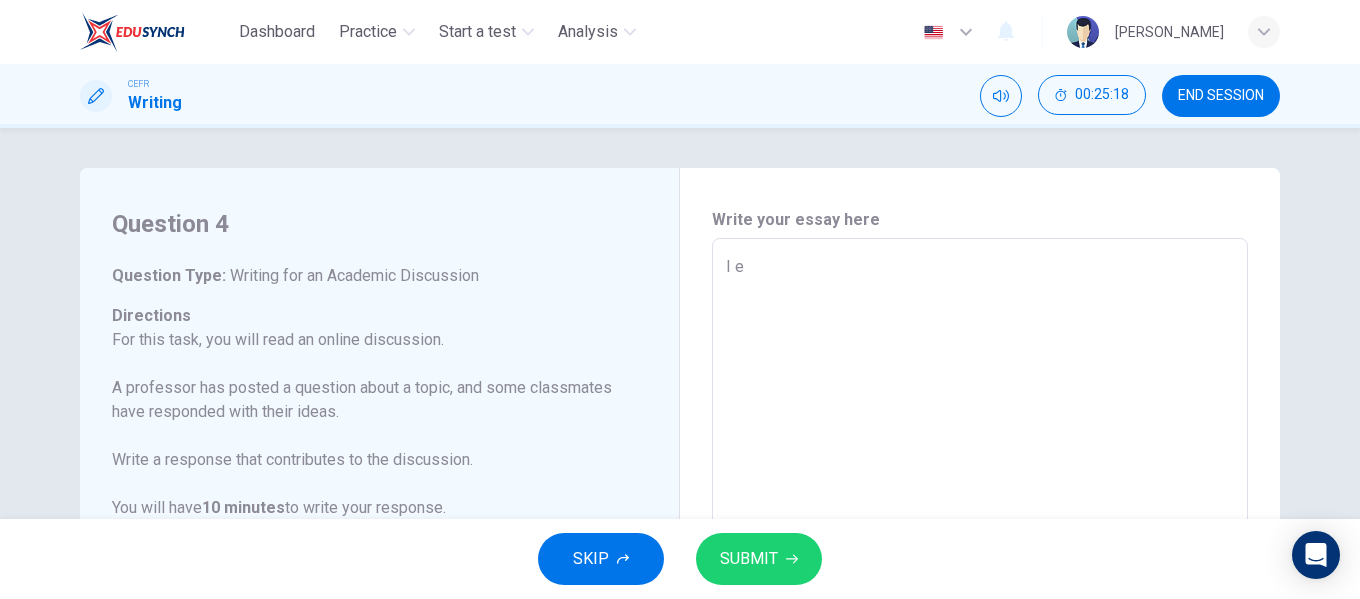 type on "x" 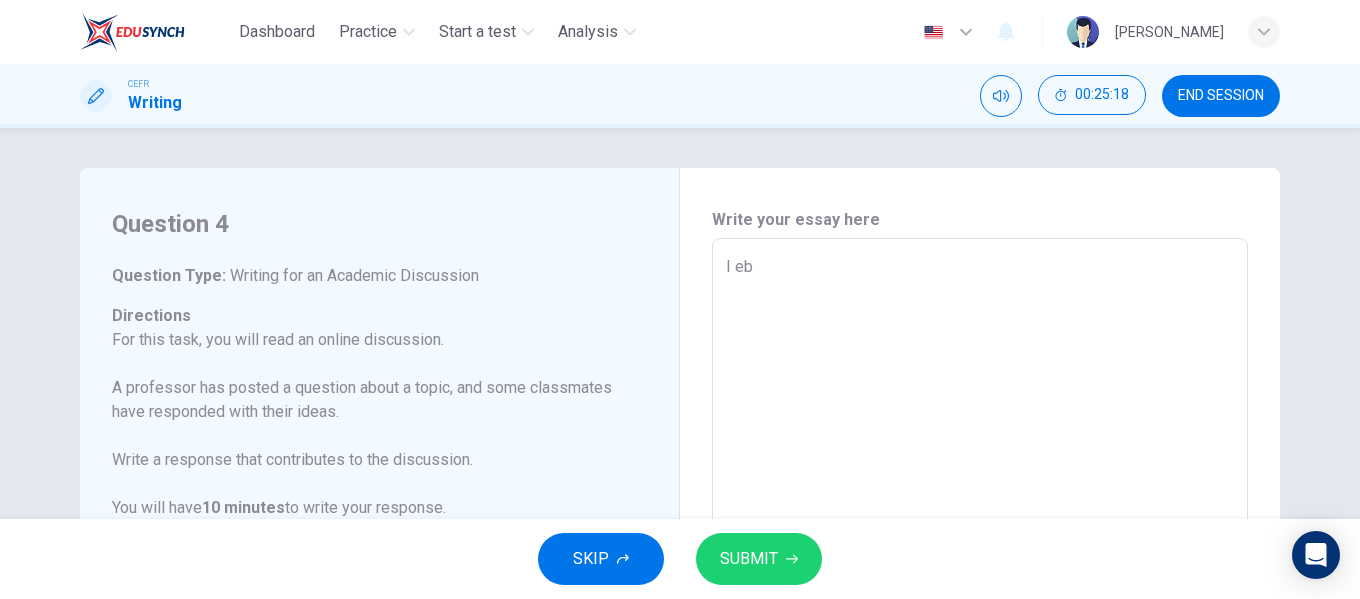 type on "x" 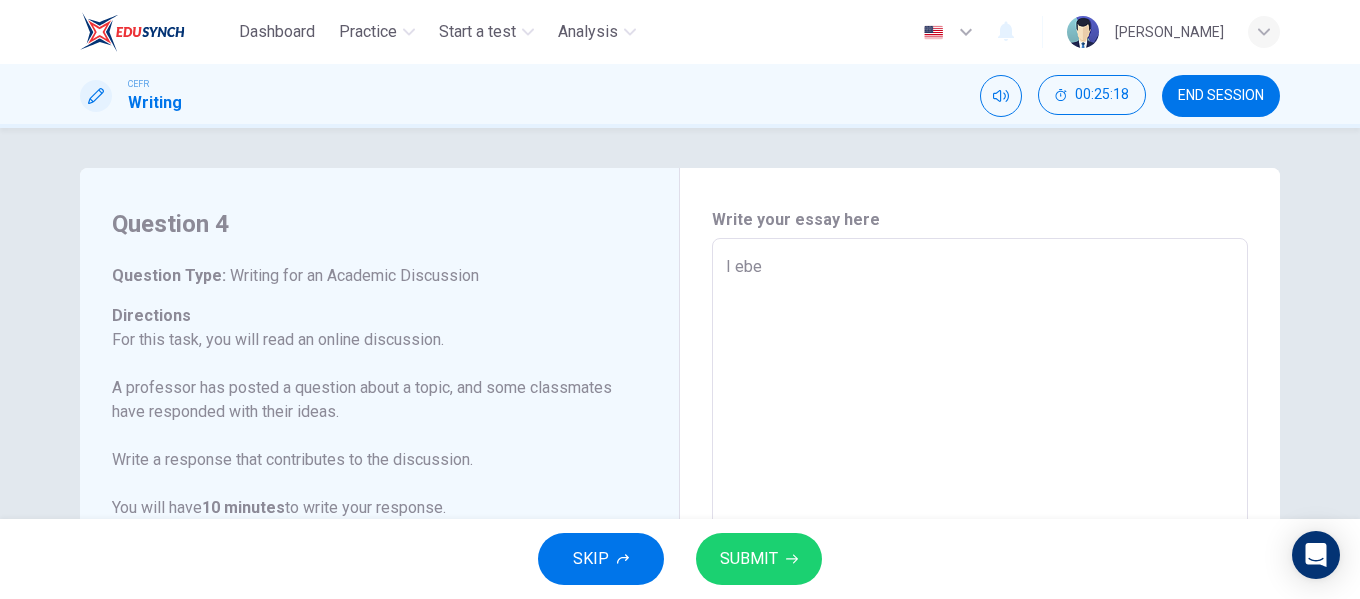 type on "x" 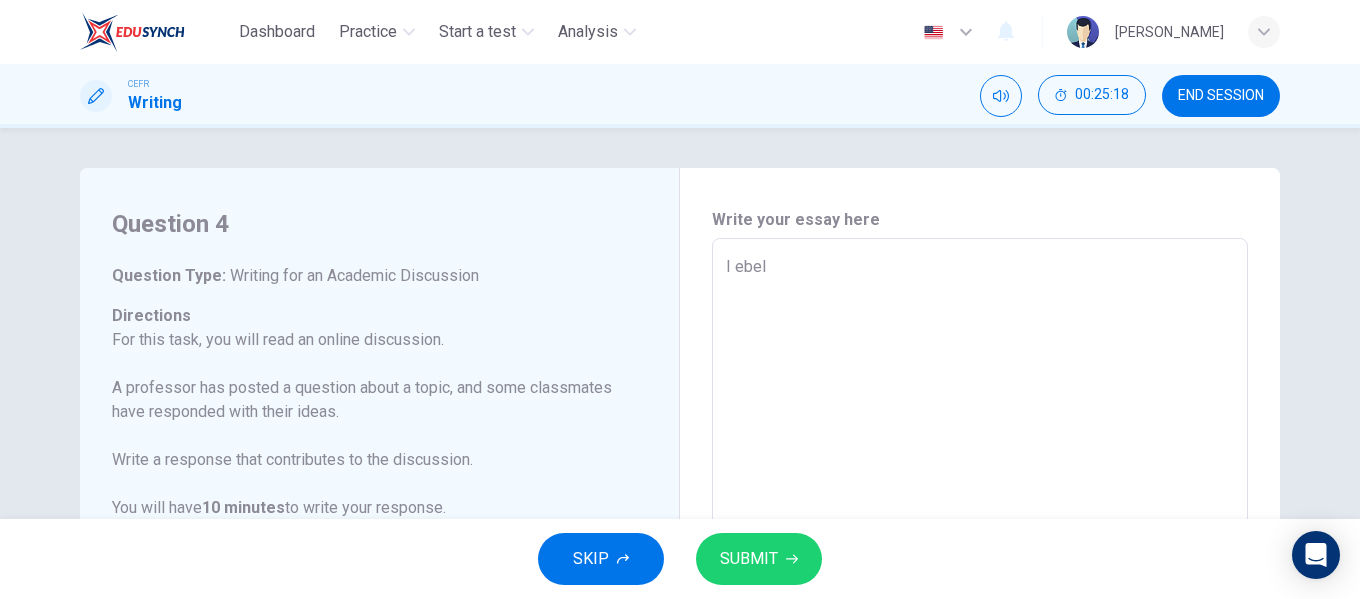 type on "x" 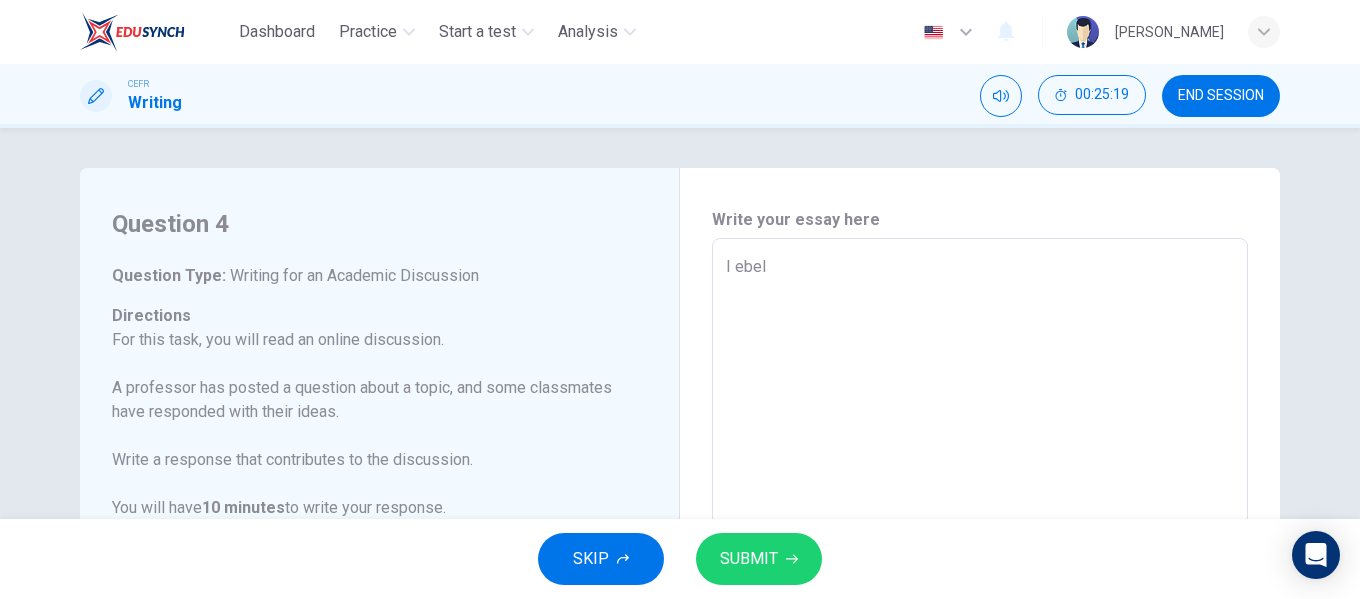 type on "I ebeli" 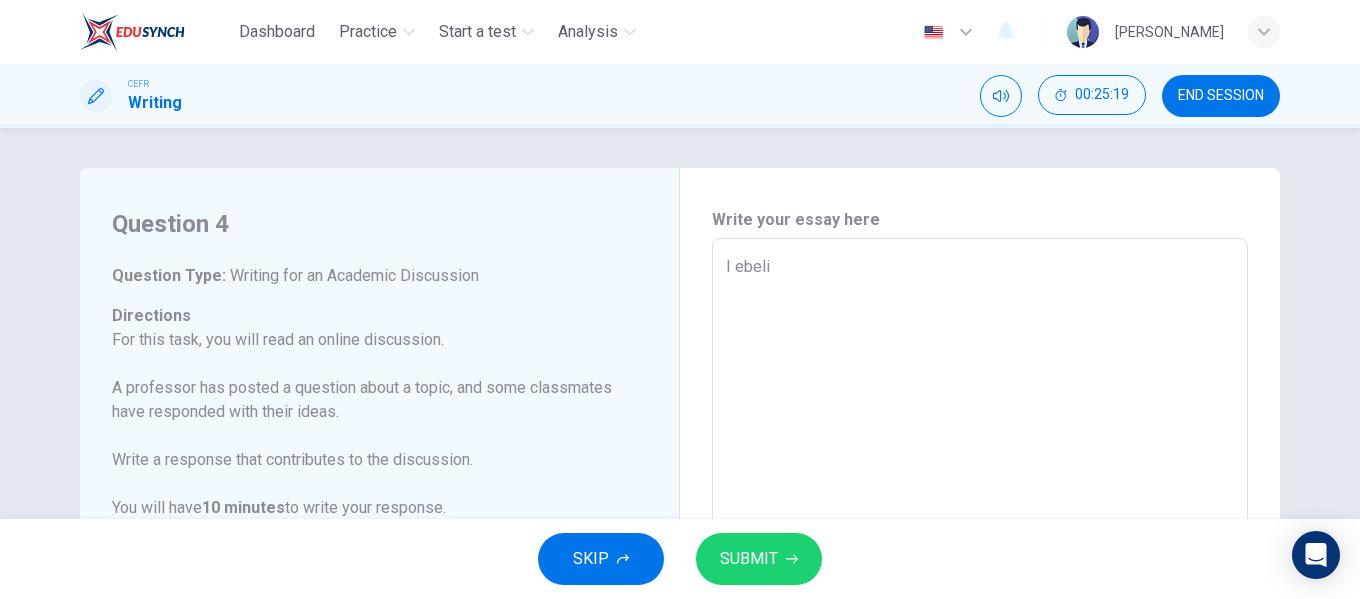 type on "x" 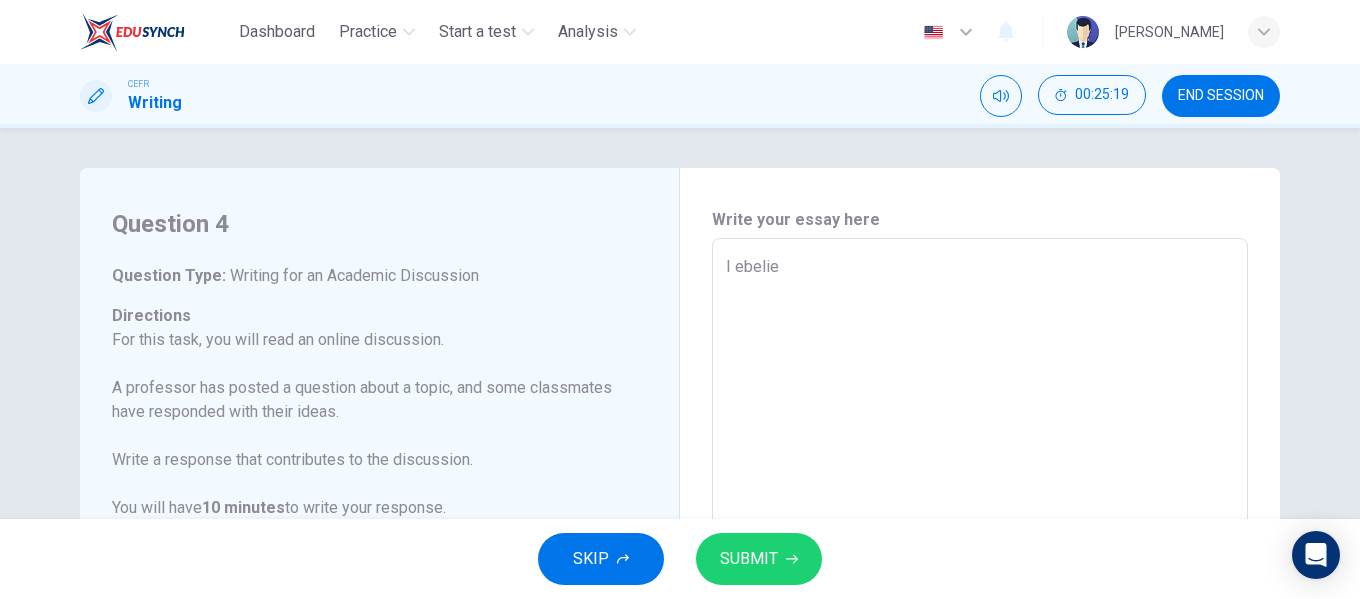 type on "x" 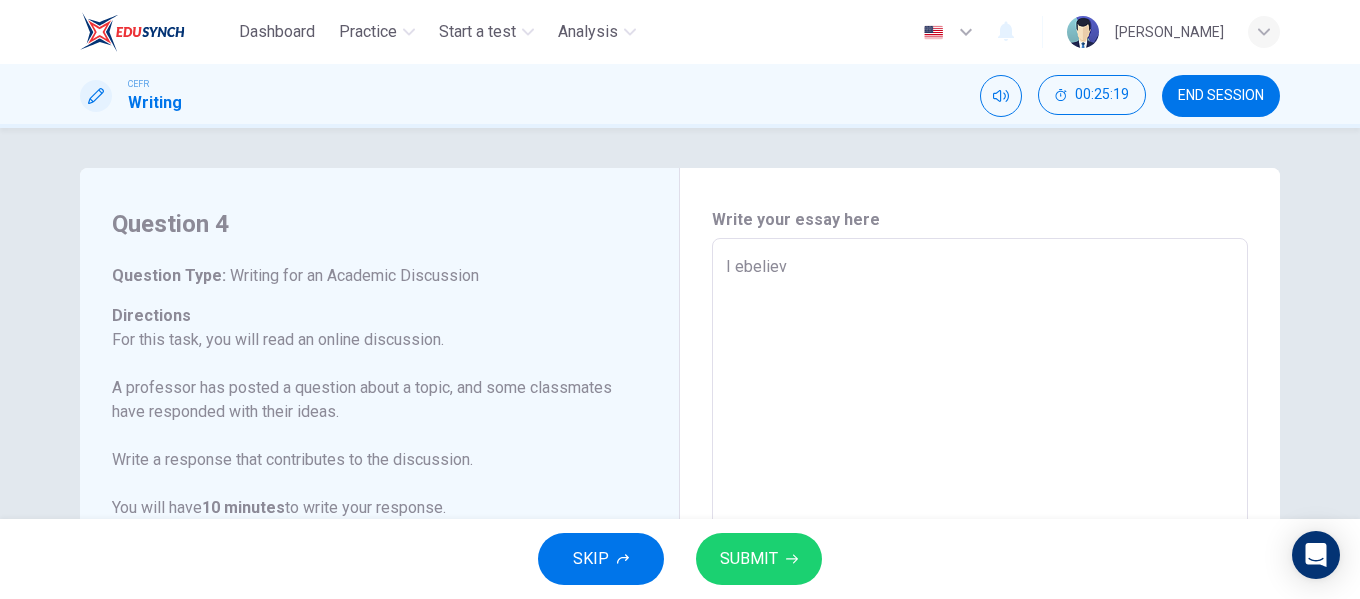 type on "x" 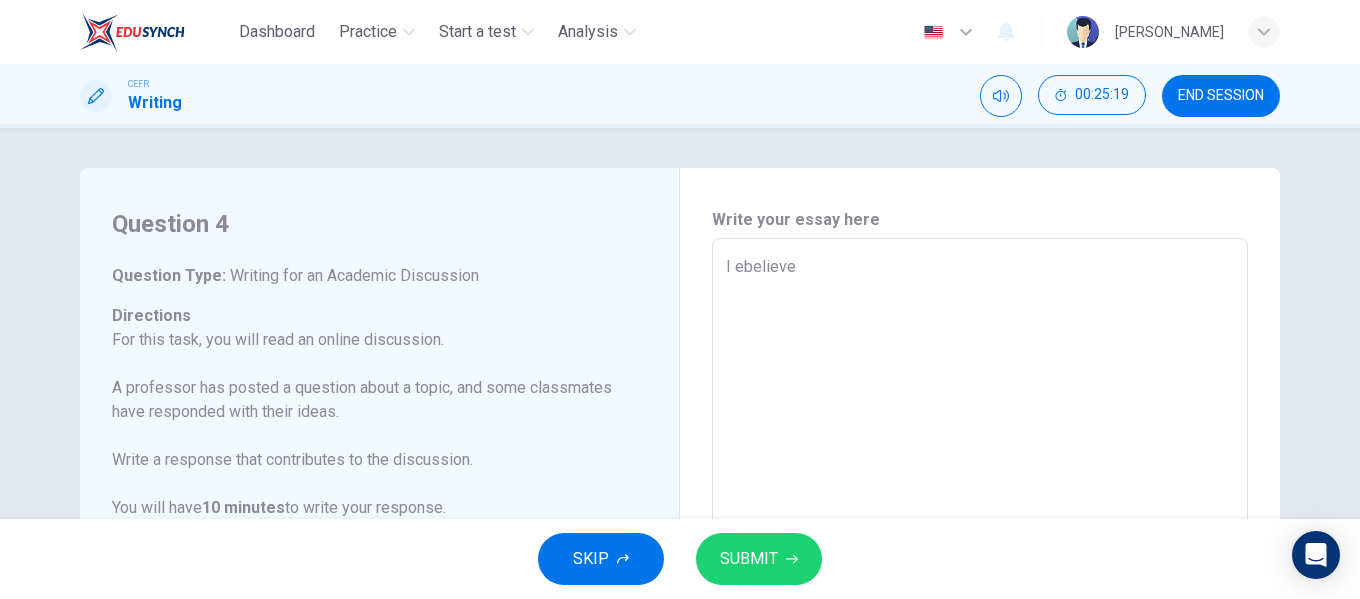type on "x" 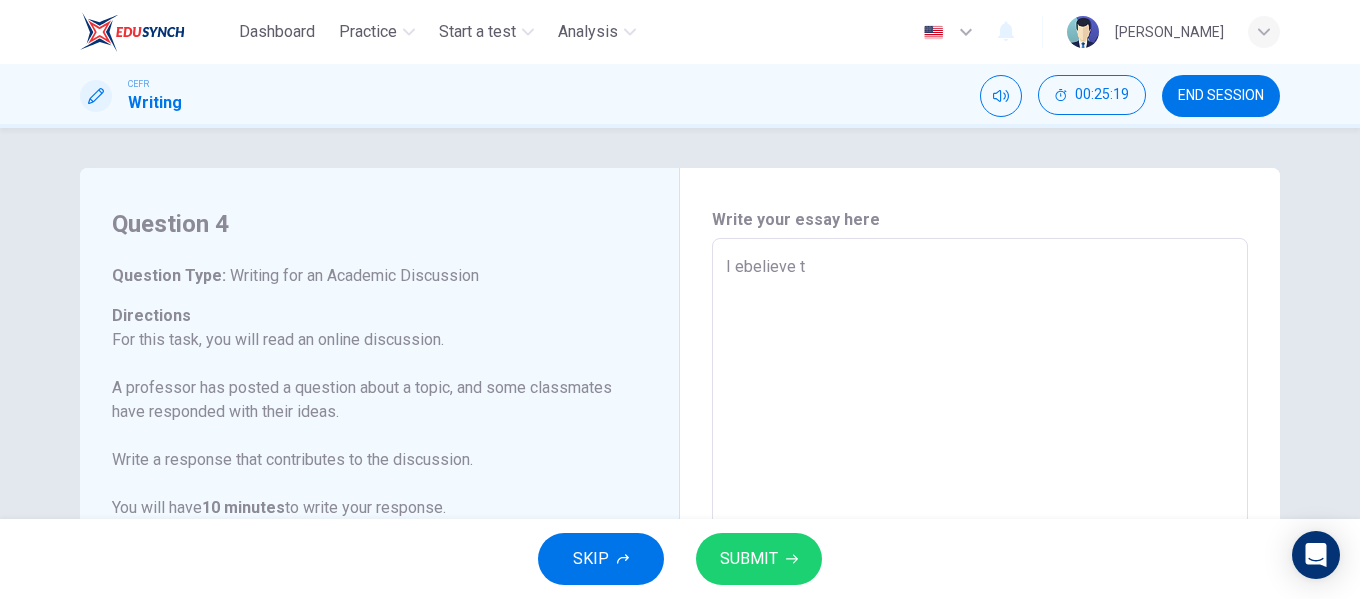 type on "x" 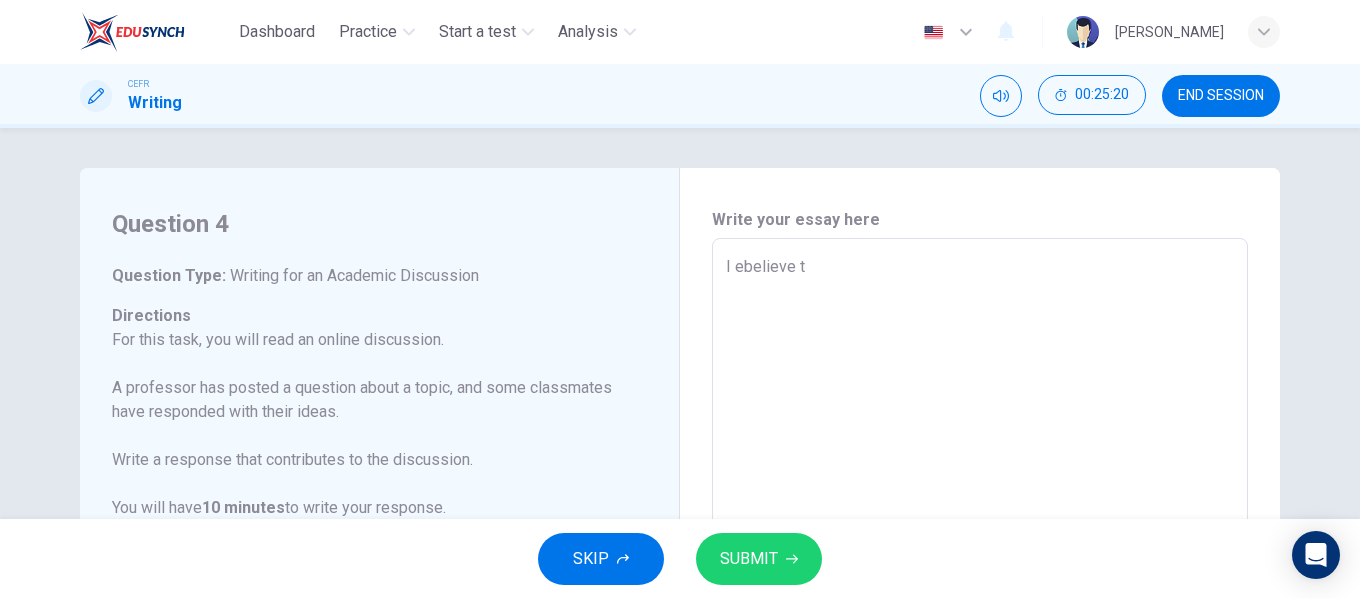type on "I ebelieve" 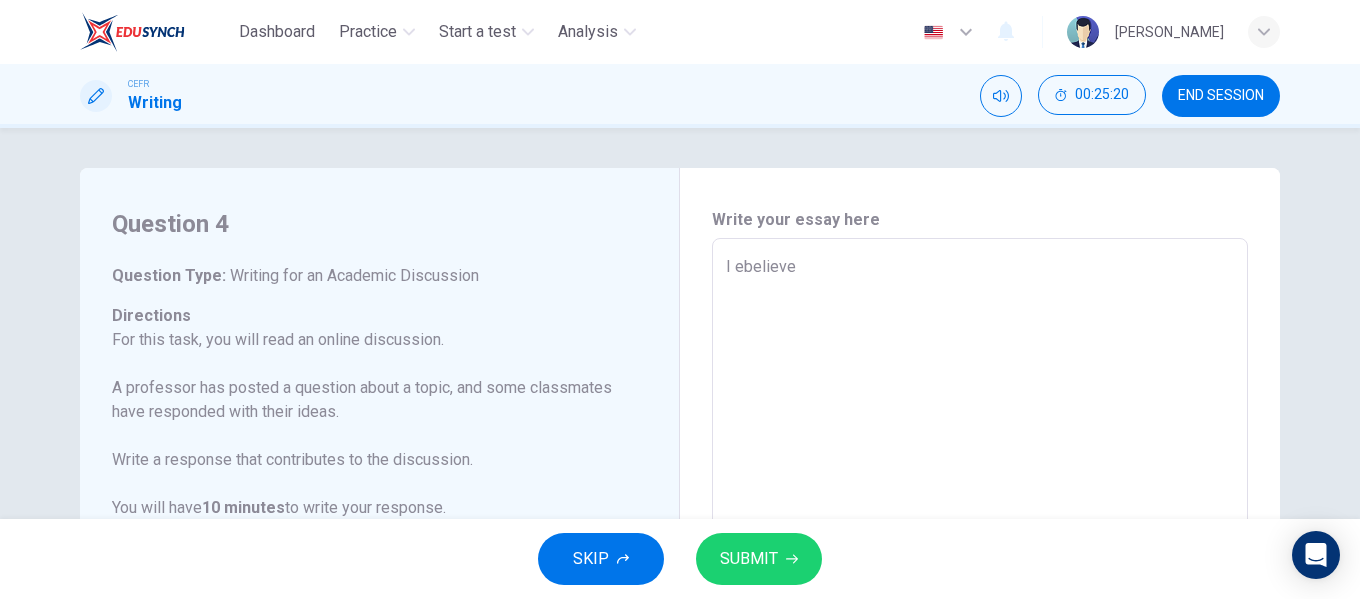 type on "I ebelieve" 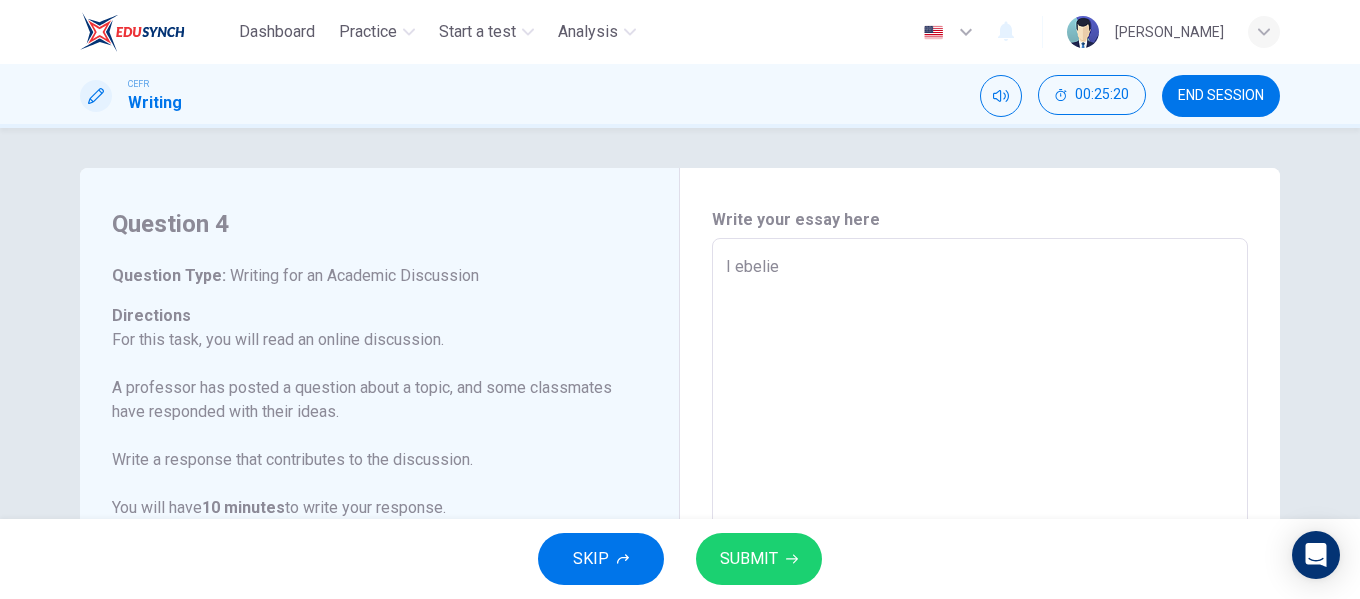 type on "I ebeli" 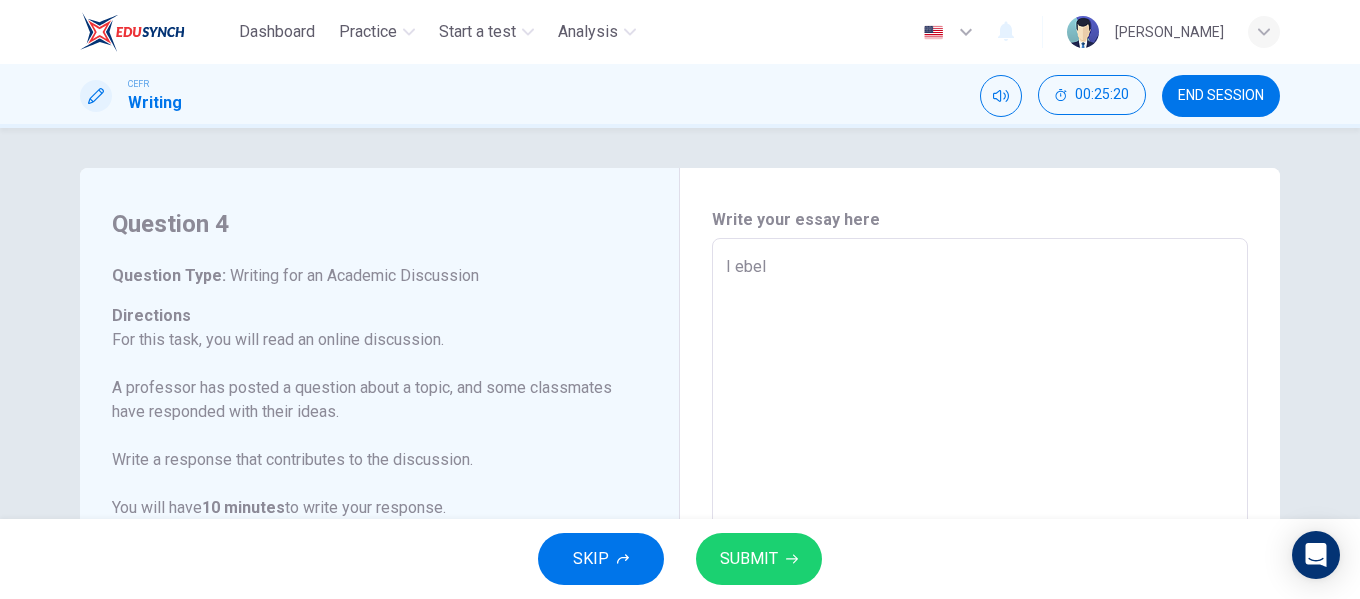type on "I ebe" 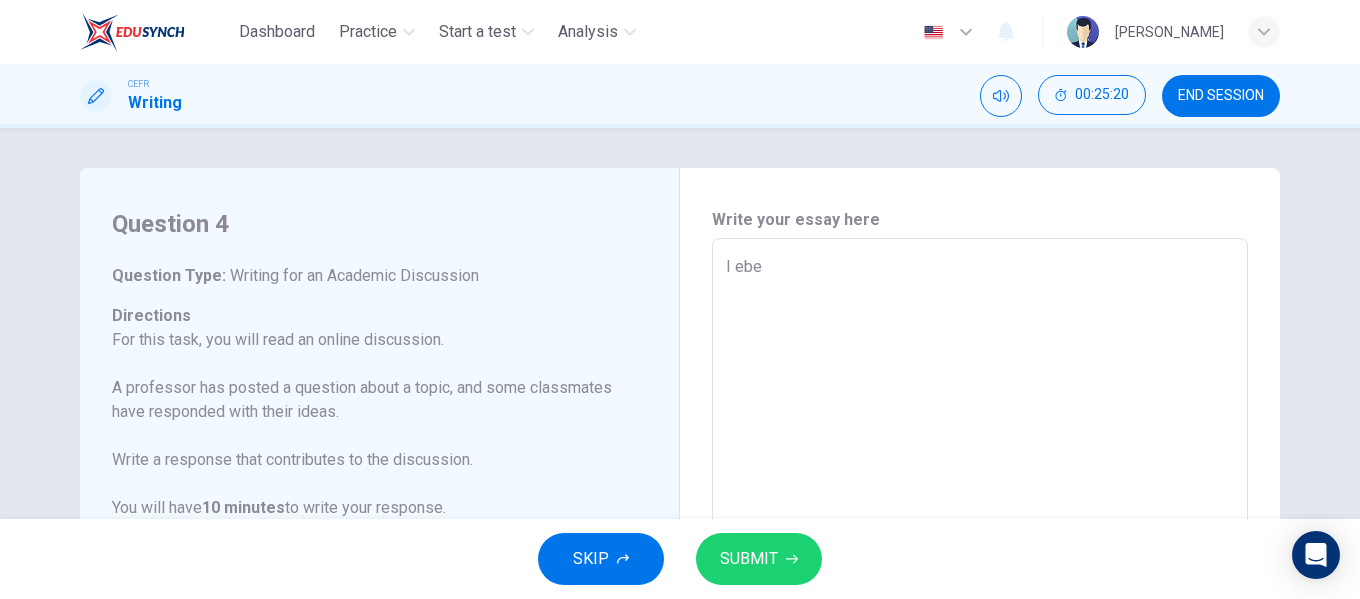type on "I eb" 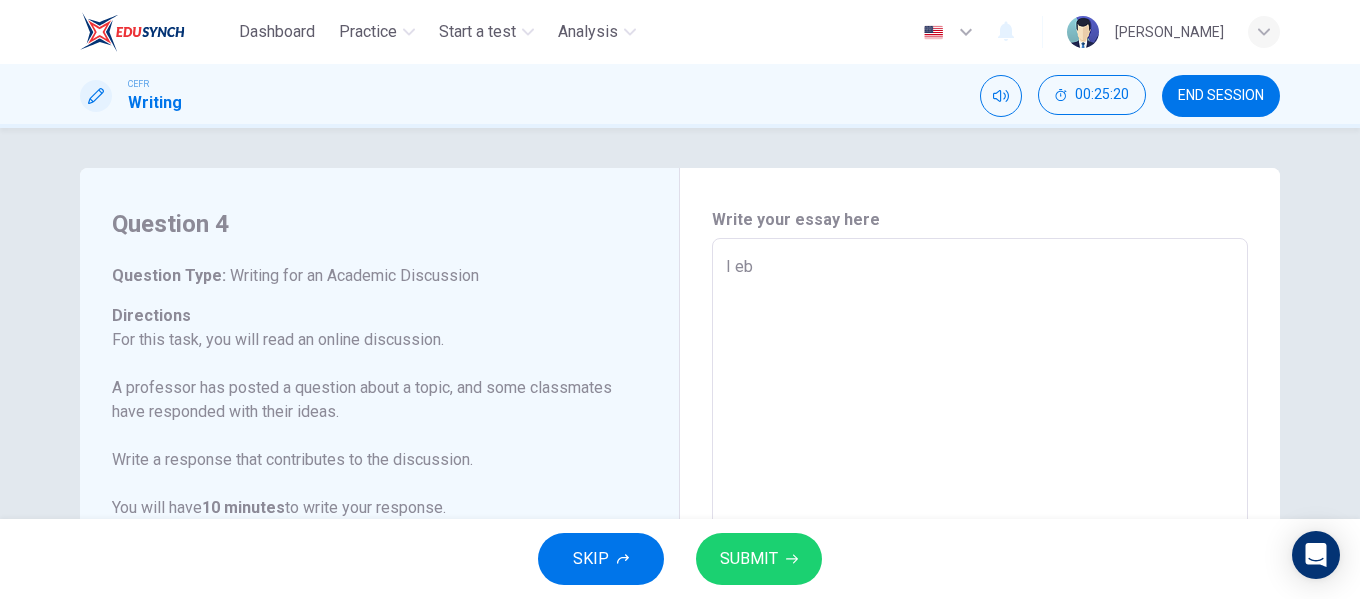 type on "x" 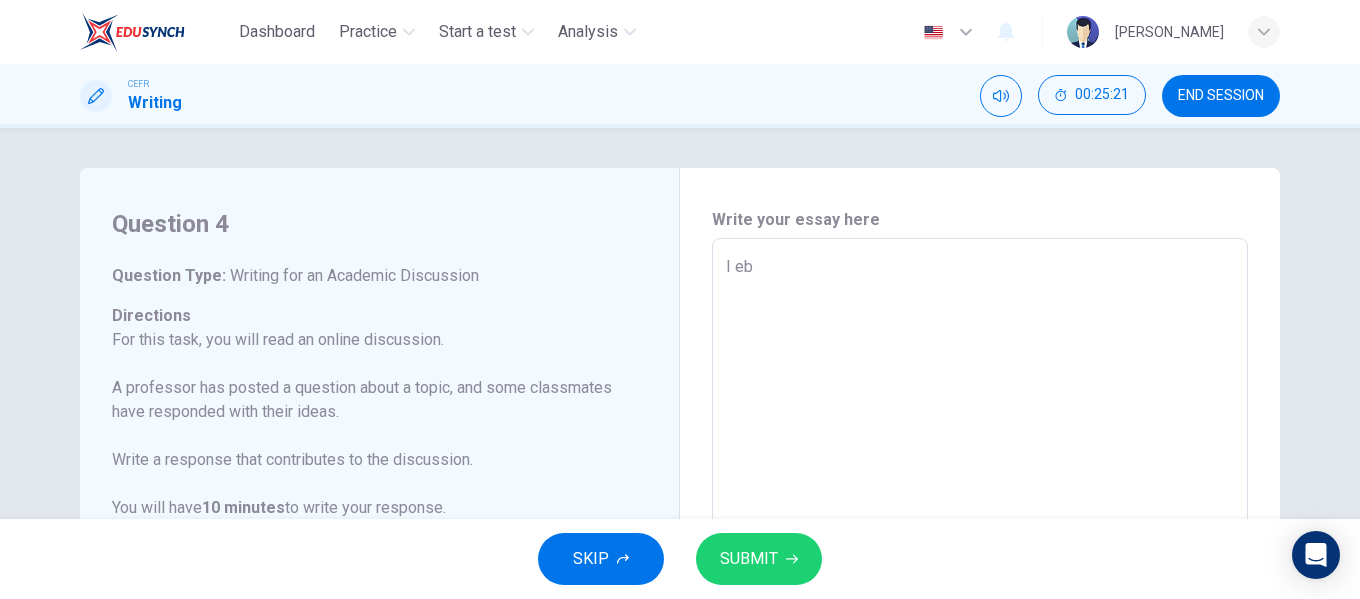 type on "I e" 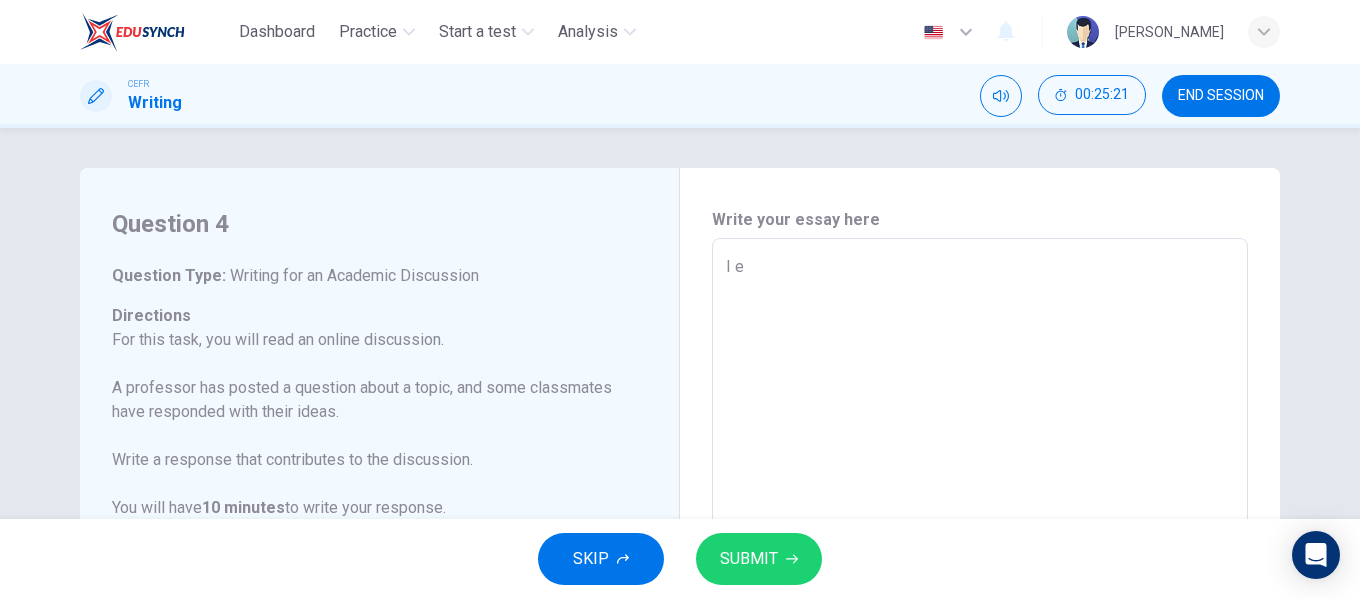 type on "x" 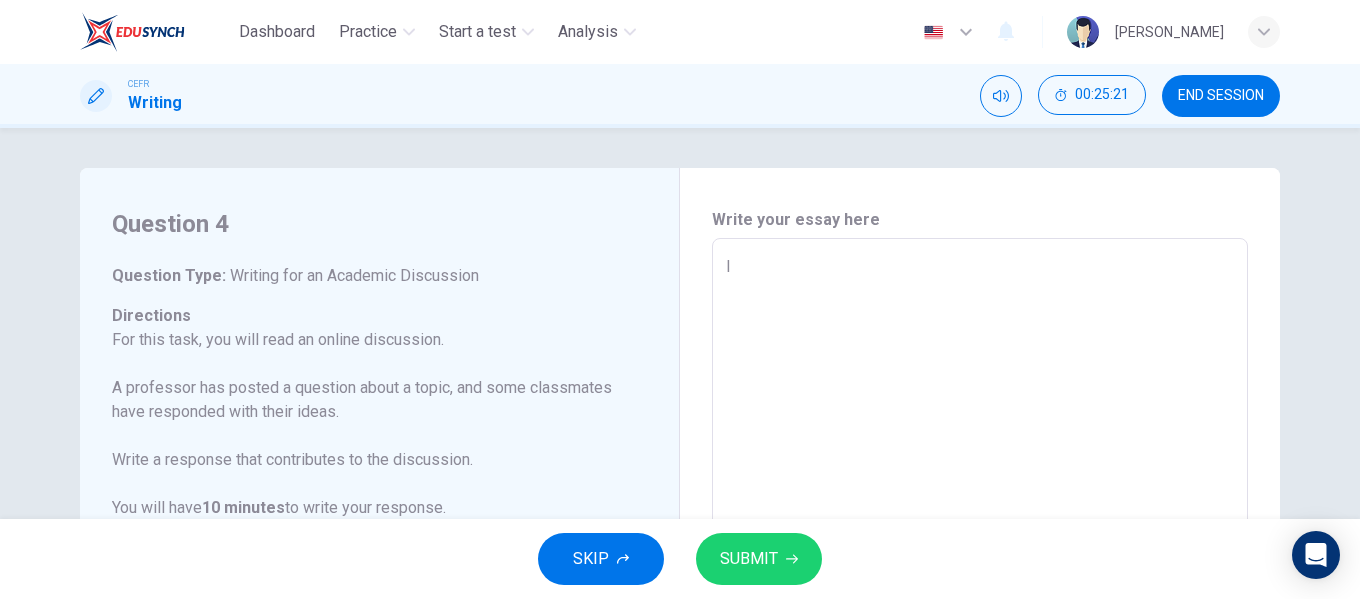 type on "x" 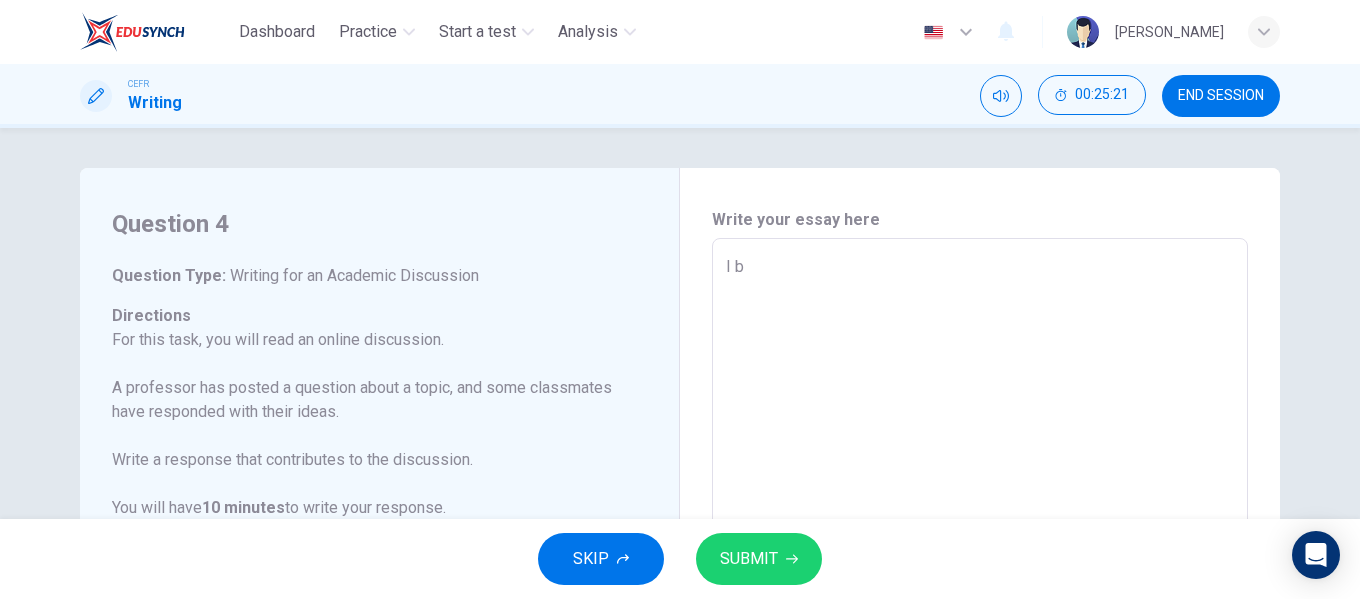 type on "x" 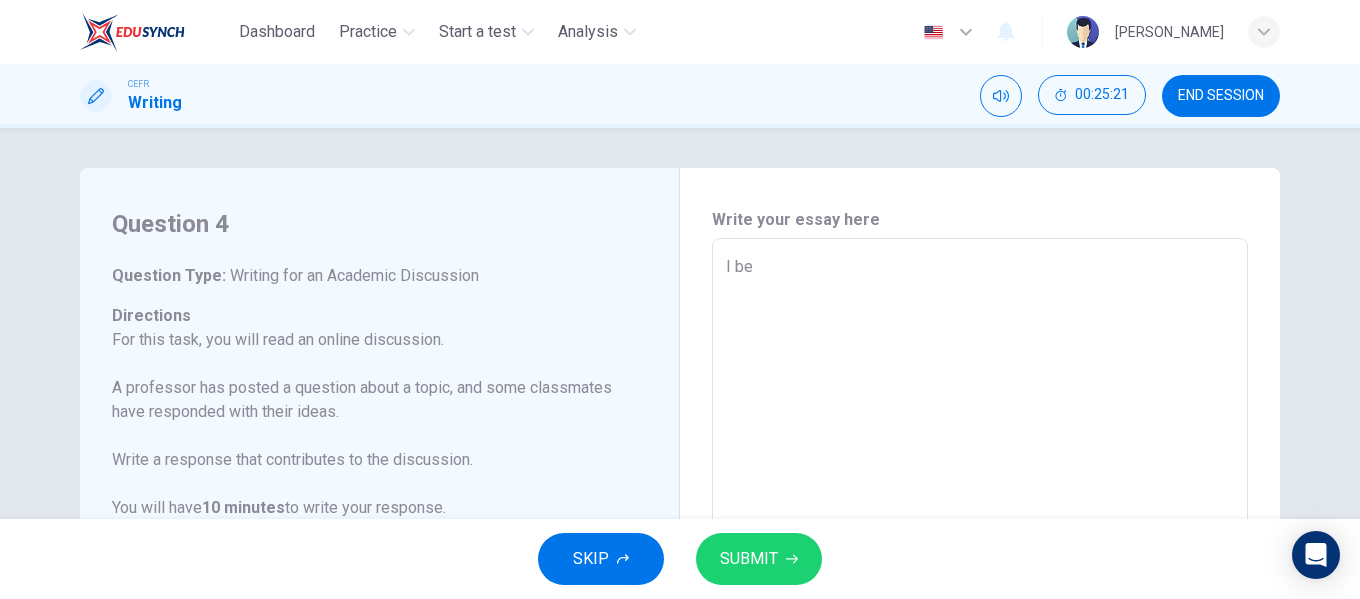 type on "I bel" 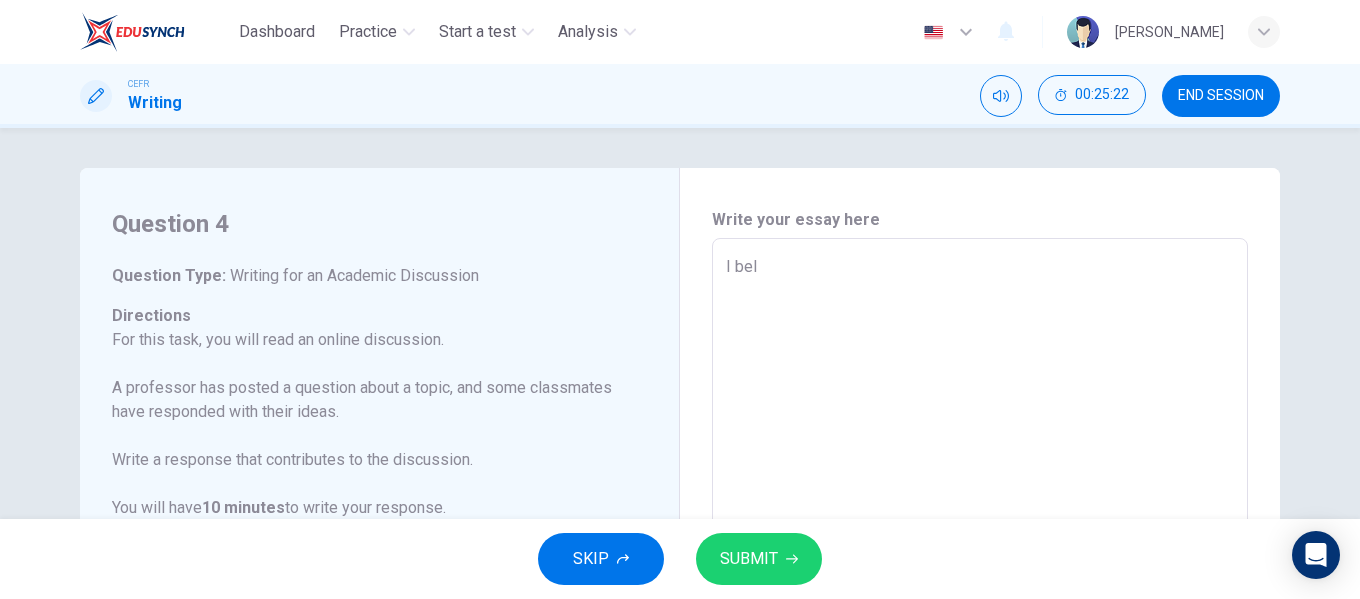 type on "x" 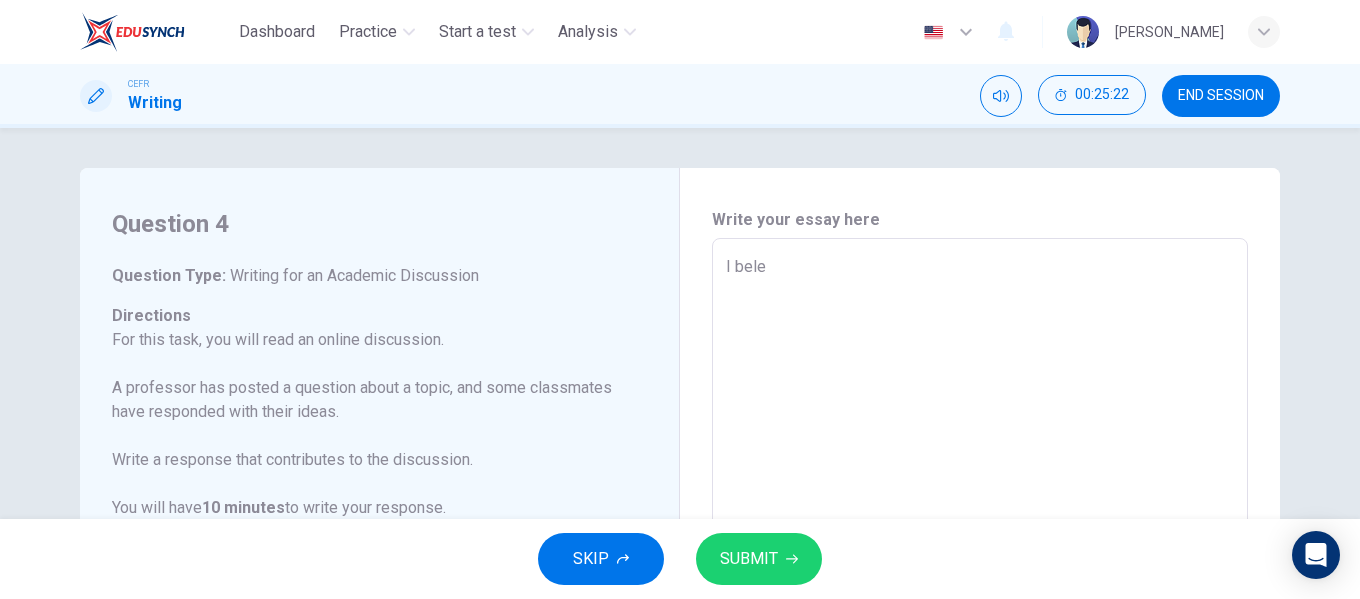 type on "x" 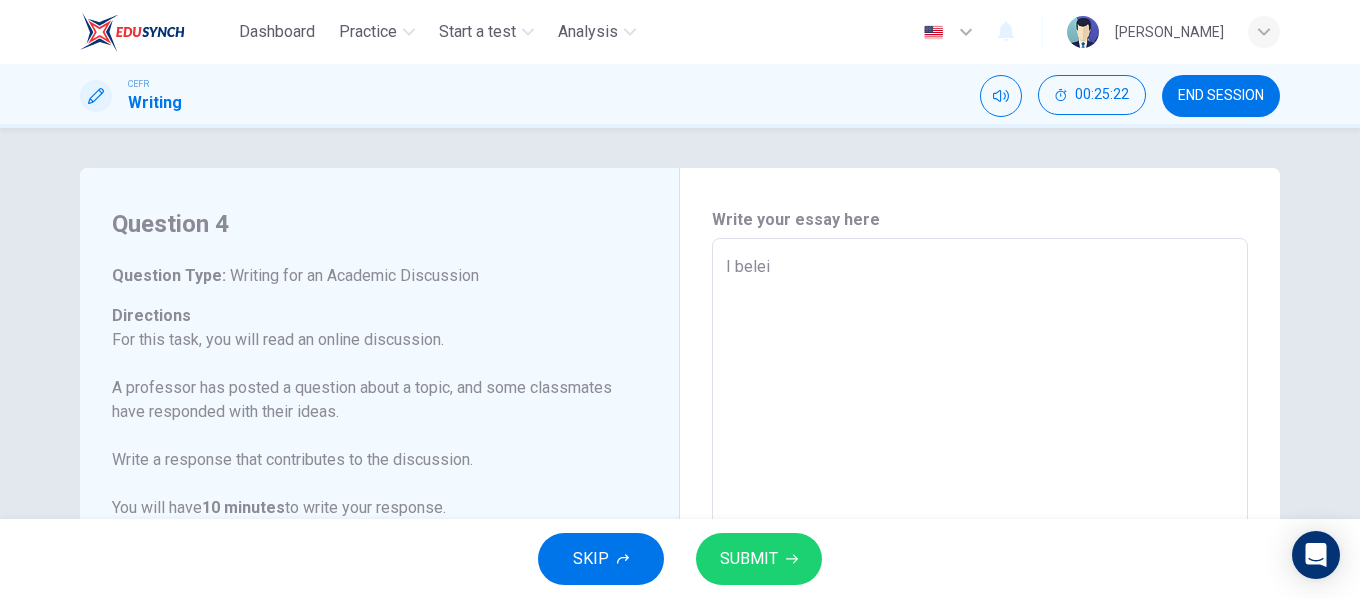 type on "x" 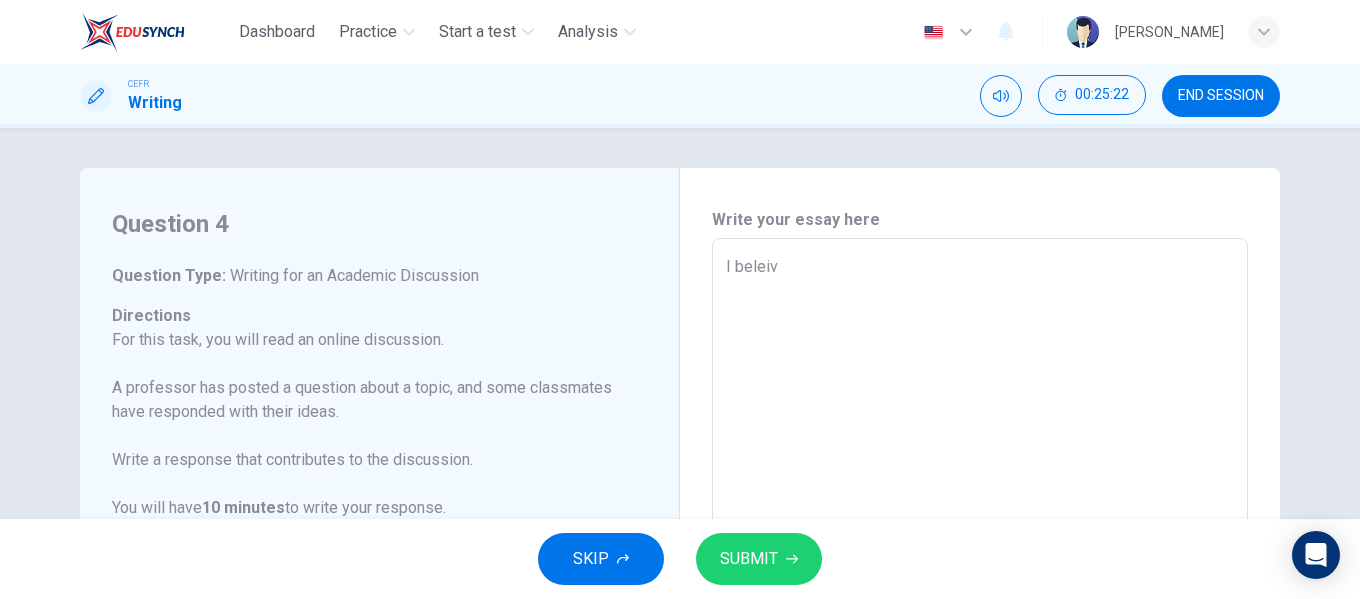 type on "x" 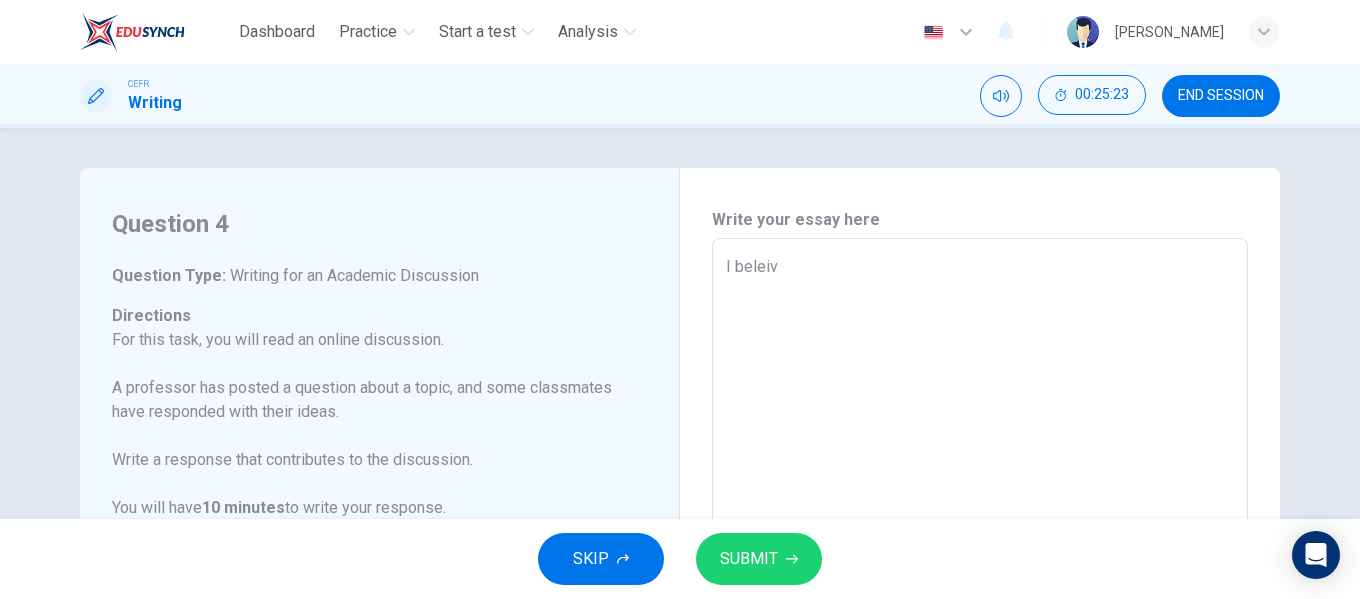 type on "I belei" 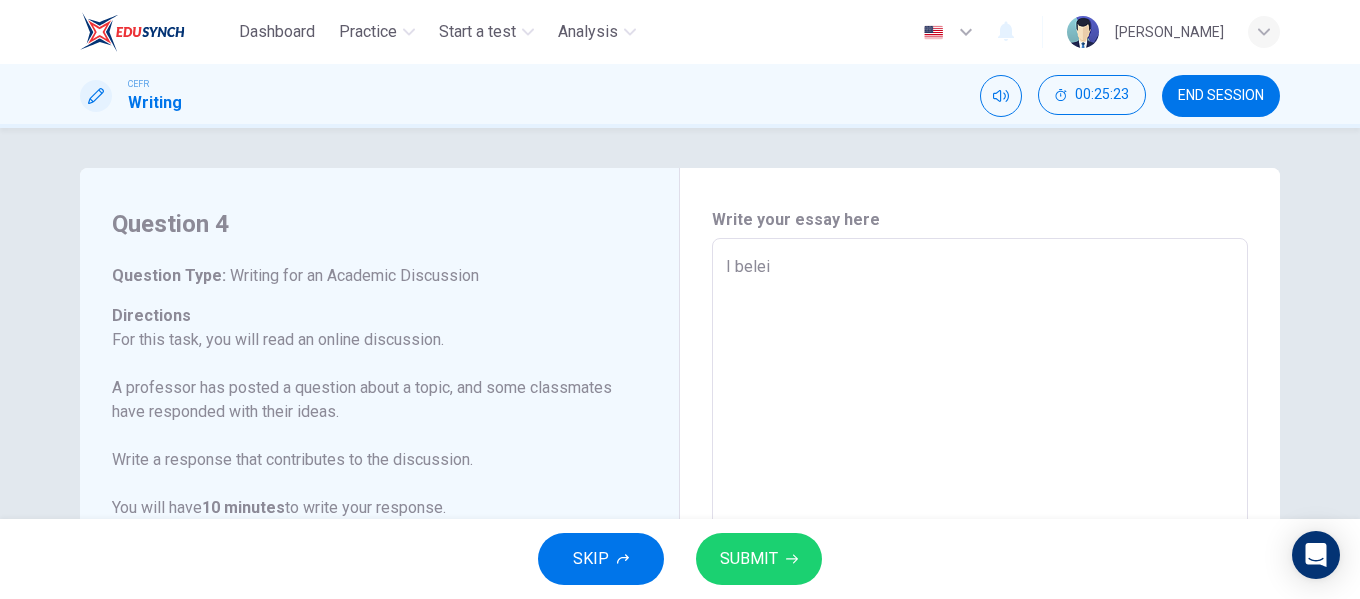 type on "x" 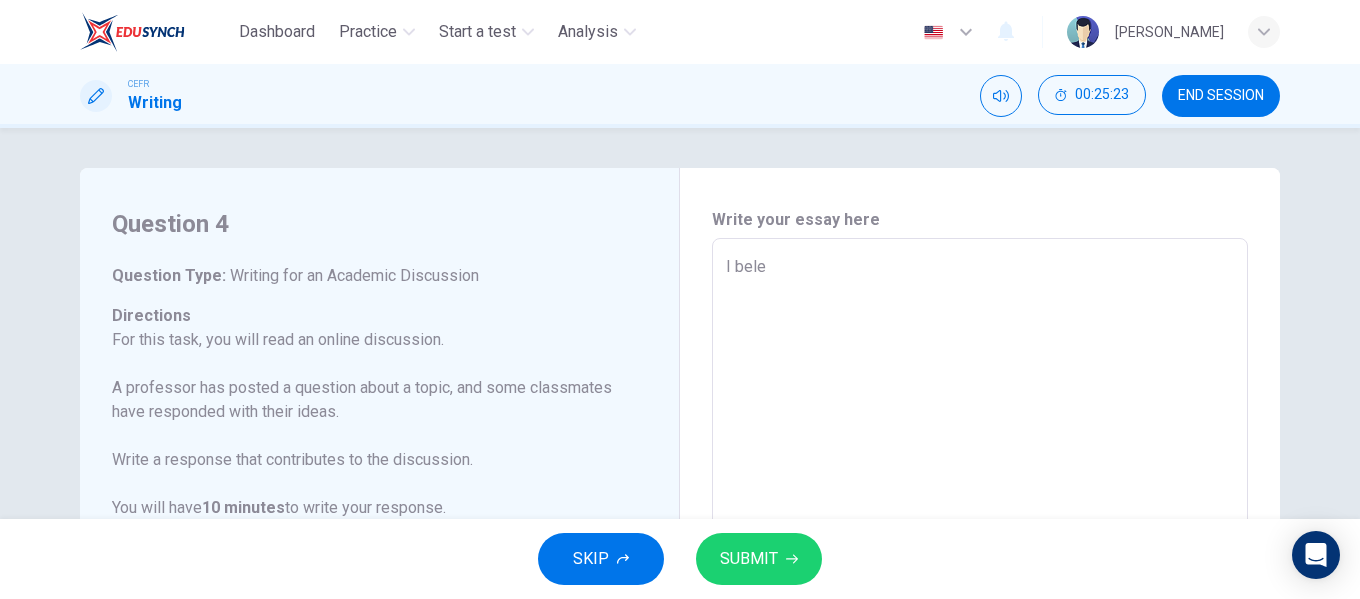type on "x" 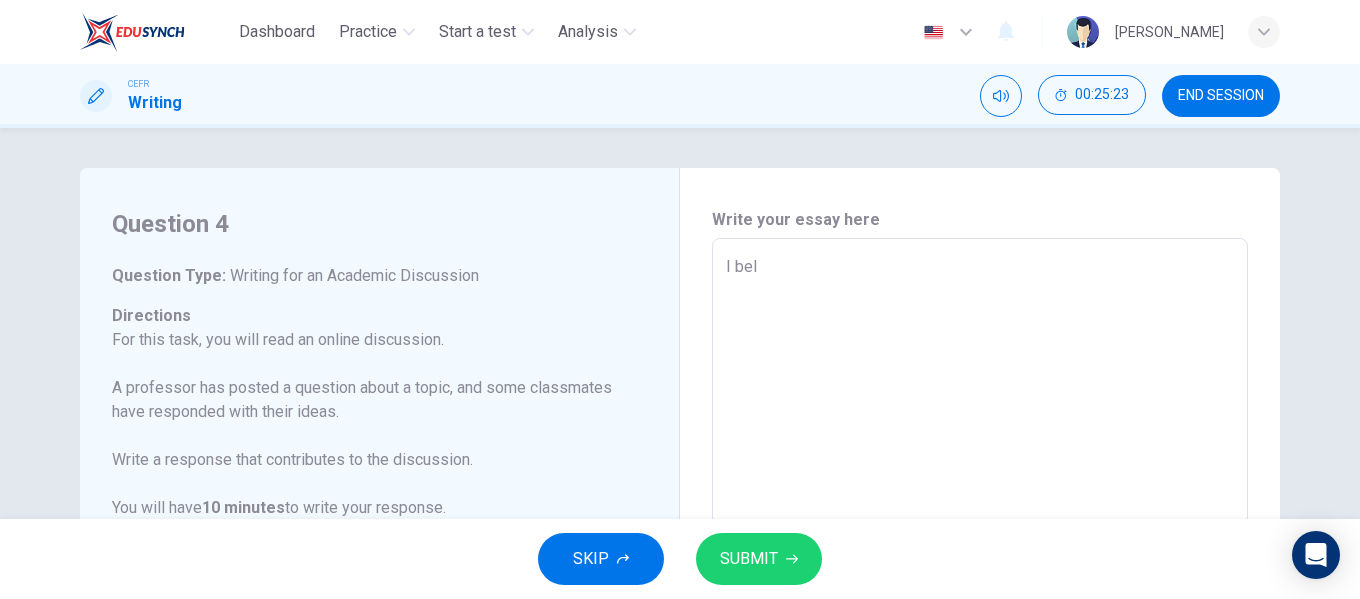 type on "x" 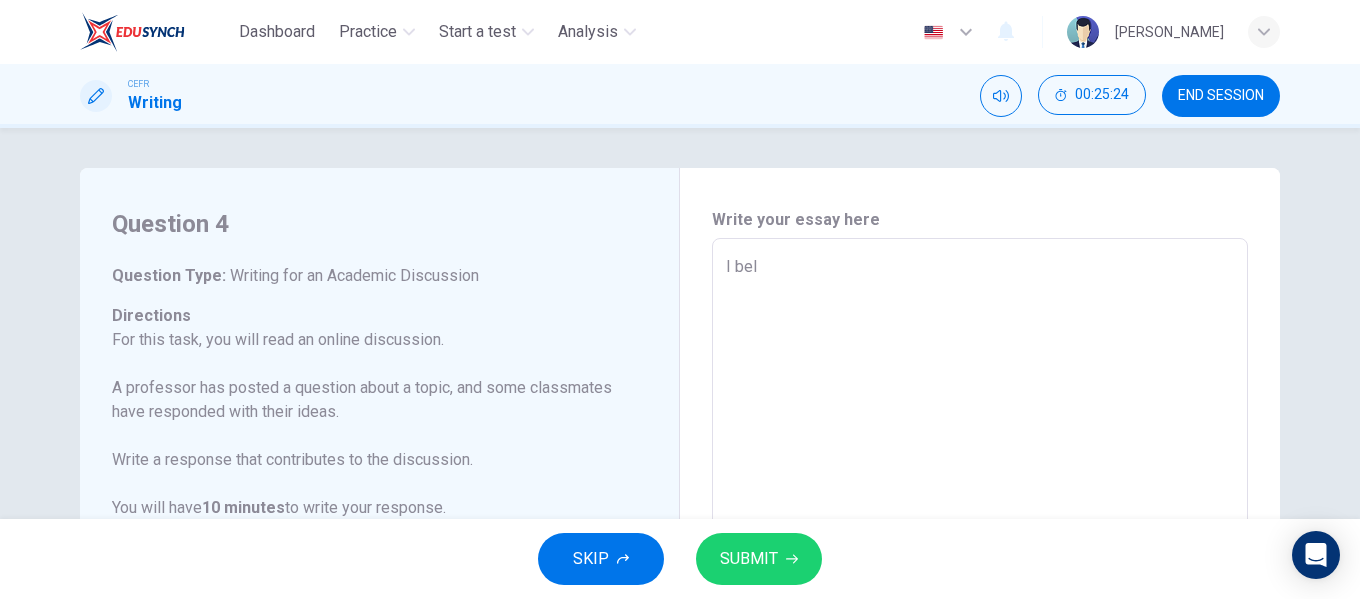type on "I beli" 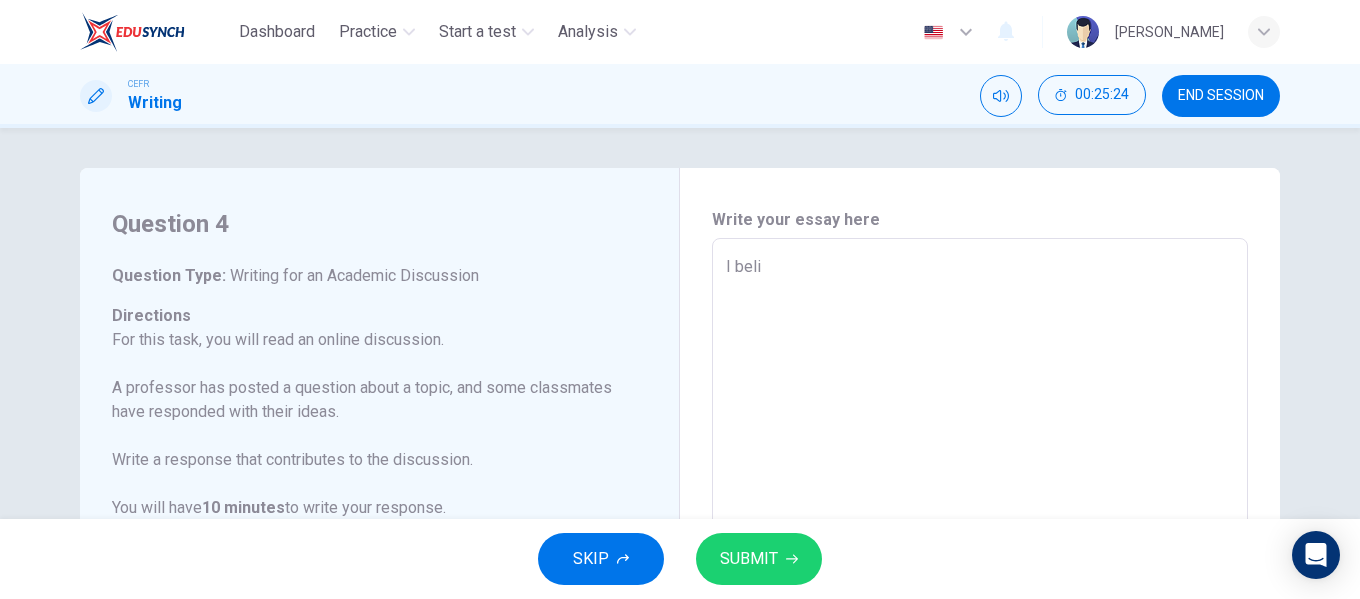 type on "x" 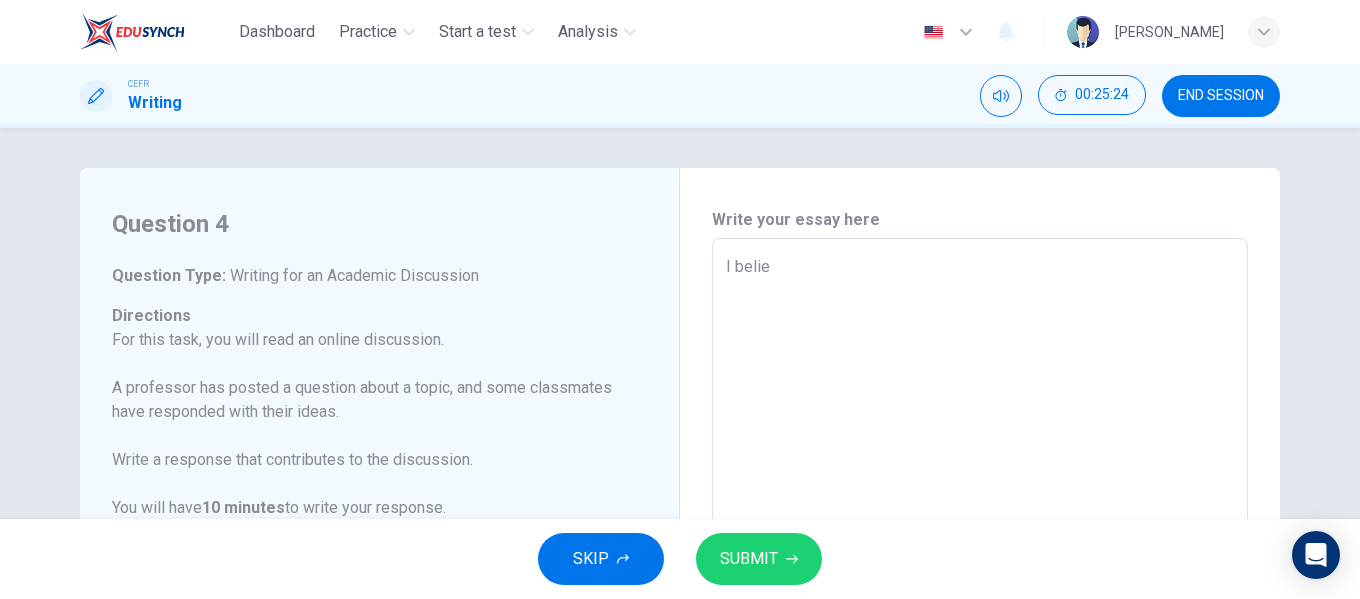 type on "x" 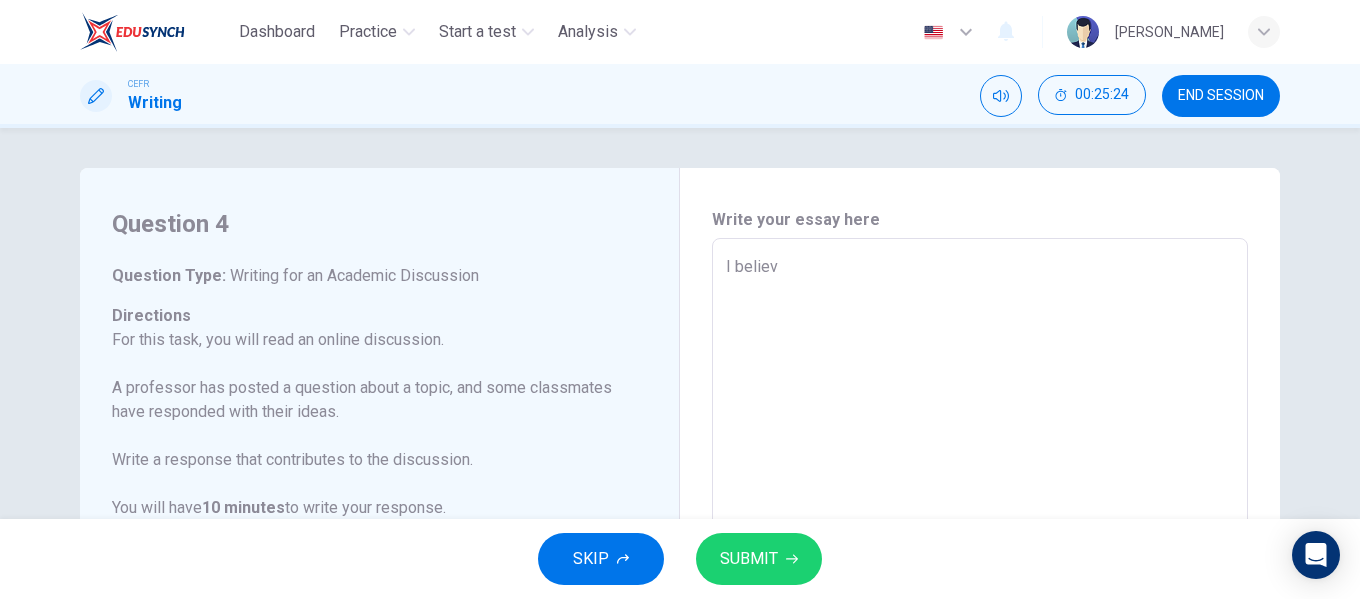 type on "I believe" 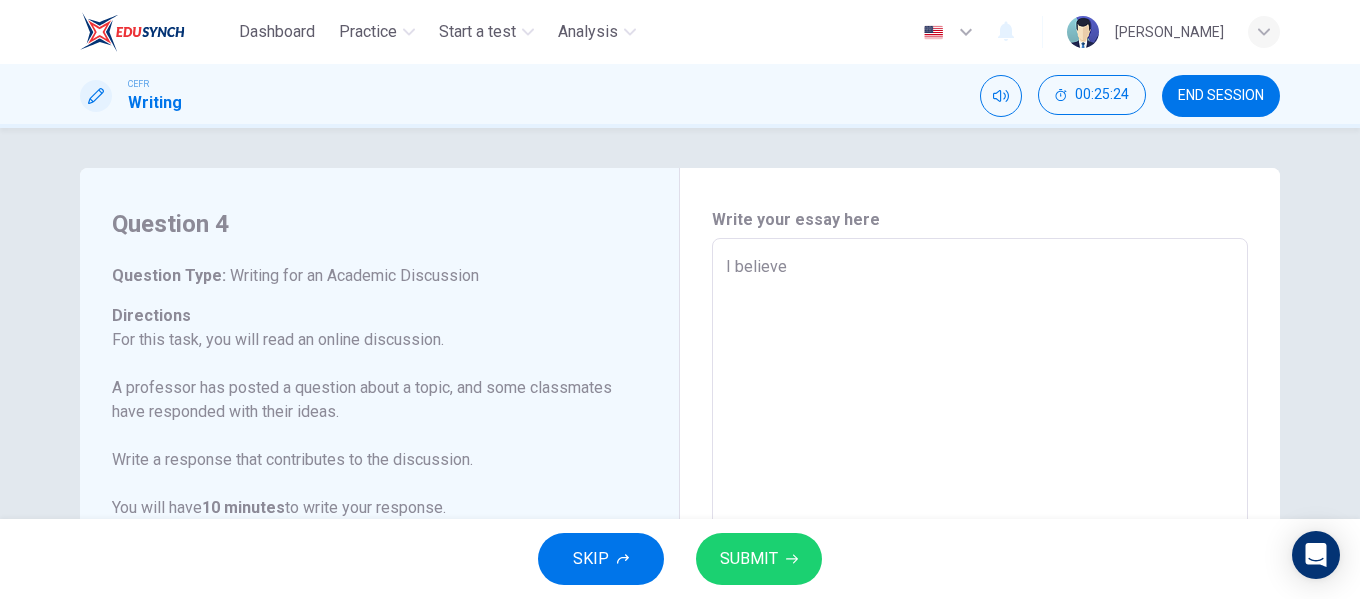 type on "x" 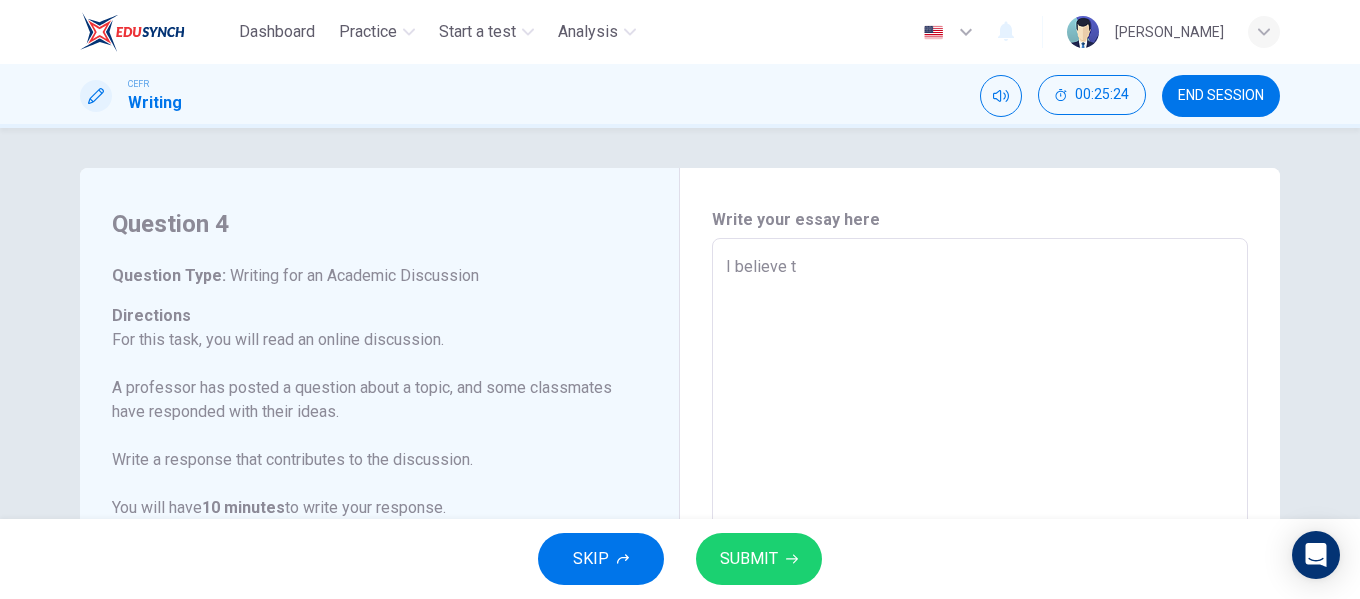 type on "I believe th" 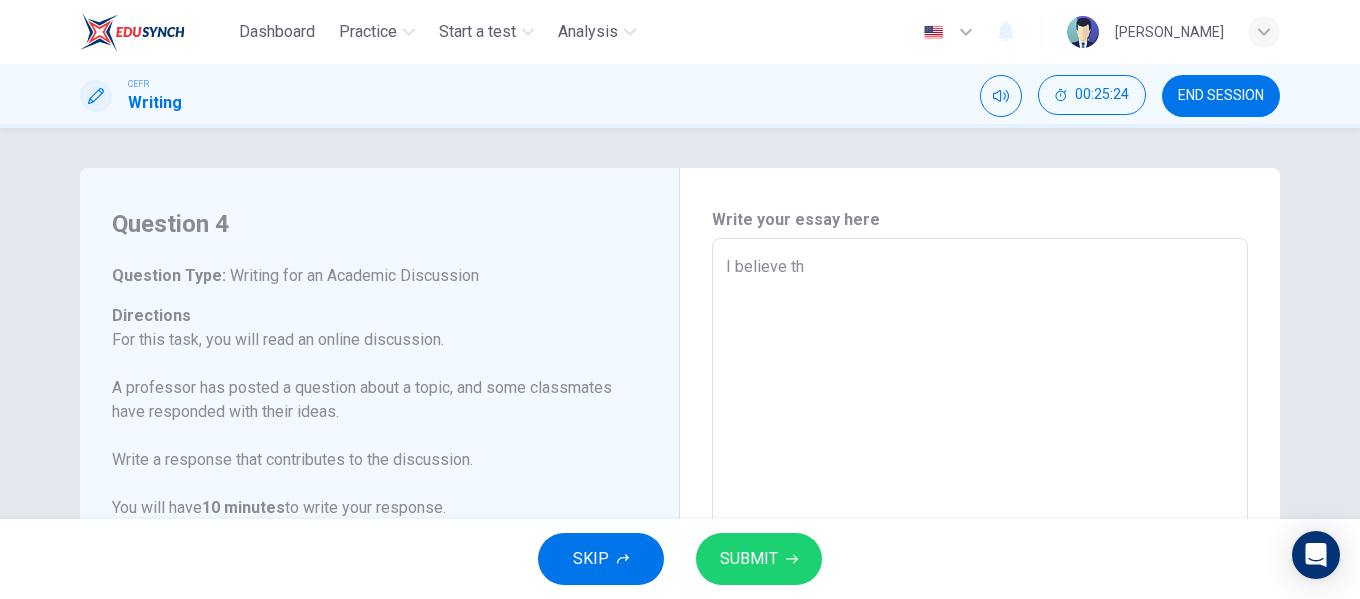 type on "x" 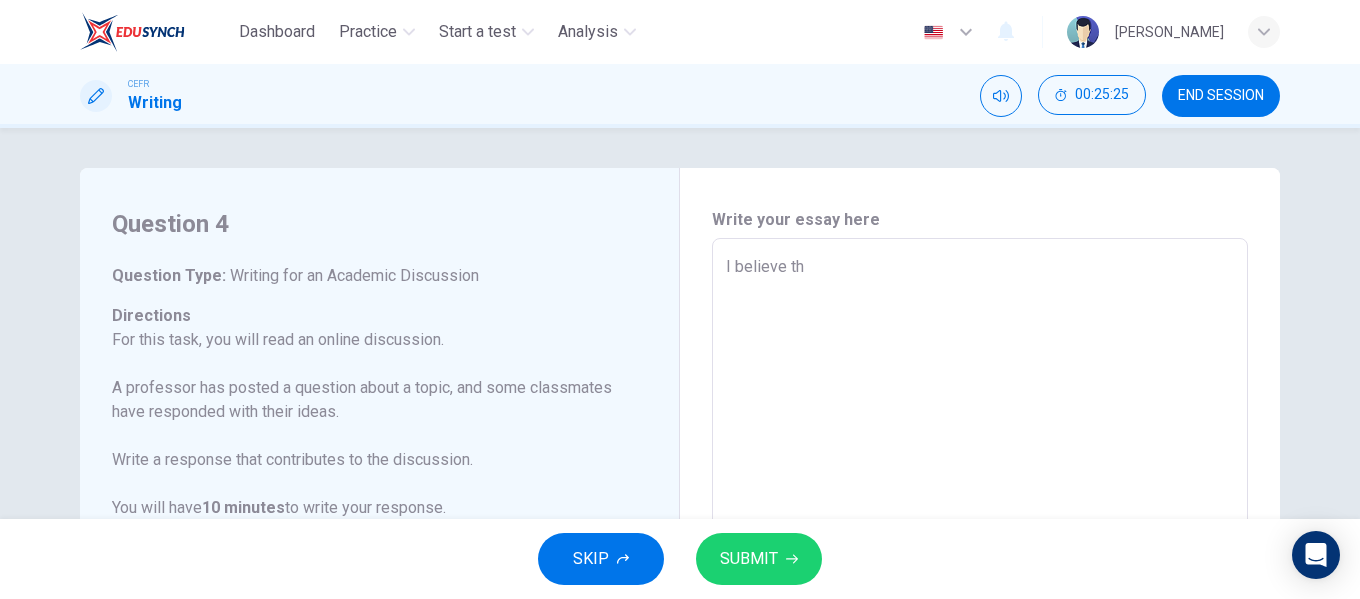 type on "I believe tha" 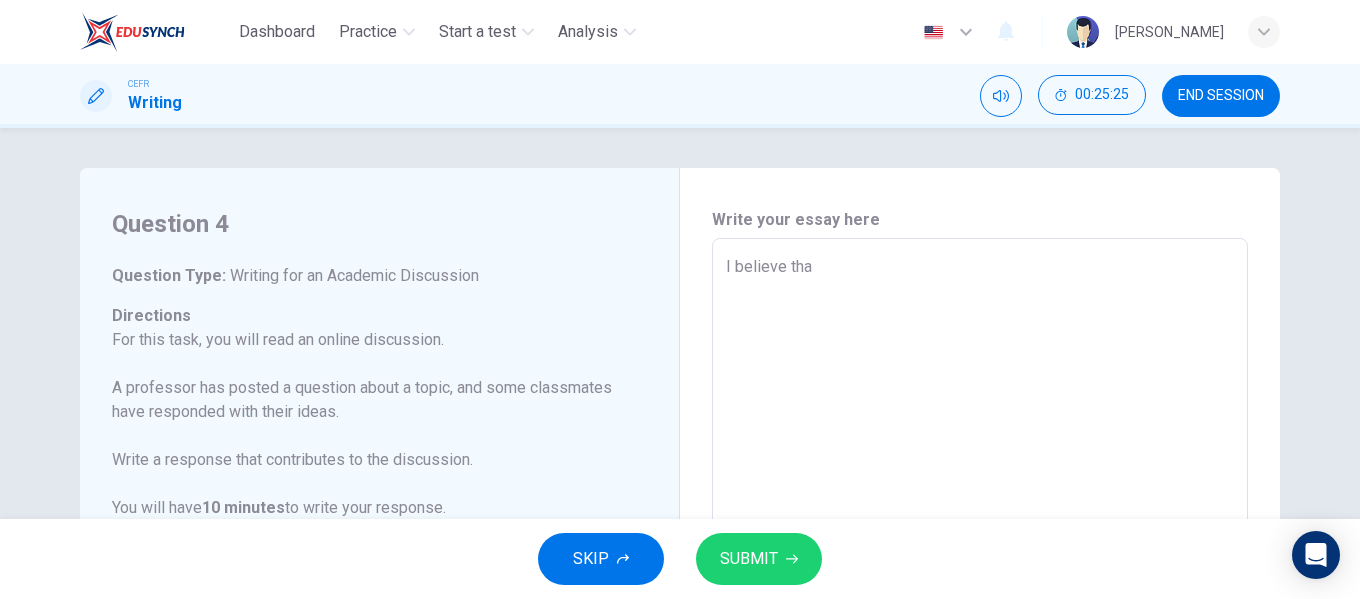 type on "x" 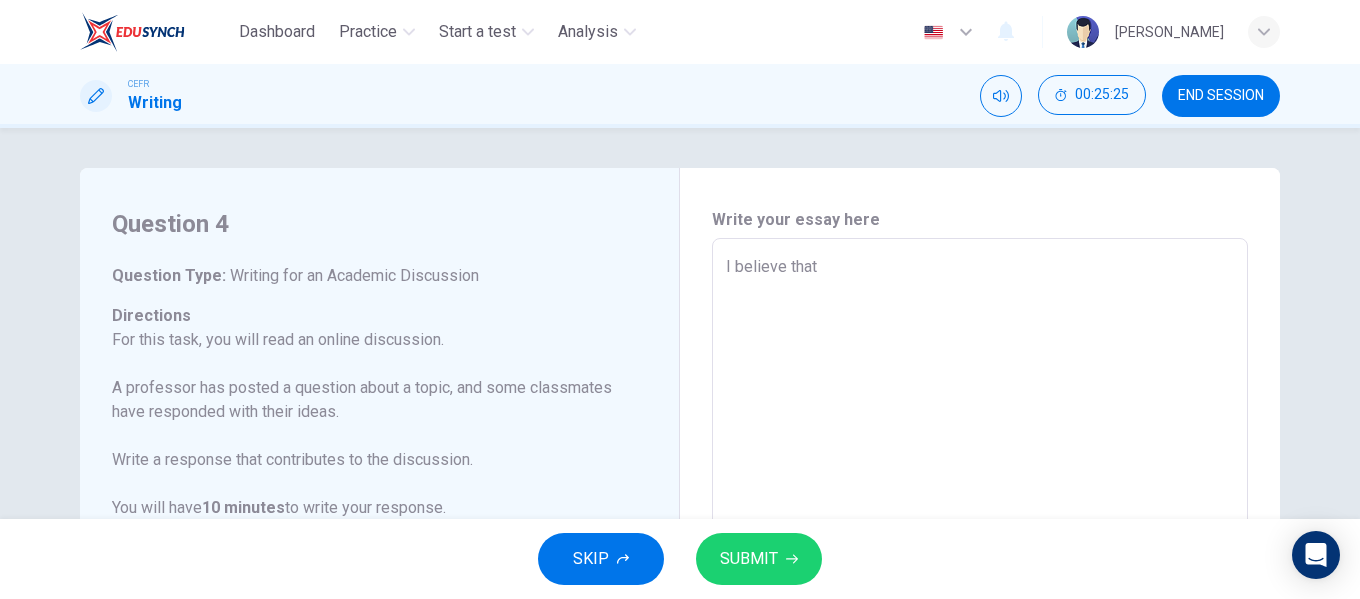 type on "x" 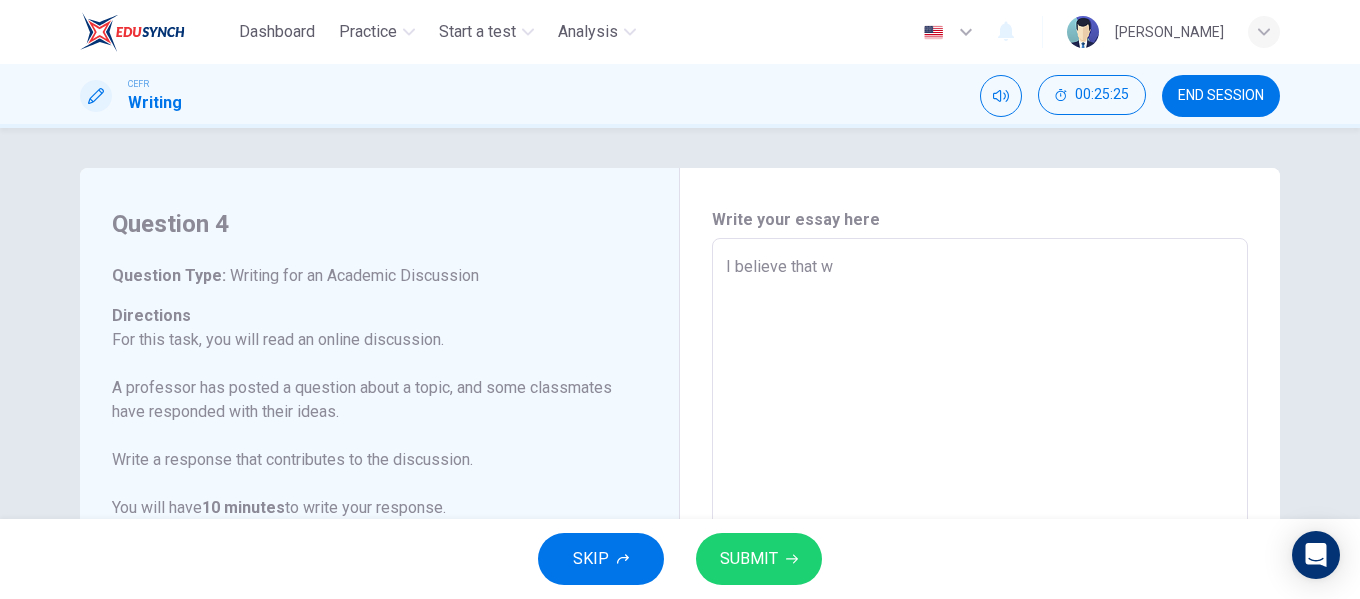 type on "x" 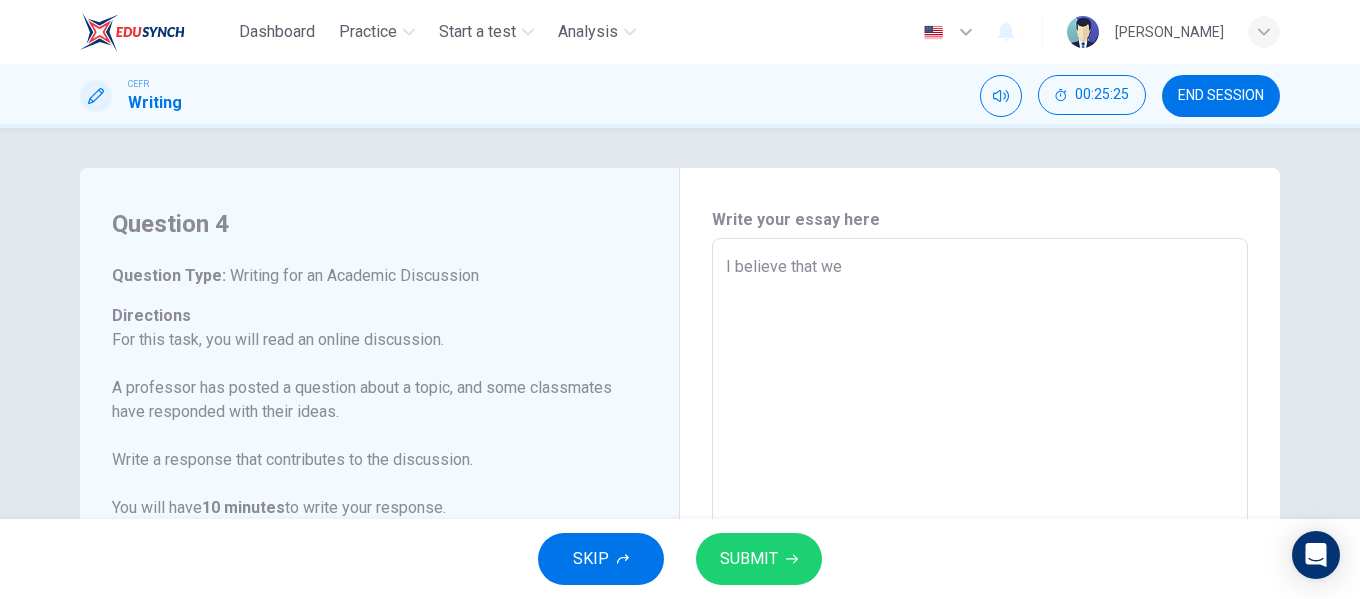 type on "x" 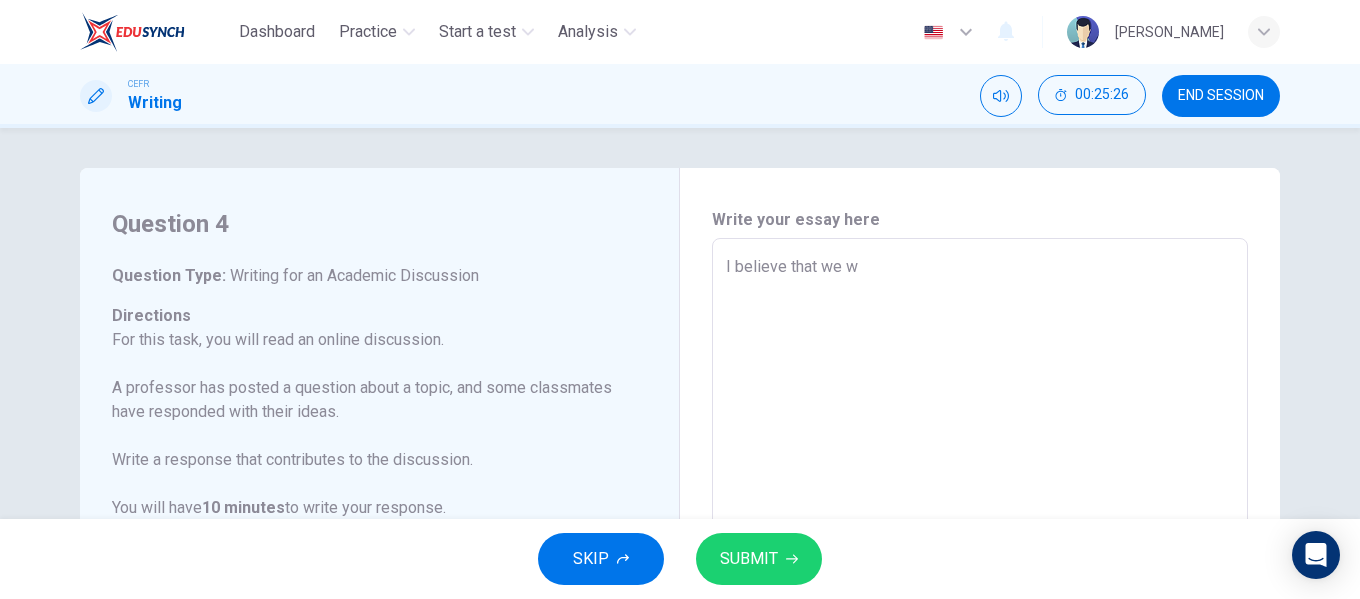 type on "I believe that we wa" 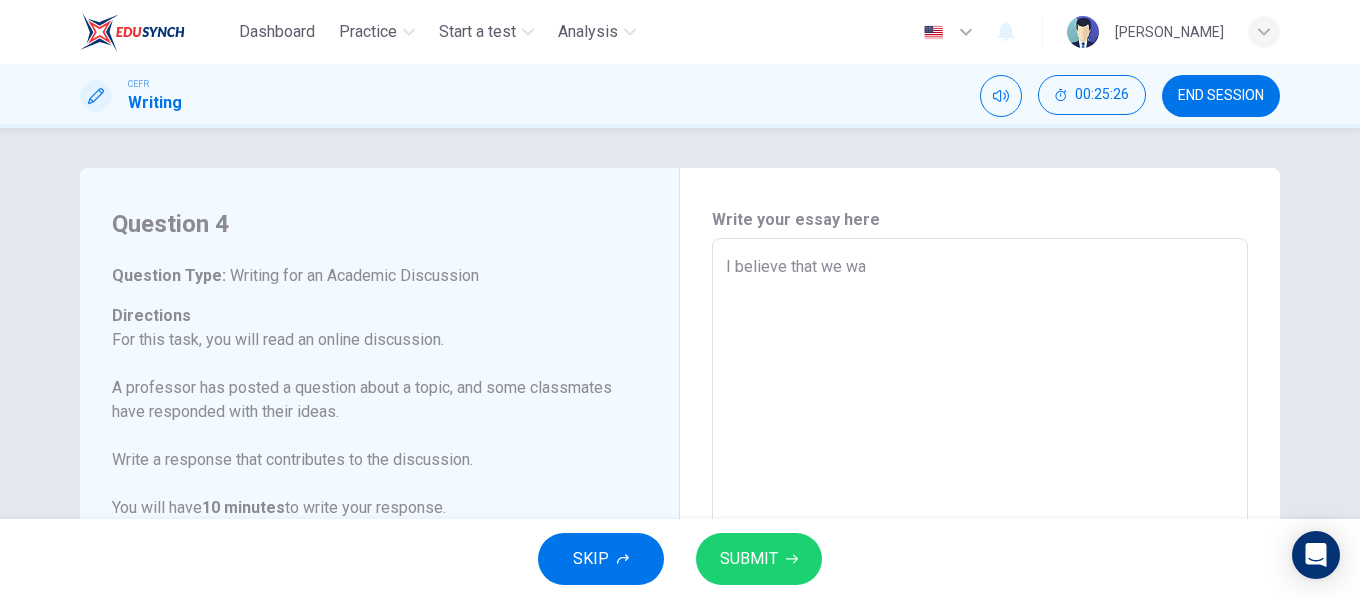 type on "x" 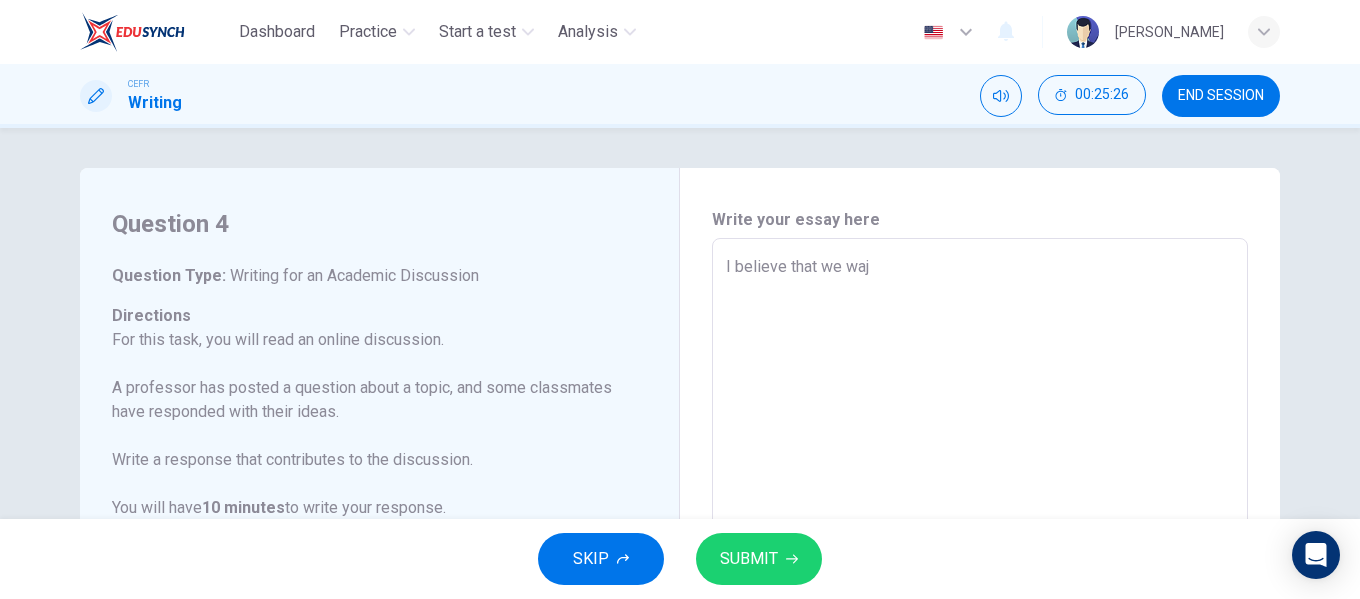 type on "x" 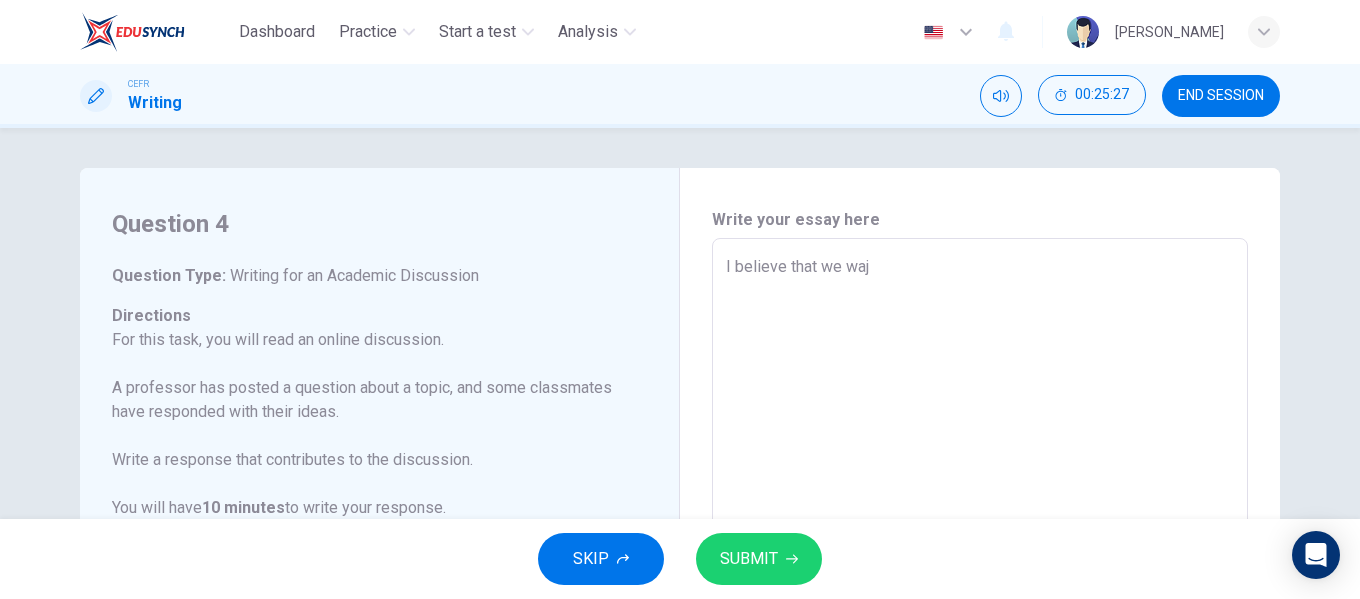 type on "I believe that we wa" 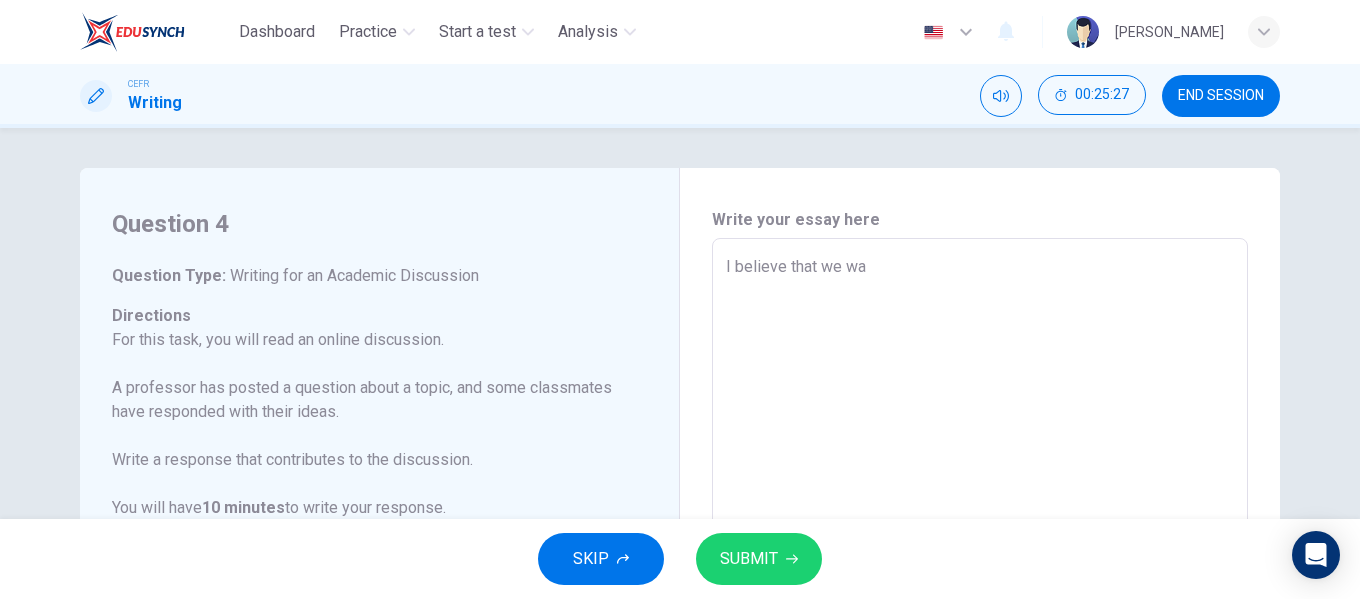 type on "I believe that we wan" 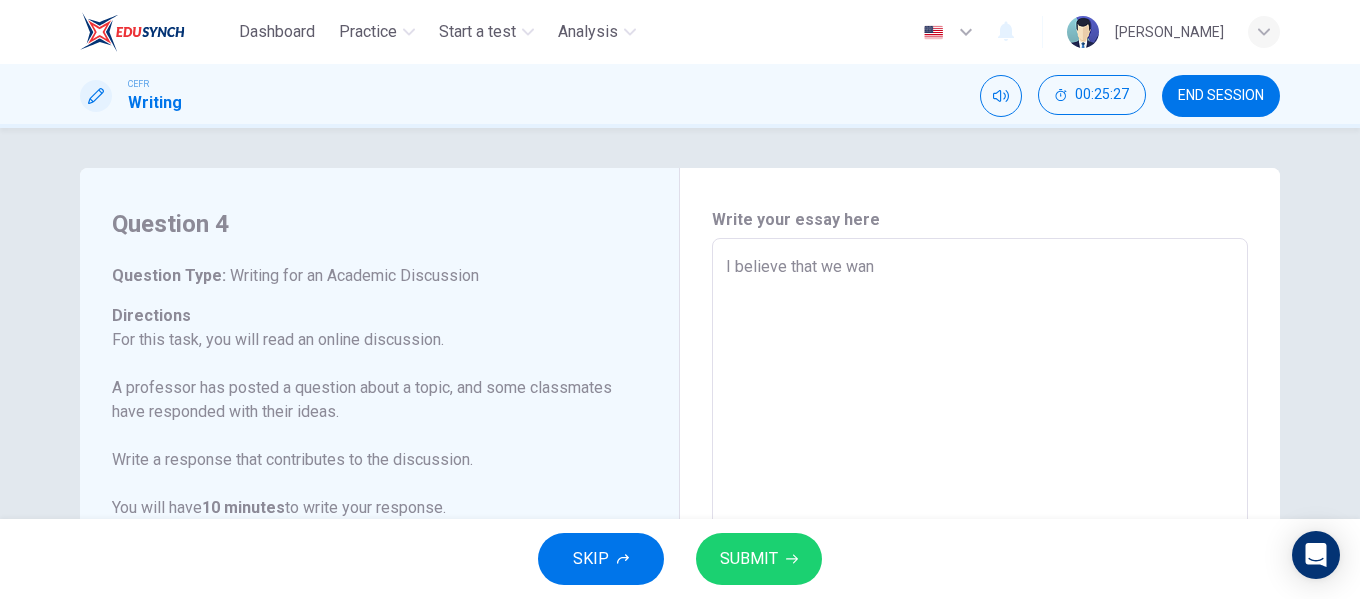 type on "x" 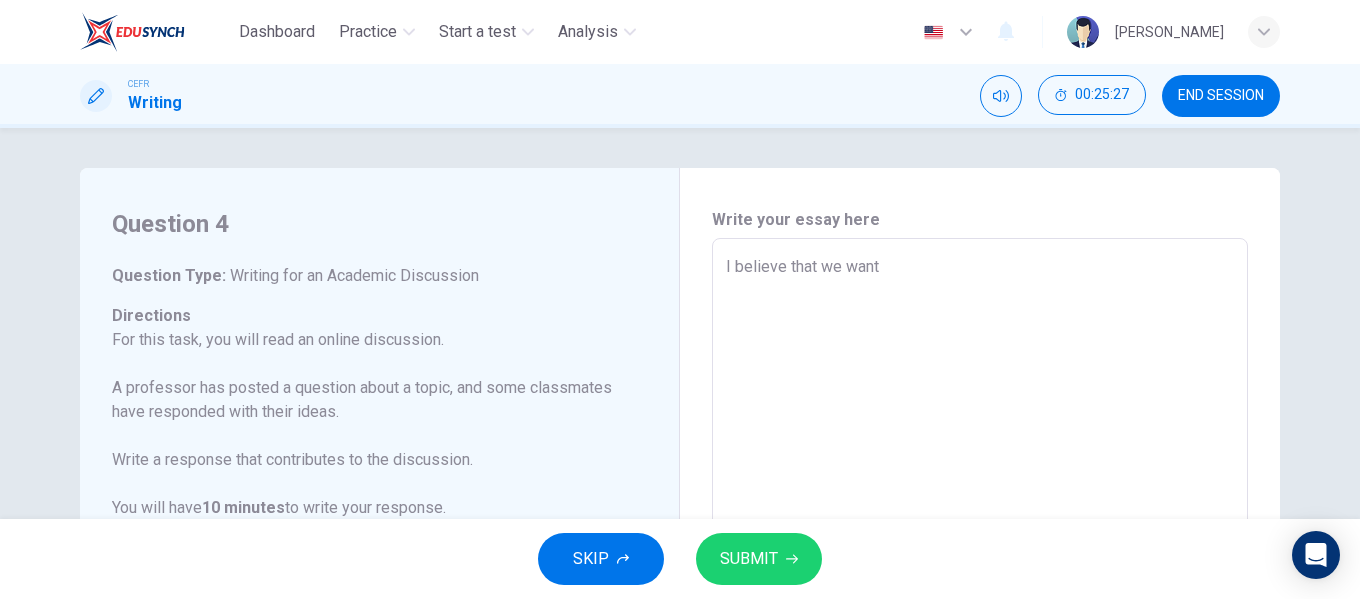 type on "x" 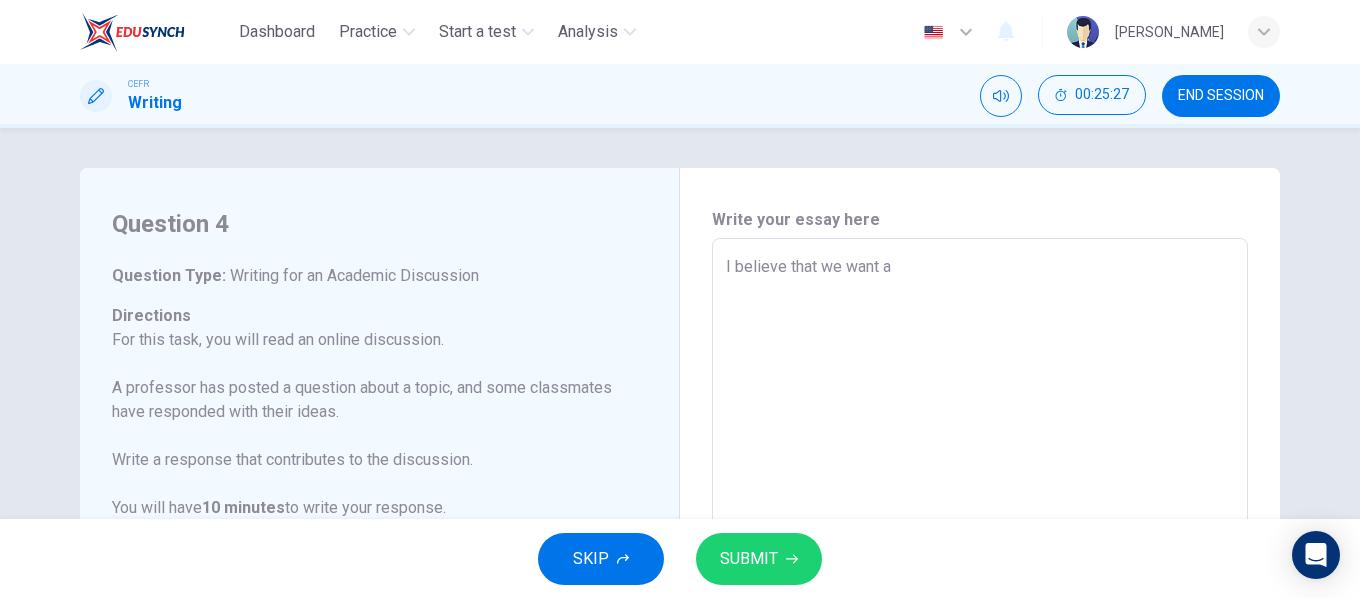type on "x" 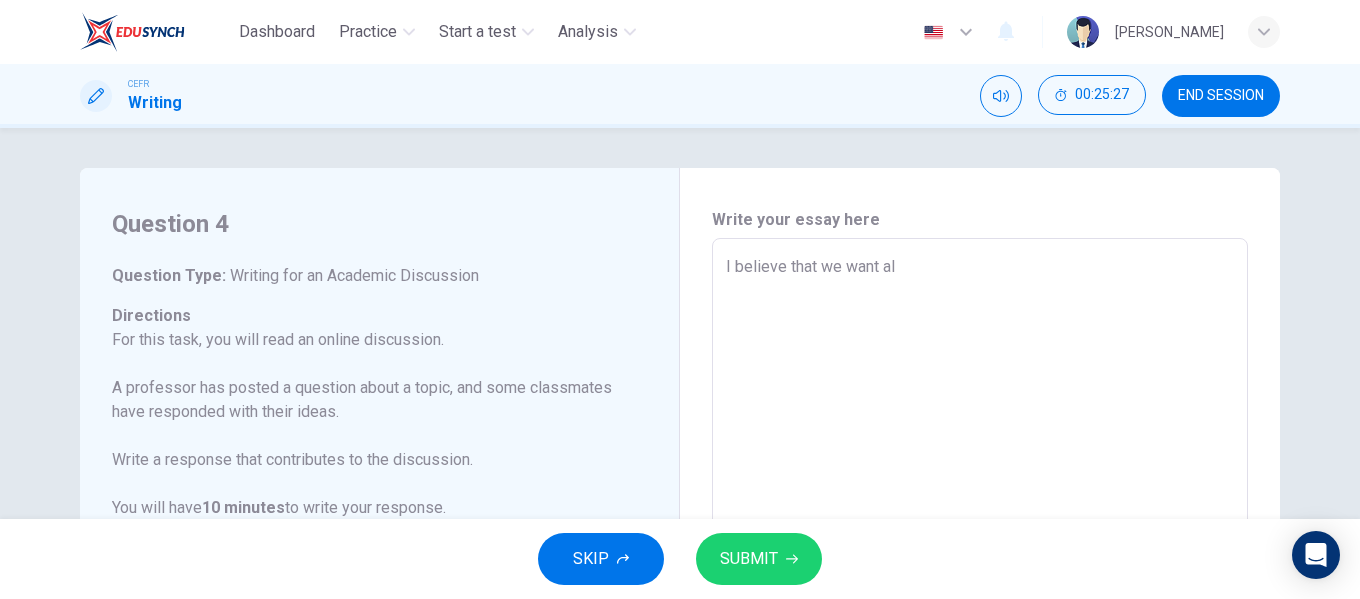 type on "x" 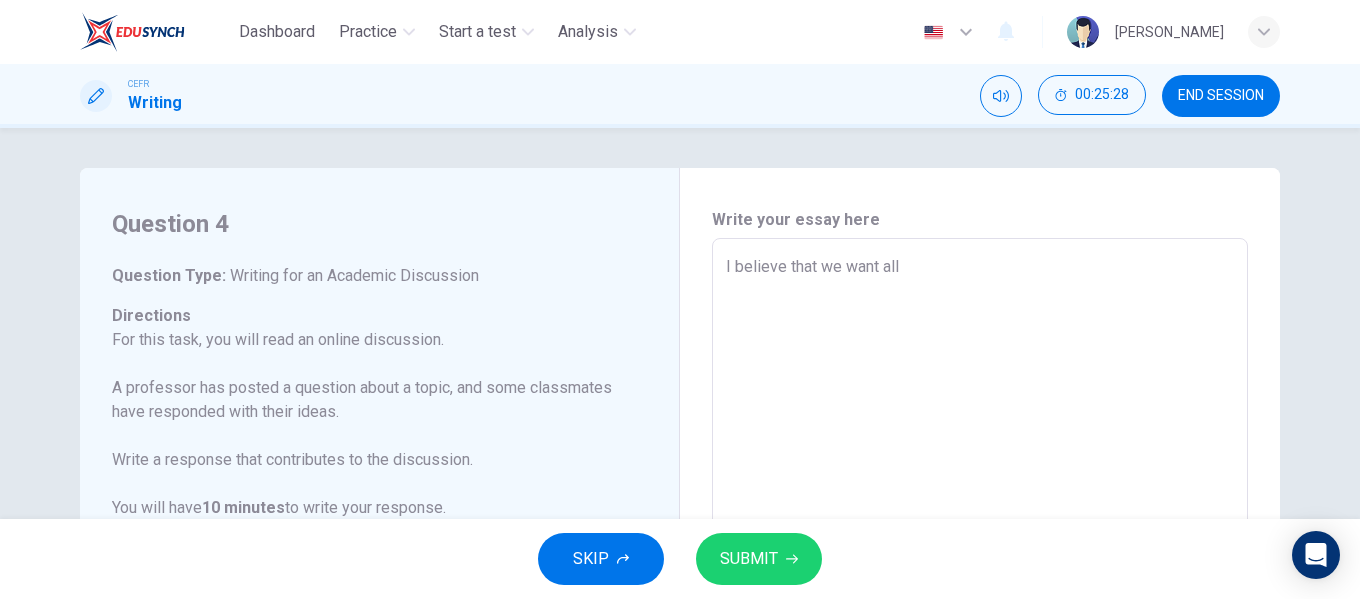 type on "I believe that we want all" 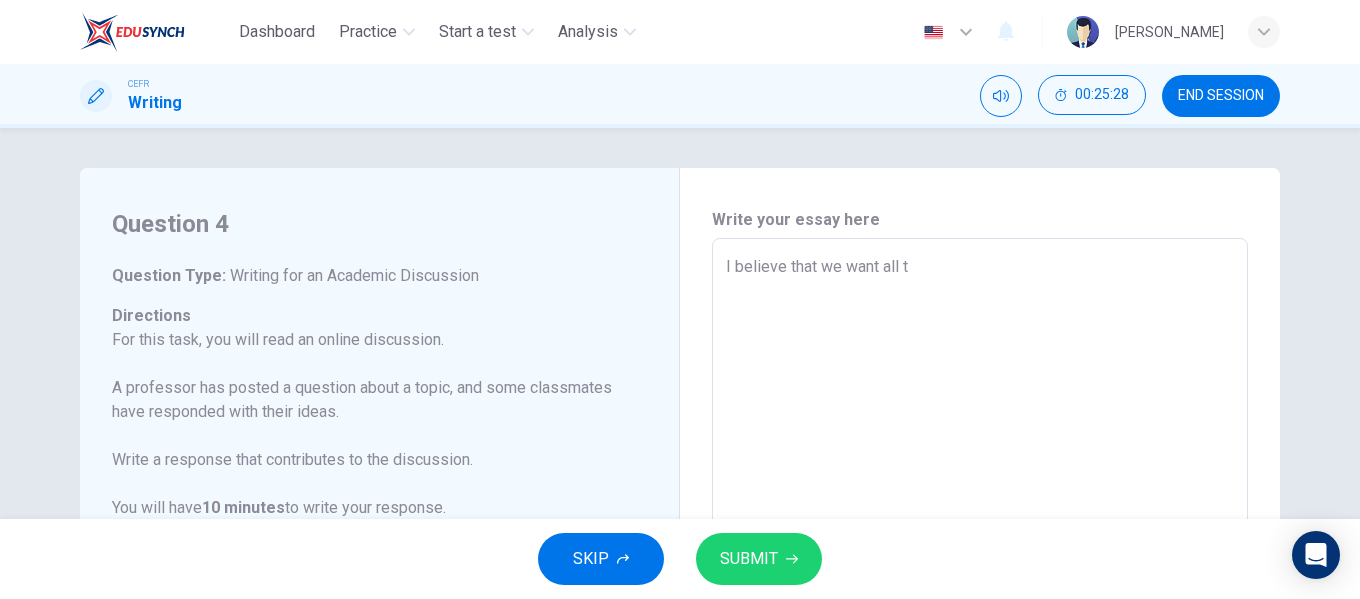 type on "x" 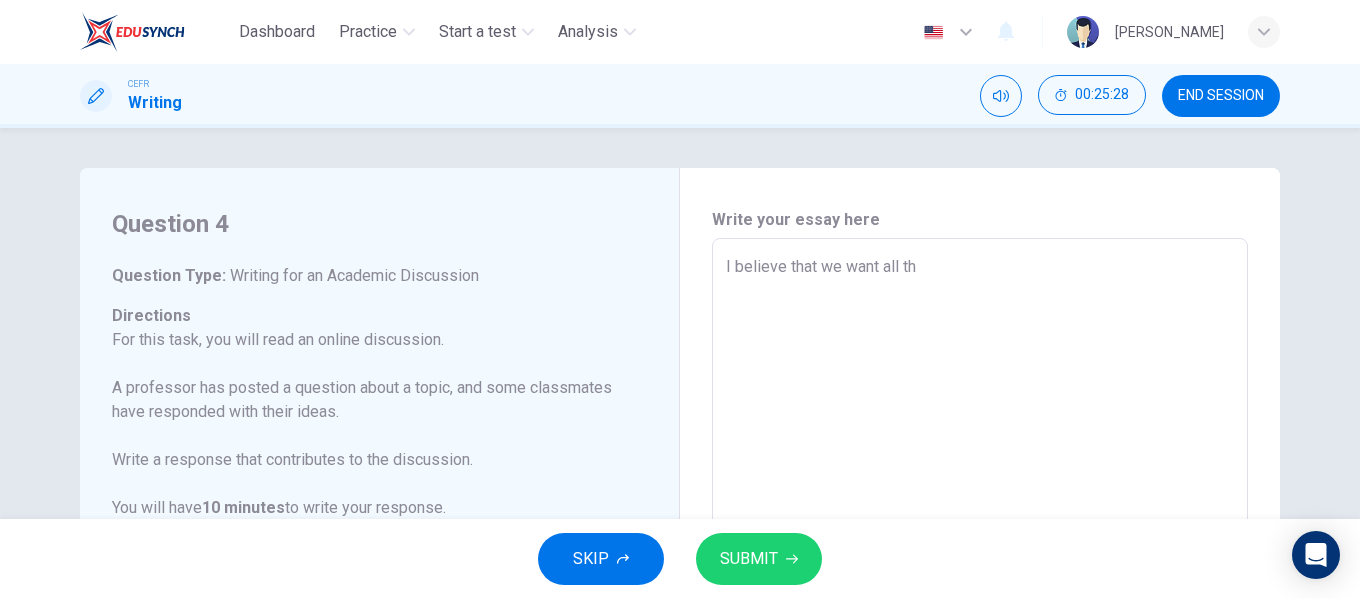 type on "x" 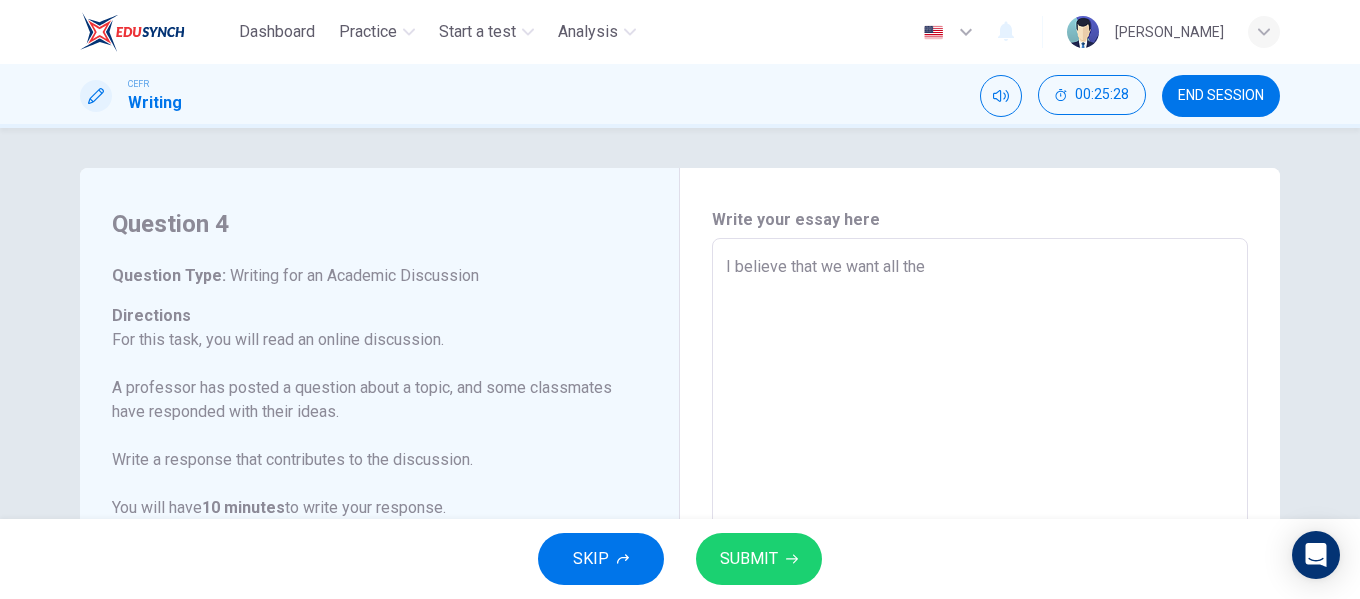 type on "x" 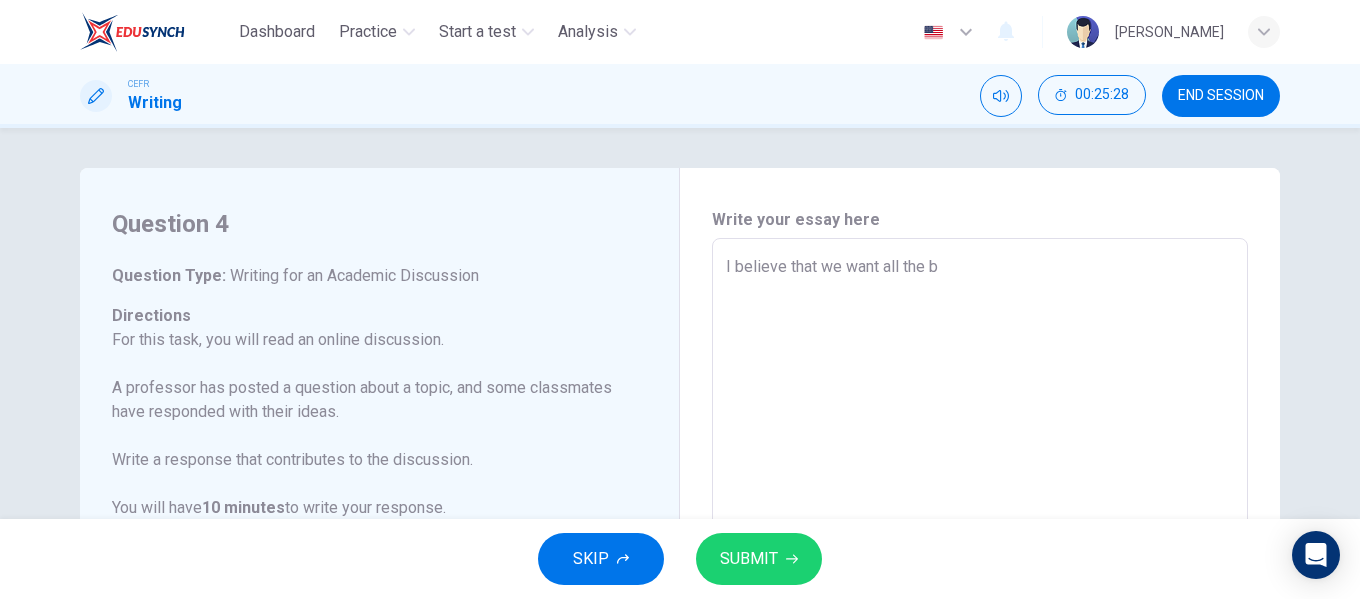 type on "I believe that we want all the be" 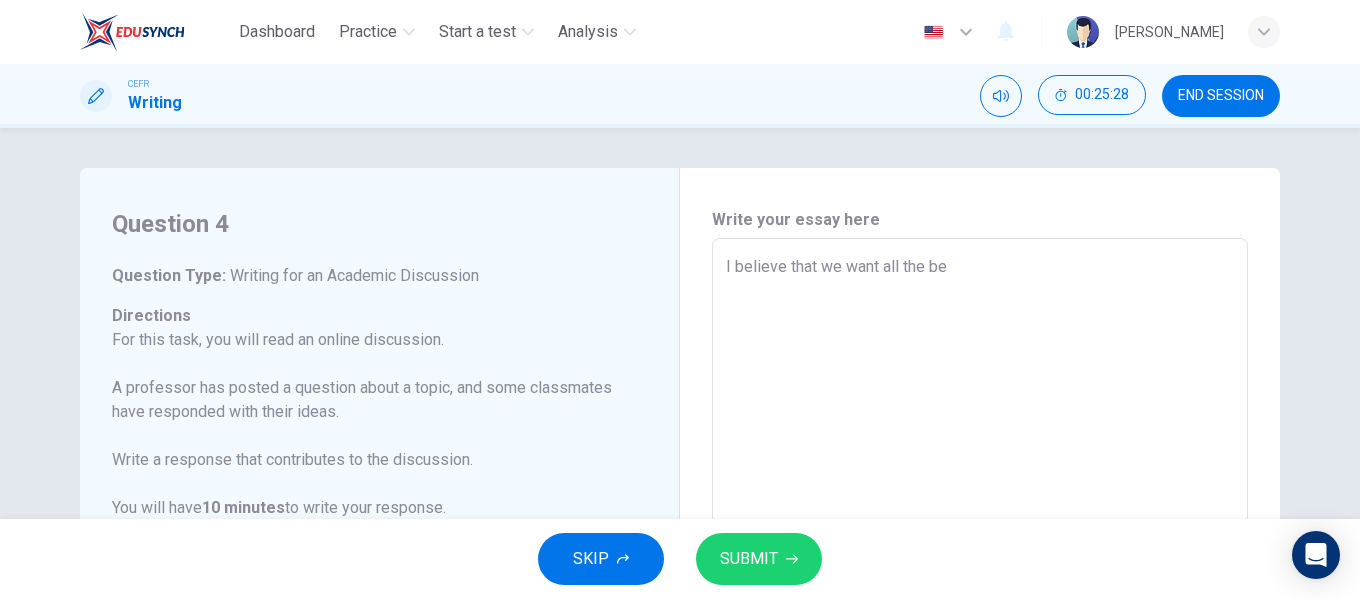 type on "x" 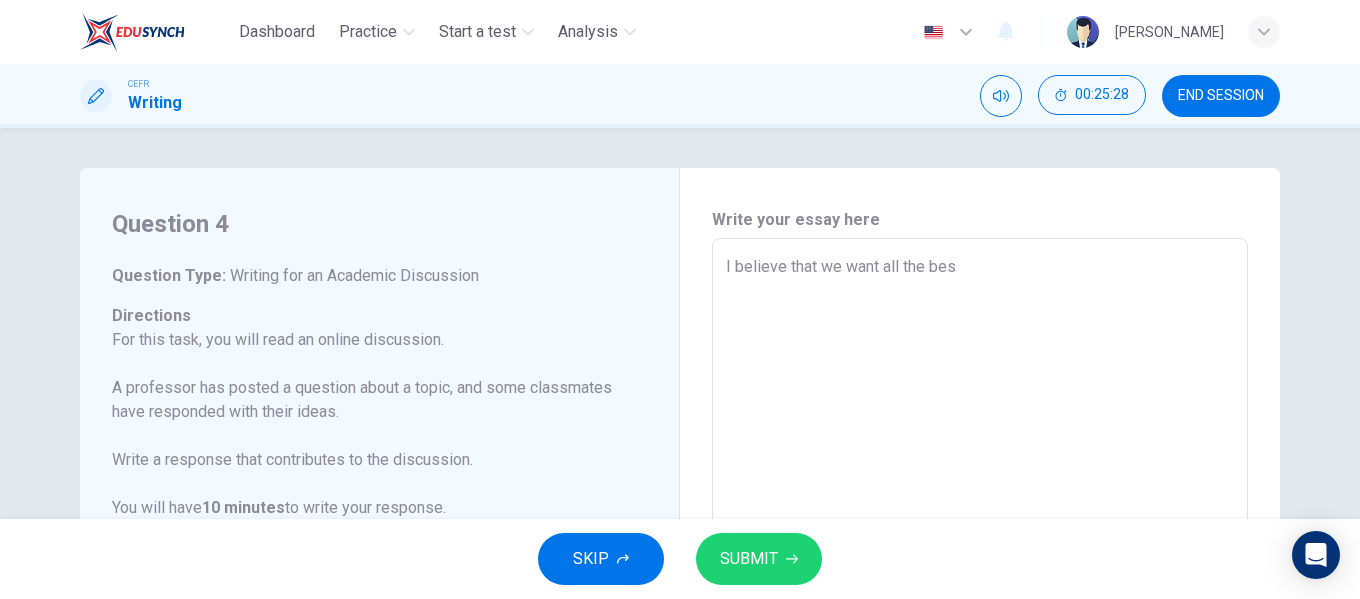 type on "x" 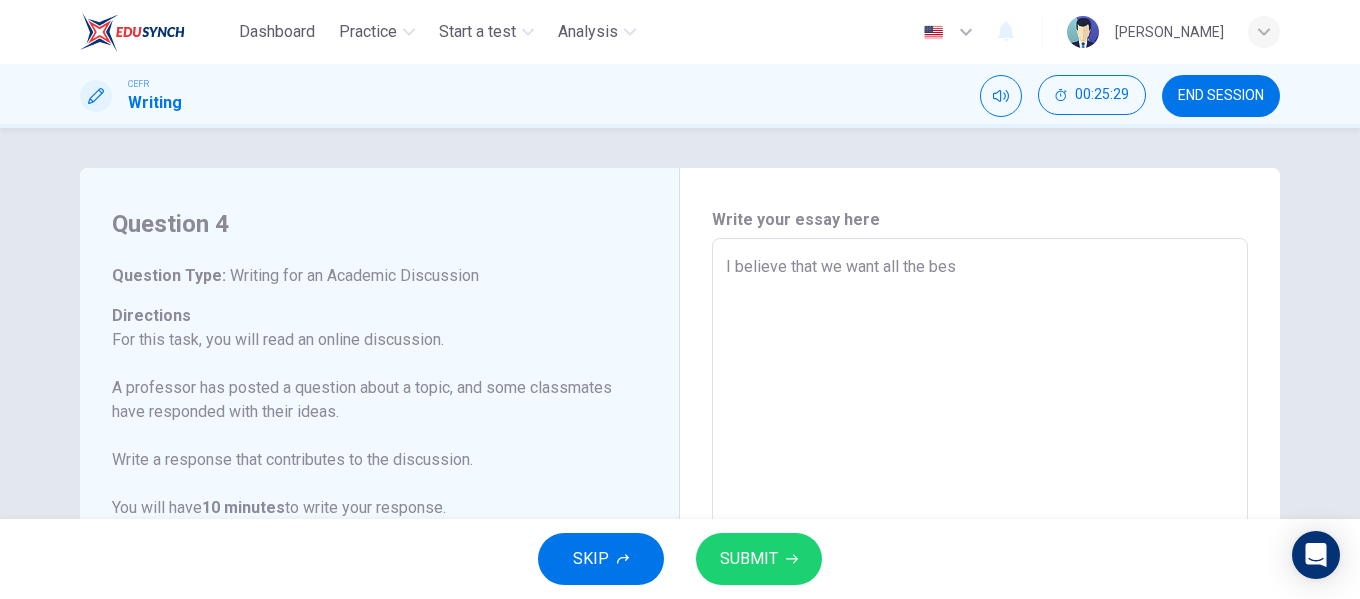 type on "I believe that we want all the best" 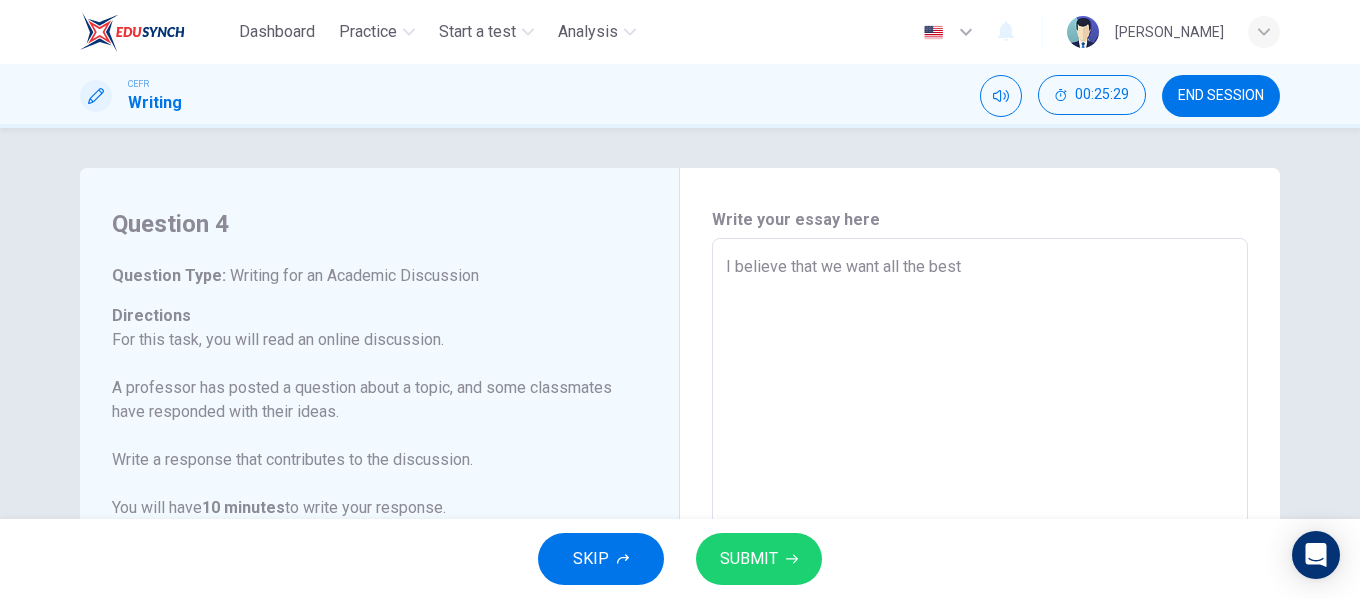 type on "x" 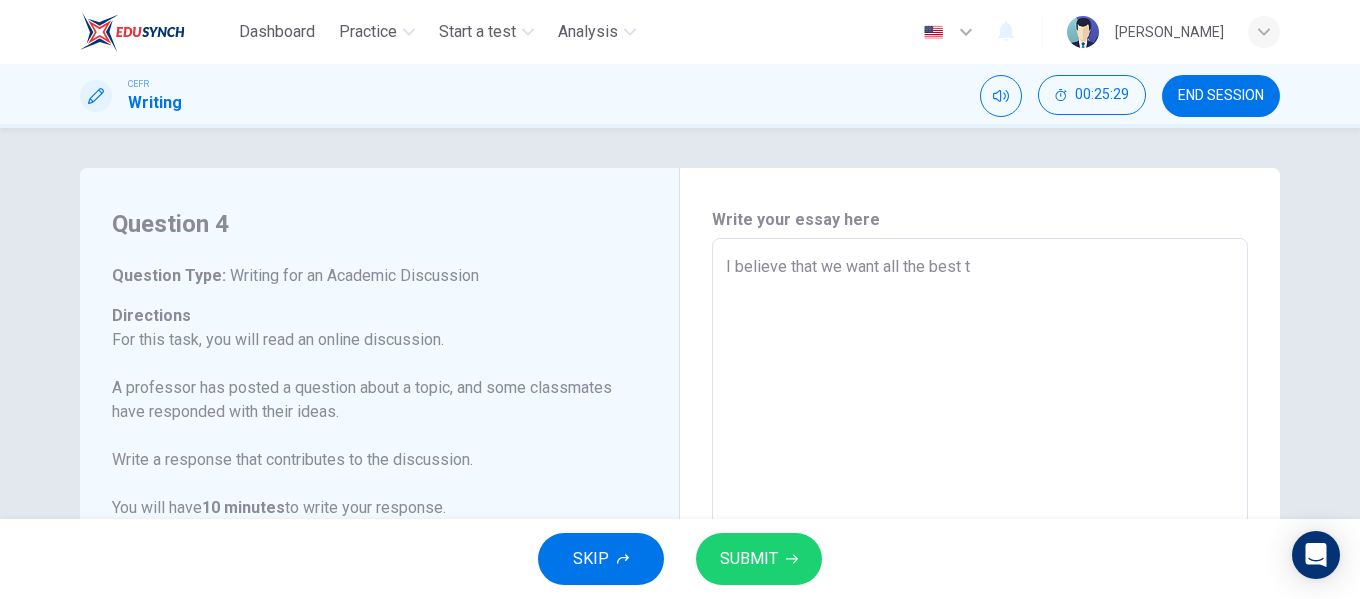 type on "x" 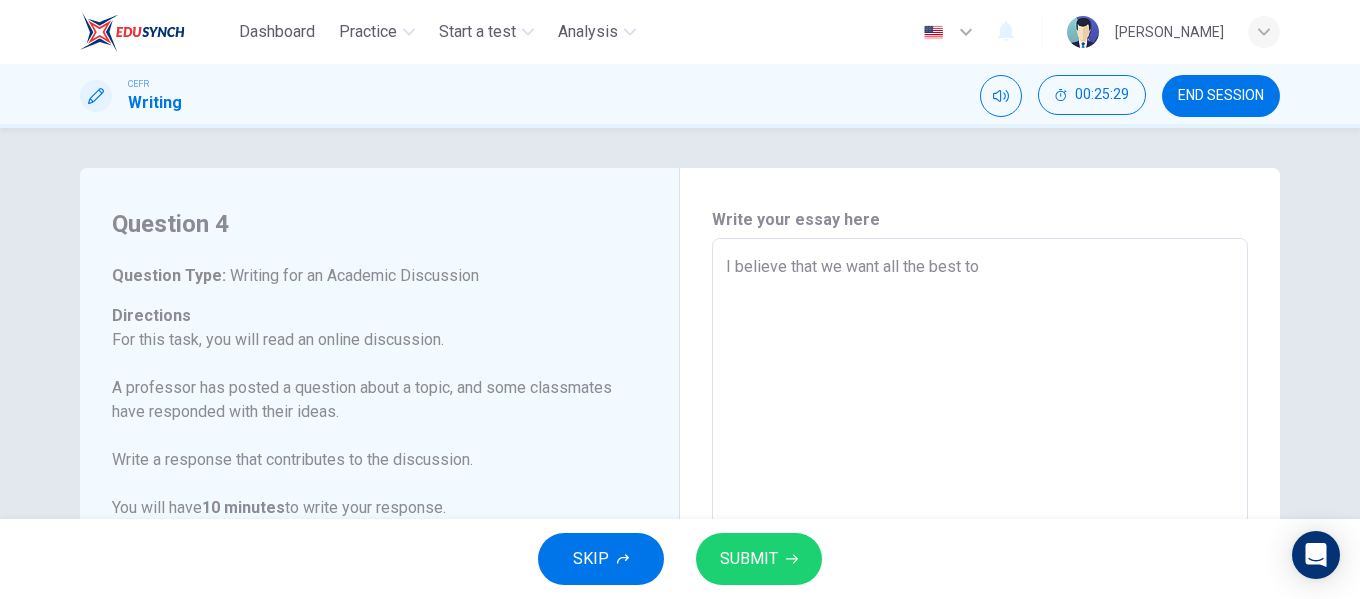 type on "x" 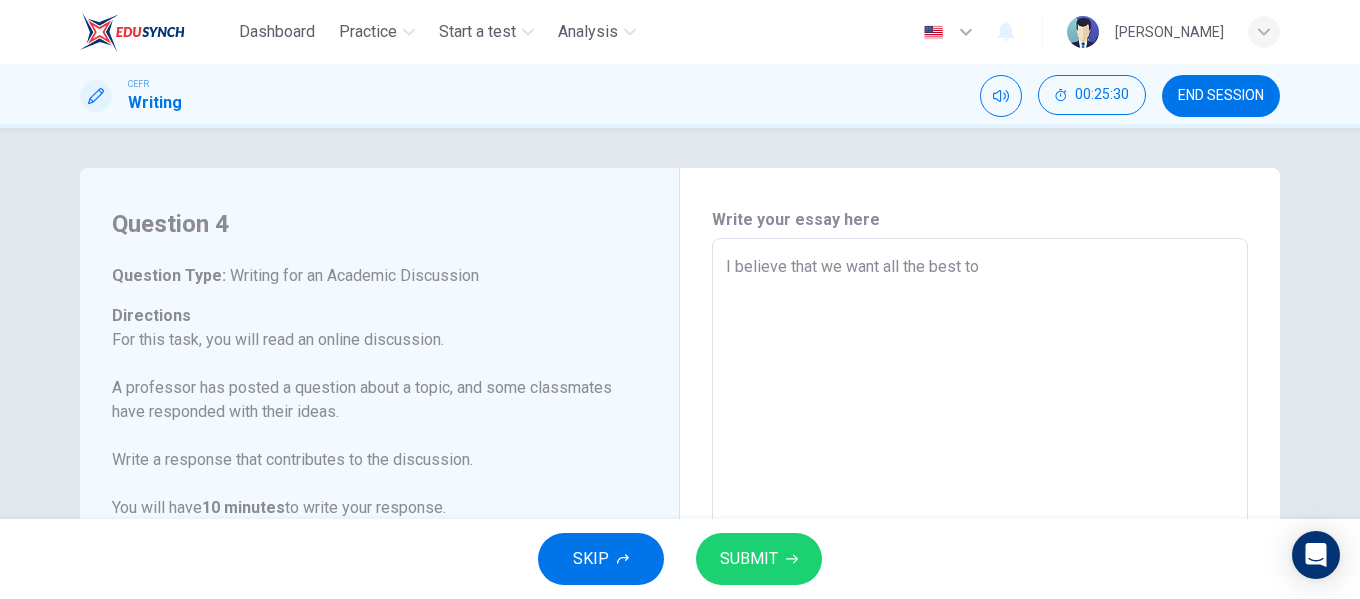 type on "I believe that we want all the best to p" 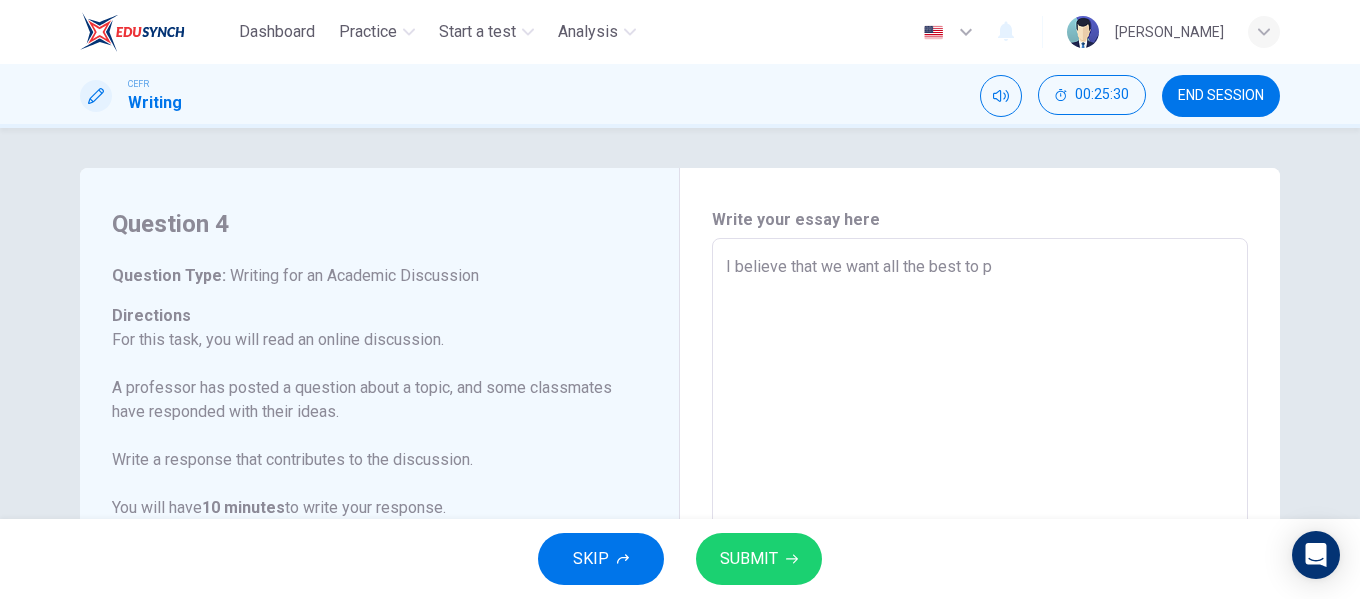 type on "x" 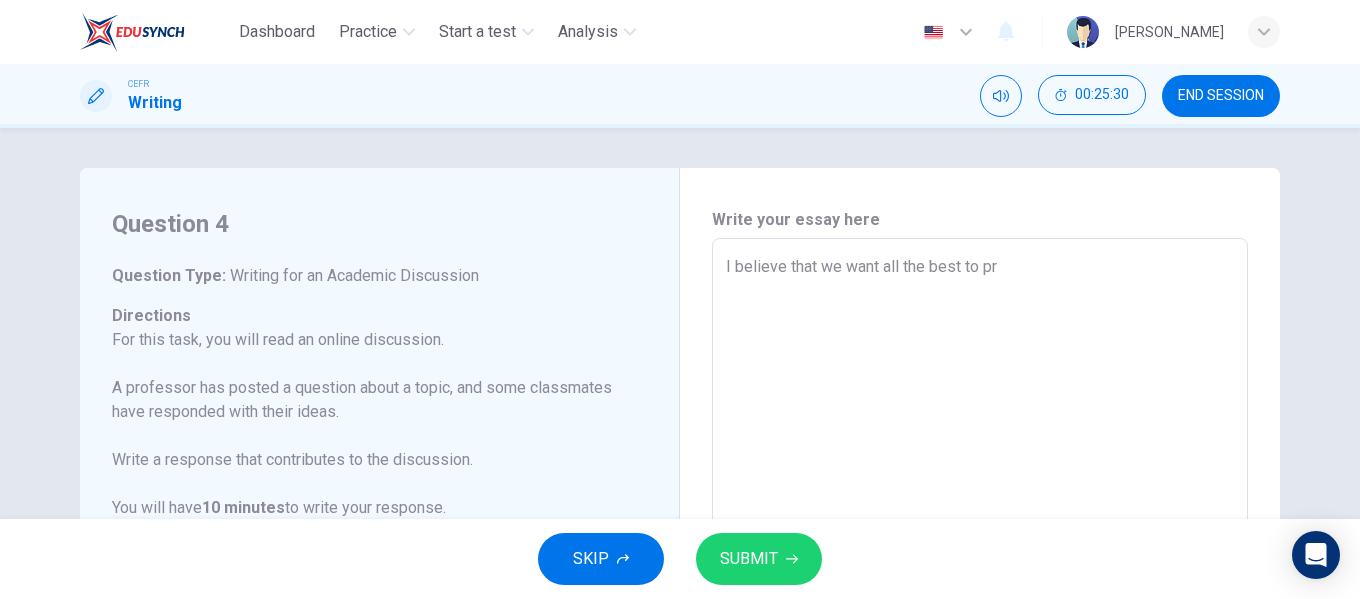 type on "x" 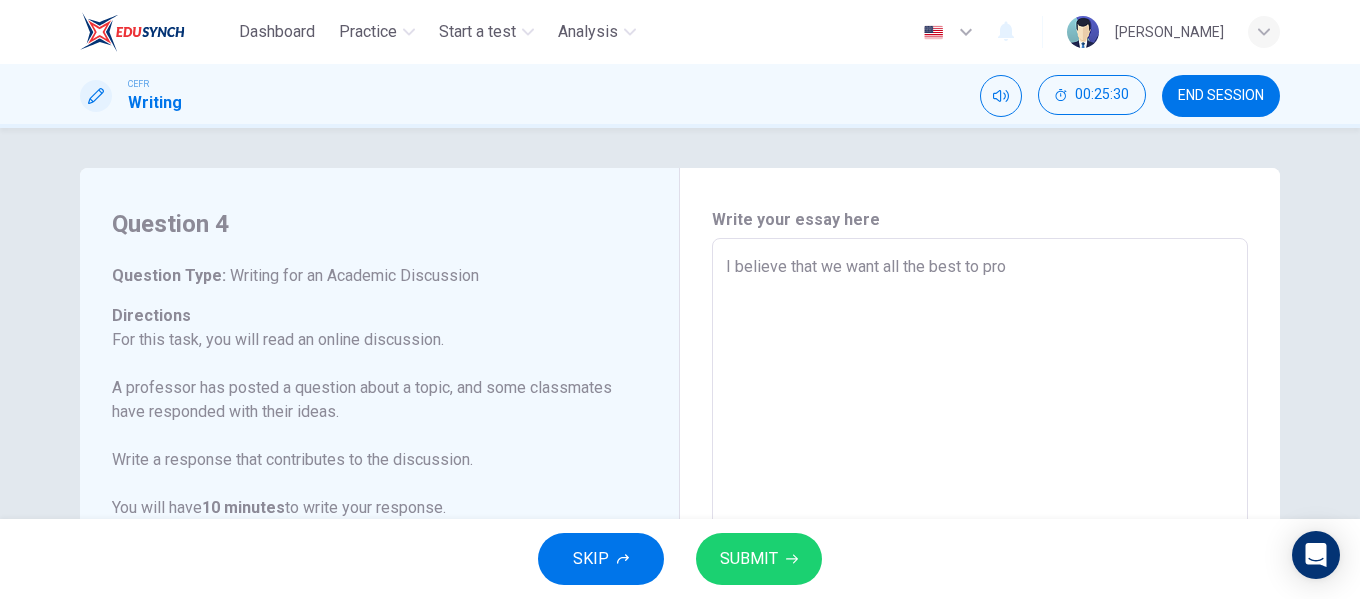 type on "x" 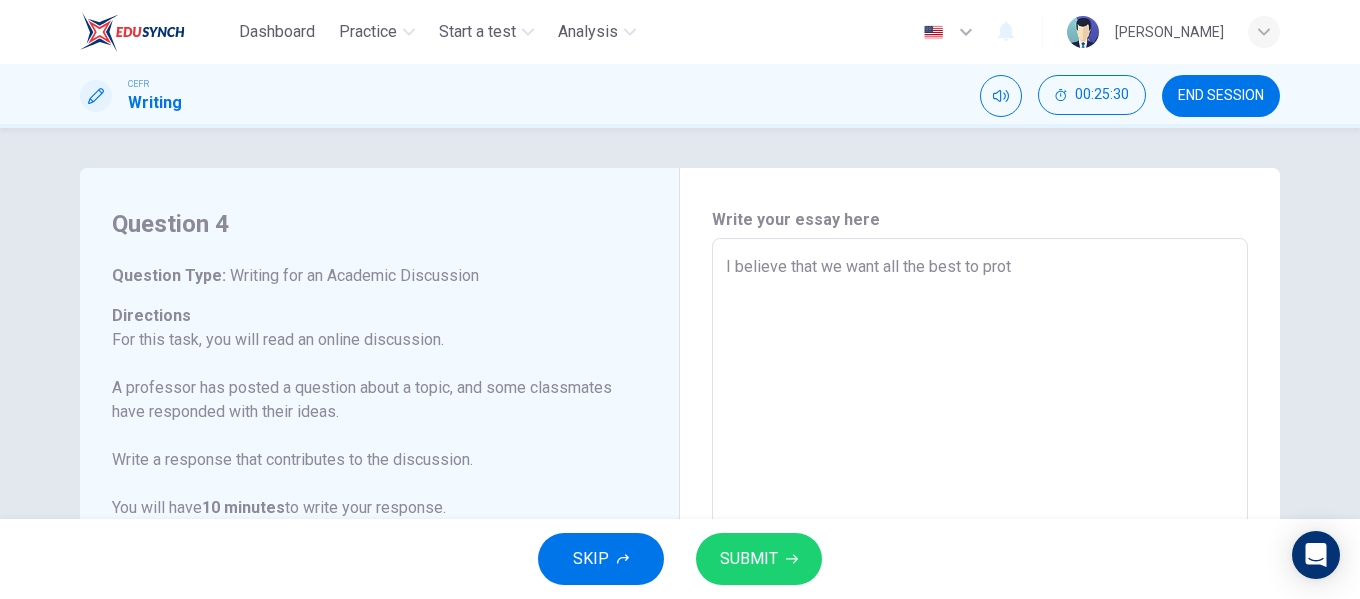 type on "x" 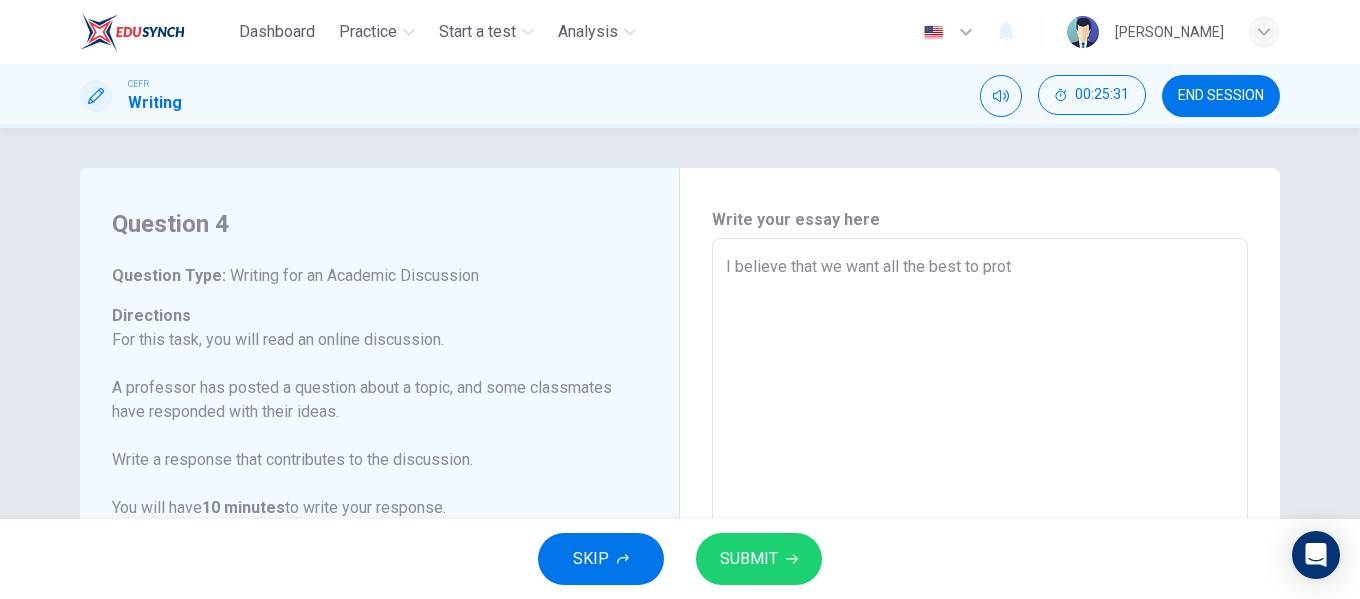 type on "I believe that we want all the best to prote" 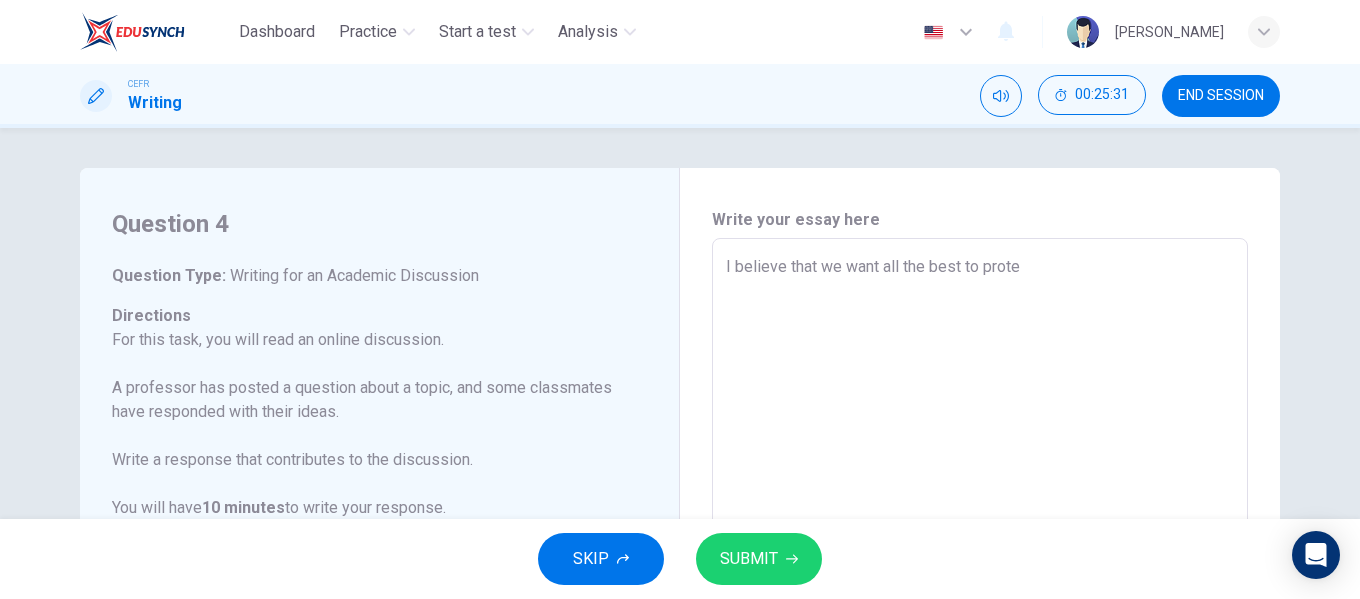 type on "x" 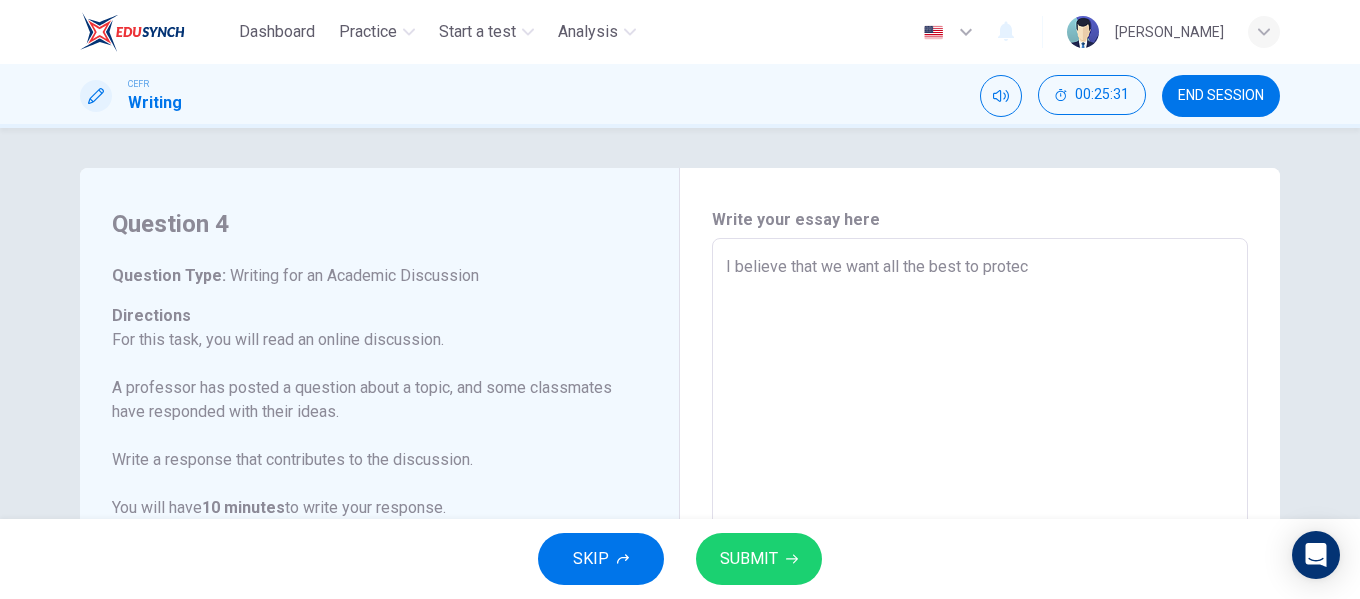 type on "x" 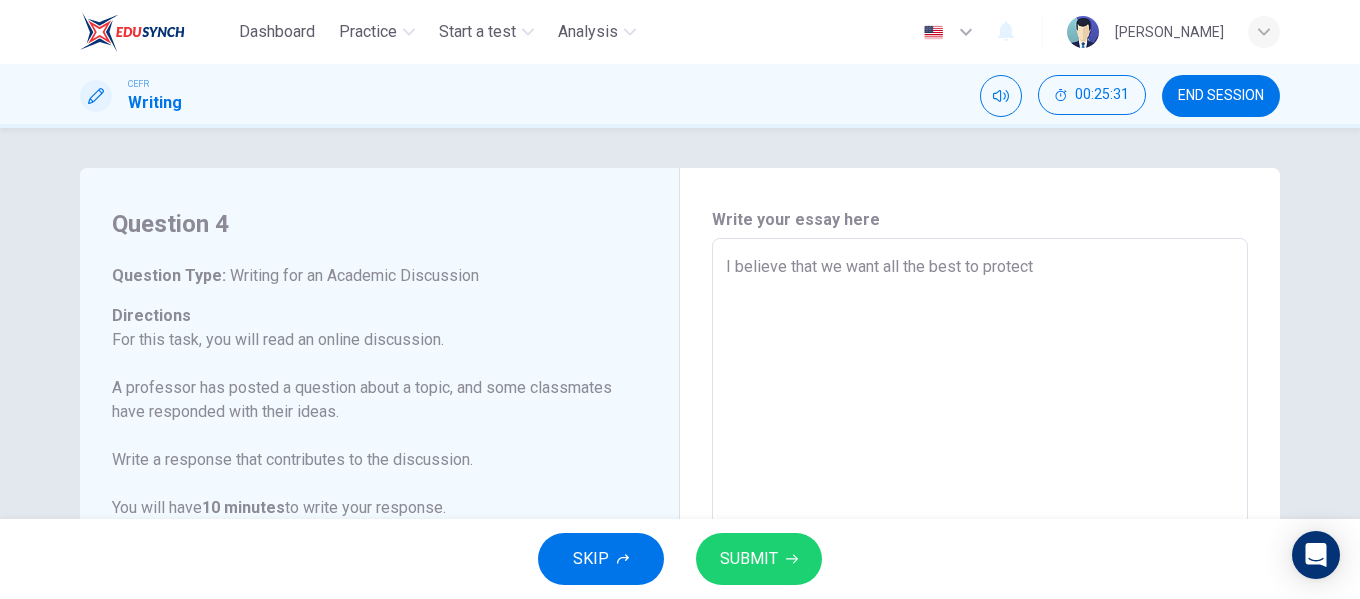 type on "x" 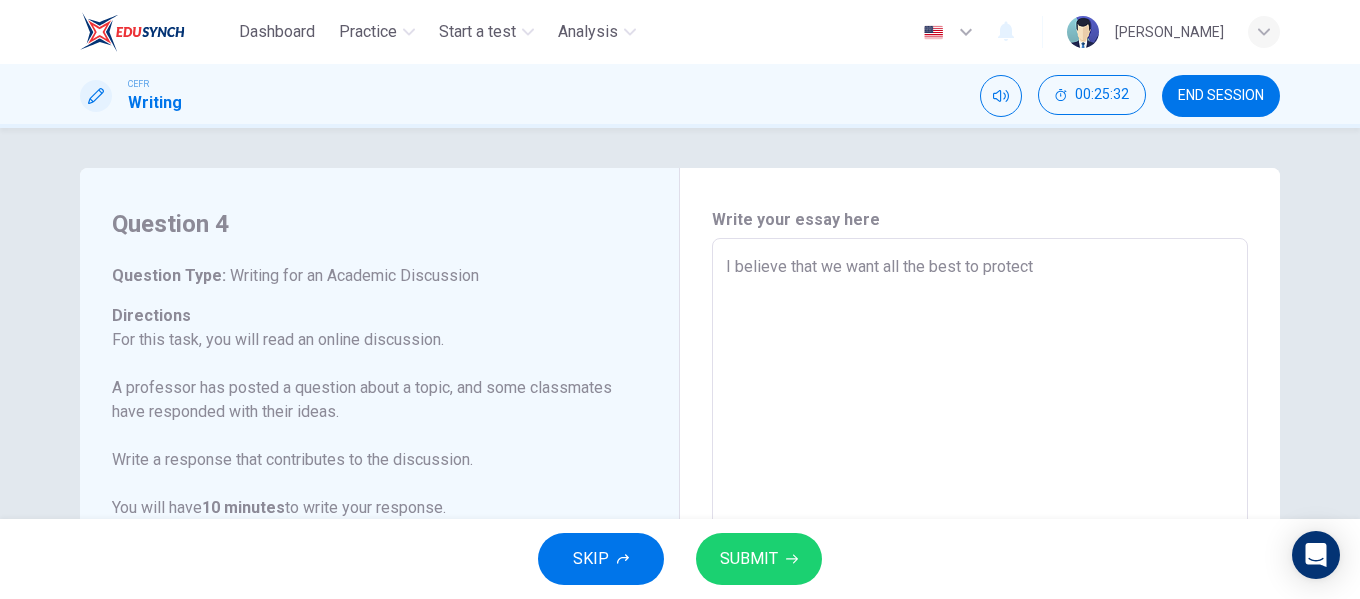 type on "I believe that we want all the best to protect t" 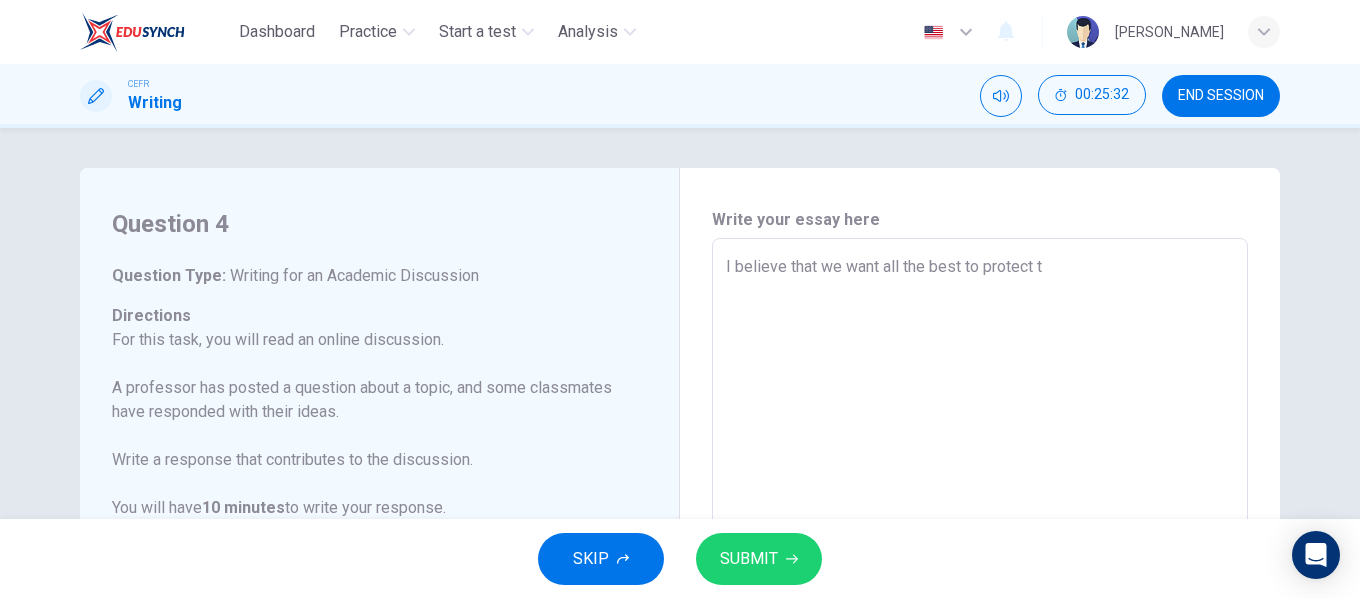 type on "I believe that we want all the best to protect th" 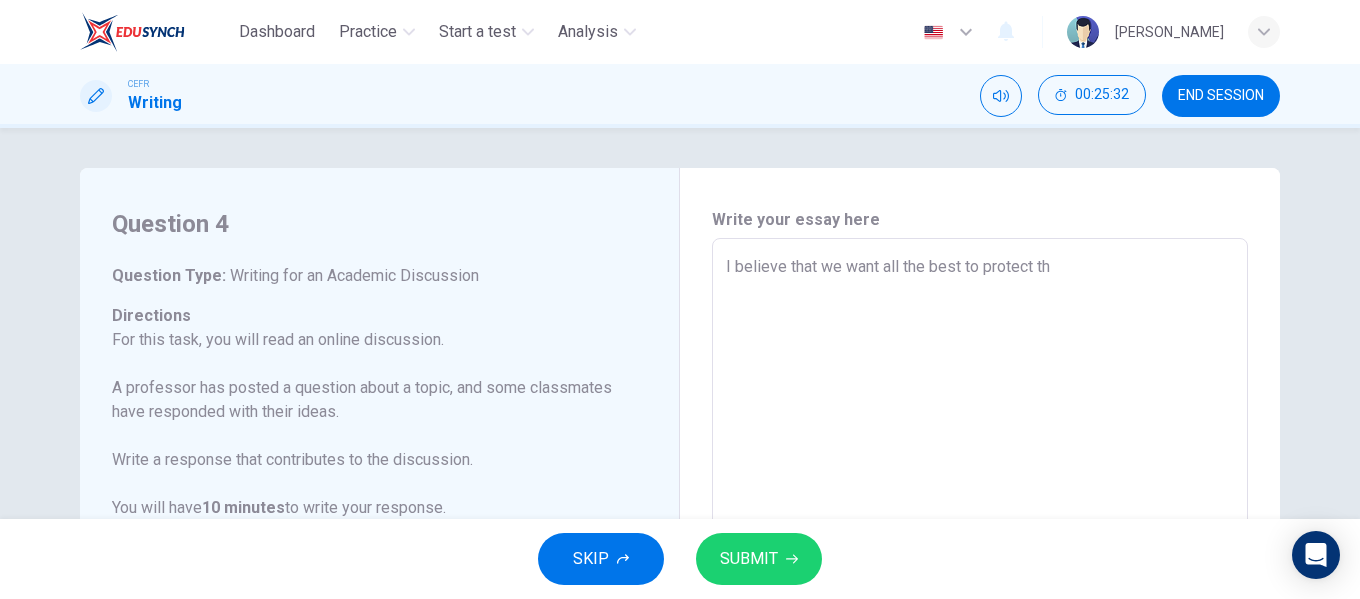 type on "x" 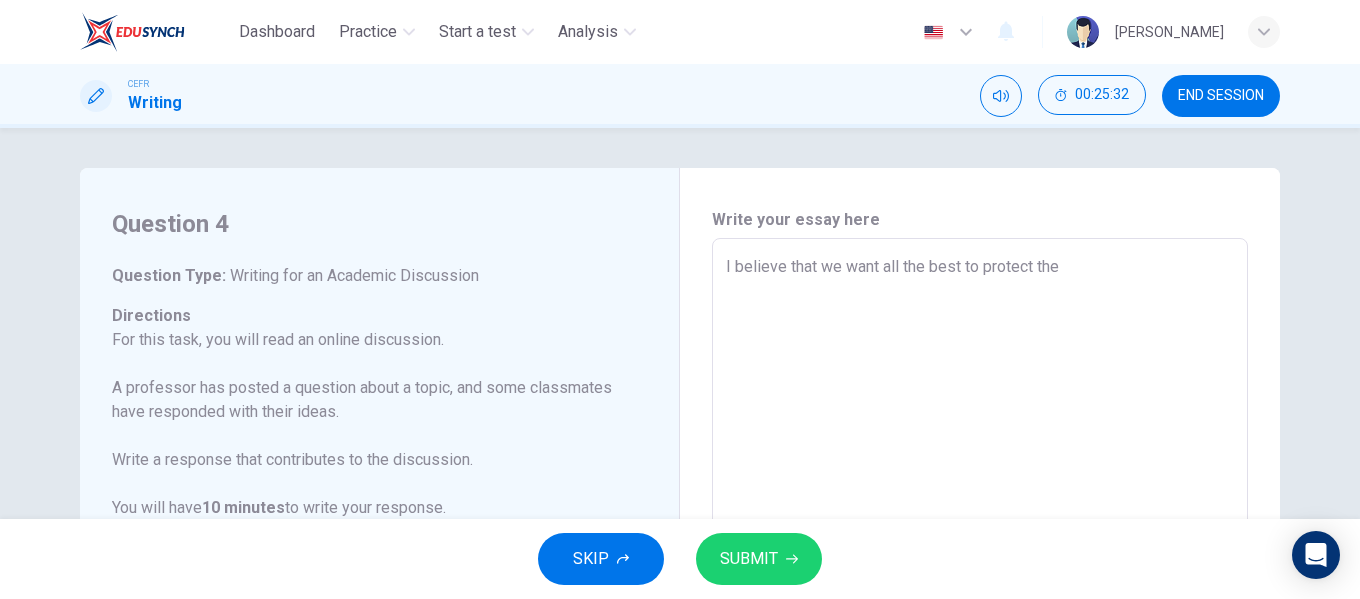 type on "I believe that we want all the best to protect the" 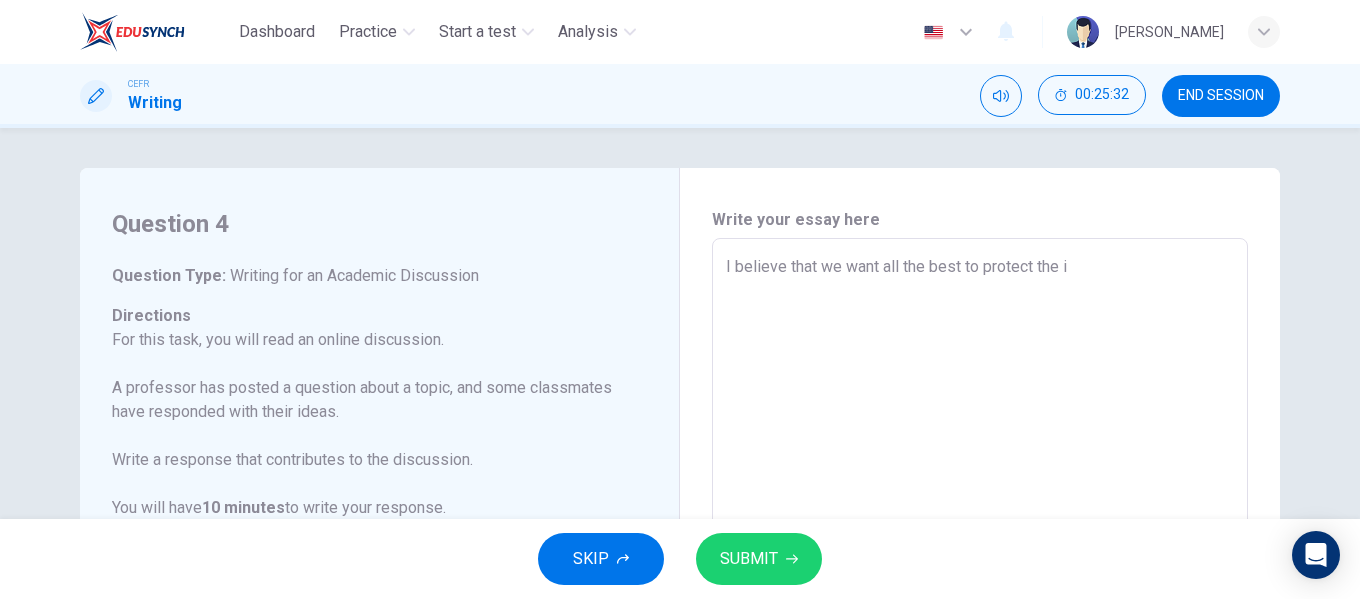 type on "x" 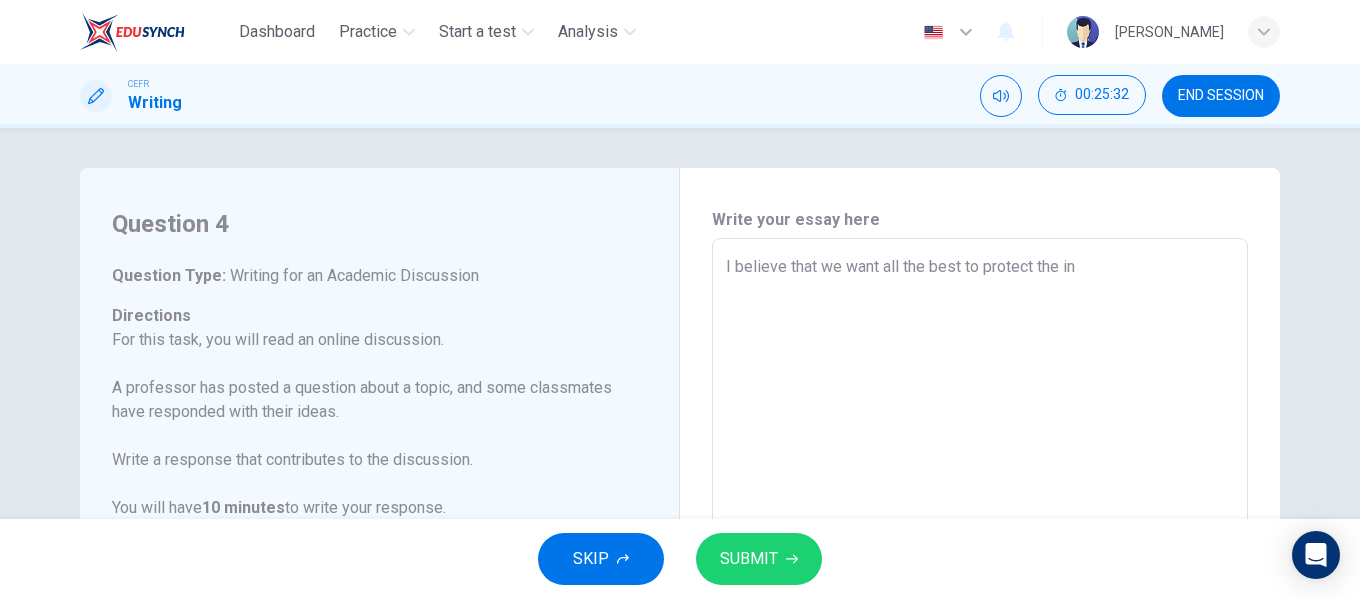 type on "x" 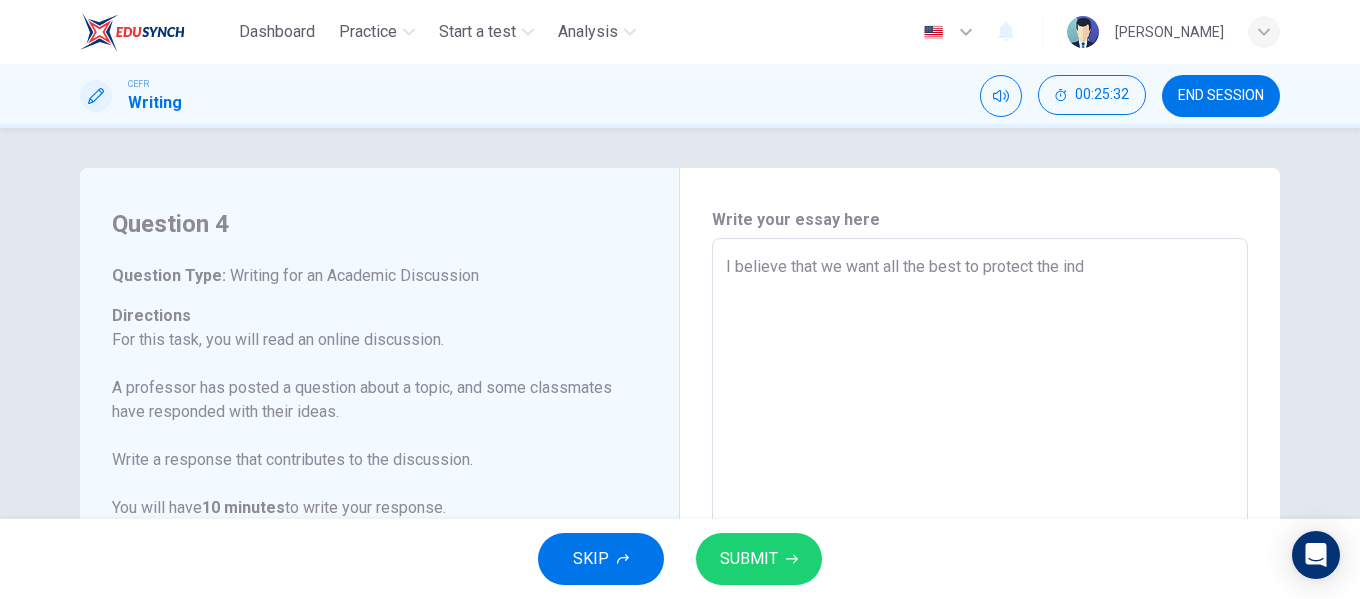 type on "x" 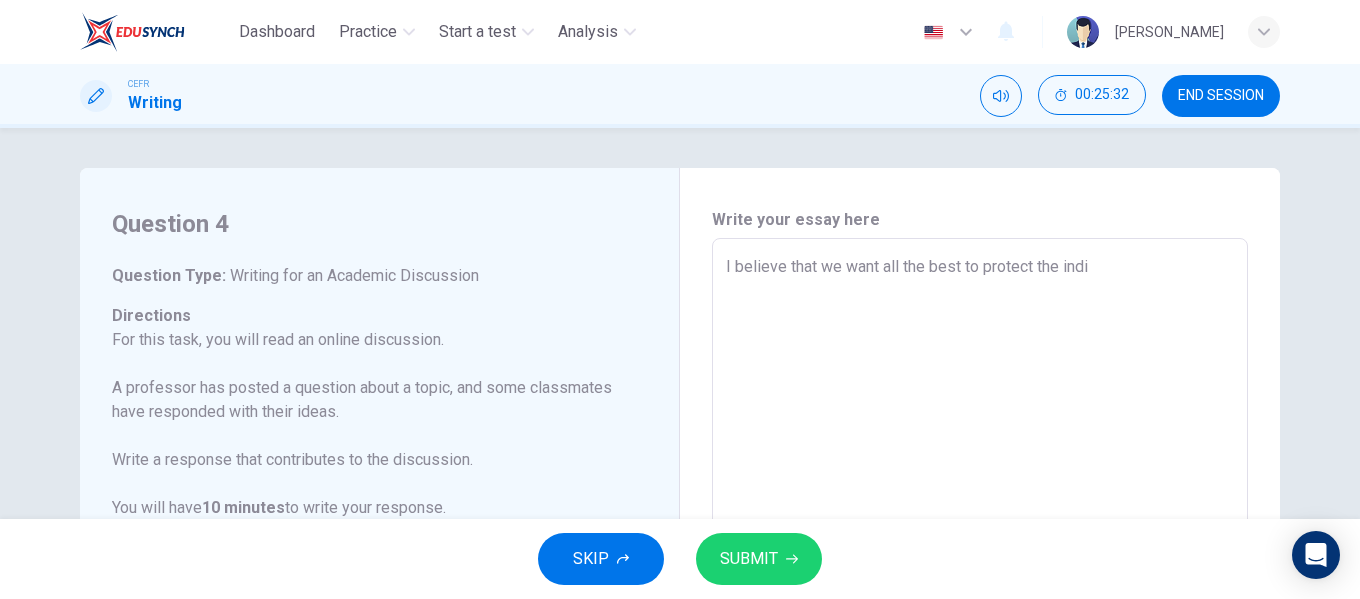 type on "x" 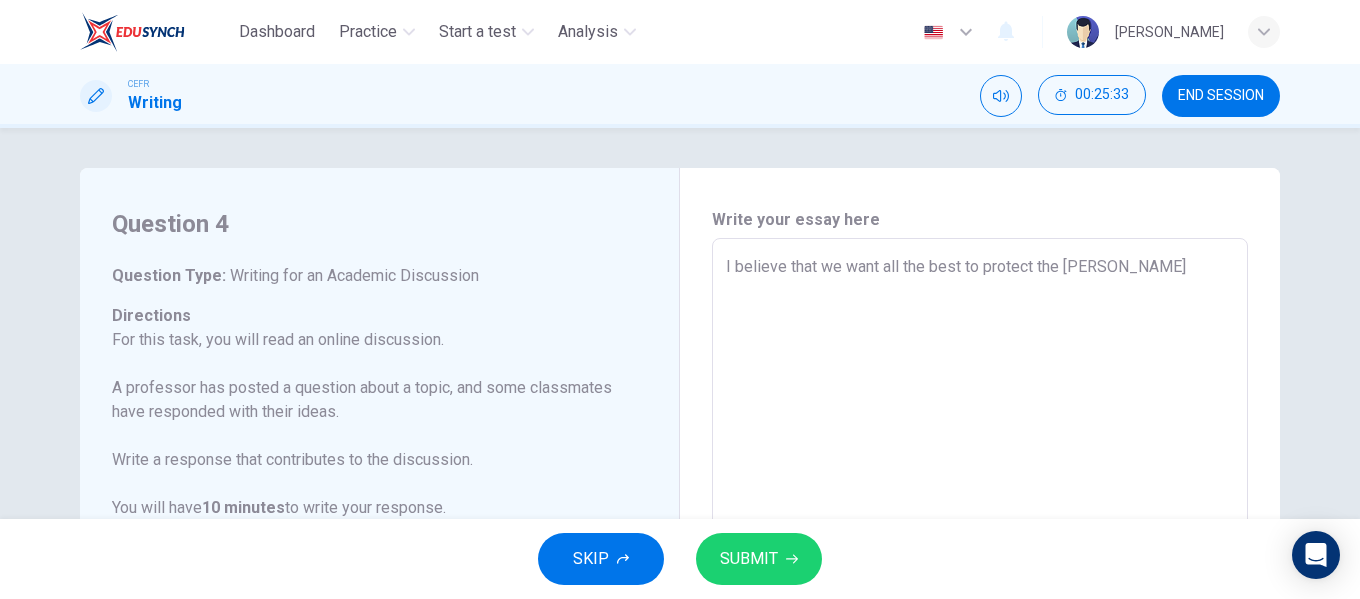 type on "I believe that we want all the best to protect the indige" 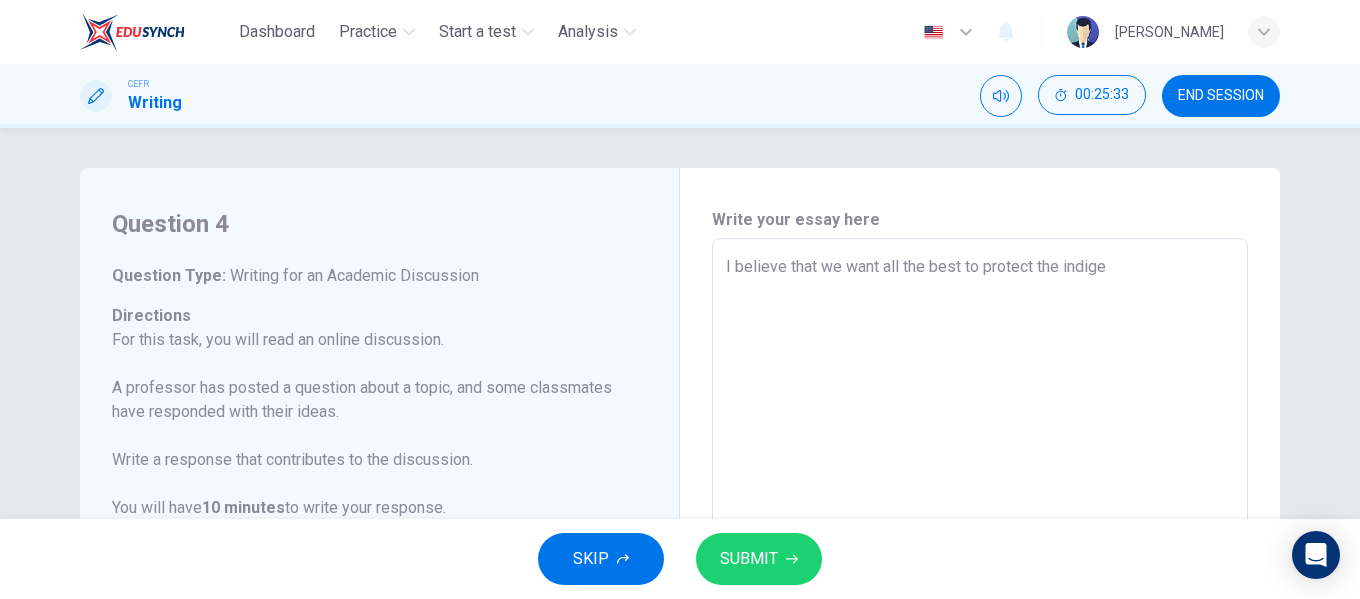 type on "I believe that we want all the best to protect the indigen" 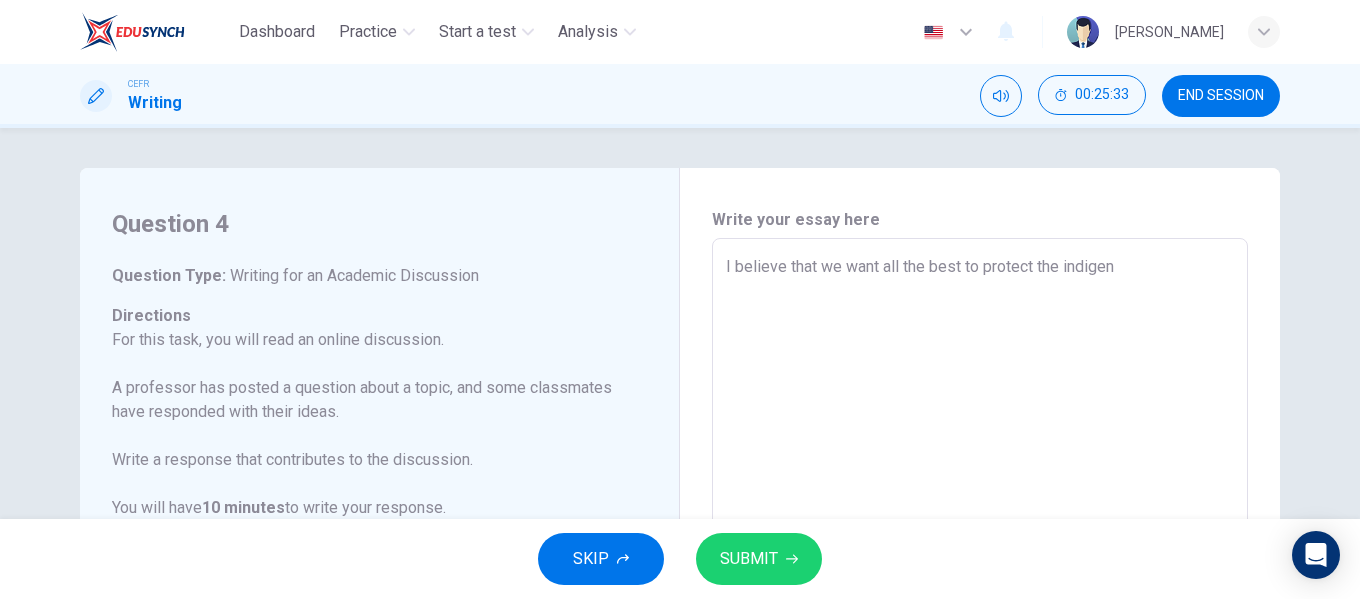 type on "x" 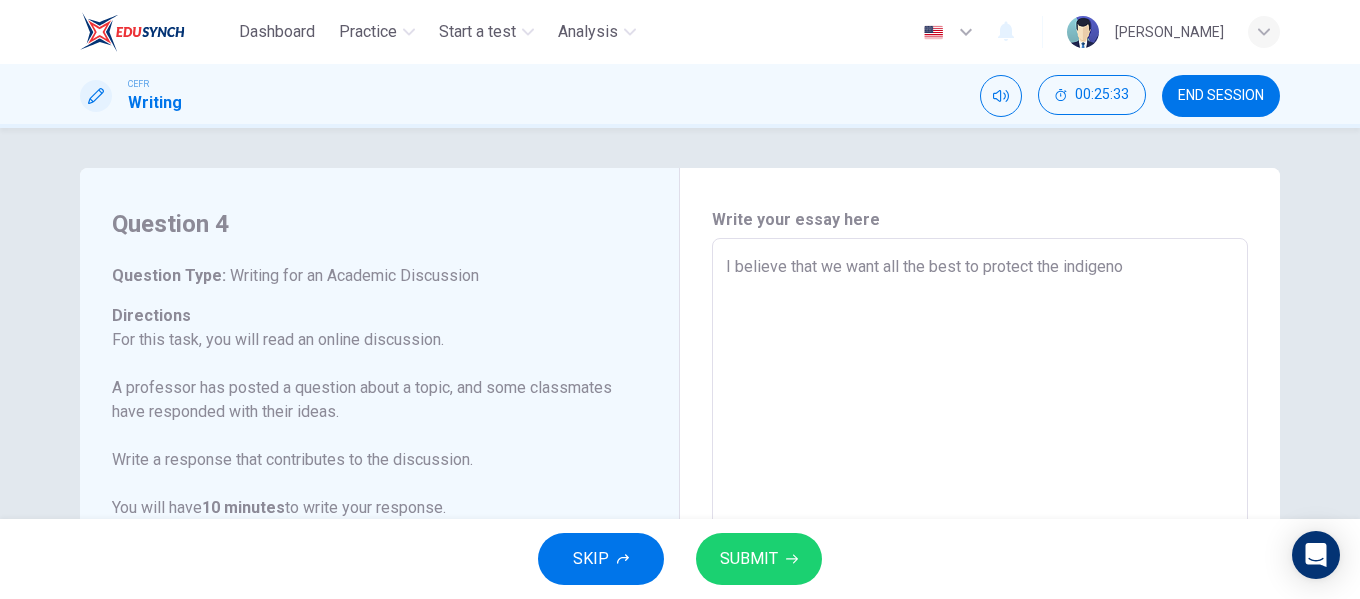 type on "x" 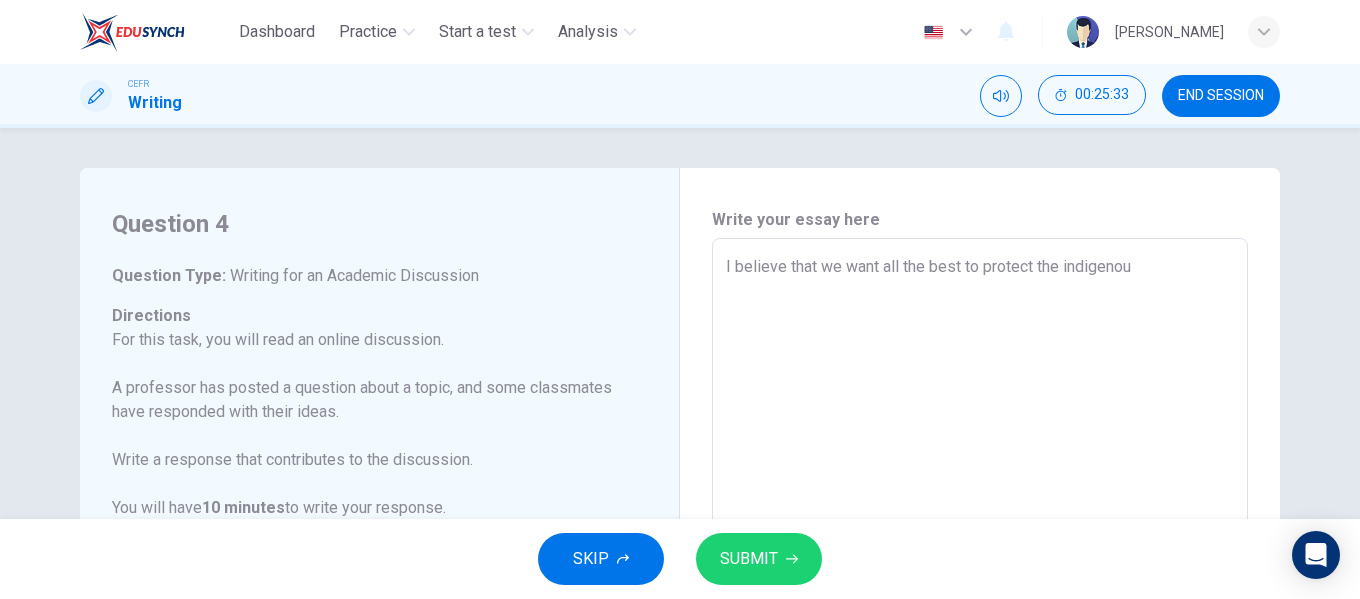 type on "x" 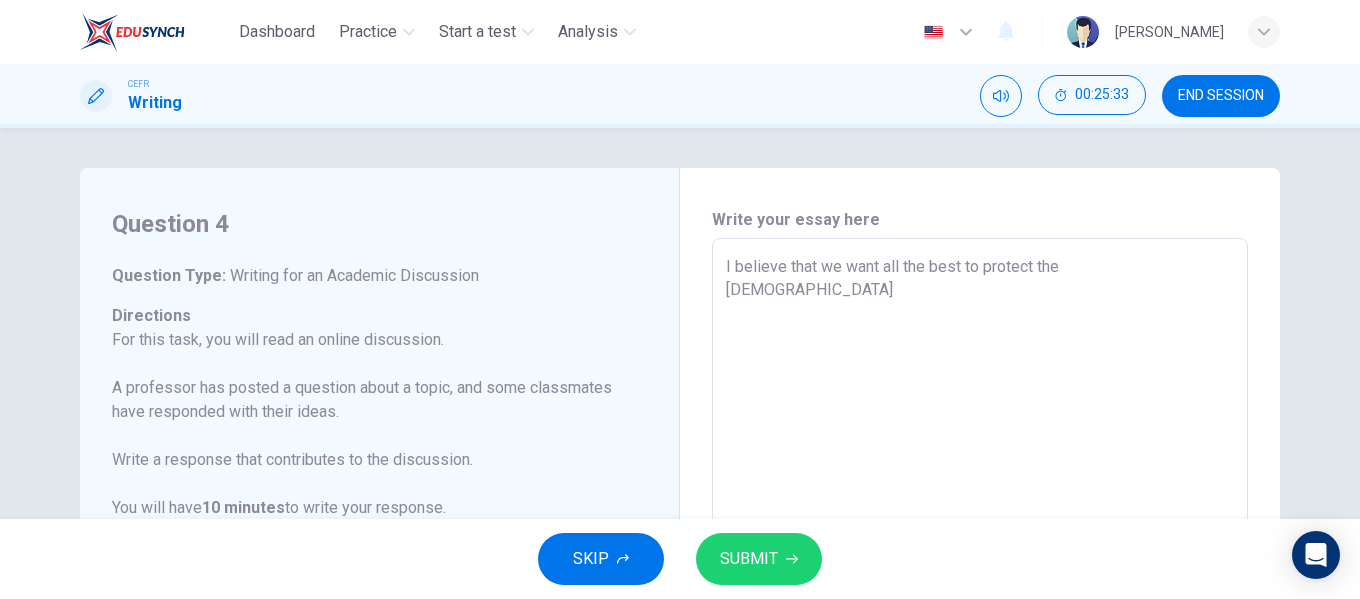 type on "x" 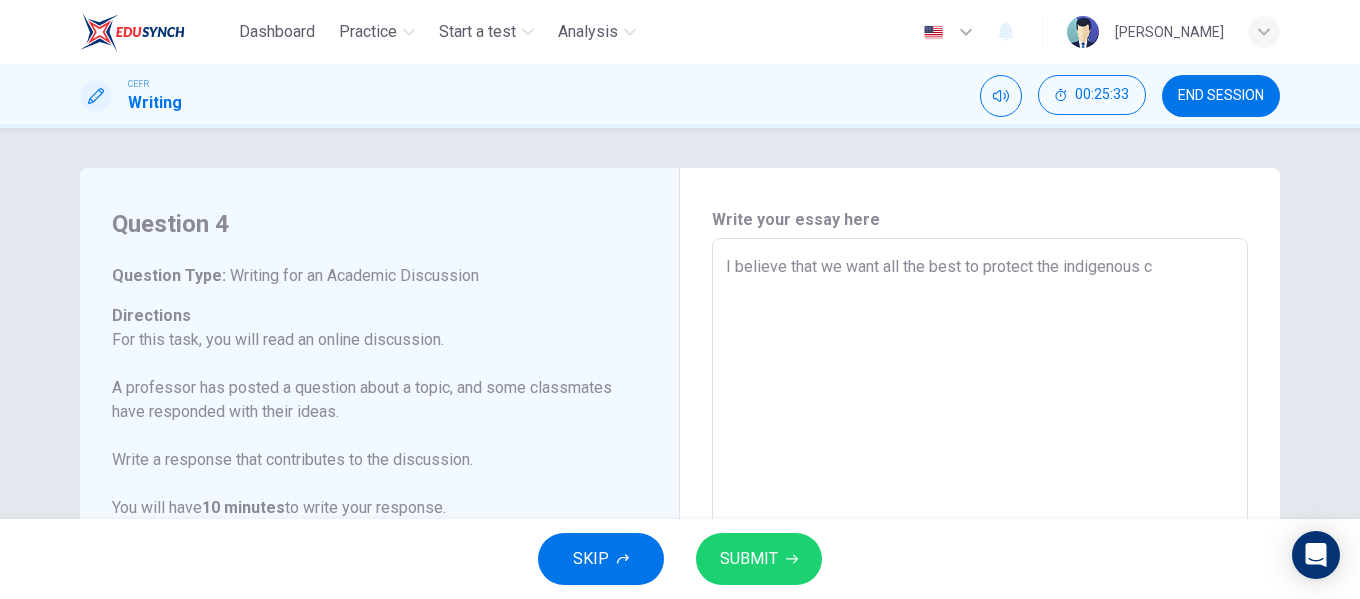 type on "x" 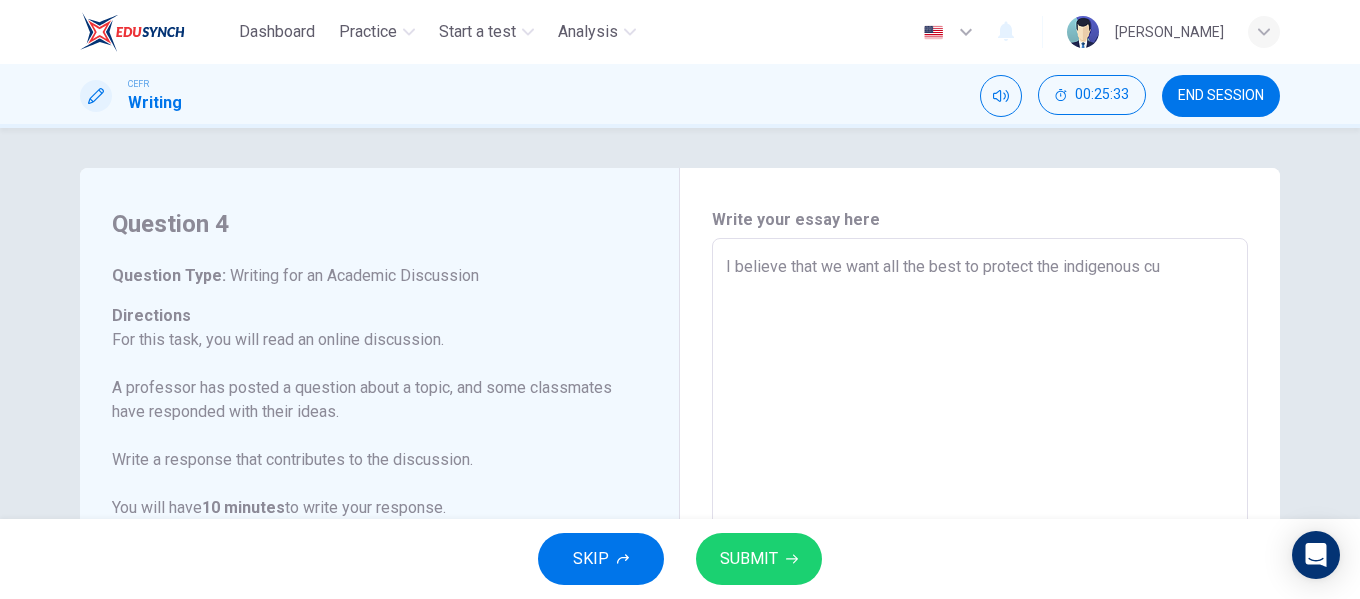 type on "x" 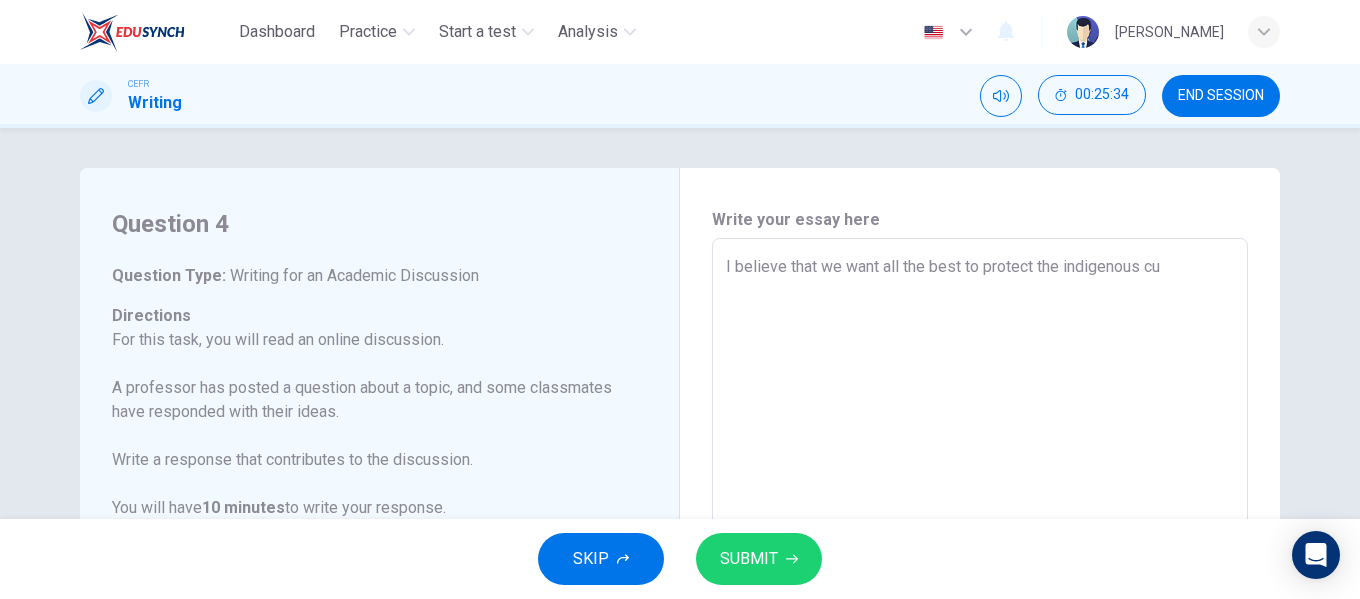 type on "I believe that we want all the best to protect the indigenous cul" 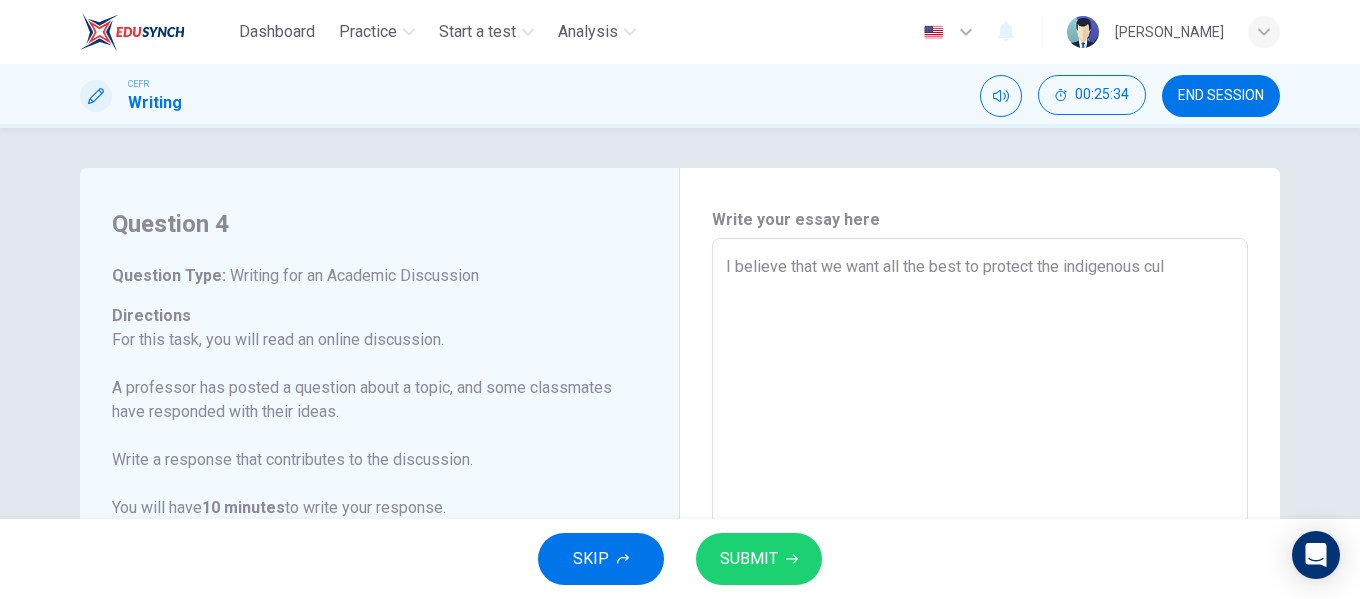 type on "I believe that we want all the best to protect the indigenous cult" 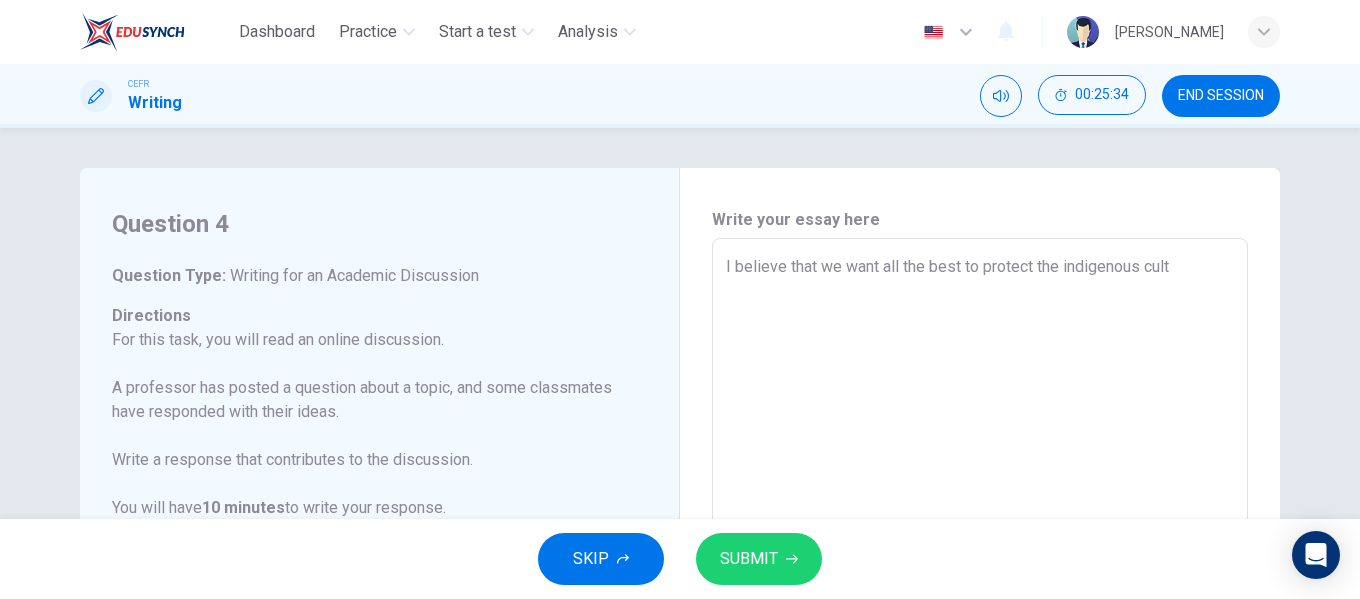 type 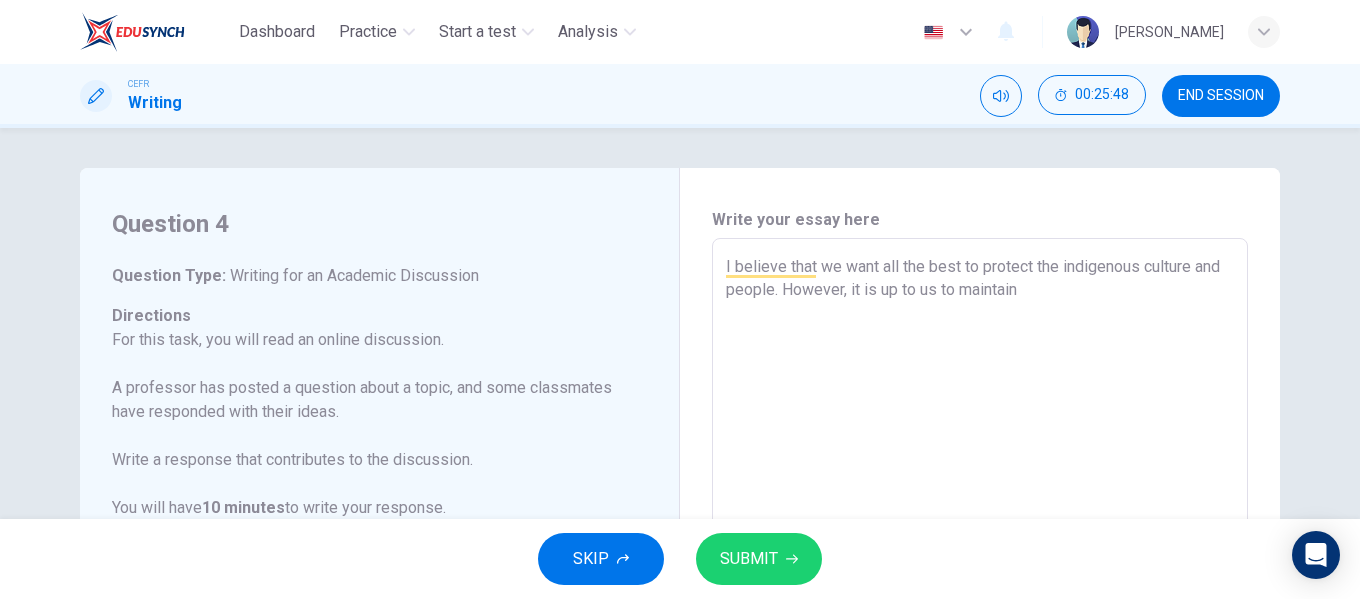 scroll, scrollTop: 54, scrollLeft: 0, axis: vertical 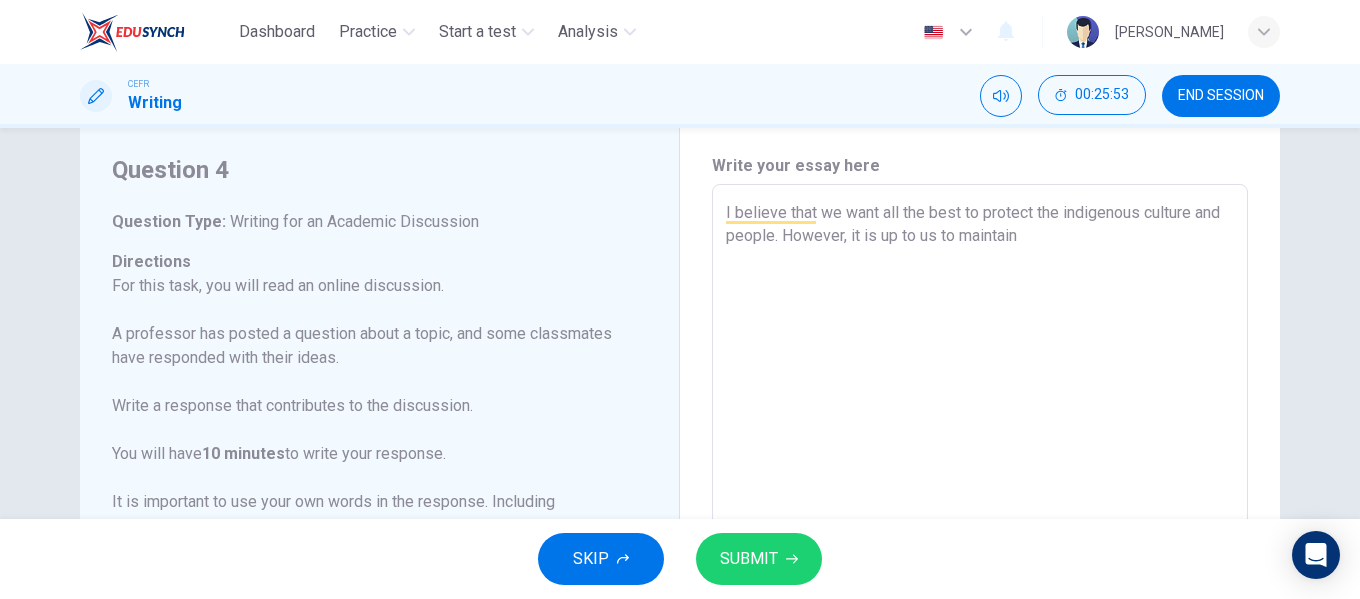 drag, startPoint x: 881, startPoint y: 210, endPoint x: 897, endPoint y: 213, distance: 16.27882 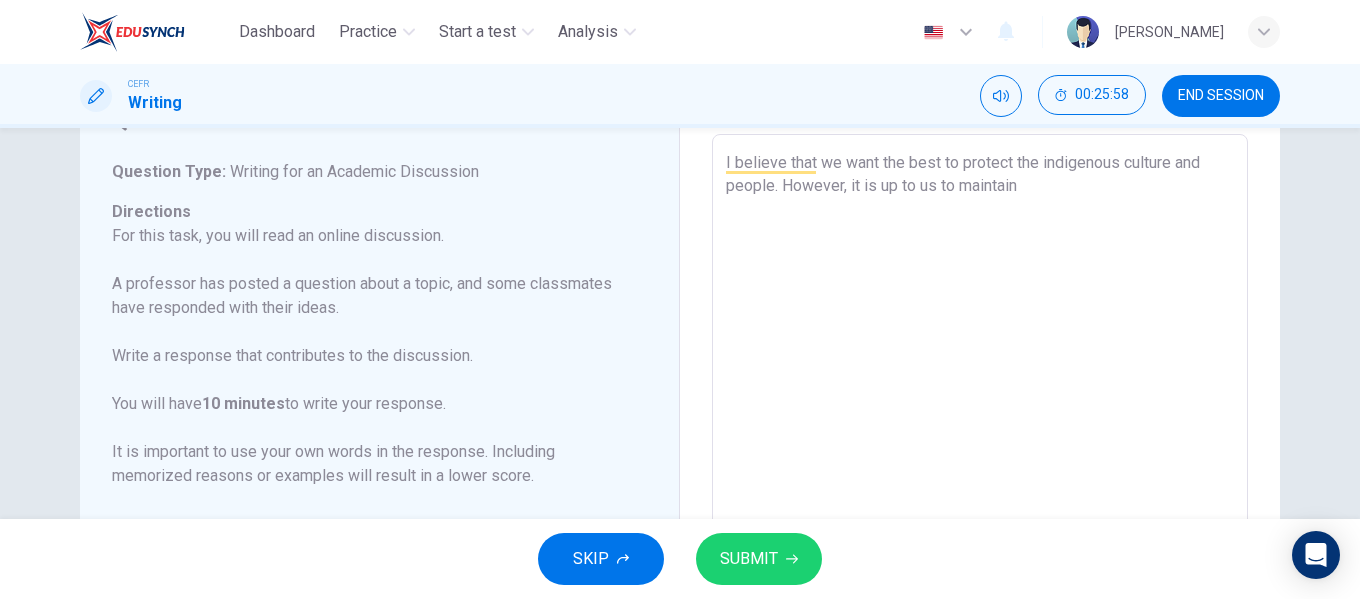 scroll, scrollTop: 103, scrollLeft: 0, axis: vertical 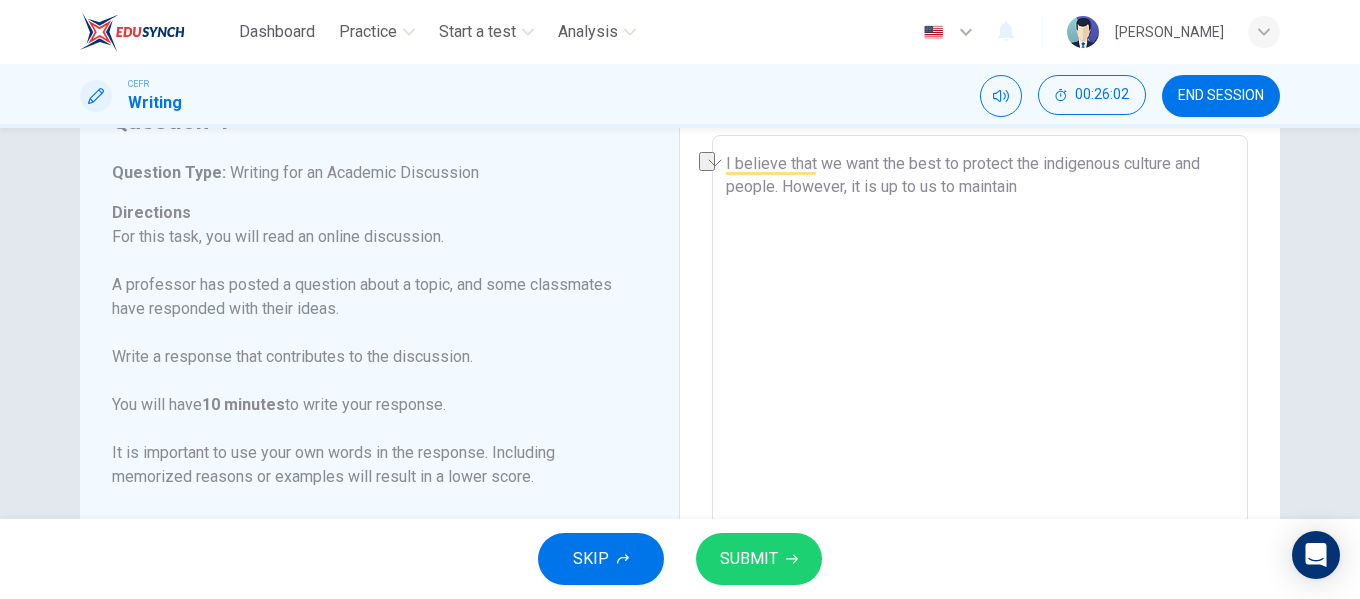 drag, startPoint x: 844, startPoint y: 186, endPoint x: 929, endPoint y: 200, distance: 86.145226 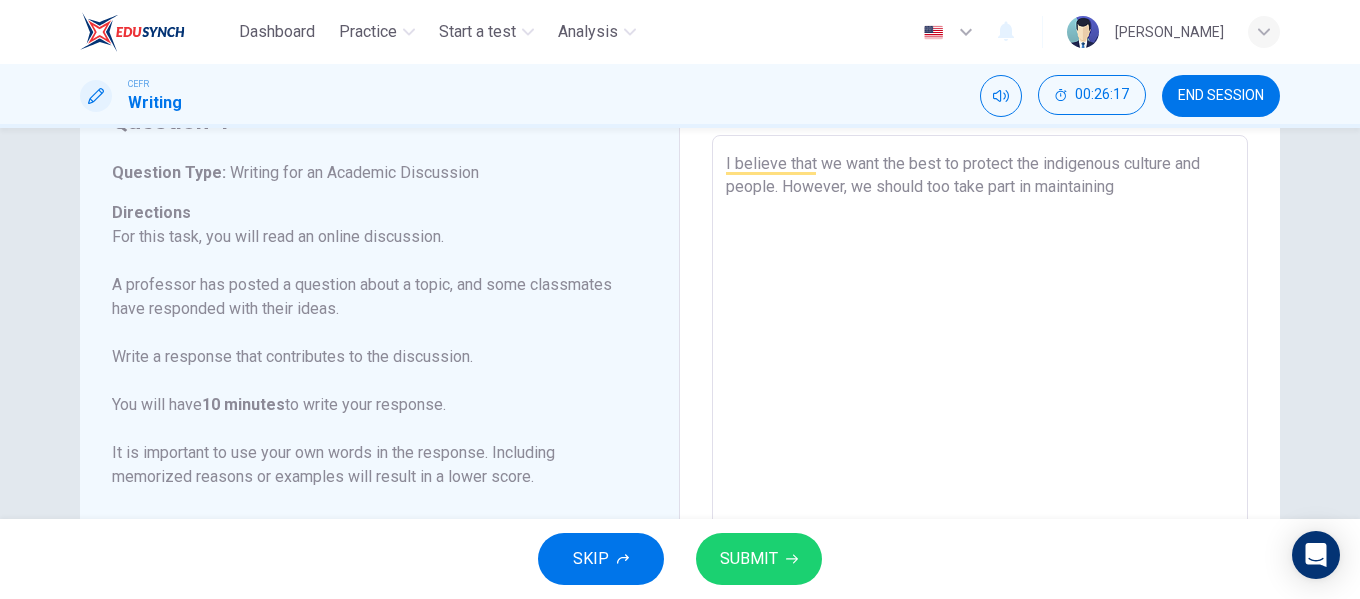 scroll, scrollTop: 246, scrollLeft: 0, axis: vertical 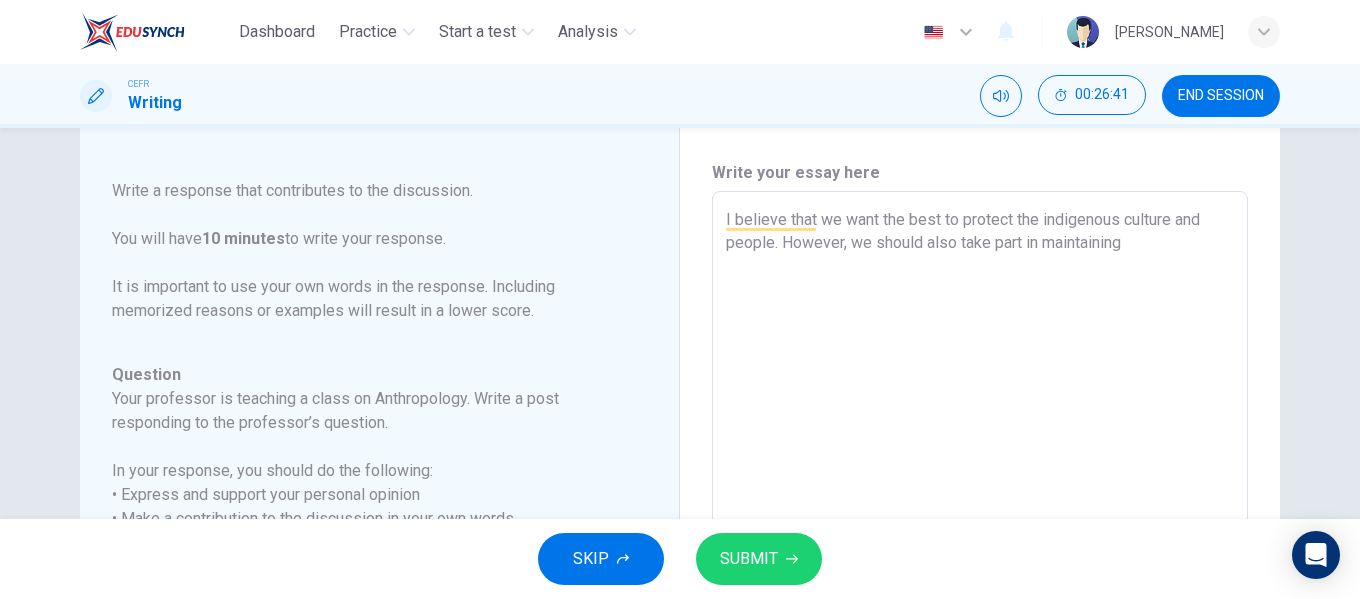 click on "I believe that we want the best to protect the indigenous culture and people. However, we should also take part in maintaining" at bounding box center [980, 525] 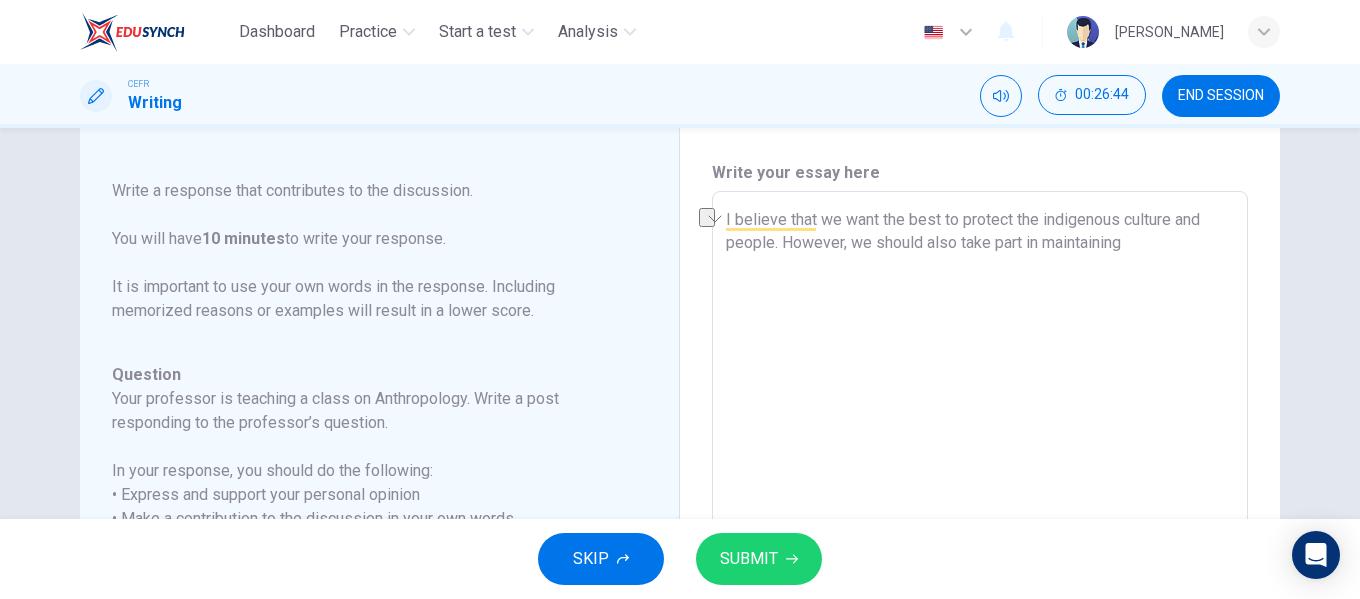 drag, startPoint x: 1135, startPoint y: 250, endPoint x: 848, endPoint y: 260, distance: 287.17416 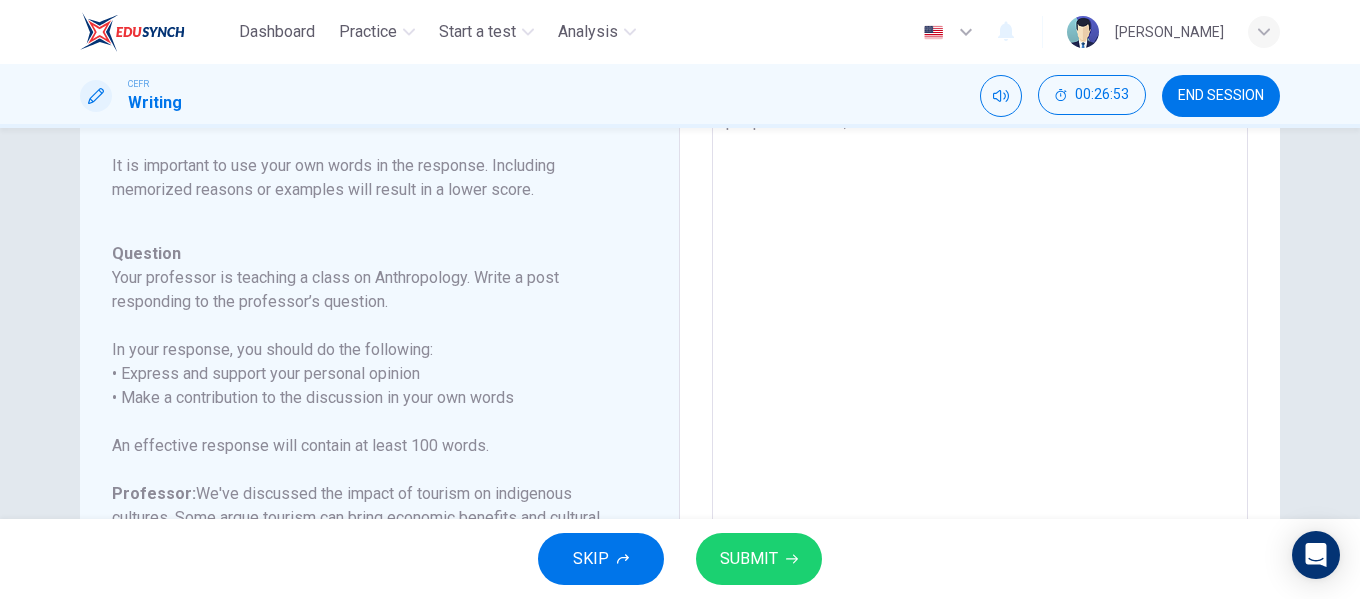 scroll, scrollTop: 0, scrollLeft: 0, axis: both 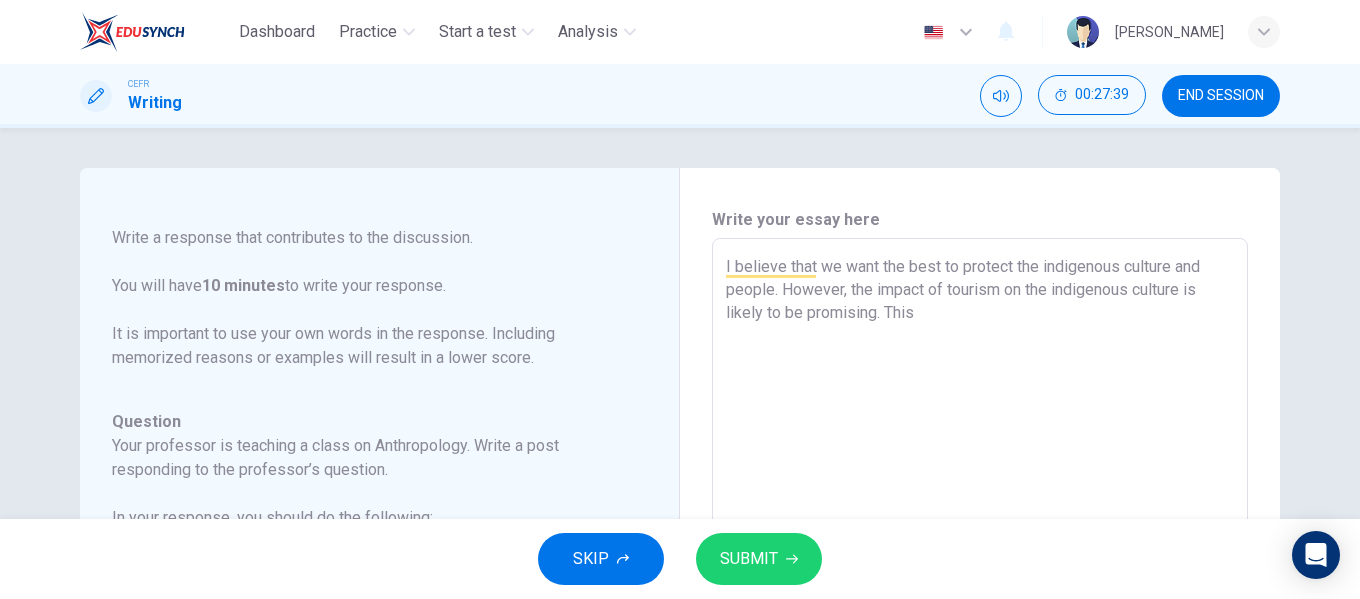 click on "I believe that we want the best to protect the indigenous culture and people. However, the impact of tourism on the indigenous culture is likely to be promising. This" at bounding box center (980, 572) 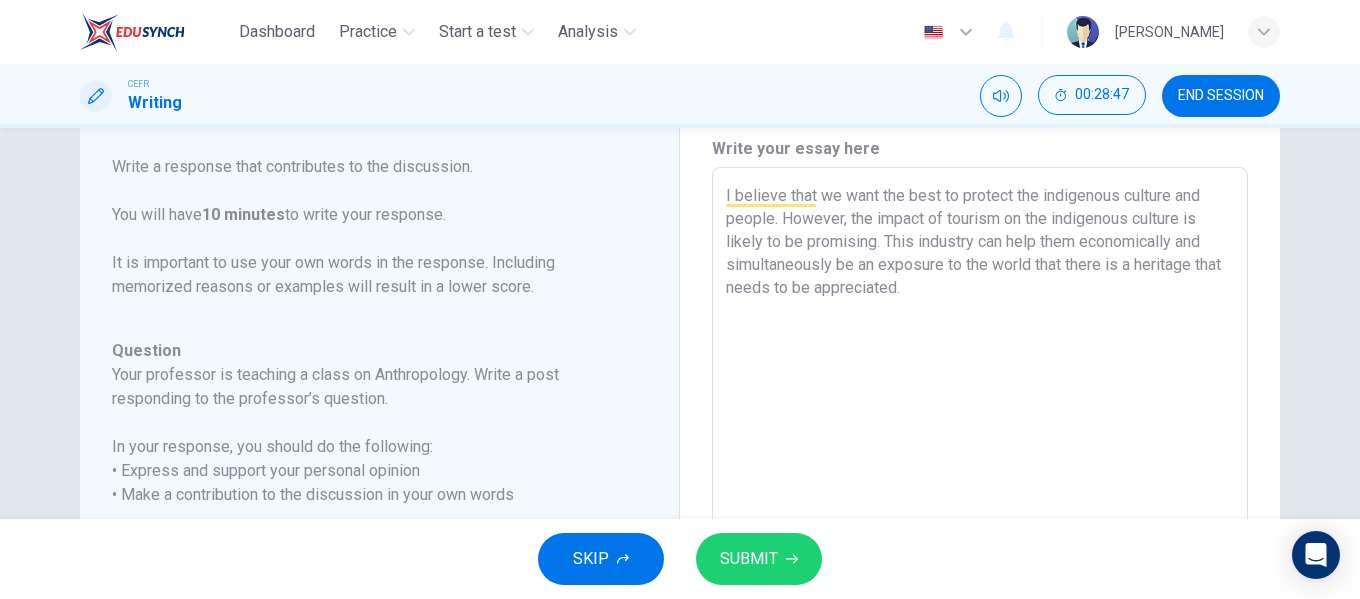 scroll, scrollTop: 73, scrollLeft: 0, axis: vertical 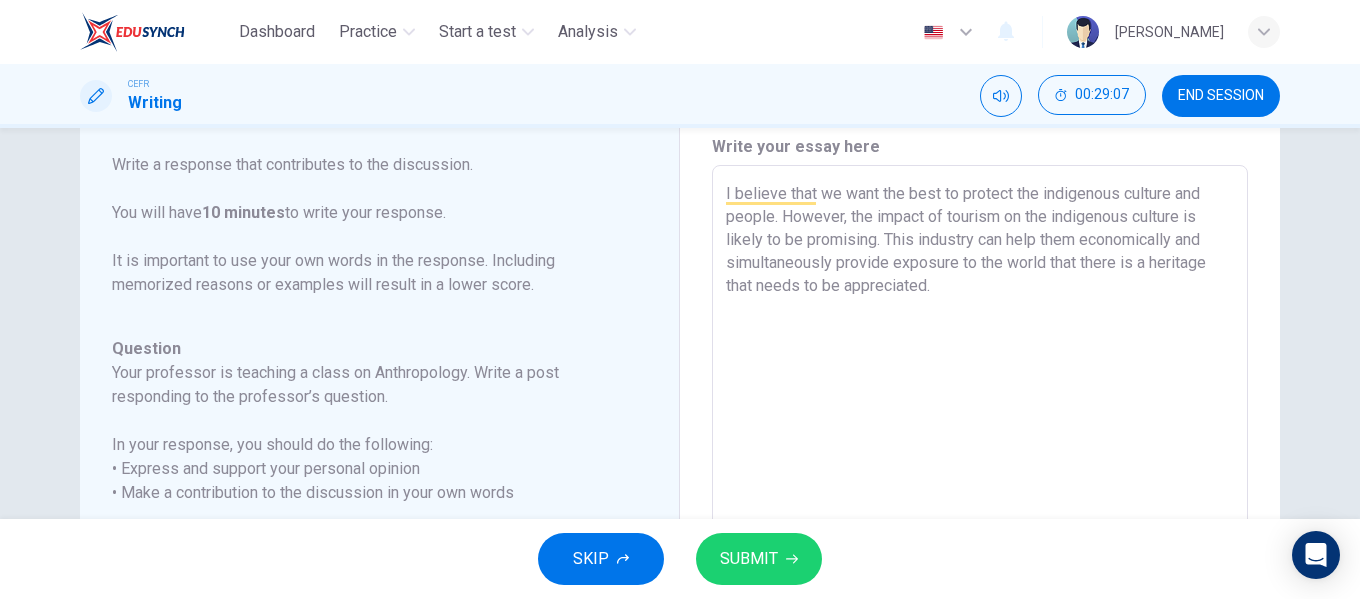 click on "I believe that we want the best to protect the indigenous culture and people. However, the impact of tourism on the indigenous culture is likely to be promising. This industry can help them economically and simultaneously provide exposure to the world that there is a heritage that needs to be appreciated." at bounding box center (980, 499) 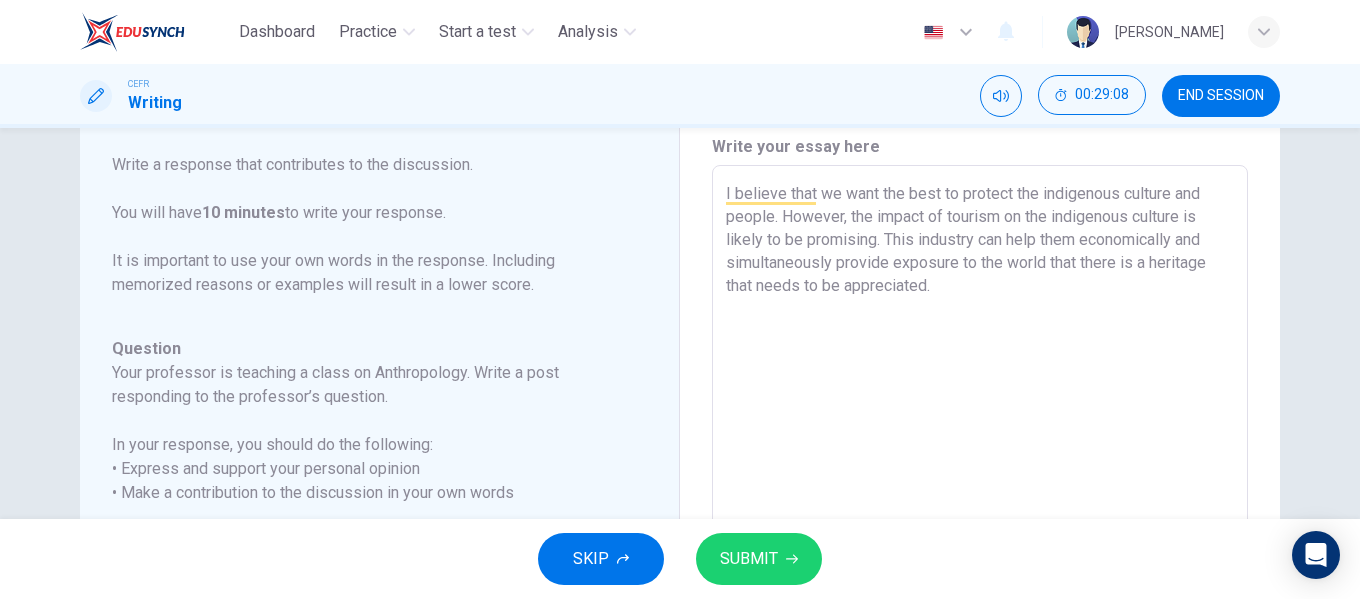 click on "I believe that we want the best to protect the indigenous culture and people. However, the impact of tourism on the indigenous culture is likely to be promising. This industry can help them economically and simultaneously provide exposure to the world that there is a heritage that needs to be appreciated." at bounding box center [980, 499] 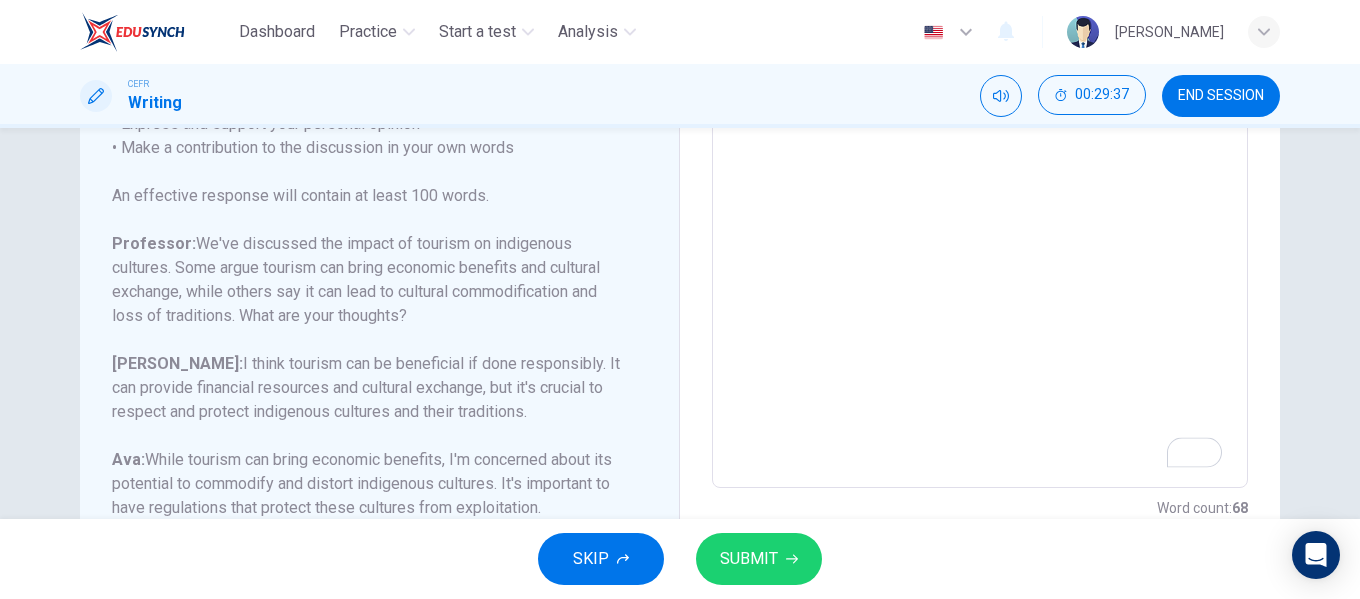 scroll, scrollTop: 399, scrollLeft: 0, axis: vertical 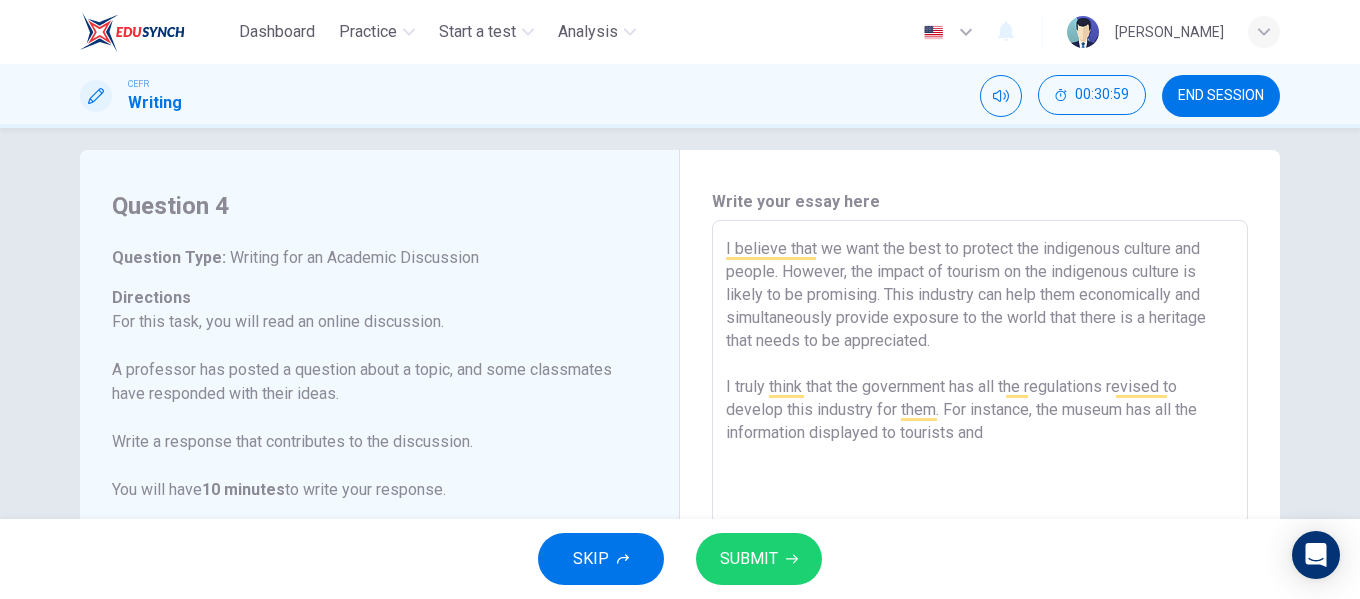 click on "I believe that we want the best to protect the indigenous culture and people. However, the impact of tourism on the indigenous culture is likely to be promising. This industry can help them economically and simultaneously provide exposure to the world that there is a heritage that needs to be appreciated.
I truly think that the government has all the regulations revised to develop this industry for them. For instance, the museum has all the information displayed to tourists and" at bounding box center [980, 554] 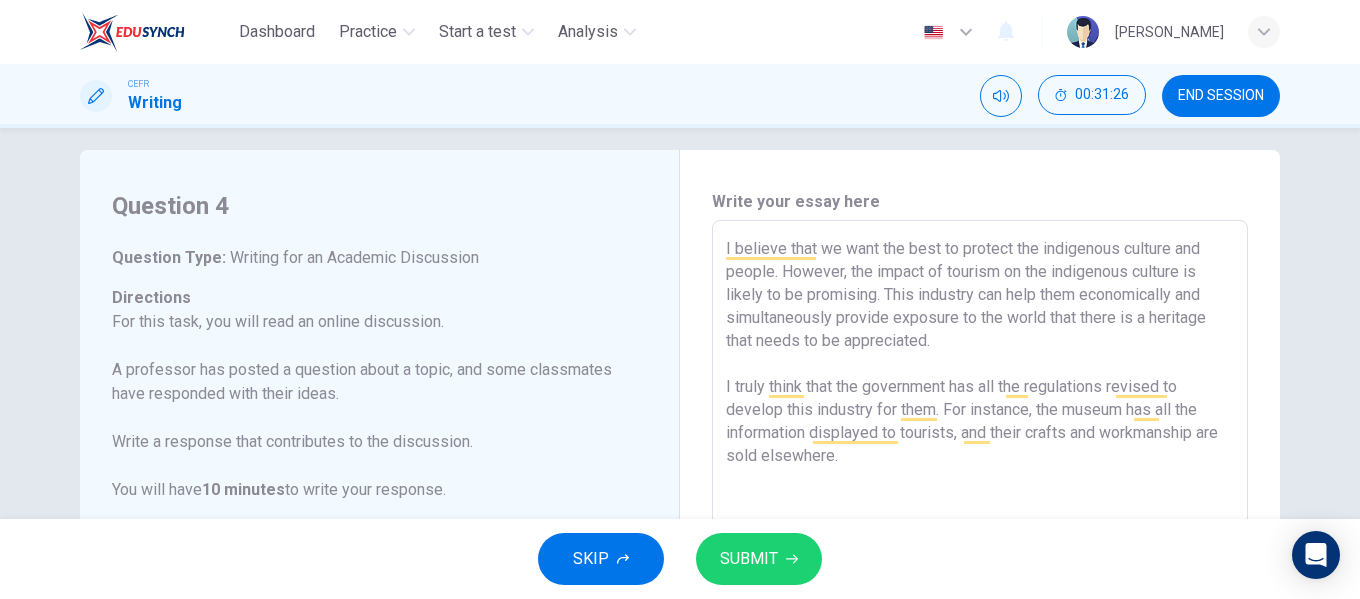 click on "I believe that we want the best to protect the indigenous culture and people. However, the impact of tourism on the indigenous culture is likely to be promising. This industry can help them economically and simultaneously provide exposure to the world that there is a heritage that needs to be appreciated.
I truly think that the government has all the regulations revised to develop this industry for them. For instance, the museum has all the information displayed to tourists, and their crafts and workmanship are sold elsewhere." at bounding box center [980, 554] 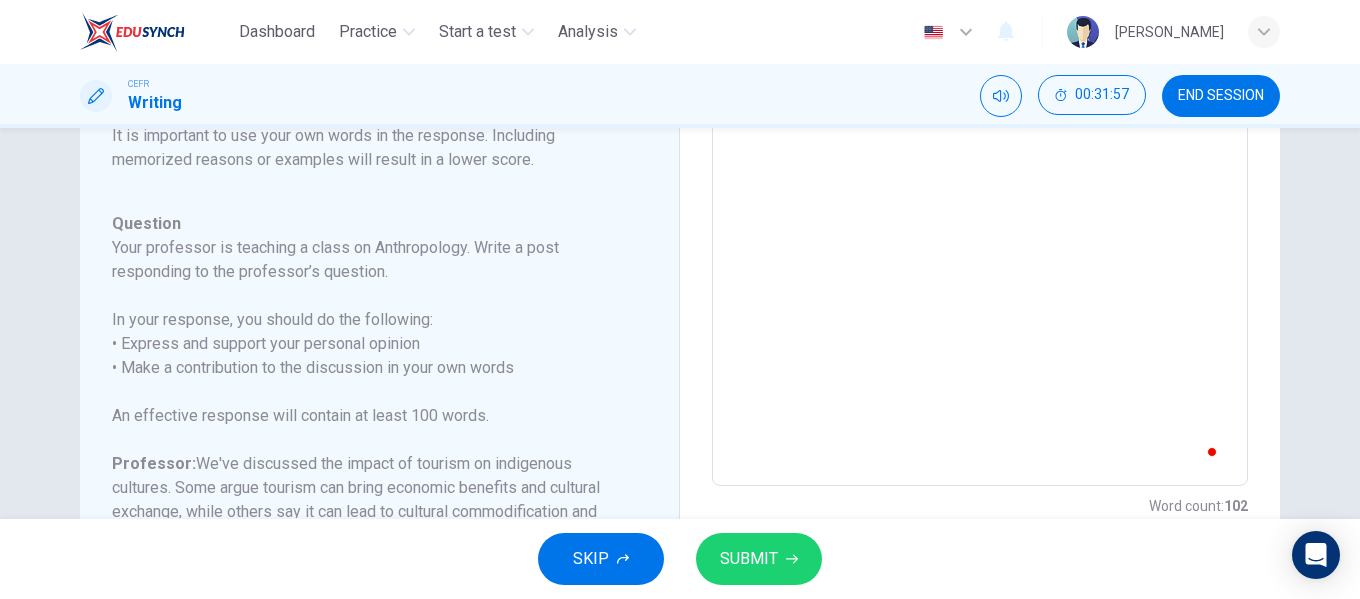 scroll, scrollTop: 432, scrollLeft: 0, axis: vertical 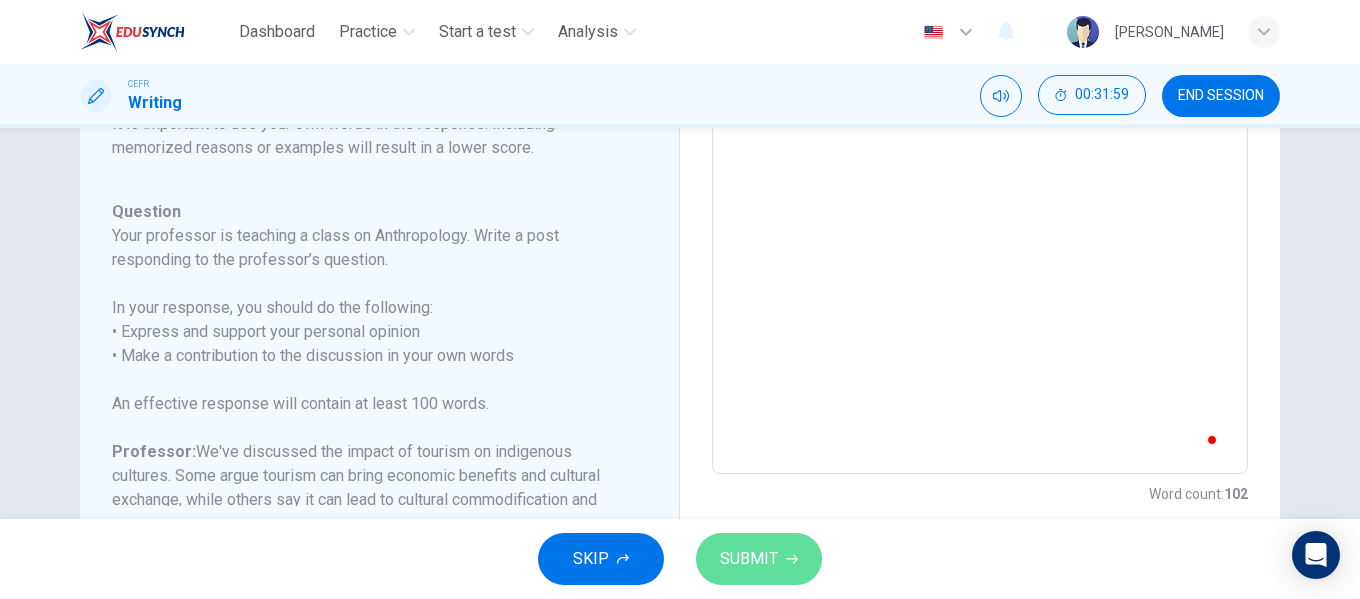 click on "SUBMIT" at bounding box center [759, 559] 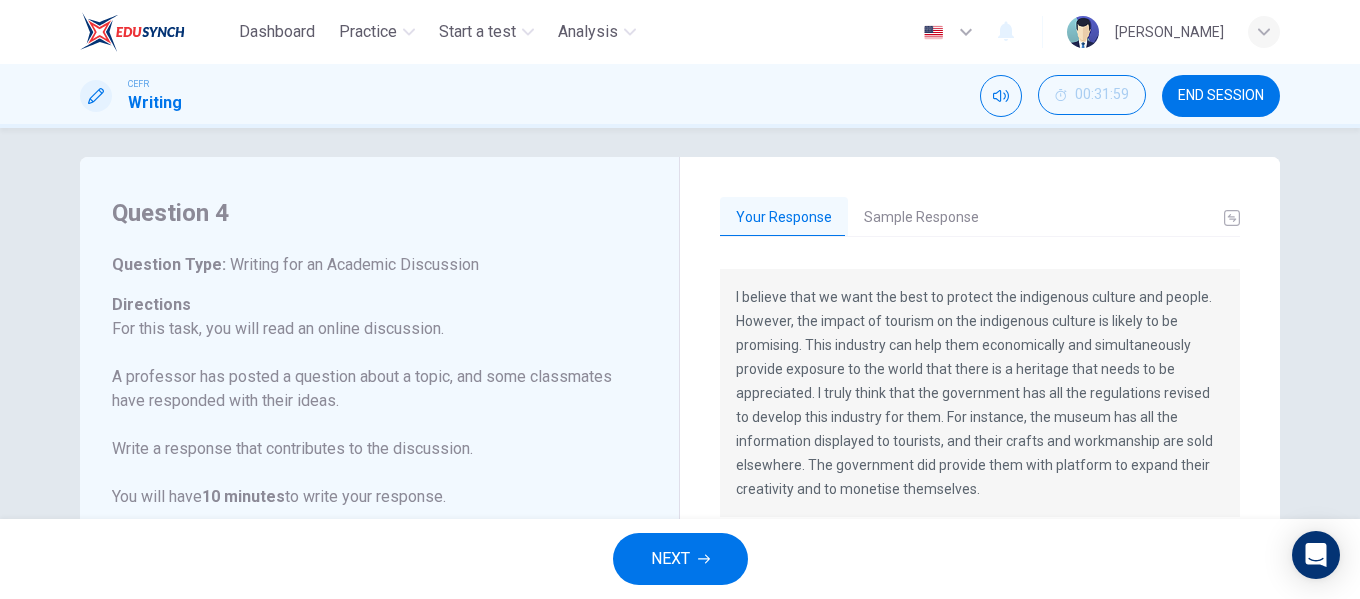scroll, scrollTop: 7, scrollLeft: 0, axis: vertical 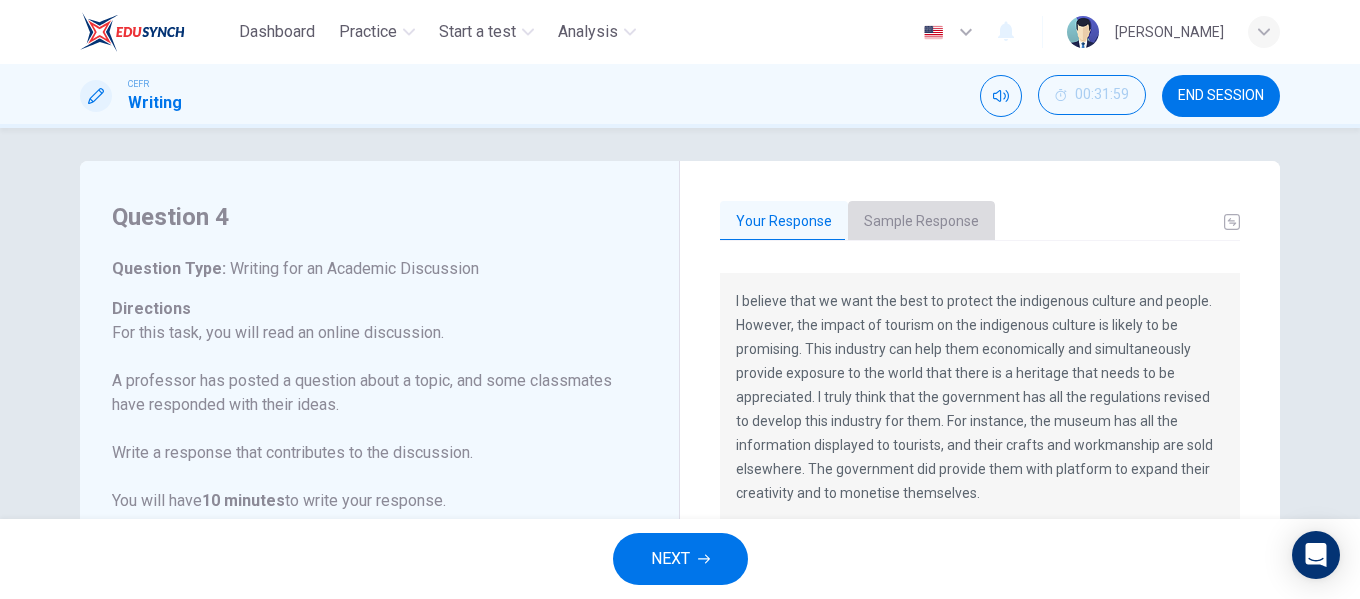 click on "Sample Response" at bounding box center (921, 222) 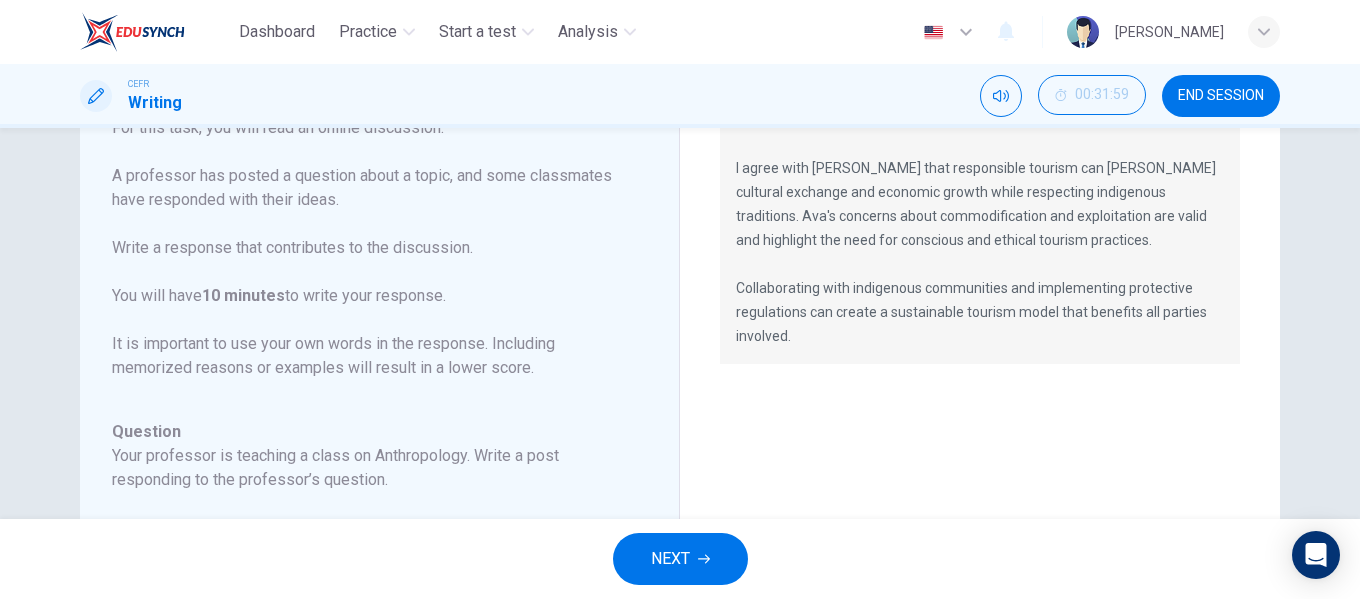 scroll, scrollTop: 0, scrollLeft: 0, axis: both 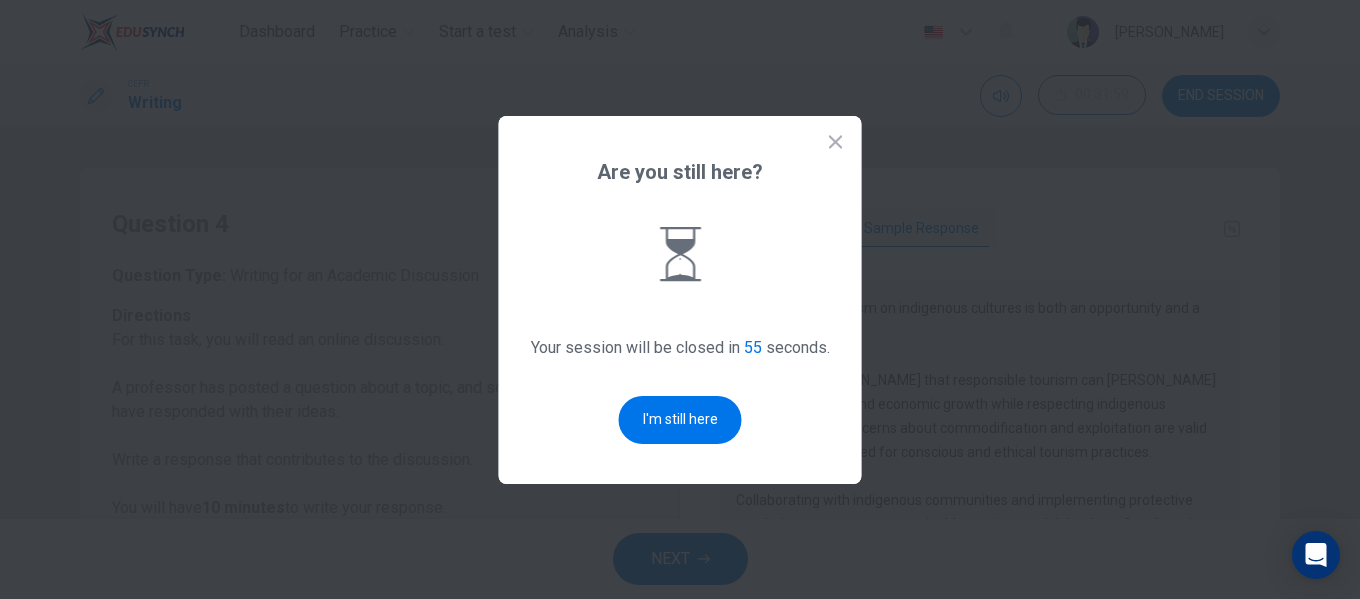drag, startPoint x: 684, startPoint y: 425, endPoint x: 762, endPoint y: 318, distance: 132.41223 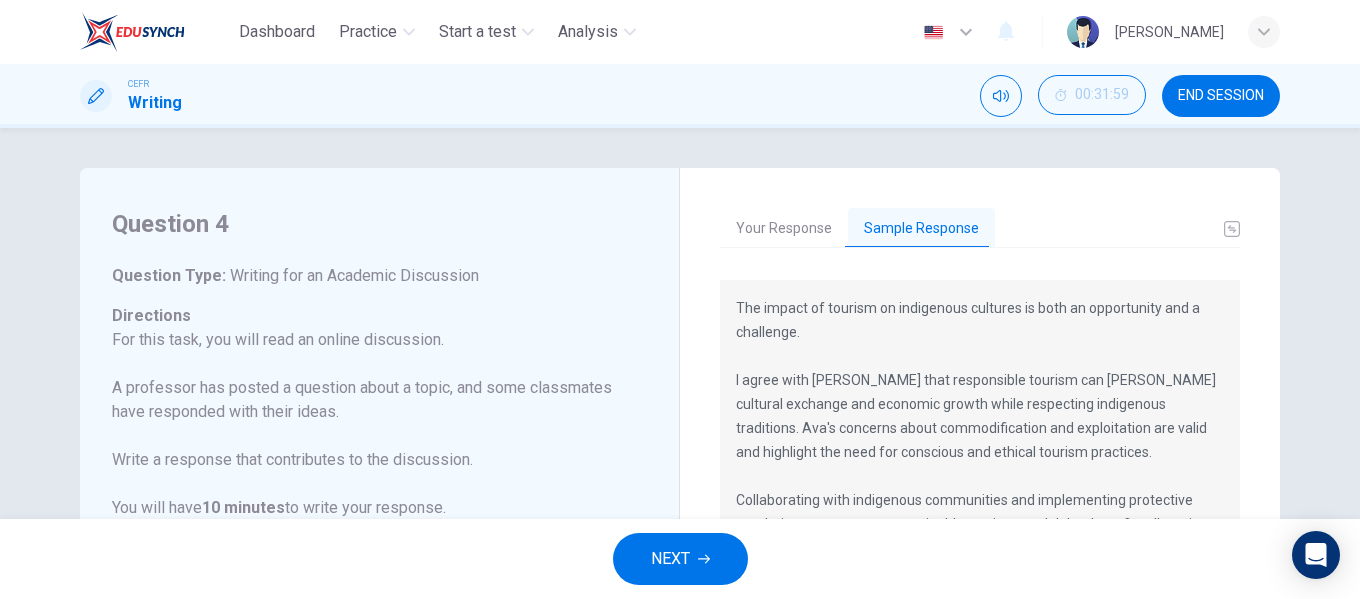 click on "END SESSION" at bounding box center [1221, 96] 